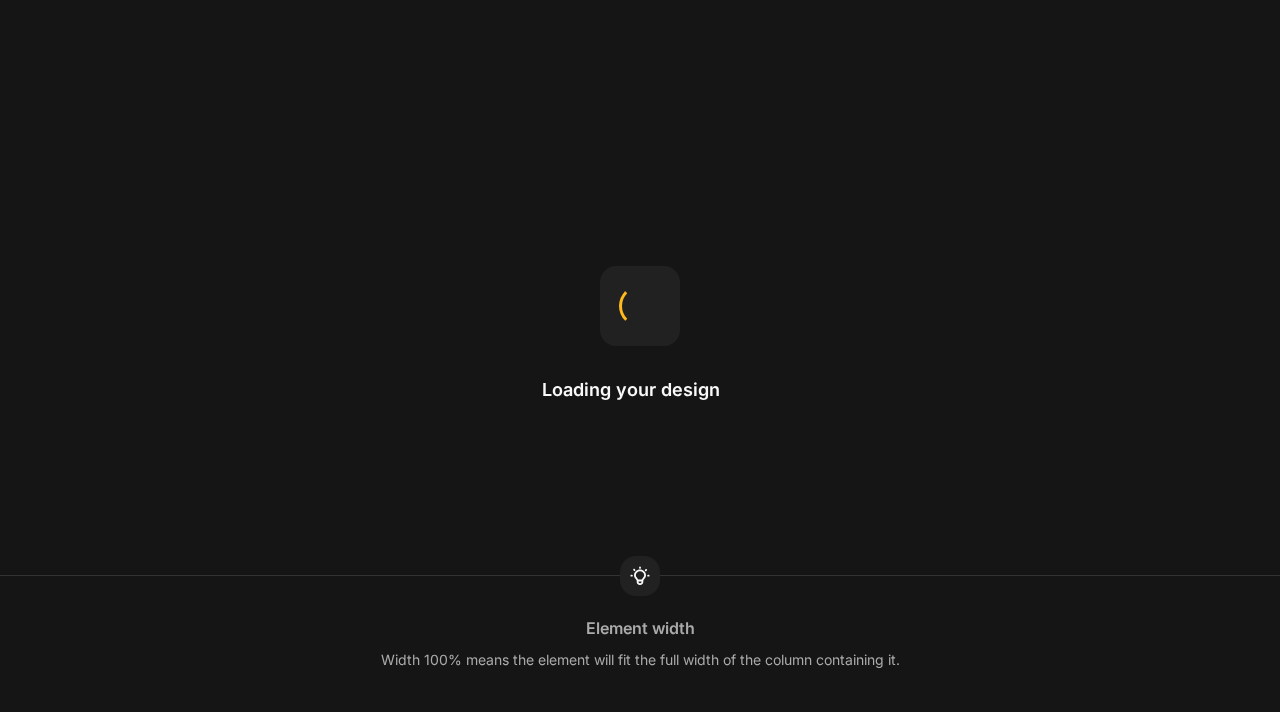 scroll, scrollTop: 0, scrollLeft: 0, axis: both 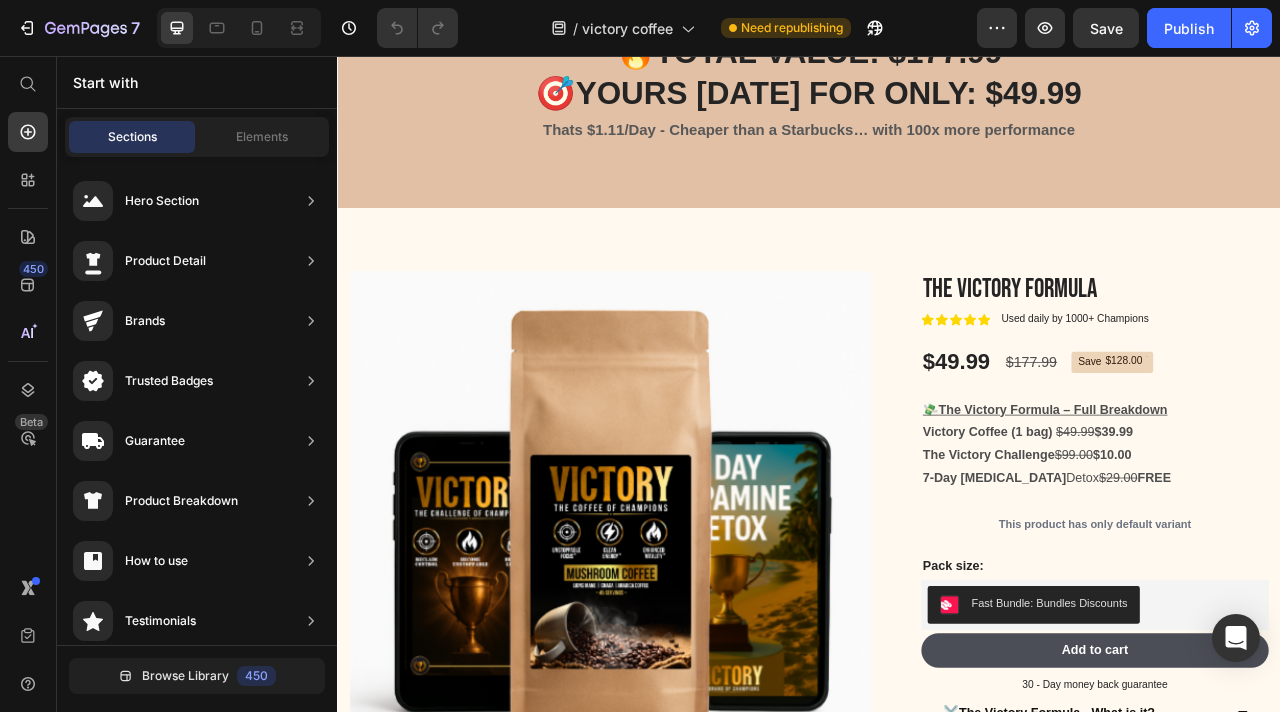 click on "Image Victory Coffee (45 servings) Text Block $49.99 Text block Row   0" at bounding box center (536, -104) 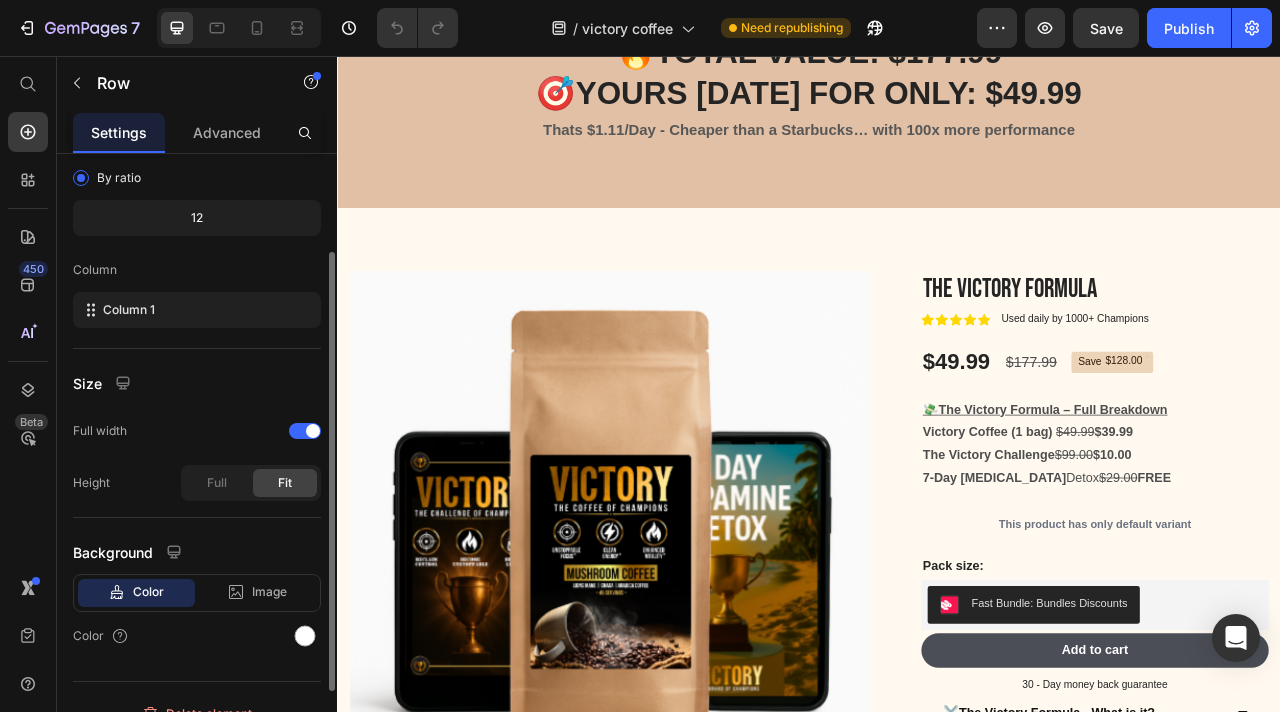 scroll, scrollTop: 245, scrollLeft: 0, axis: vertical 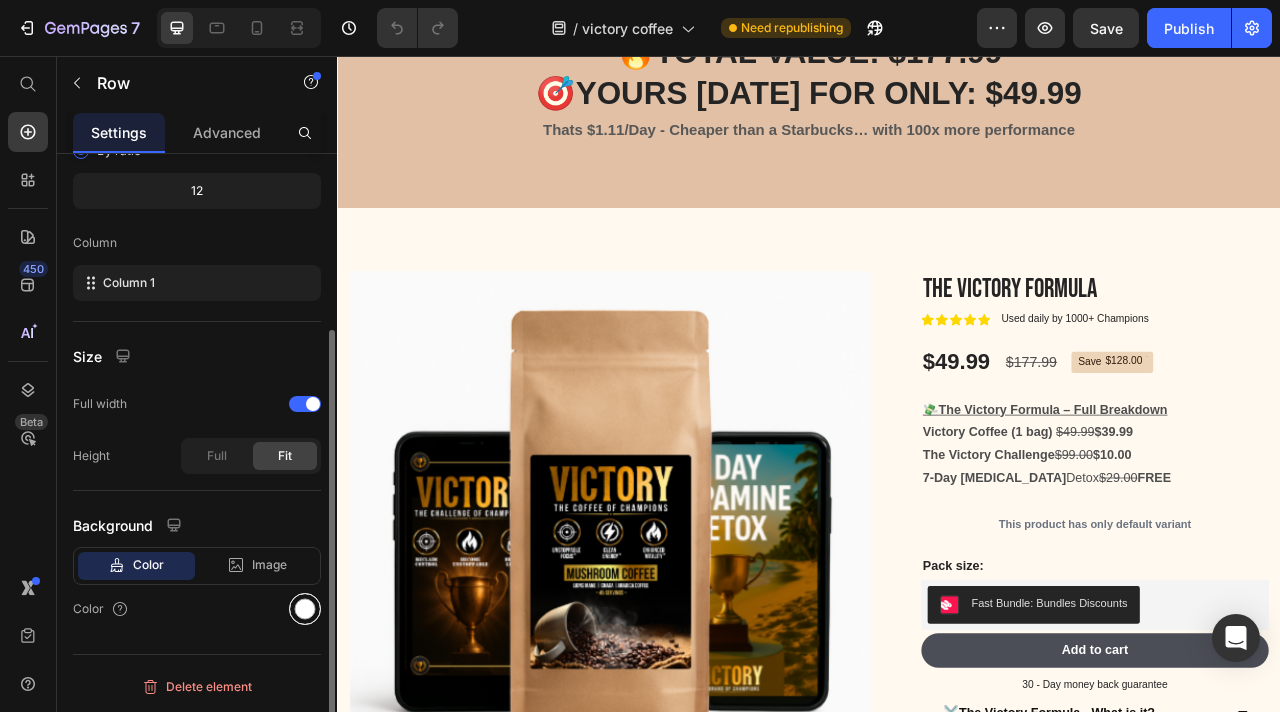 click at bounding box center (305, 609) 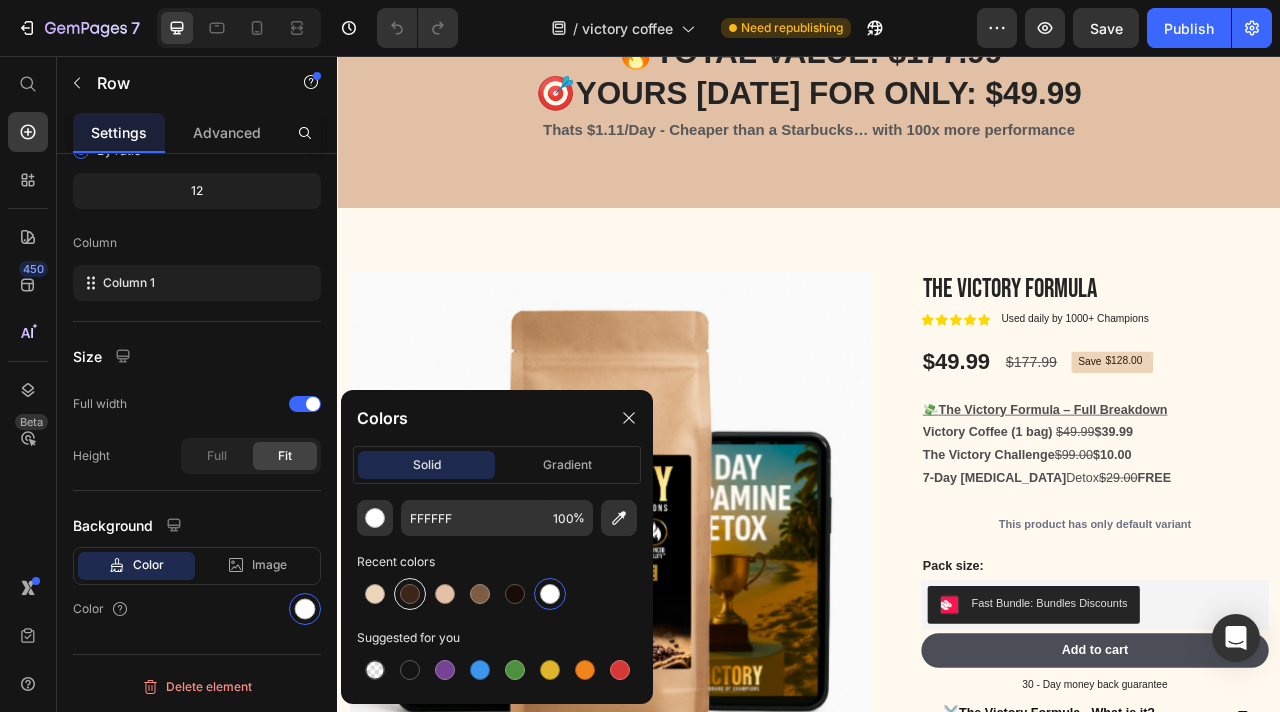 click at bounding box center (410, 594) 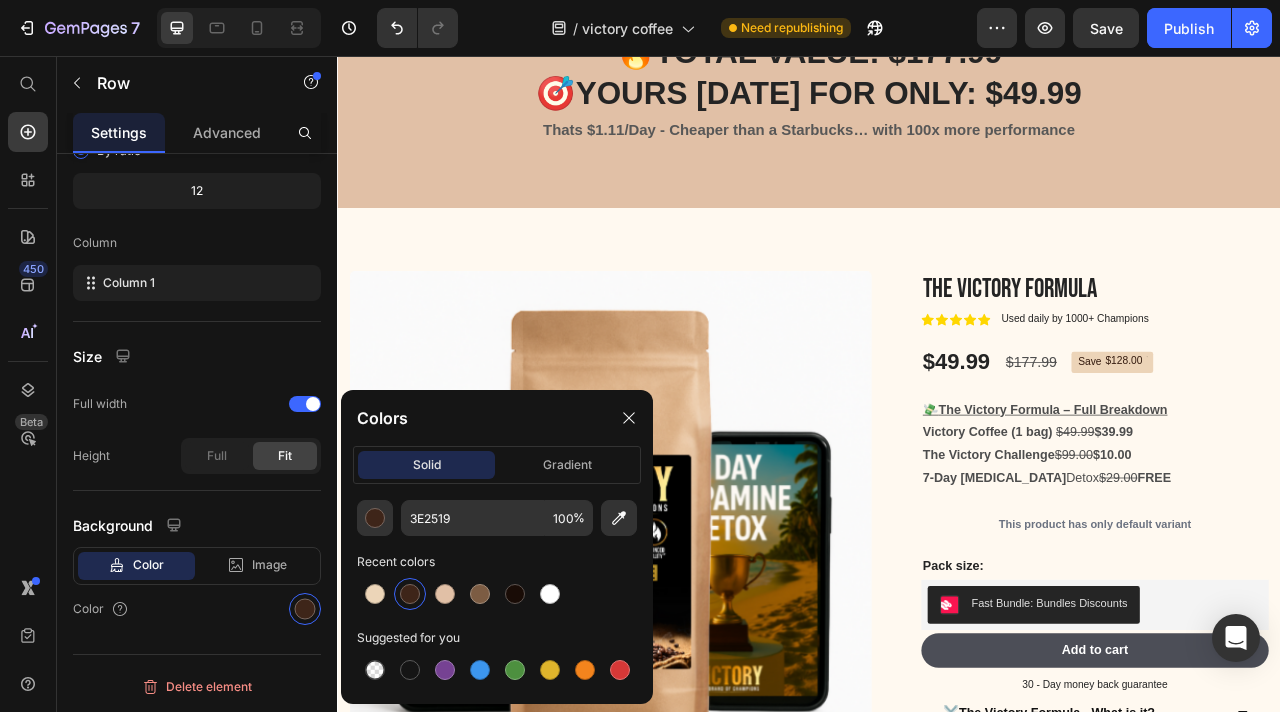click on "Victory Coffee (45 servings)" at bounding box center [536, -117] 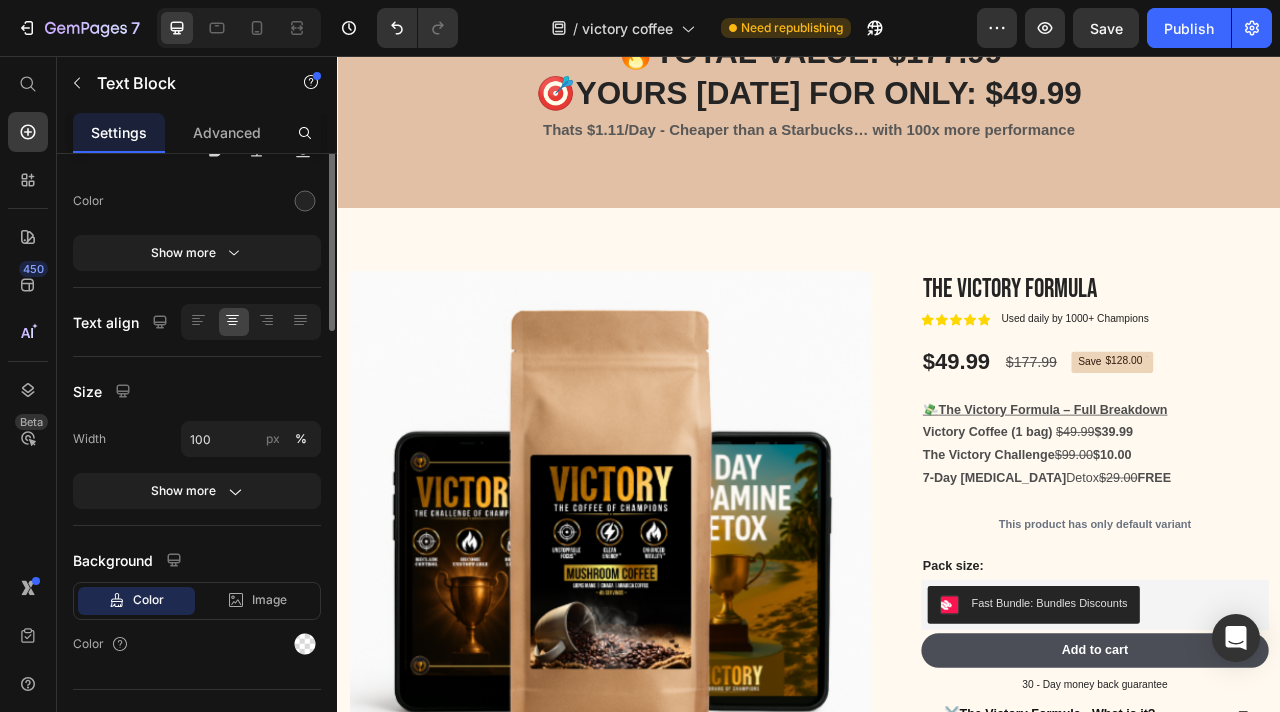 scroll, scrollTop: 0, scrollLeft: 0, axis: both 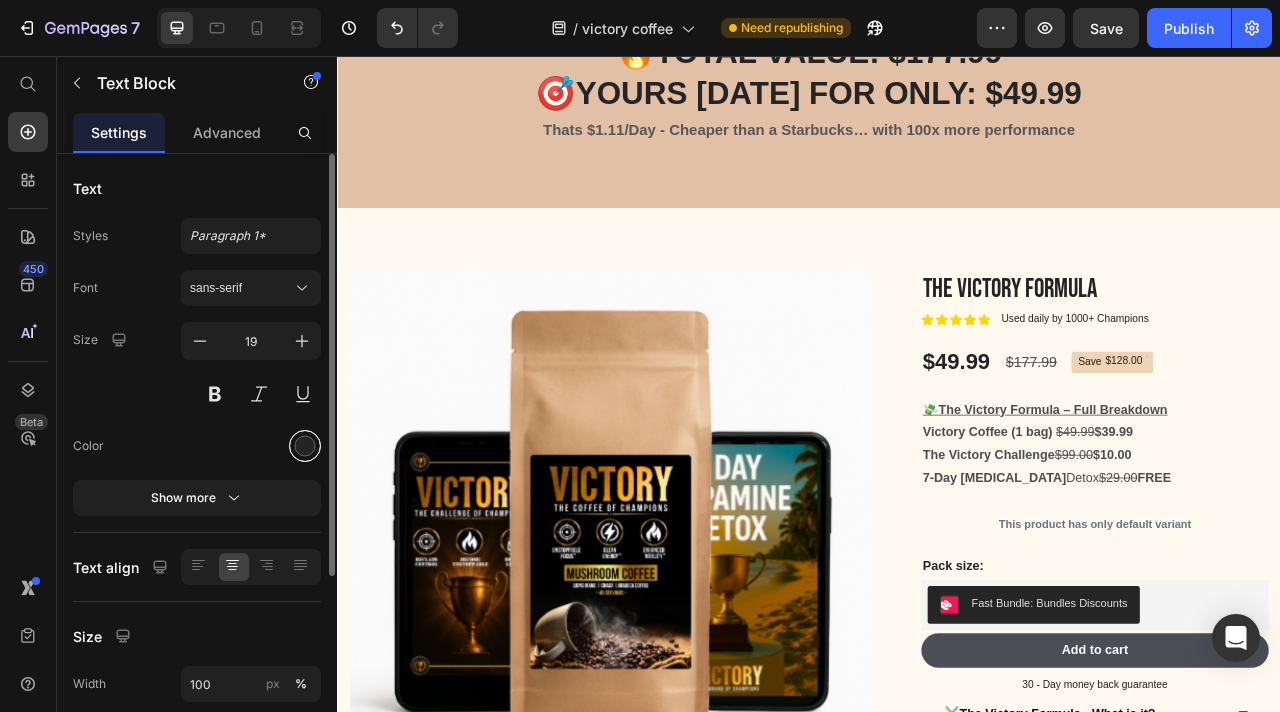 click at bounding box center [305, 446] 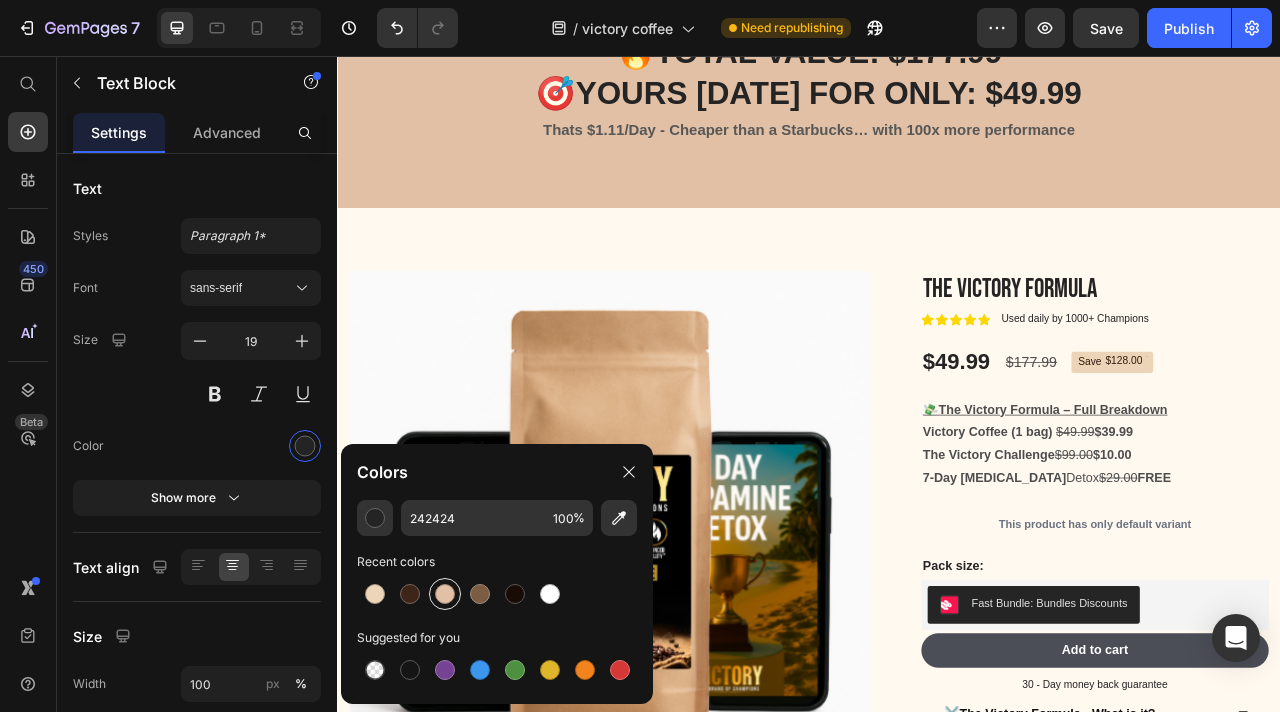 click at bounding box center (445, 594) 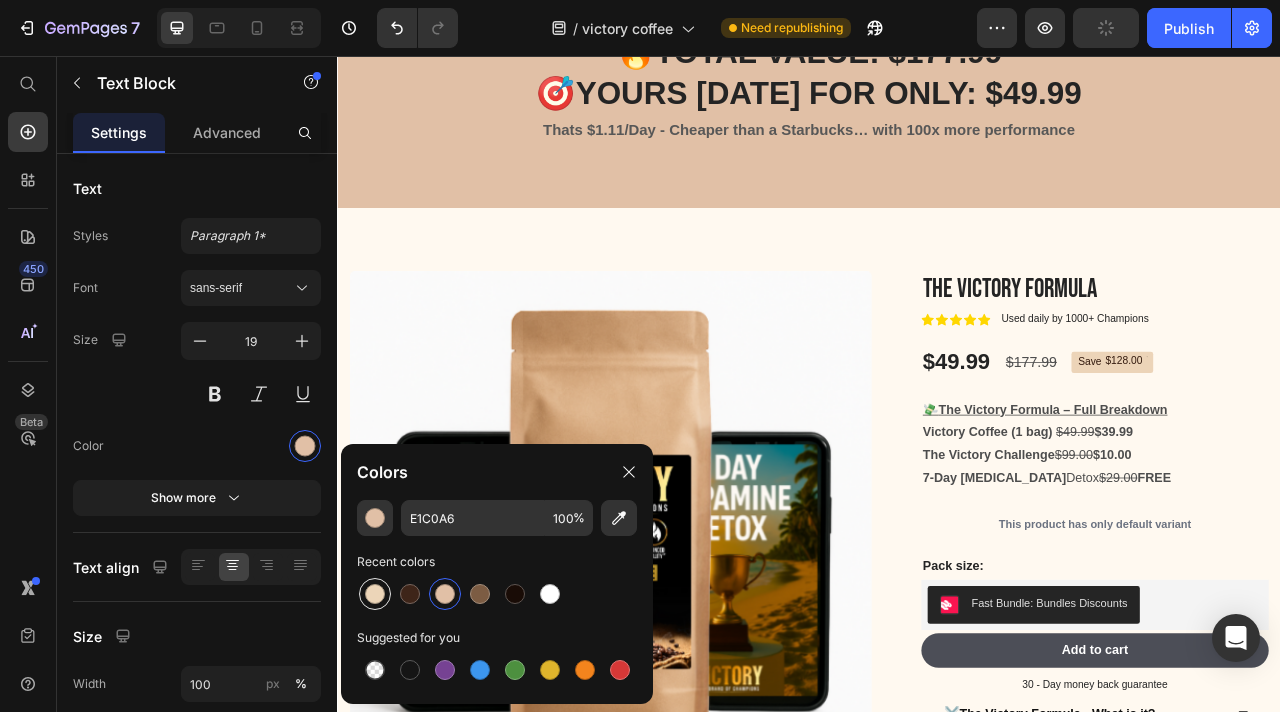 click at bounding box center (375, 594) 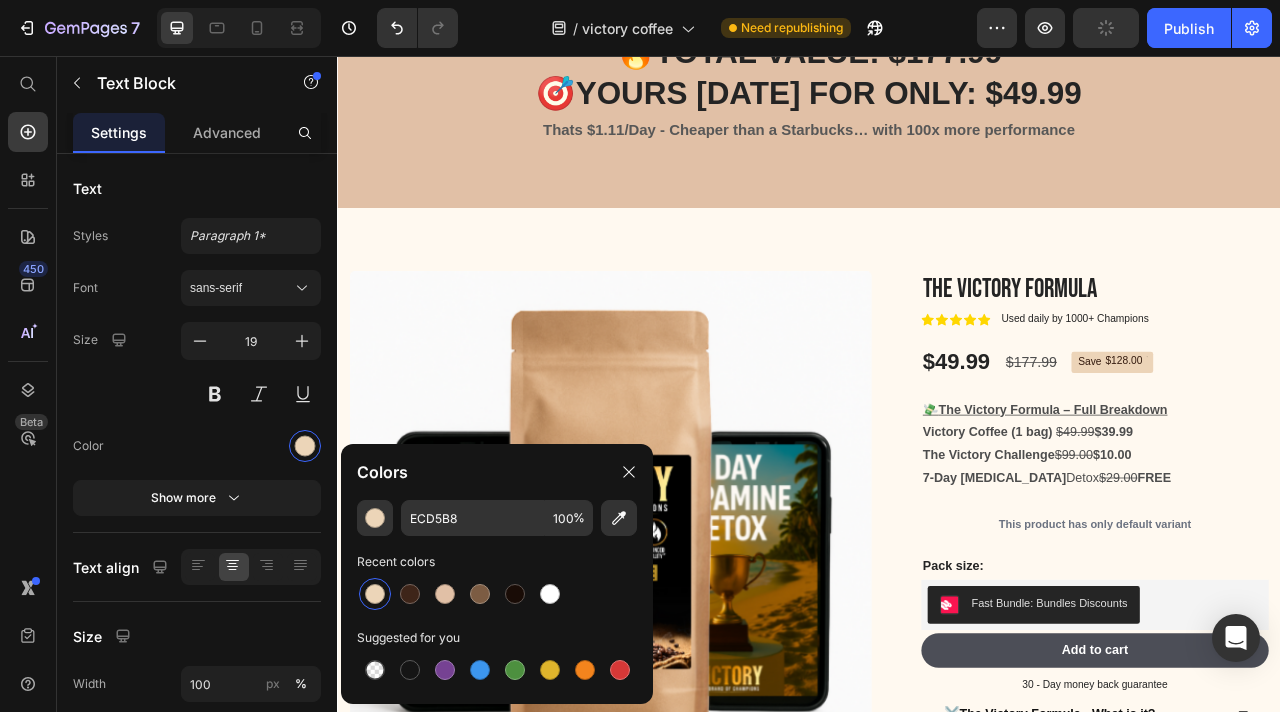 click on "$49.99" at bounding box center (536, -68) 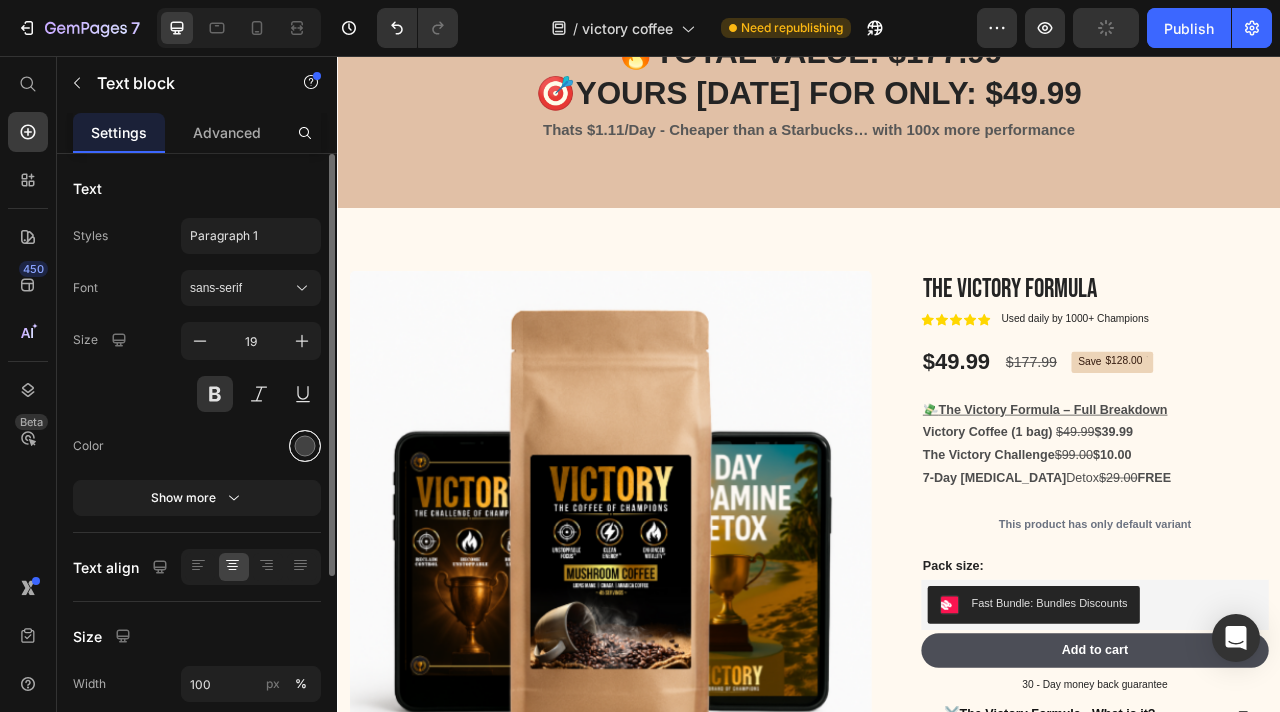 click at bounding box center [305, 446] 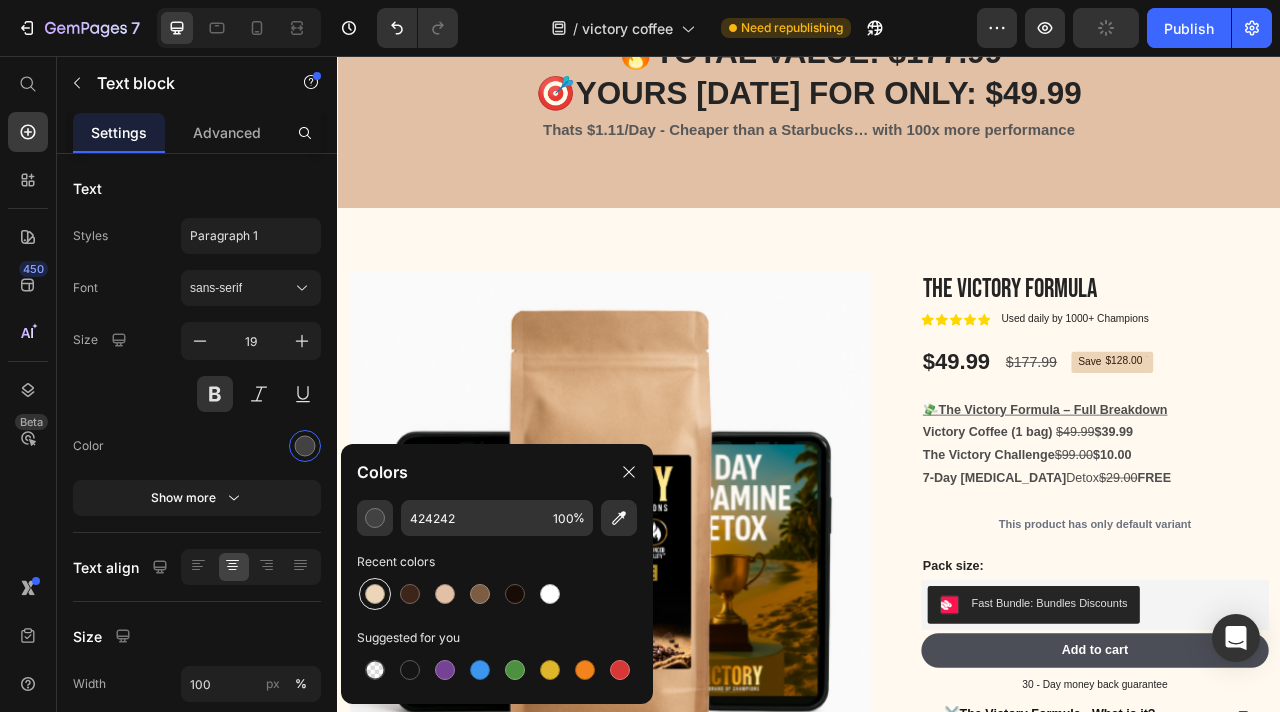 click at bounding box center (375, 594) 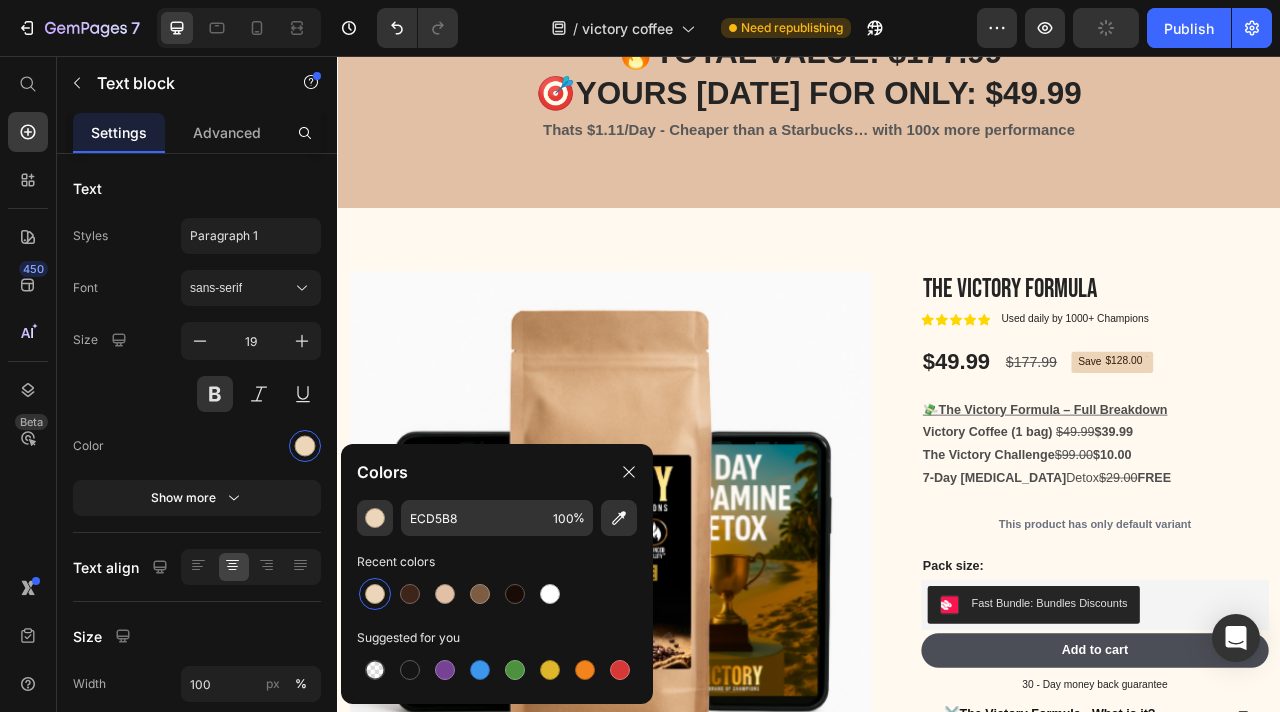 scroll, scrollTop: 3074, scrollLeft: 0, axis: vertical 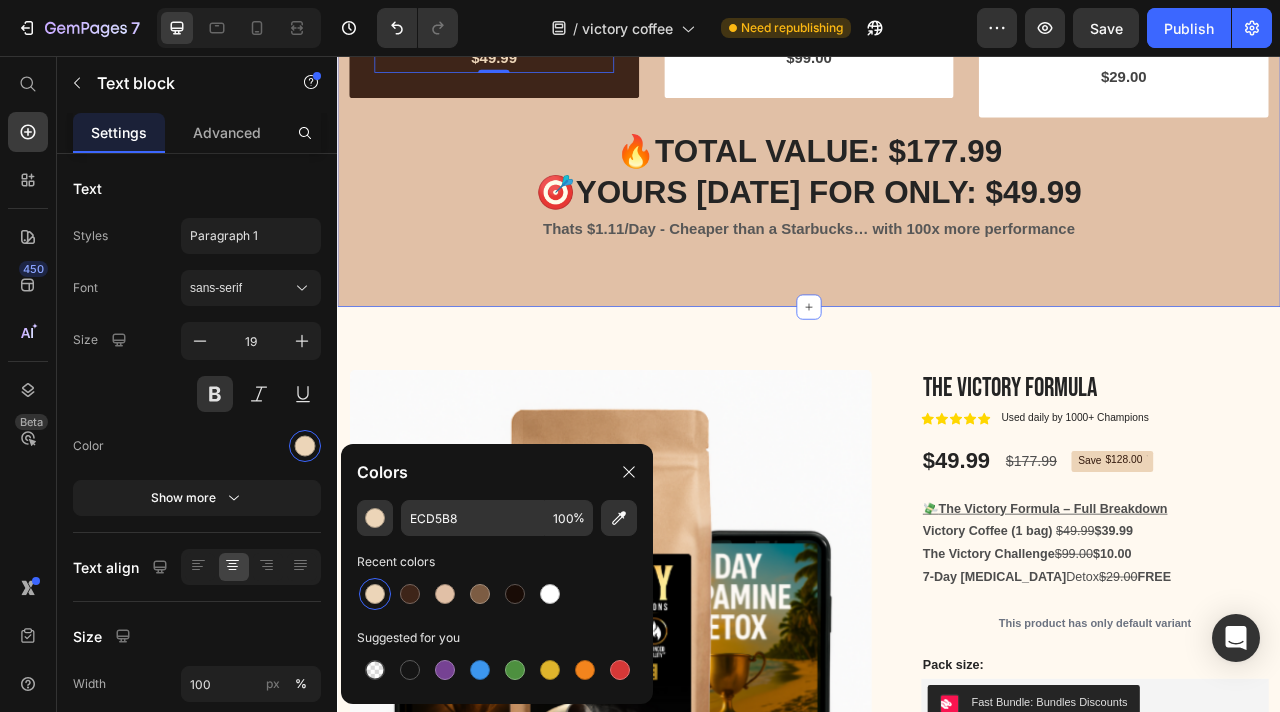 click on "Image Victory Coffee (45 servings) Text Block $49.99 Text block   0 Row Image The Victory Challenge Text Block $99.00 Text block Row Image 7-Day [MEDICAL_DATA] Detox Plan Text Block $29.00 Text block Row Row 🔥TOTAL VALUE: $177.99 🎯YOURS [DATE] FOR ONLY: $49.99 Heading Thats $1.11/Day - Cheaper than a Starbucks… with 100x more performance Text block Section 6" at bounding box center [937, 115] 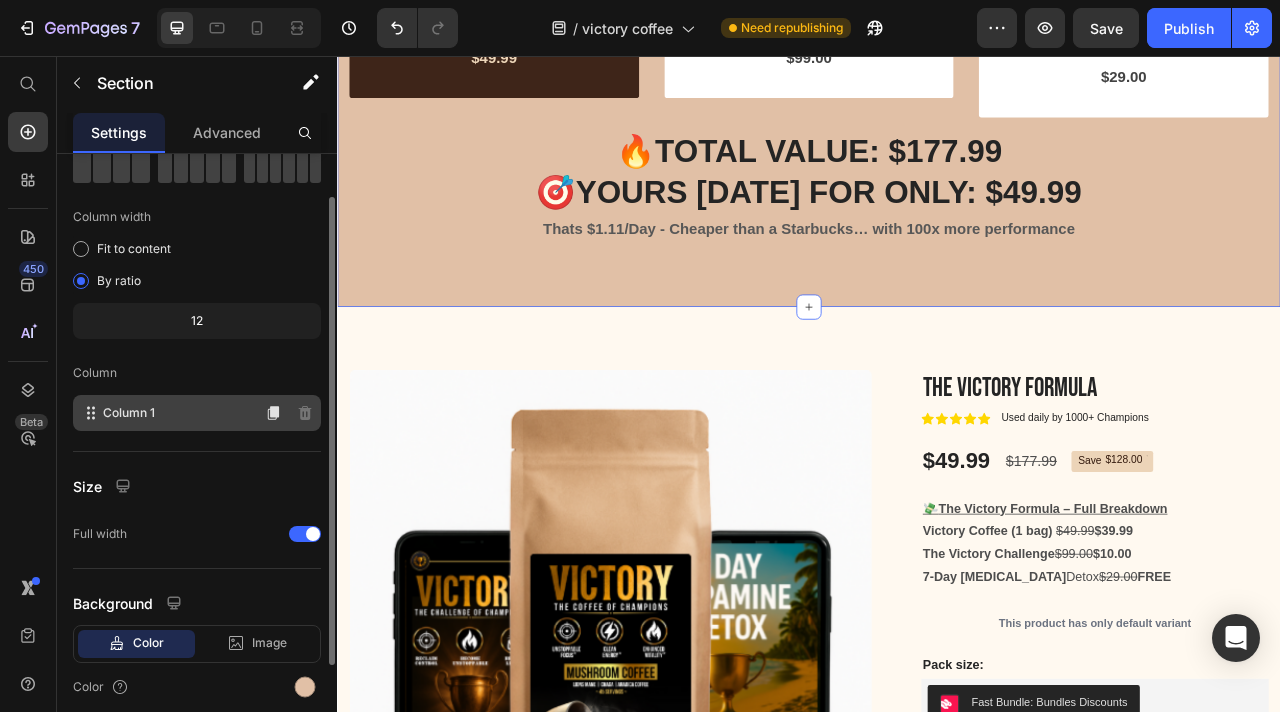 scroll, scrollTop: 193, scrollLeft: 0, axis: vertical 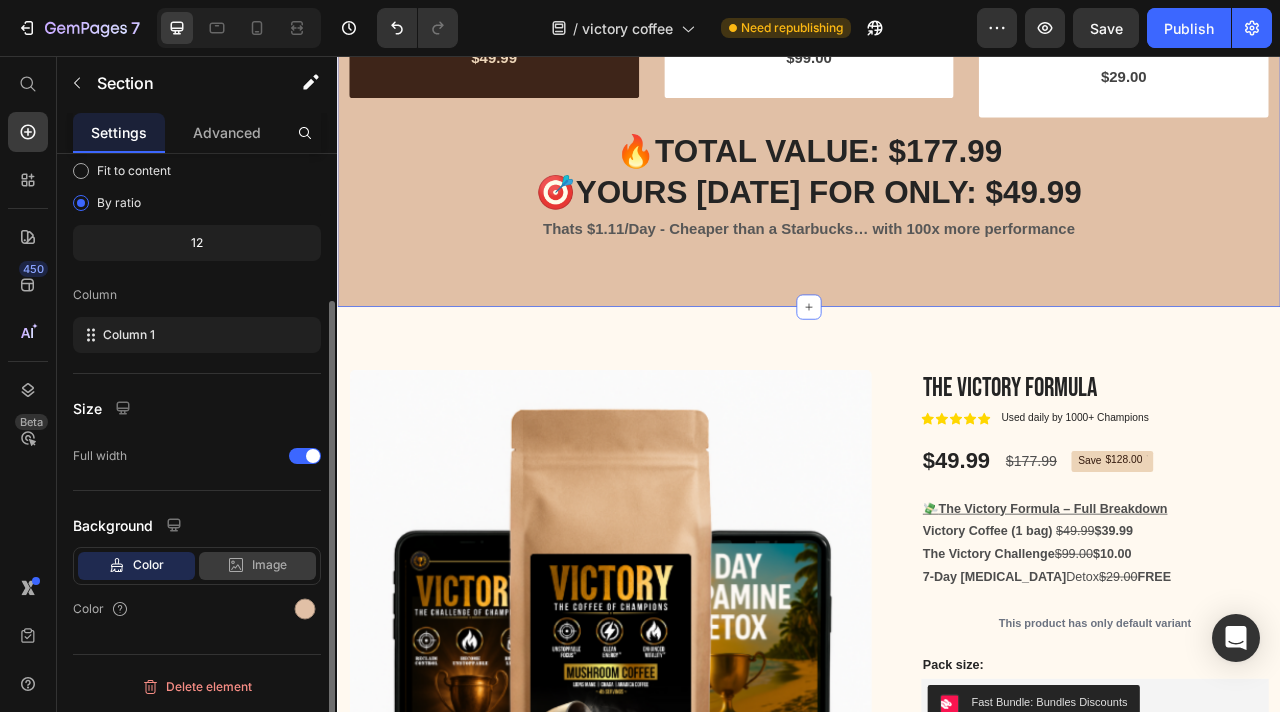 click on "Image" 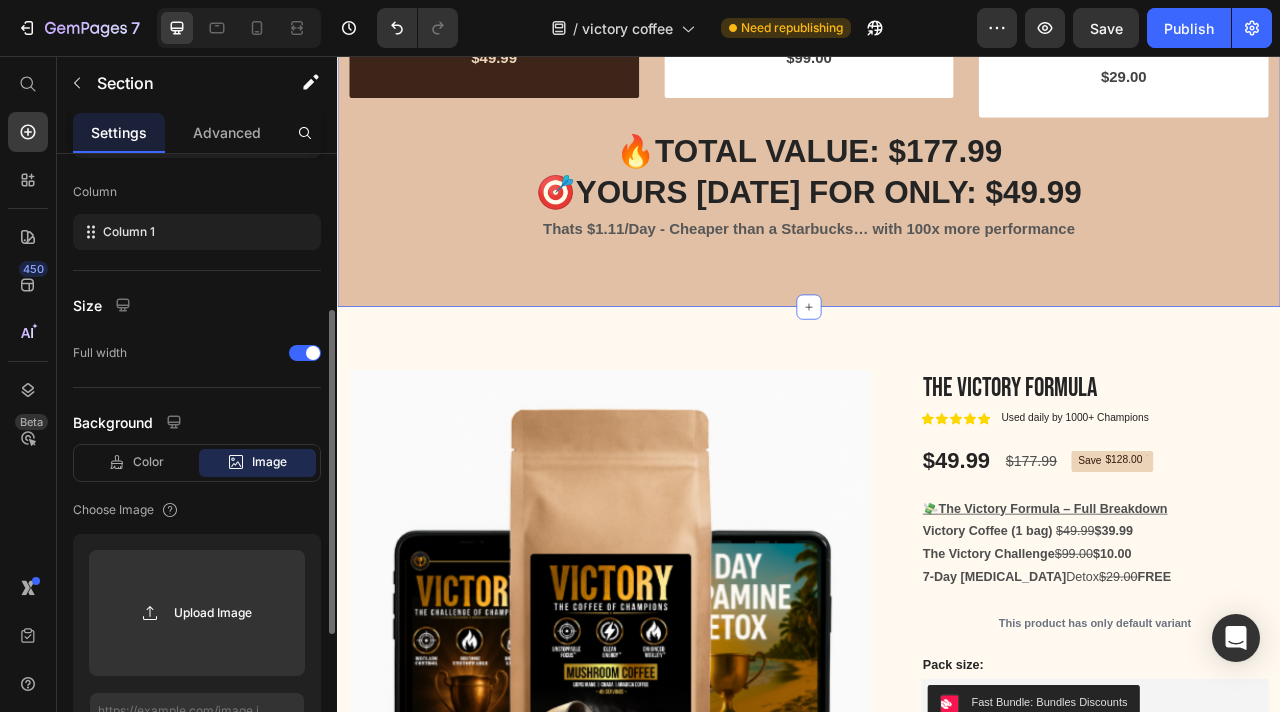 scroll, scrollTop: 549, scrollLeft: 0, axis: vertical 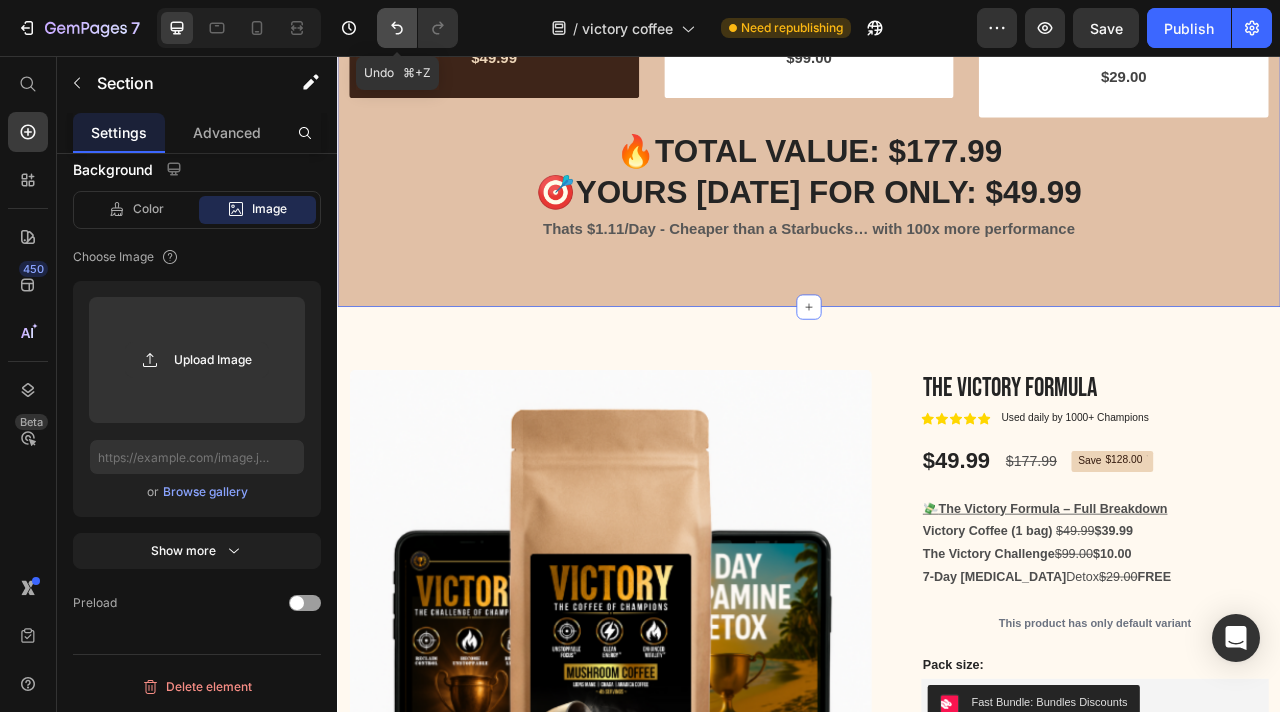 click 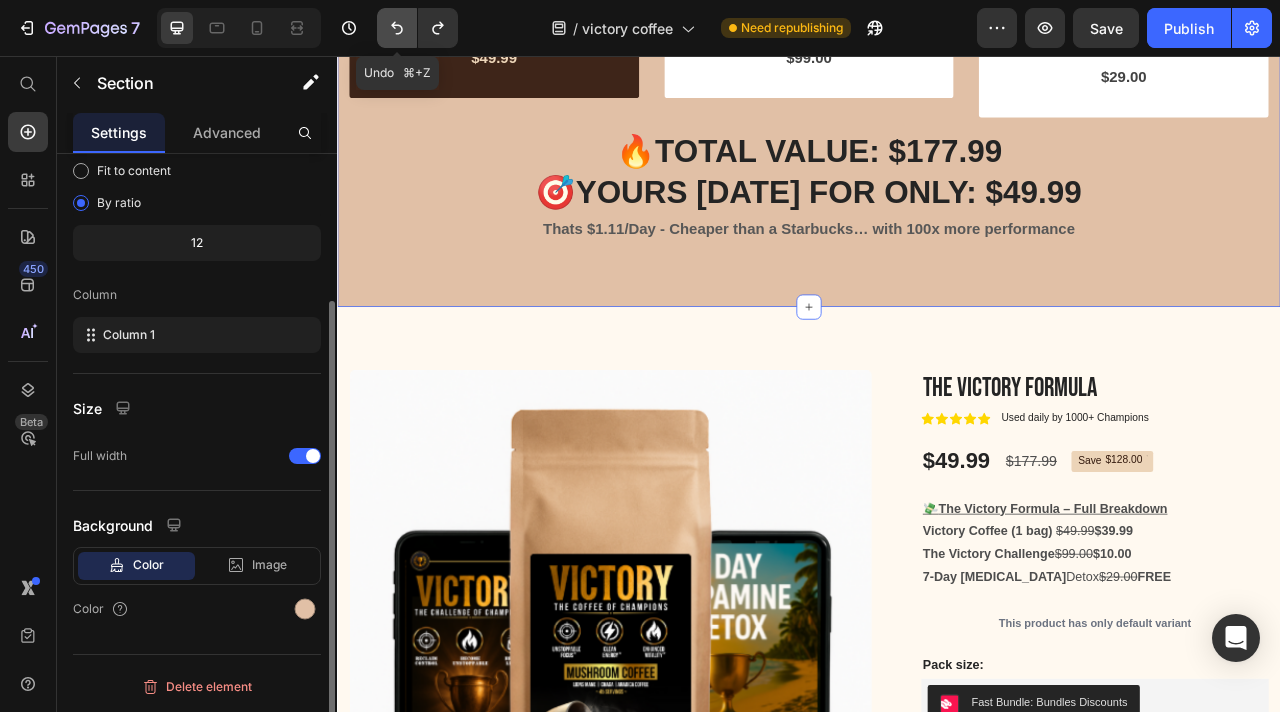 scroll, scrollTop: 193, scrollLeft: 0, axis: vertical 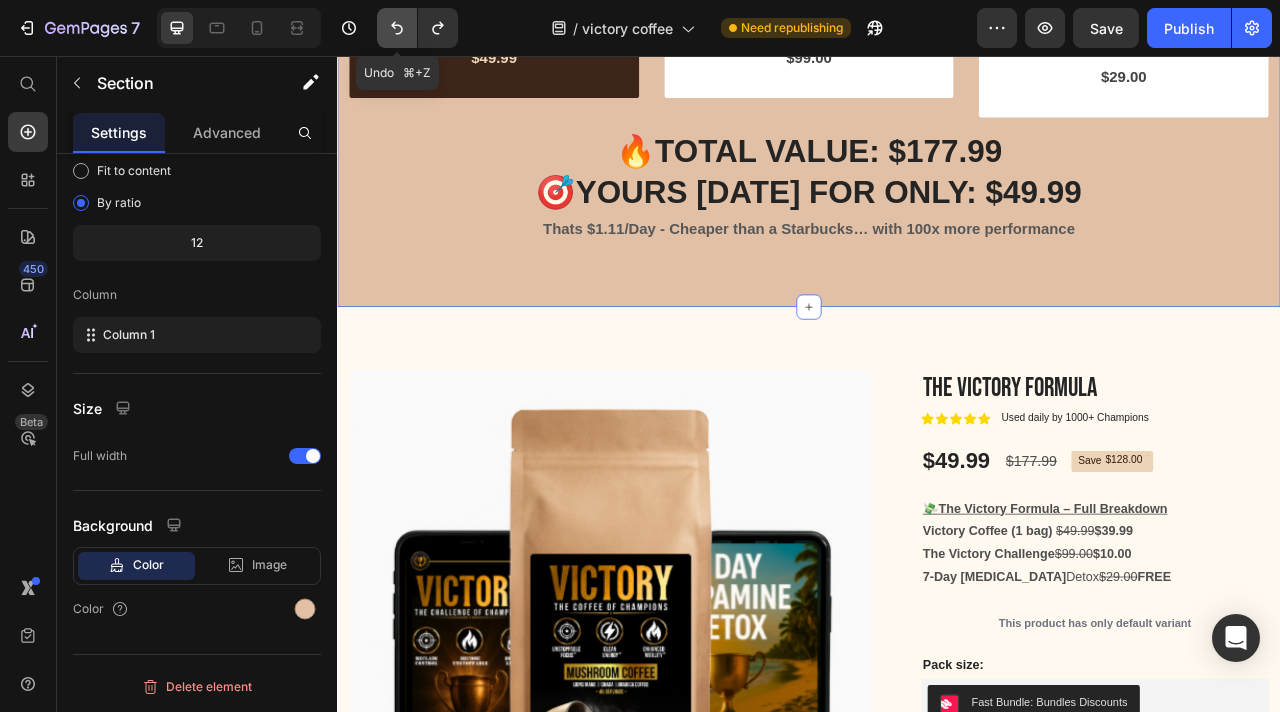click 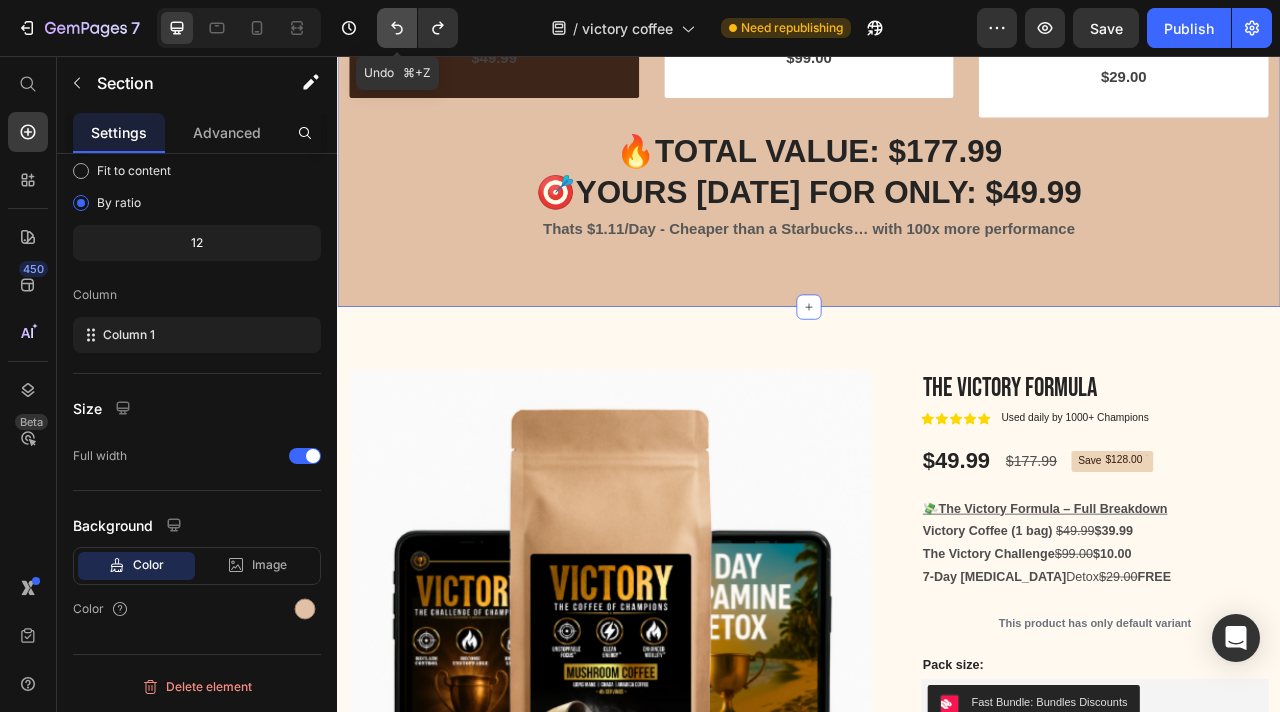 click 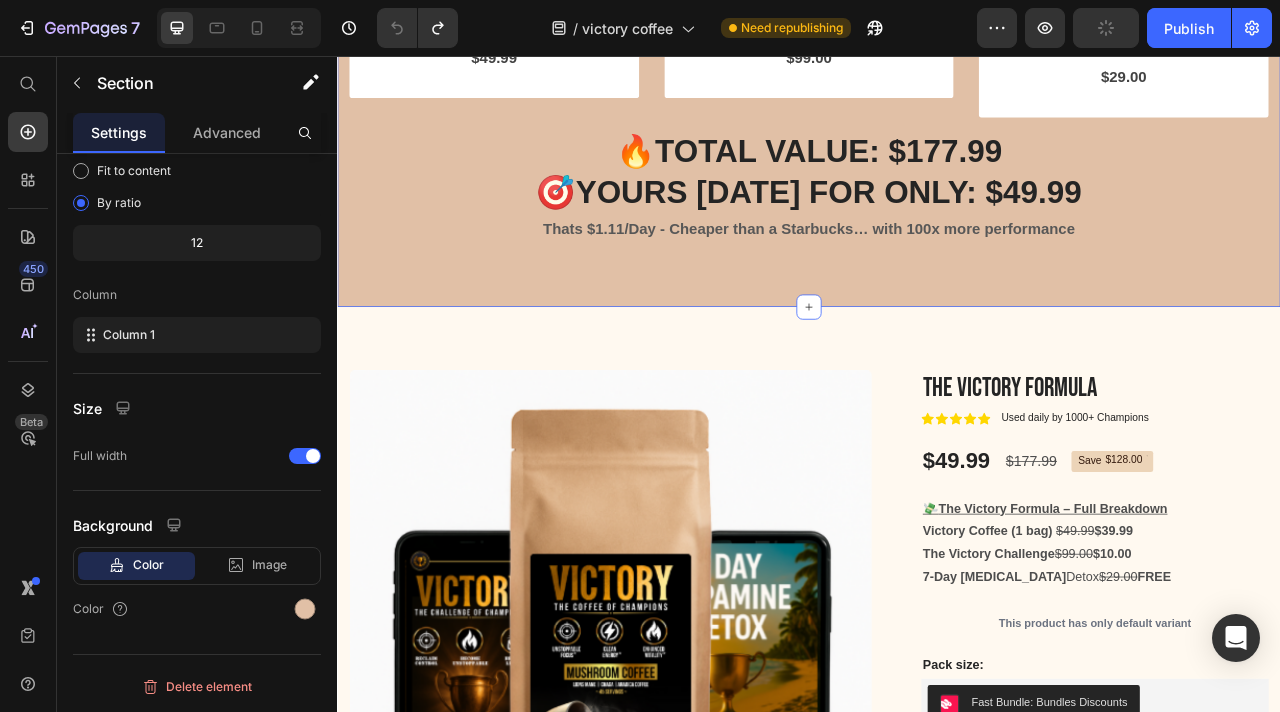 click on "Image Victory Coffee (45 servings) Text Block $49.99 Text block Row Image The Victory Challenge Text Block $99.00 Text block Row Image 7-Day [MEDICAL_DATA] Detox Plan Text Block $29.00 Text block Row Row 🔥TOTAL VALUE: $177.99 🎯YOURS [DATE] FOR ONLY: $49.99 Heading Thats $1.11/Day - Cheaper than a Starbucks… with 100x more performance Text block Section 6   You can create reusable sections Create Theme Section AI Content Write with GemAI What would you like to describe here? Tone and Voice Persuasive Product 7 Day [MEDICAL_DATA] Detox Show more Generate" at bounding box center [937, 115] 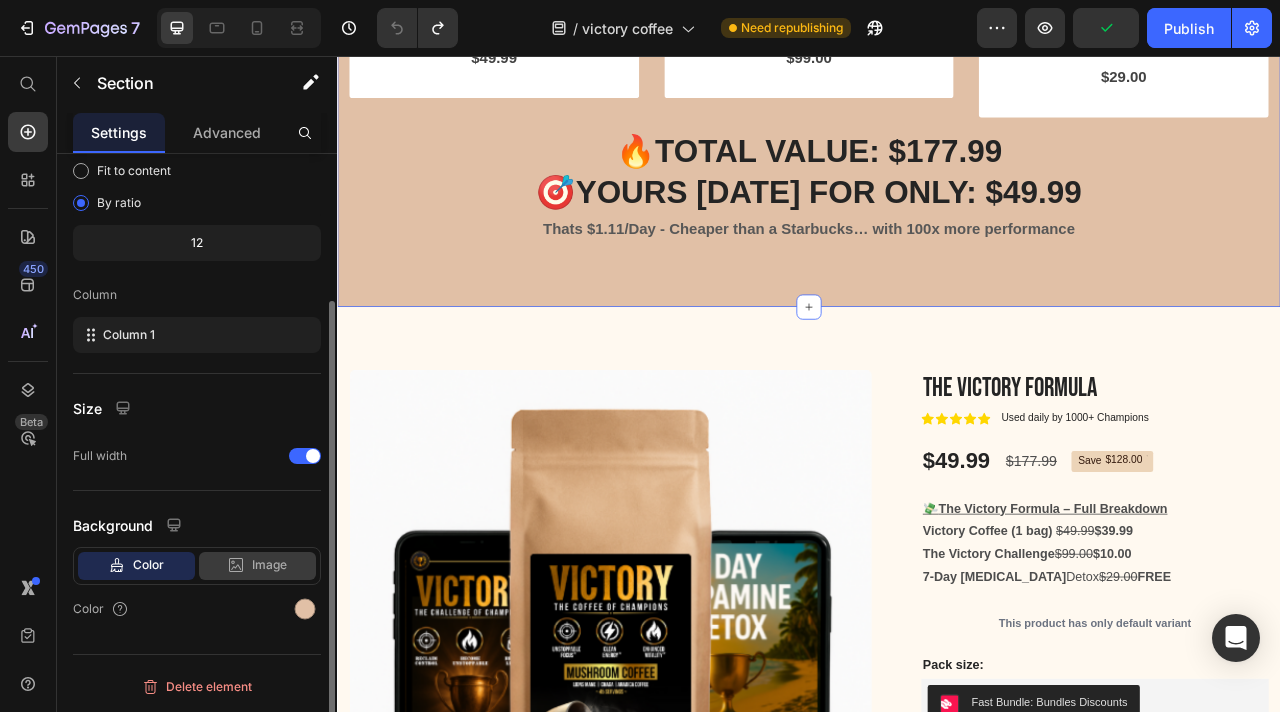 click on "Image" 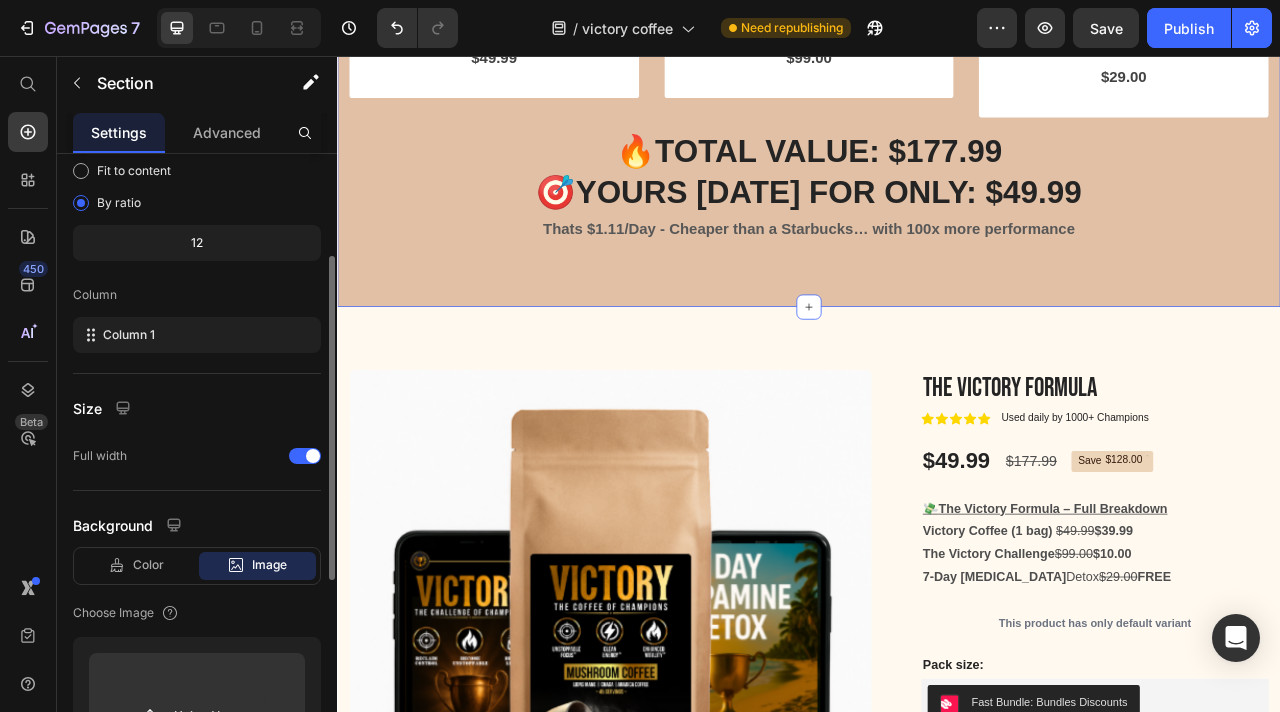 scroll, scrollTop: 460, scrollLeft: 0, axis: vertical 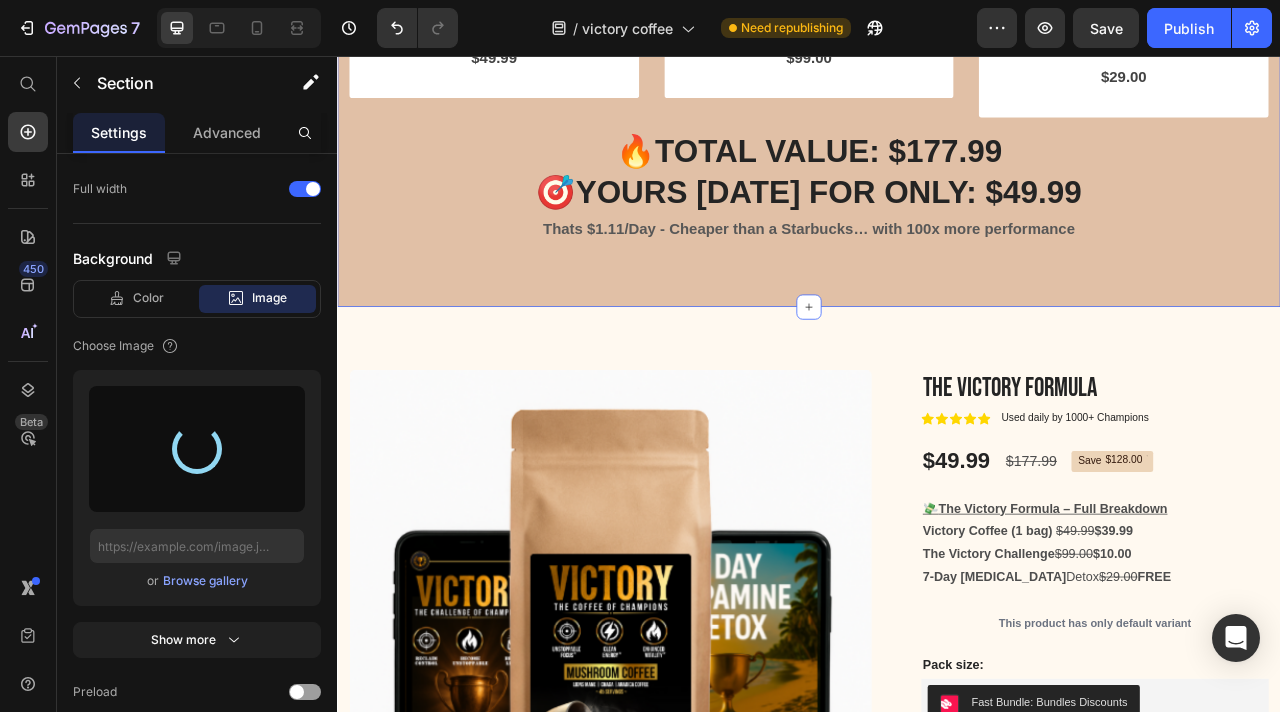 type on "[URL][DOMAIN_NAME]" 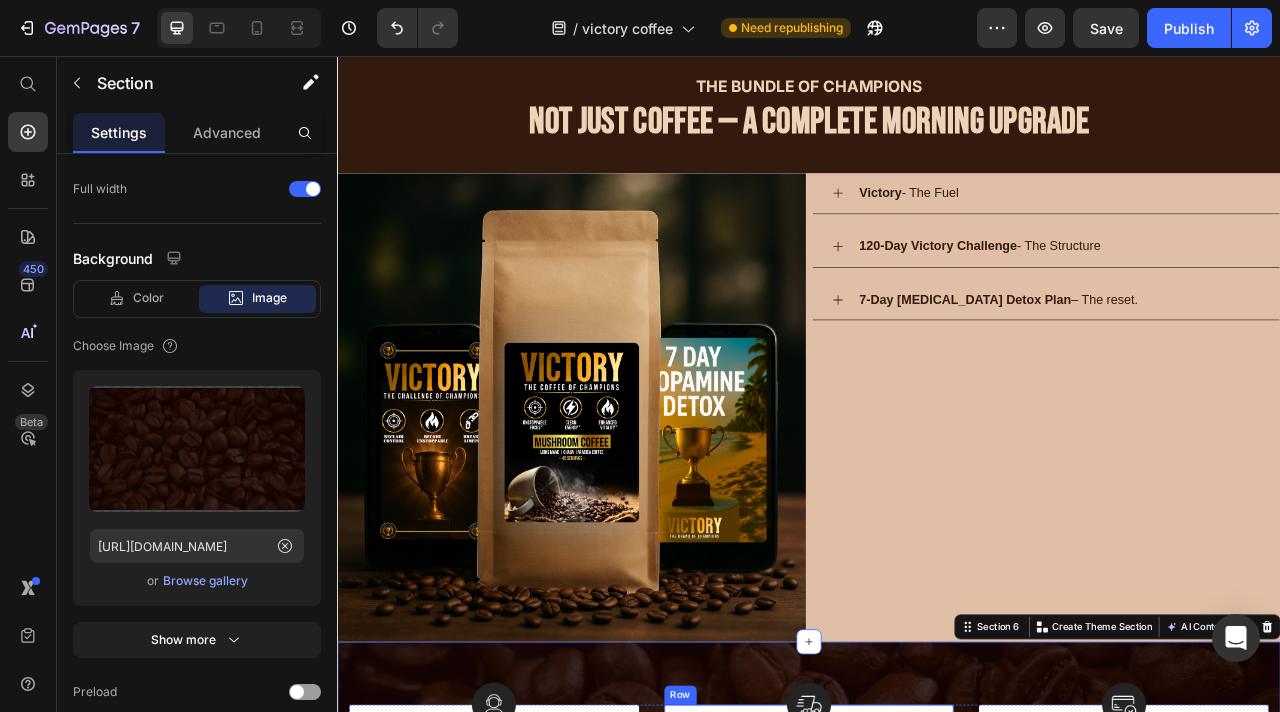 scroll, scrollTop: 2813, scrollLeft: 0, axis: vertical 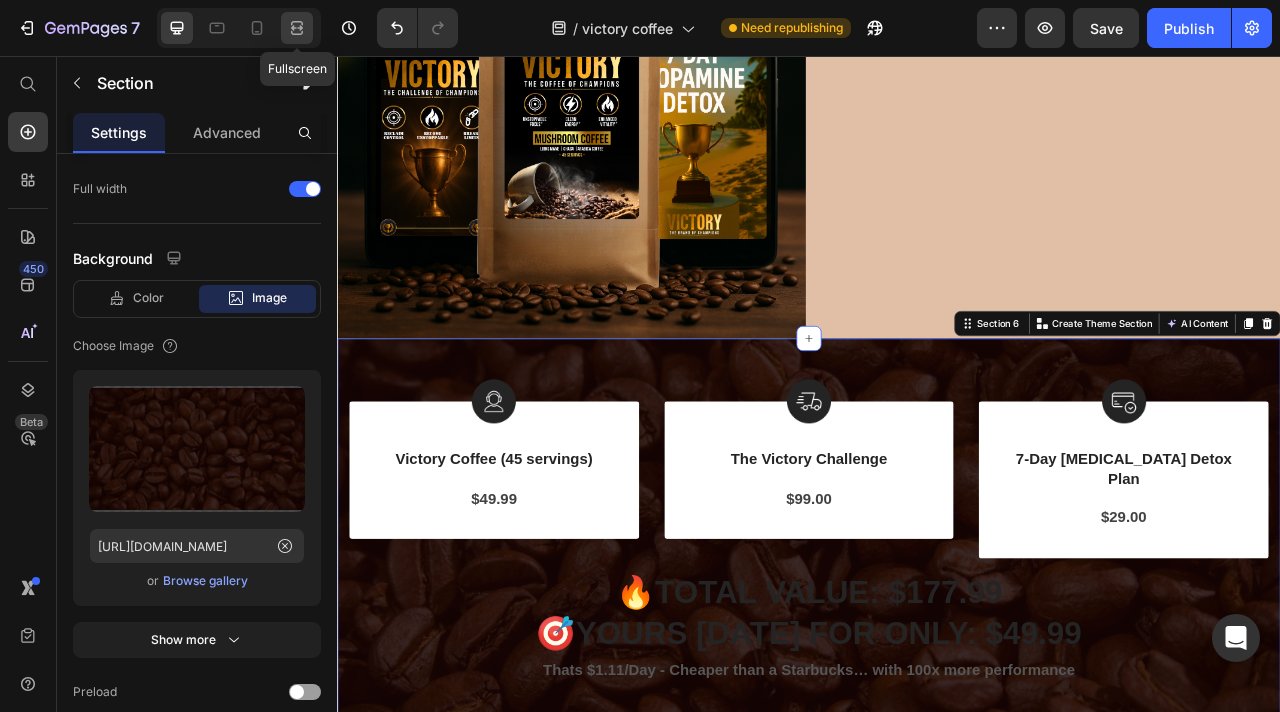 click 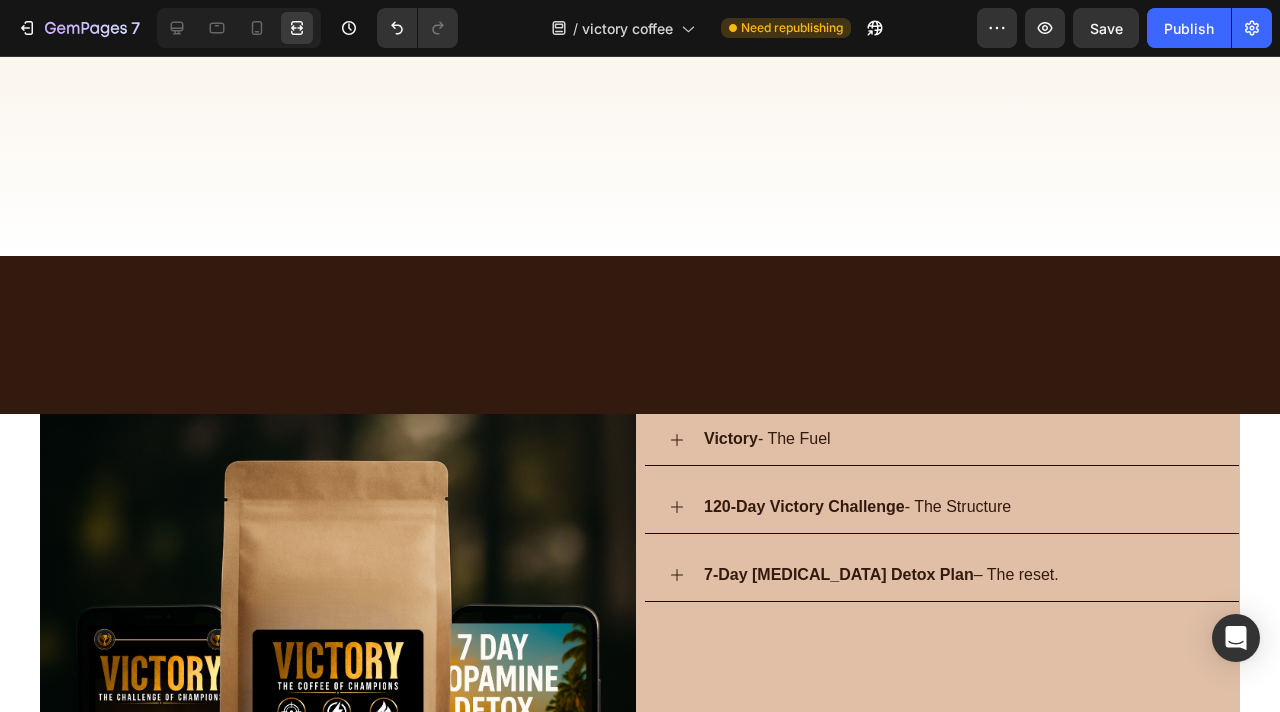 scroll, scrollTop: 3500, scrollLeft: 0, axis: vertical 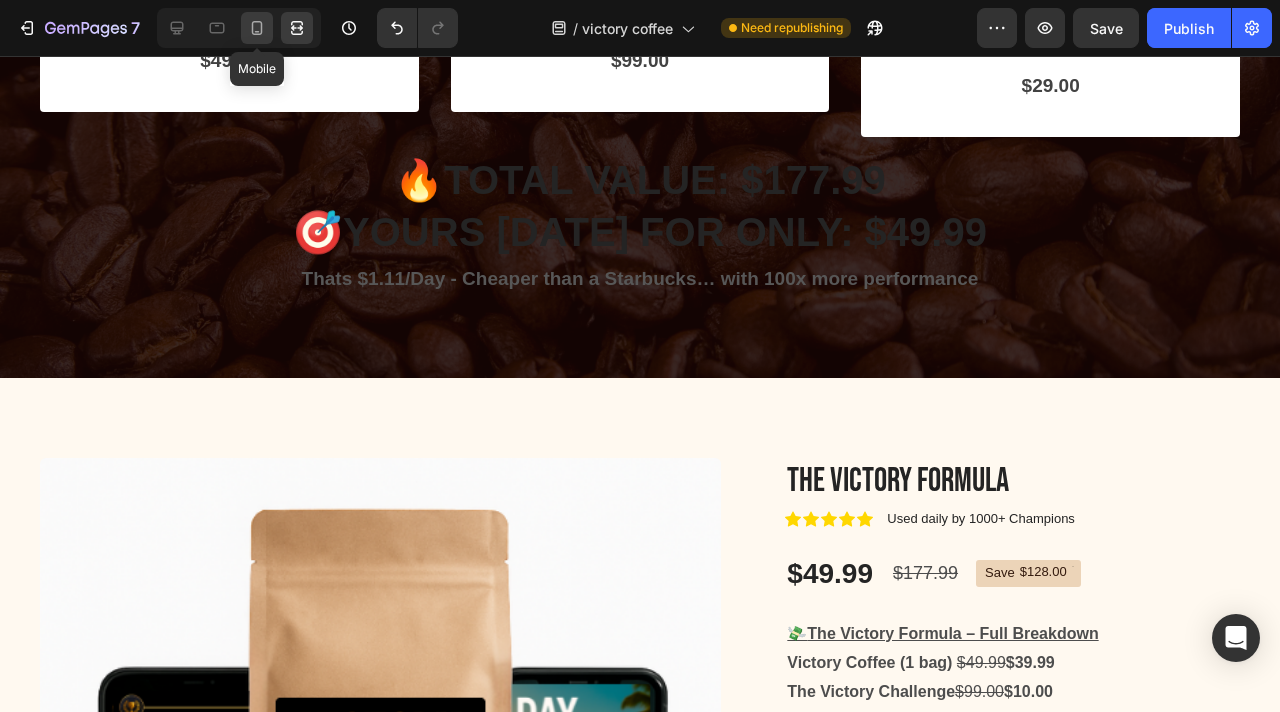 click 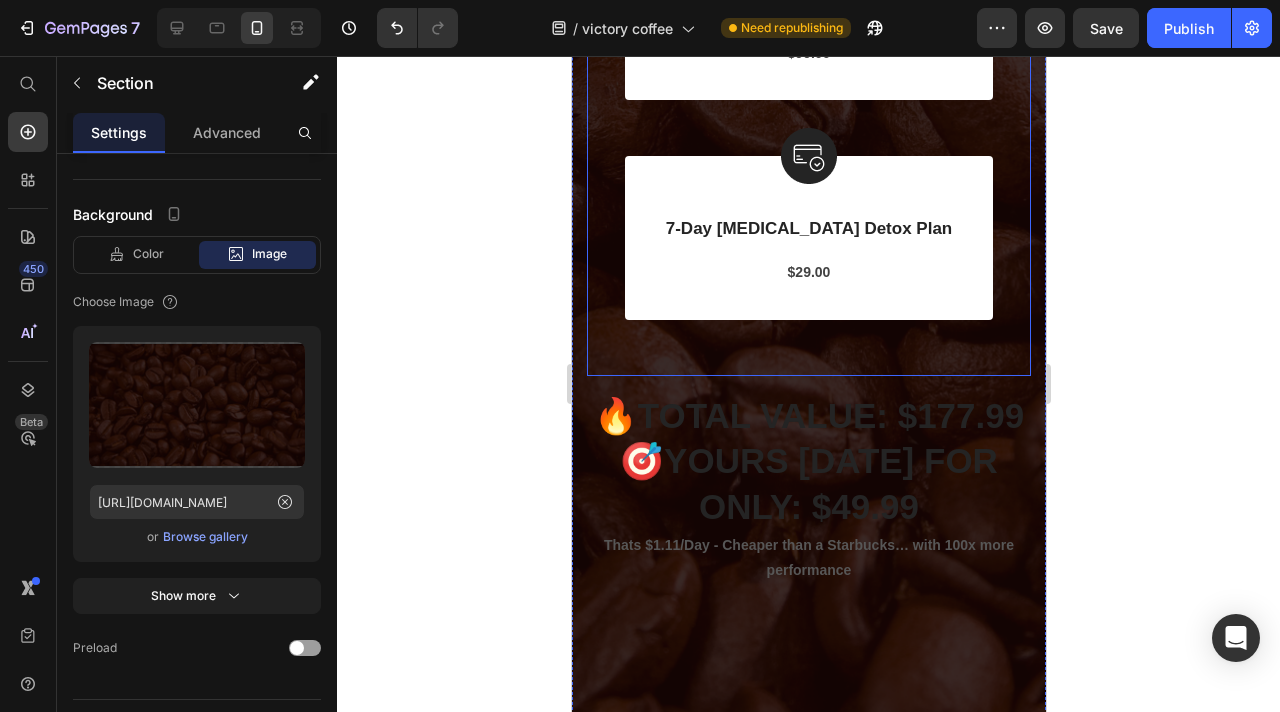 scroll, scrollTop: 3627, scrollLeft: 0, axis: vertical 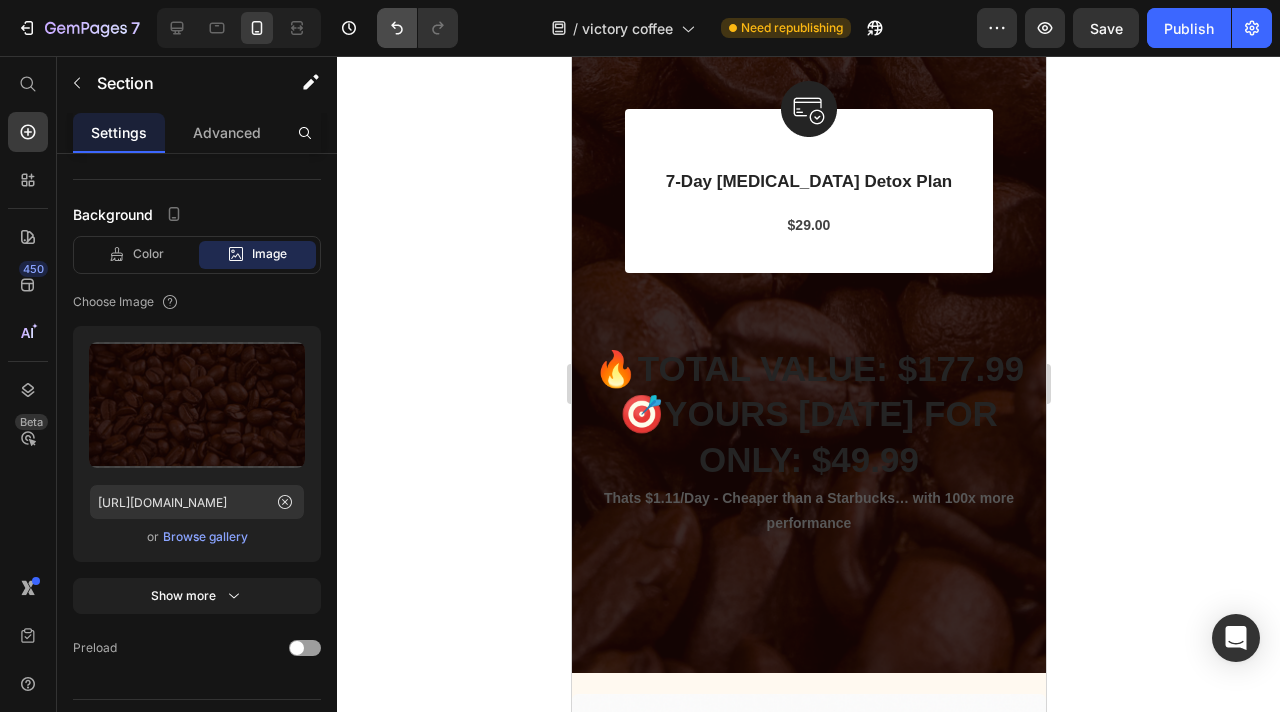 click 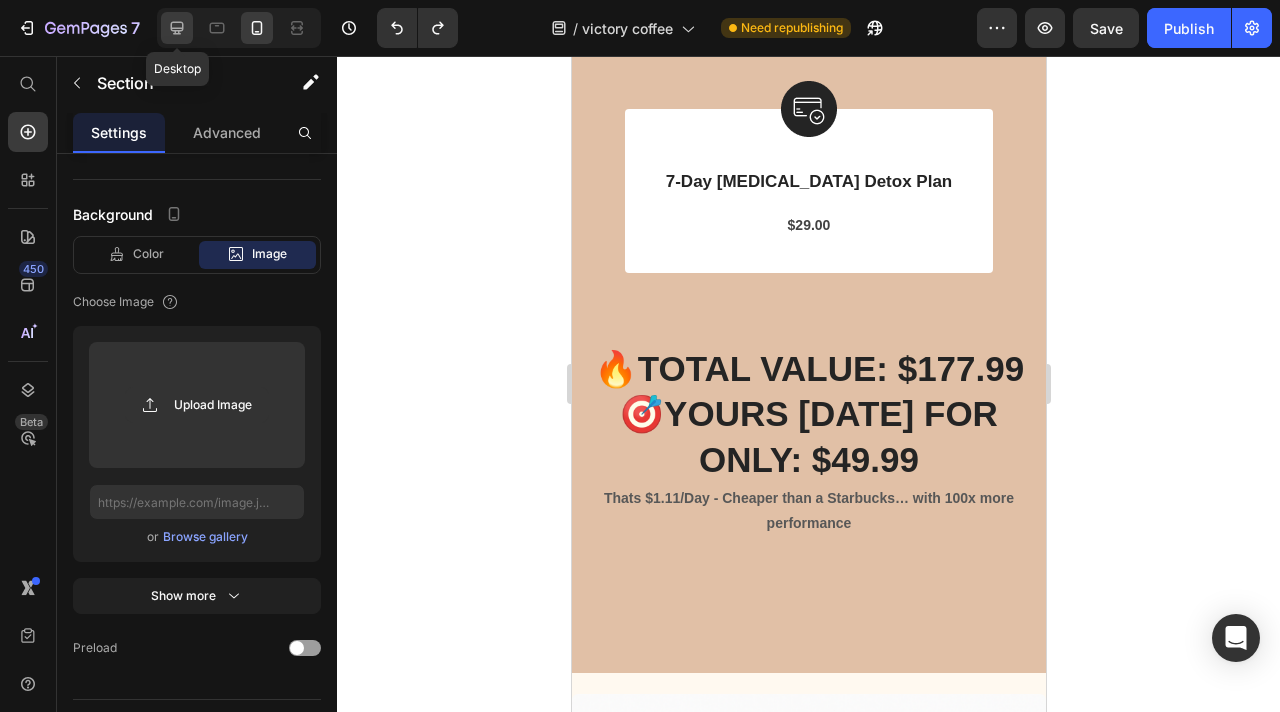 click 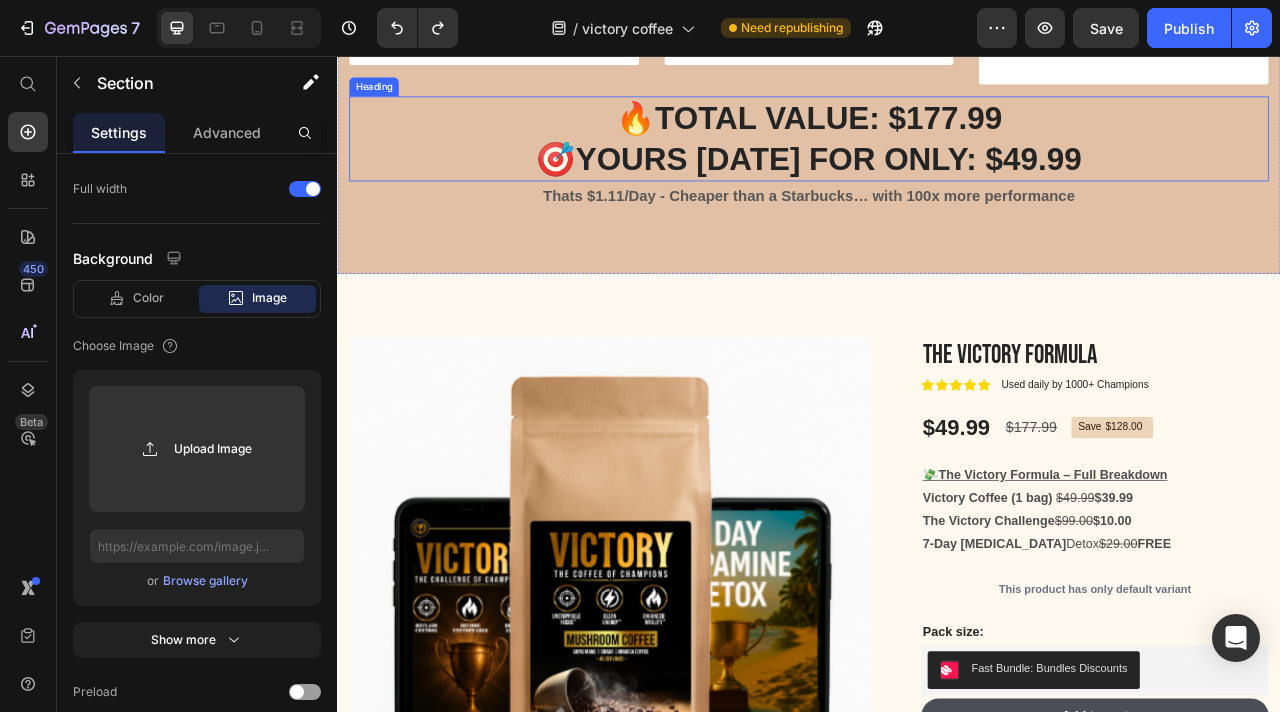 scroll, scrollTop: 3231, scrollLeft: 0, axis: vertical 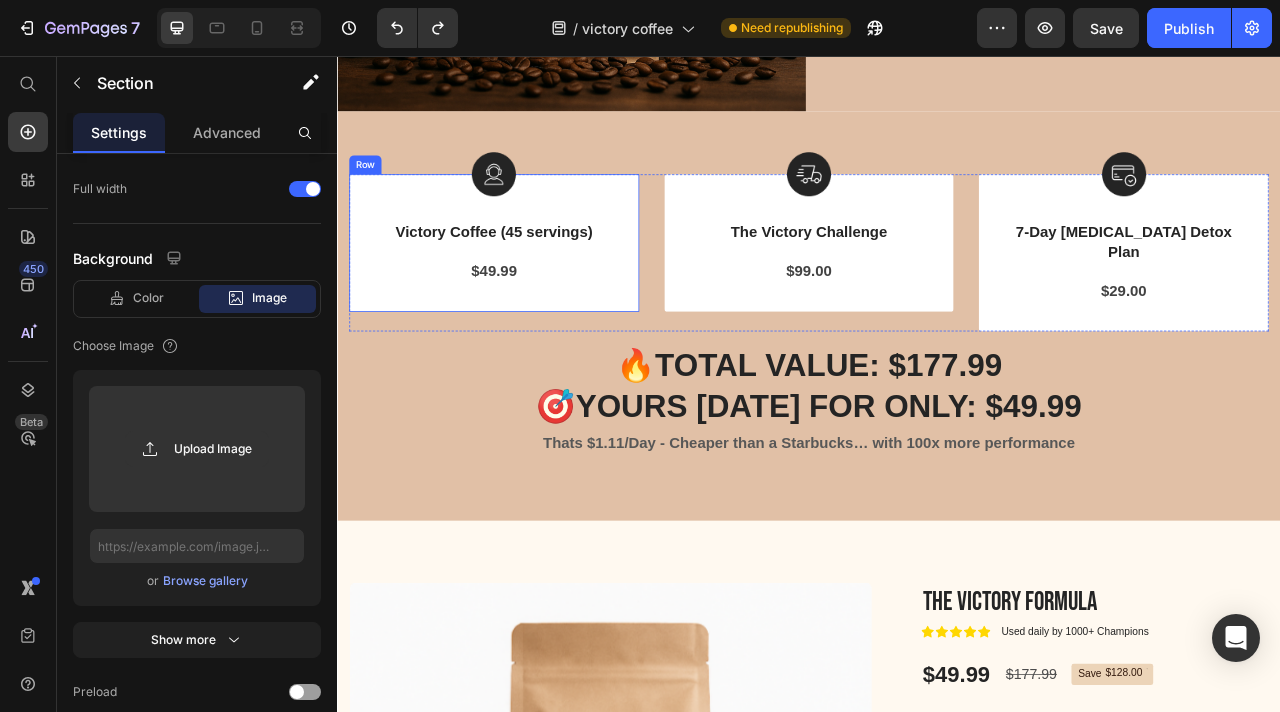 click on "Image Victory Coffee (45 servings) Text Block $49.99 Text block Row" at bounding box center (536, 293) 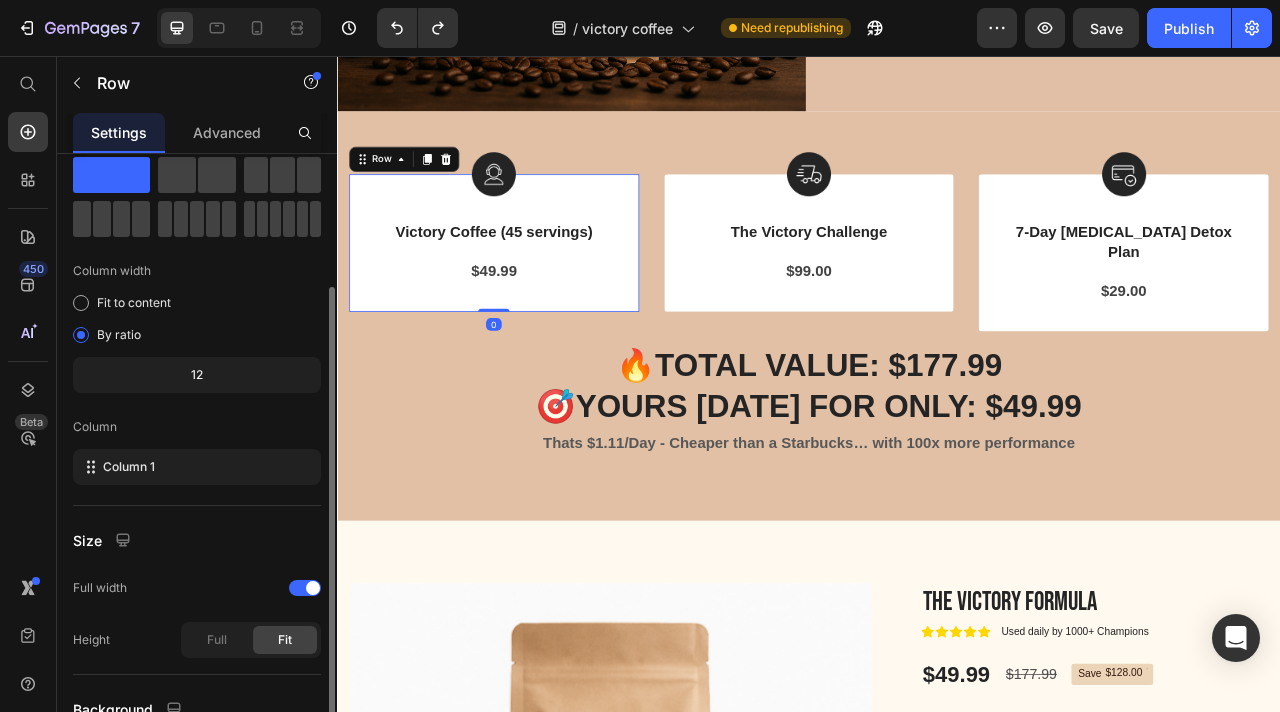 scroll, scrollTop: 245, scrollLeft: 0, axis: vertical 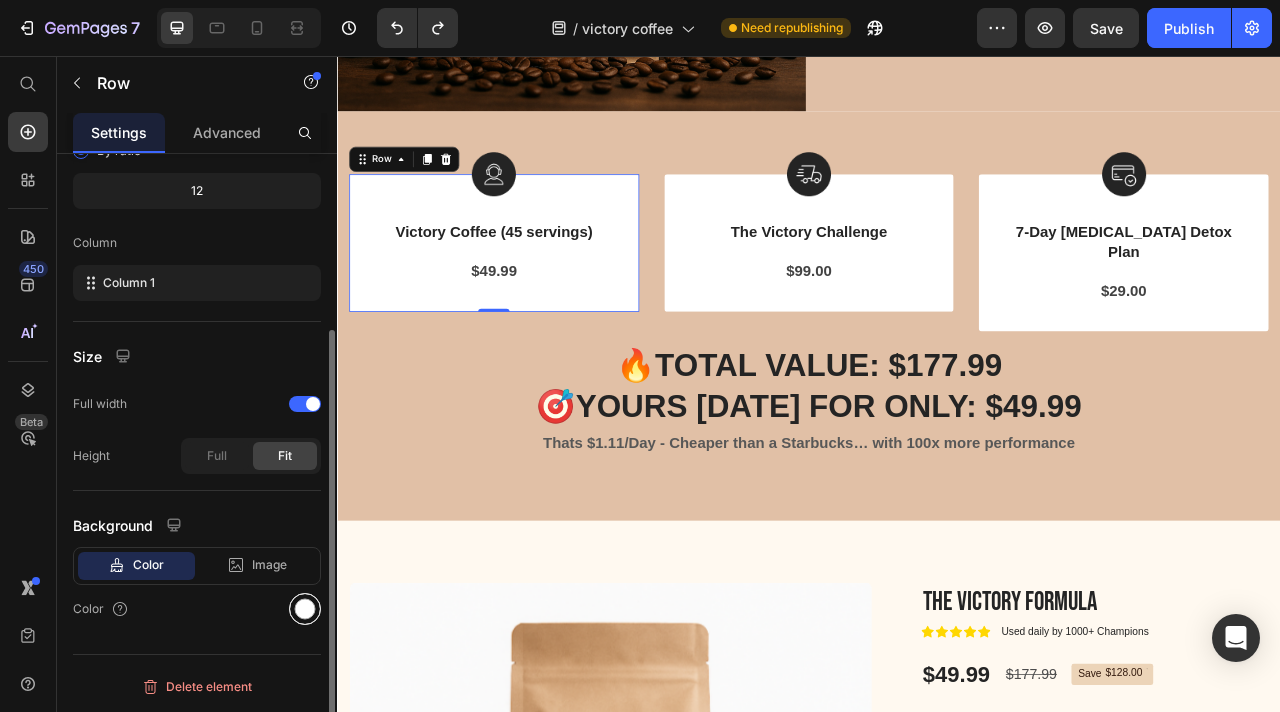 click at bounding box center (305, 609) 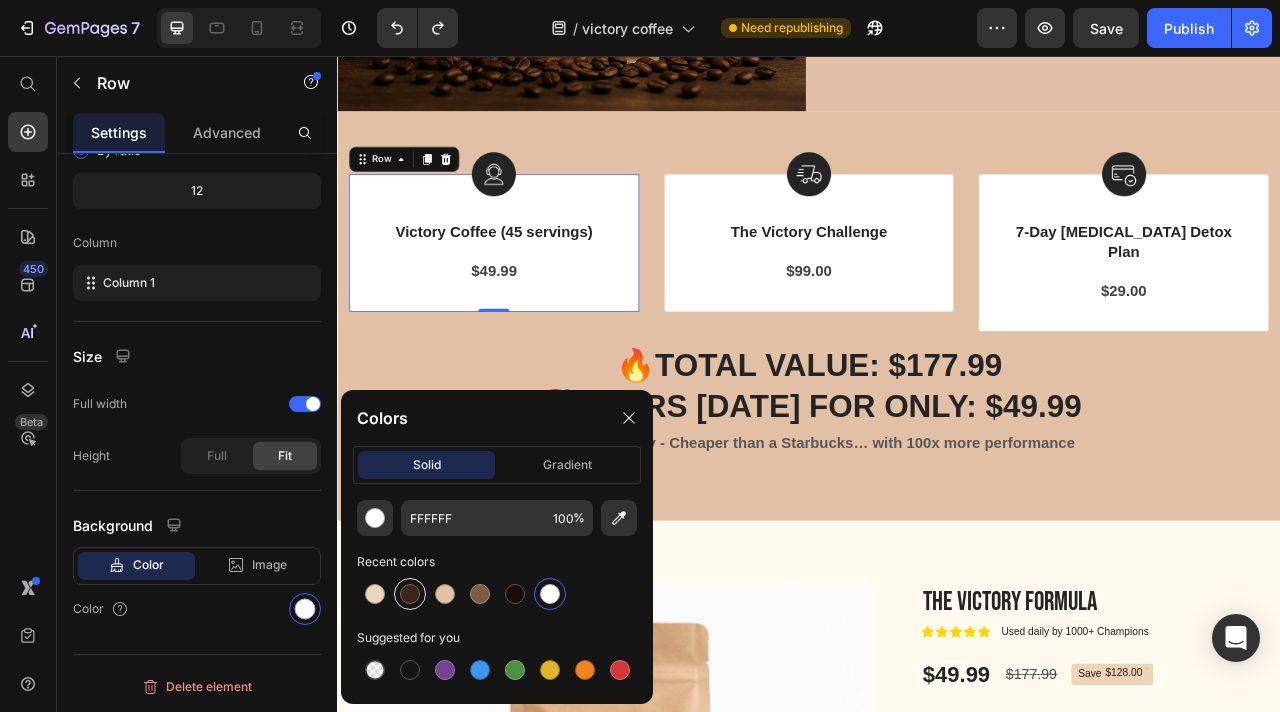 click at bounding box center [410, 594] 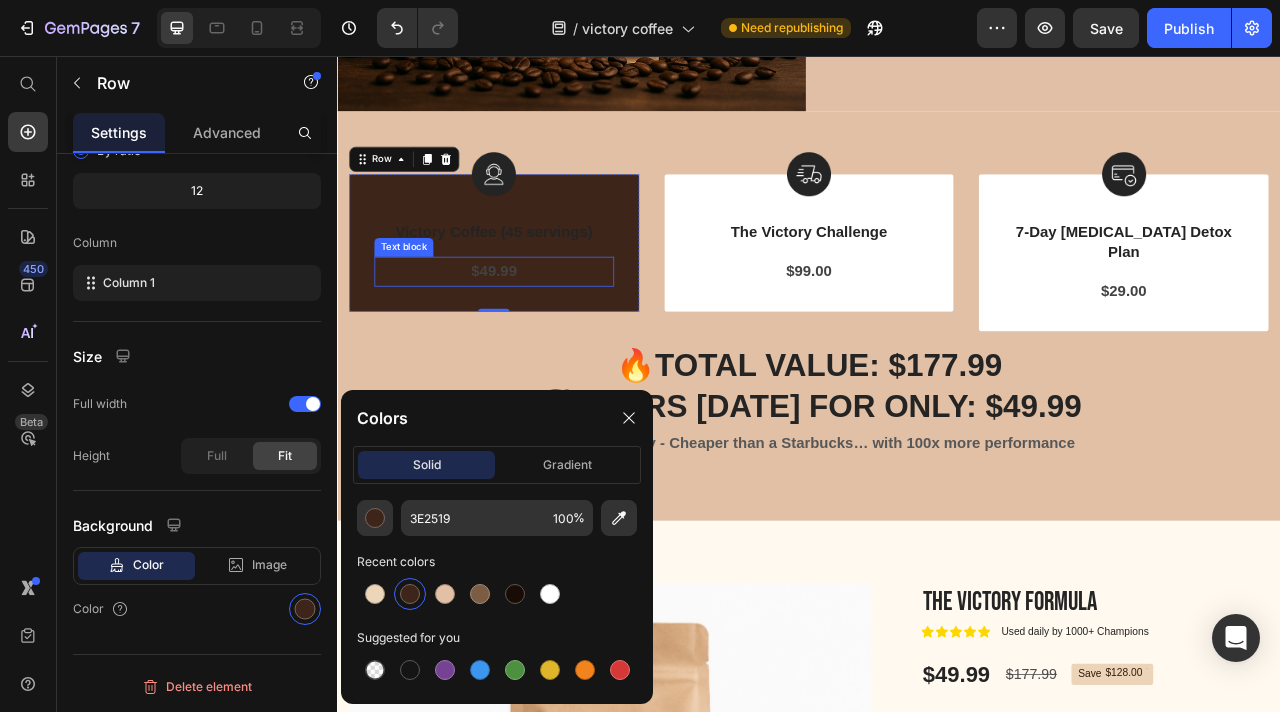 click on "Text block" at bounding box center (421, 299) 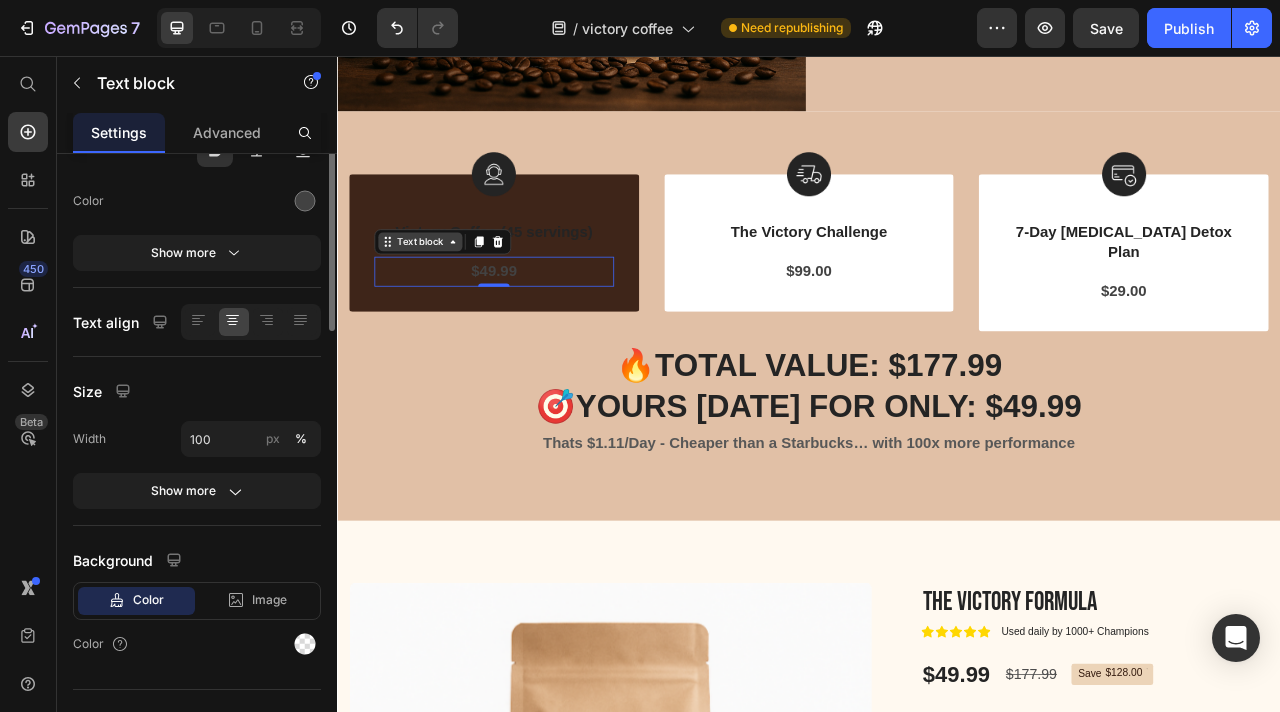 scroll, scrollTop: 0, scrollLeft: 0, axis: both 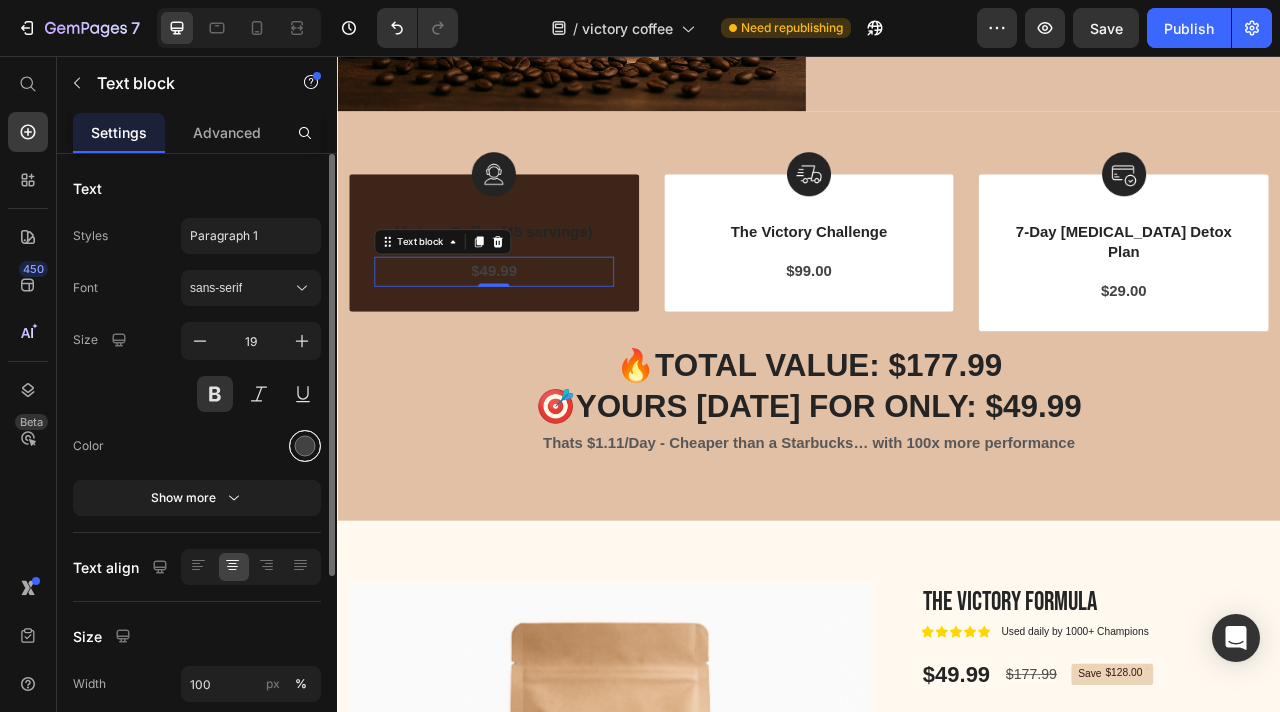 click at bounding box center (305, 446) 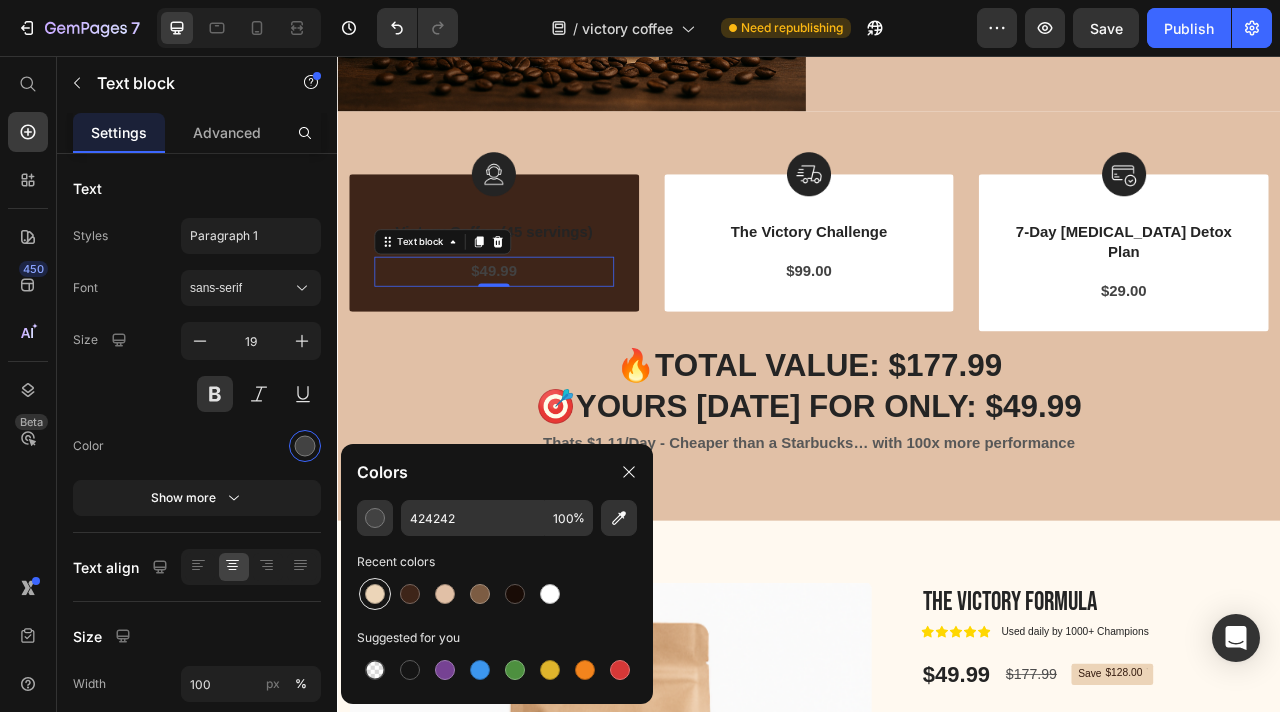 click at bounding box center [375, 594] 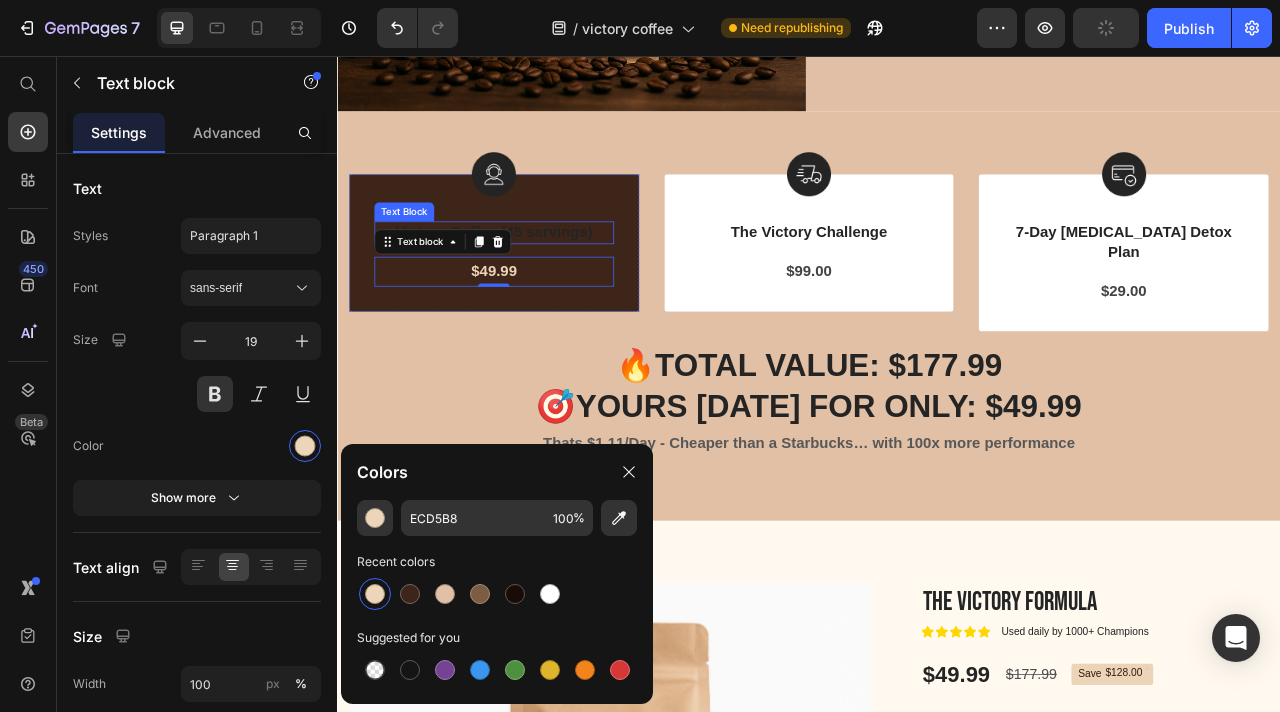 click on "Victory Coffee (45 servings)" at bounding box center (536, 280) 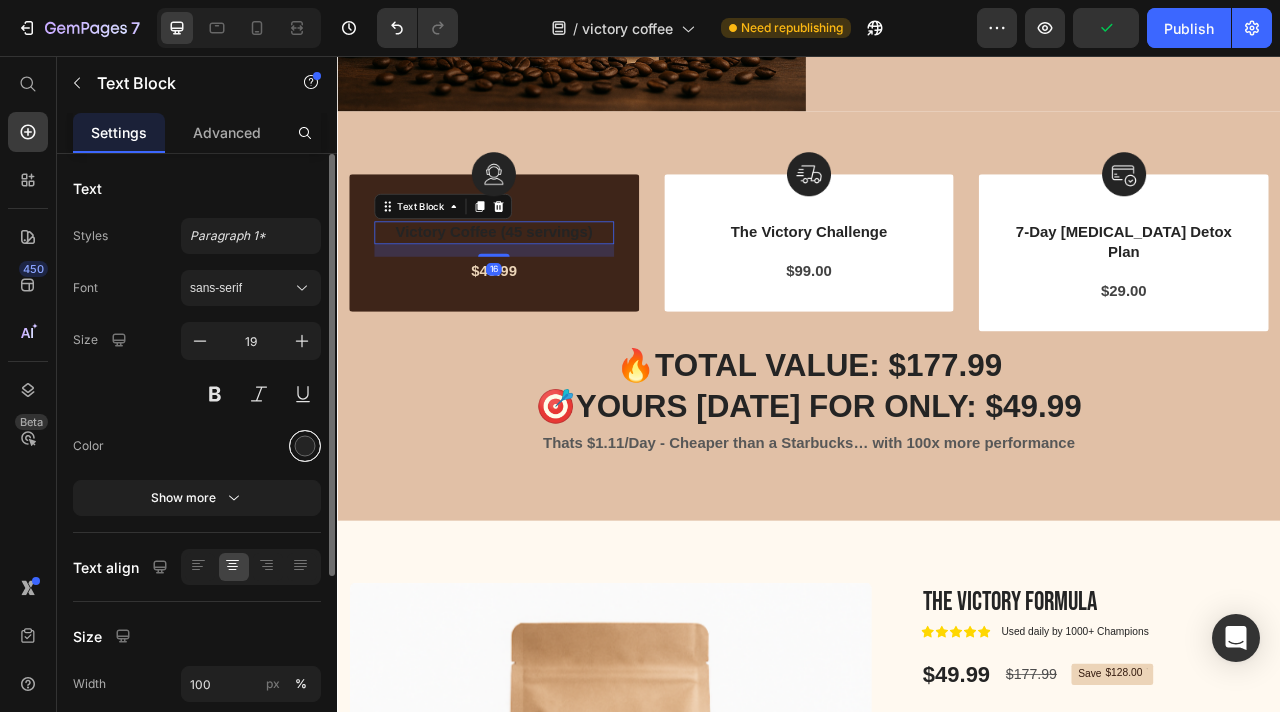 click at bounding box center (305, 446) 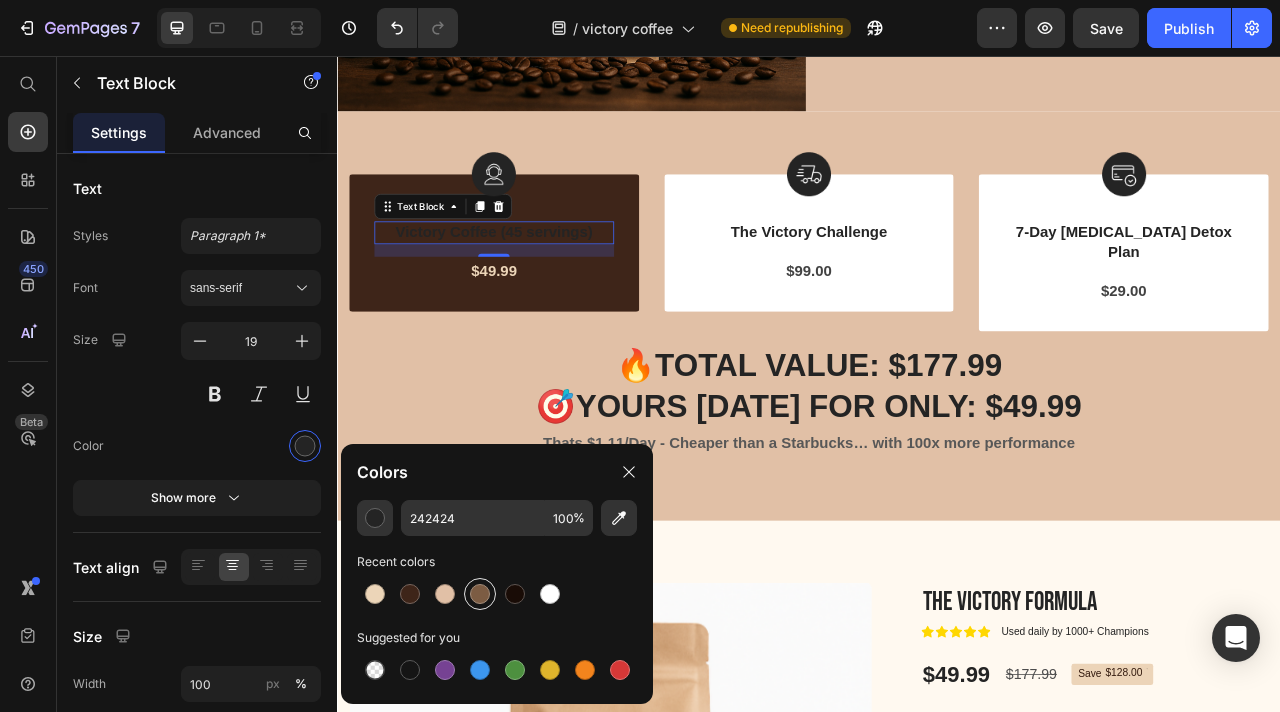 click at bounding box center [480, 594] 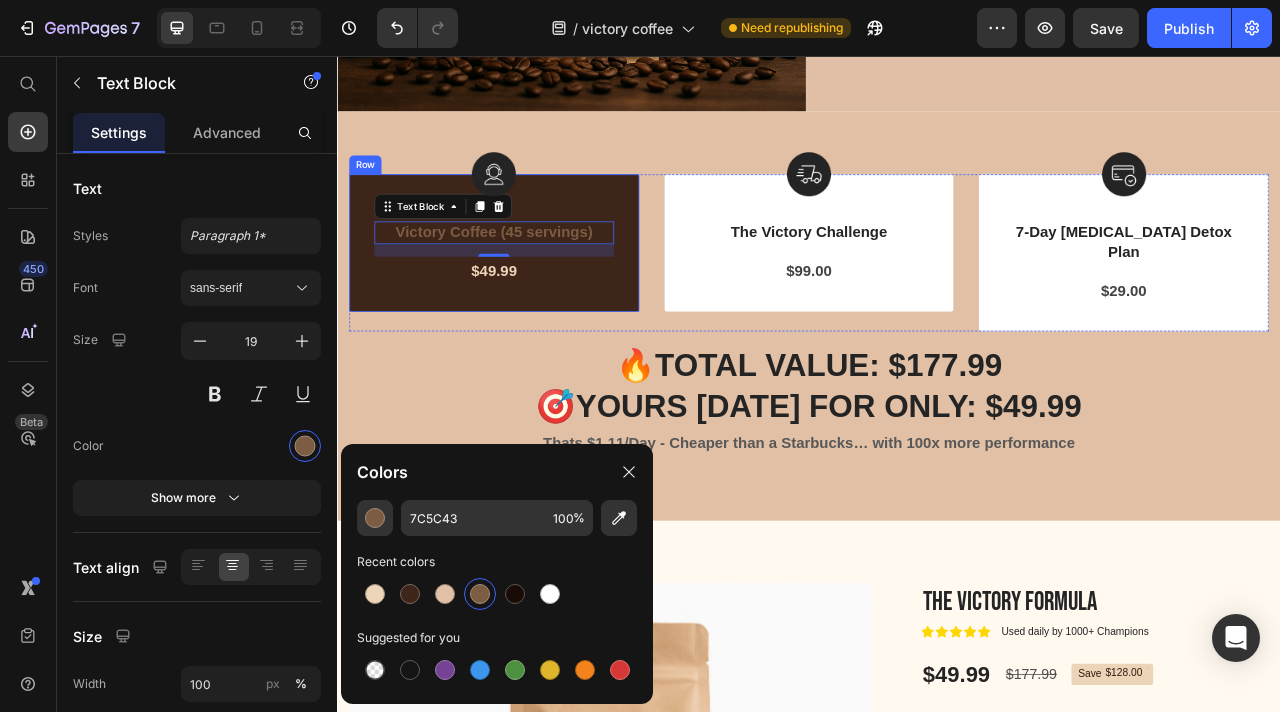 click on "Image Victory Coffee (45 servings) Text Block   16 $49.99 Text block Row" at bounding box center (536, 293) 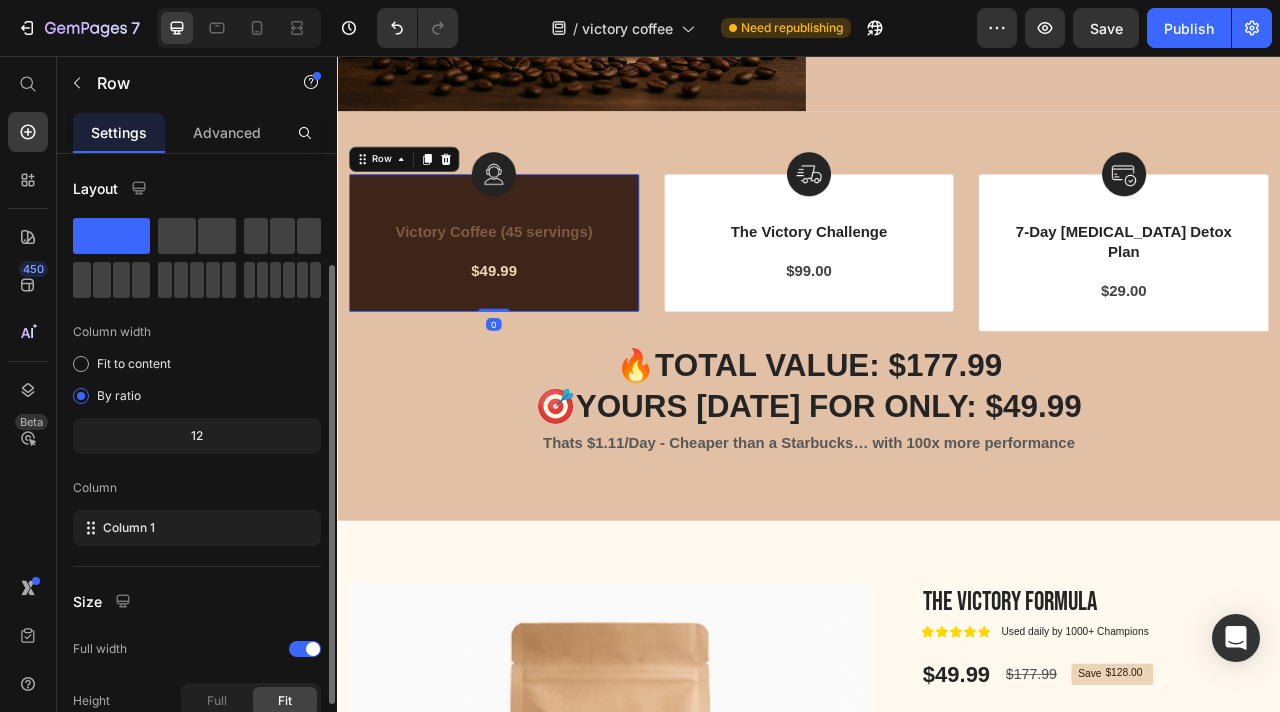scroll, scrollTop: 245, scrollLeft: 0, axis: vertical 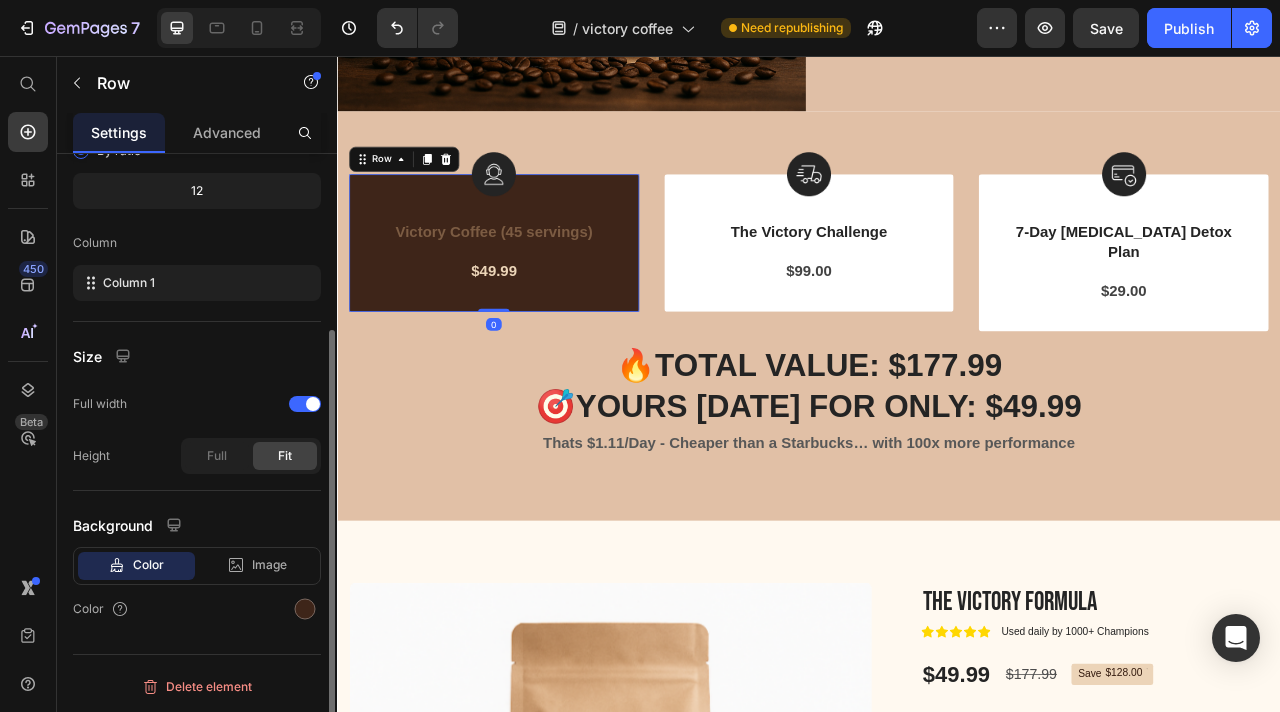 click on "Background Color Image Video  Color" 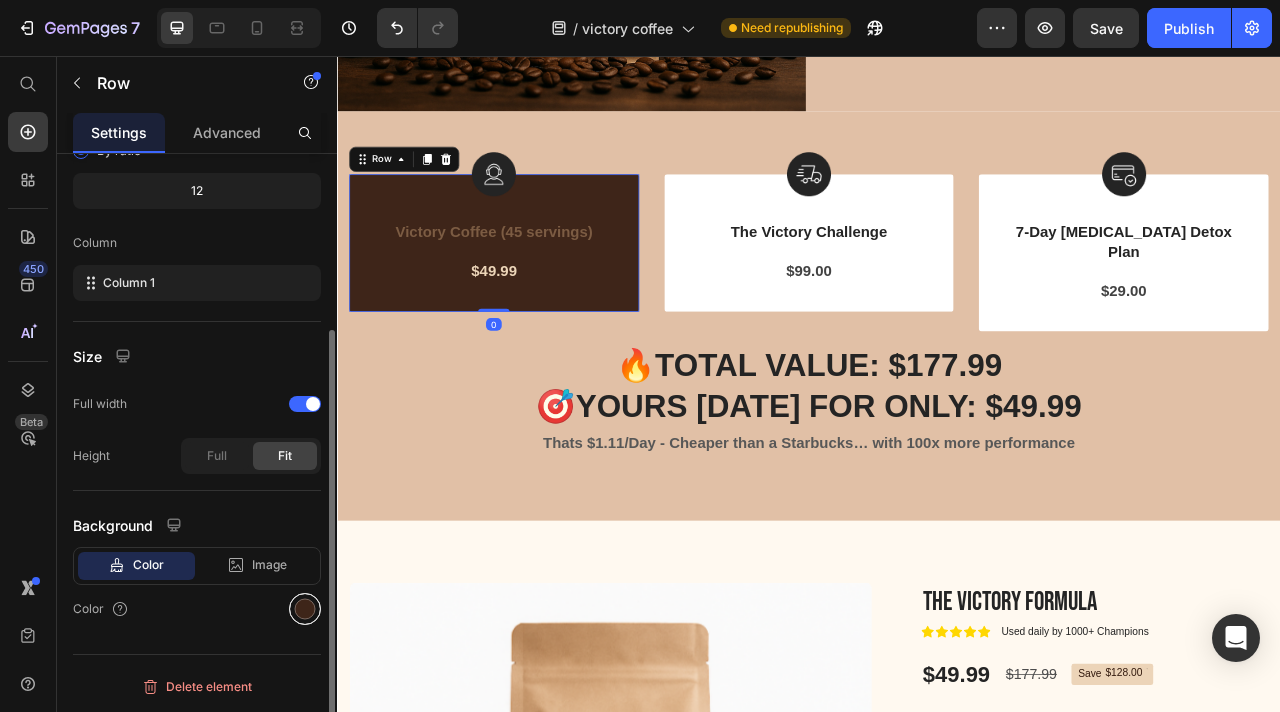 click at bounding box center [305, 609] 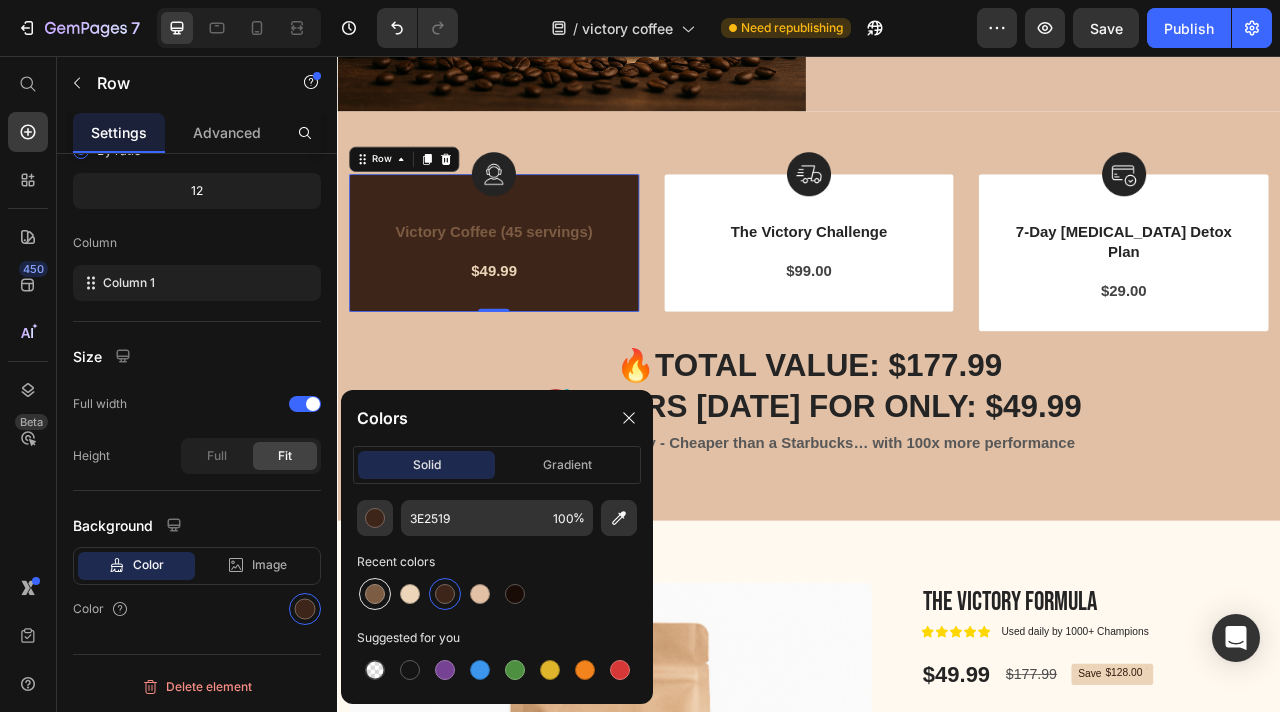 click at bounding box center (375, 594) 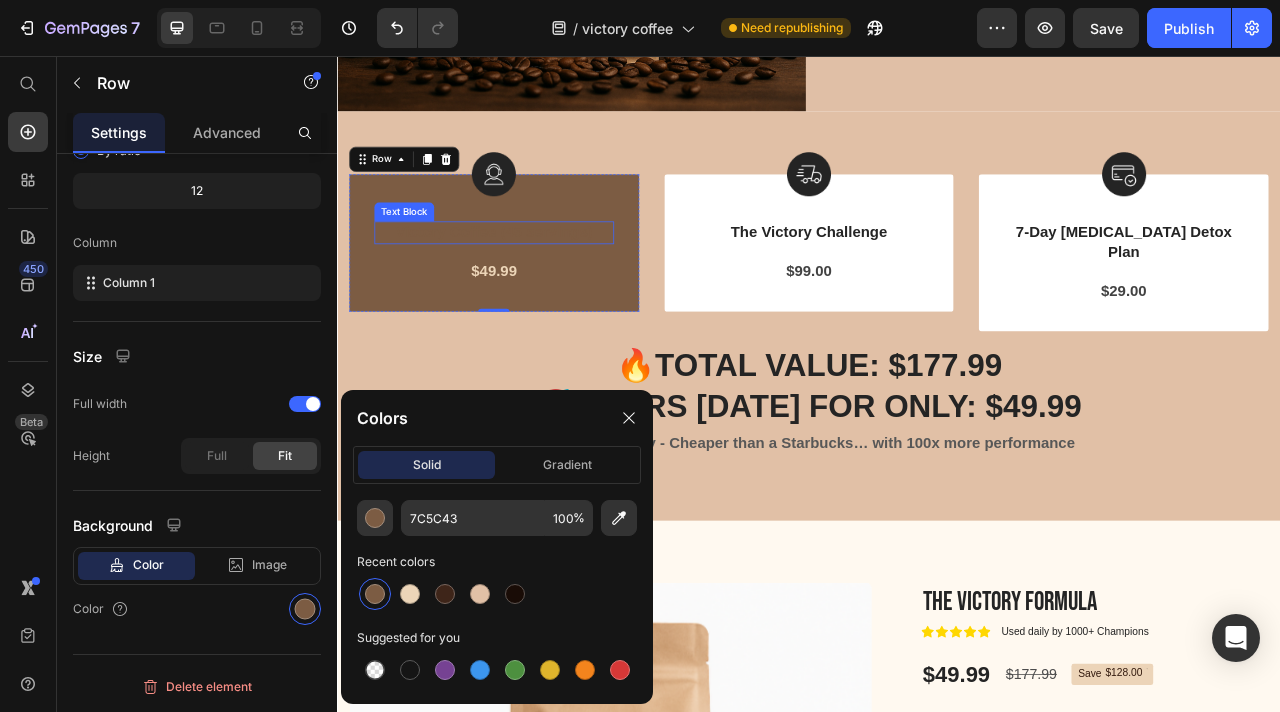 click on "Victory Coffee (45 servings)" at bounding box center [536, 280] 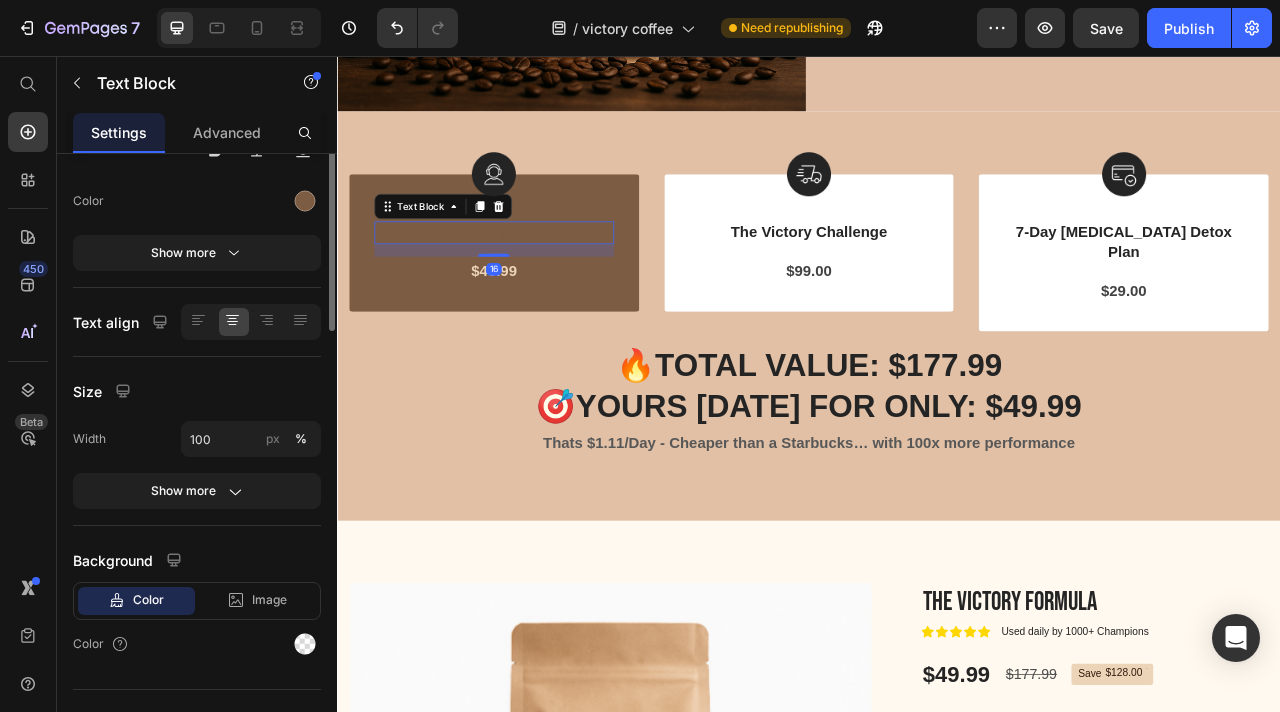 scroll, scrollTop: 0, scrollLeft: 0, axis: both 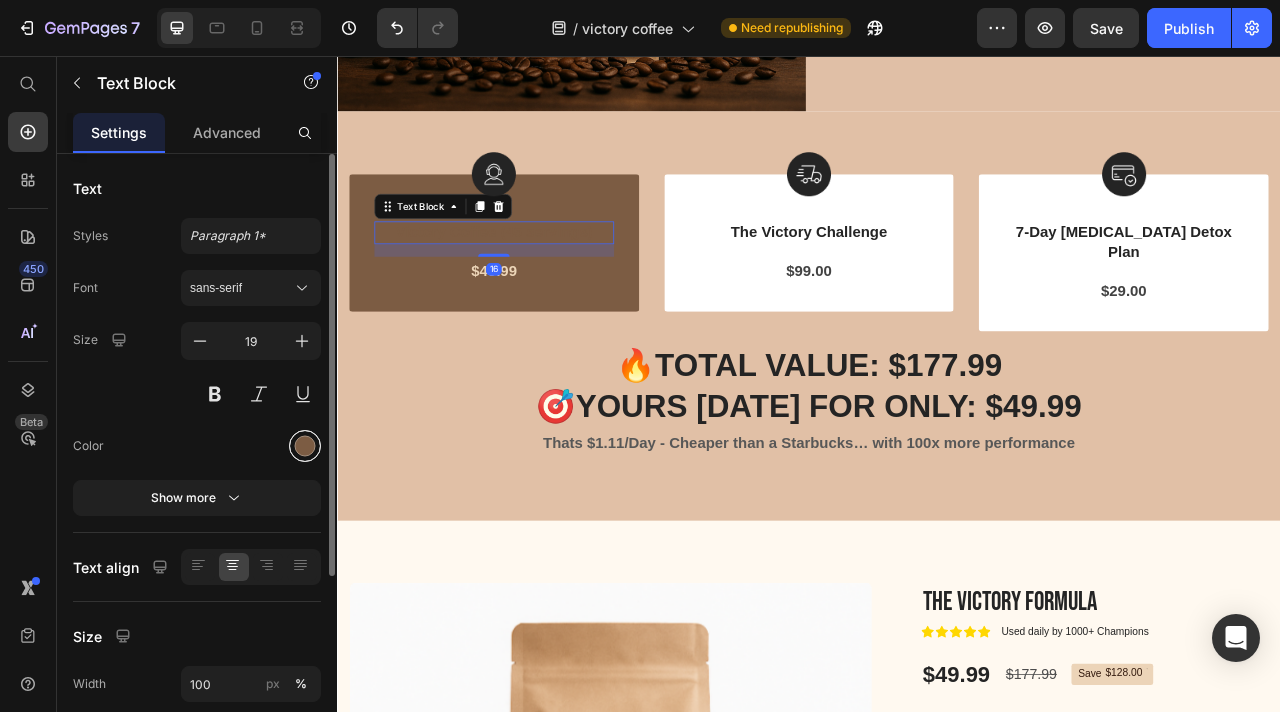 click at bounding box center (305, 446) 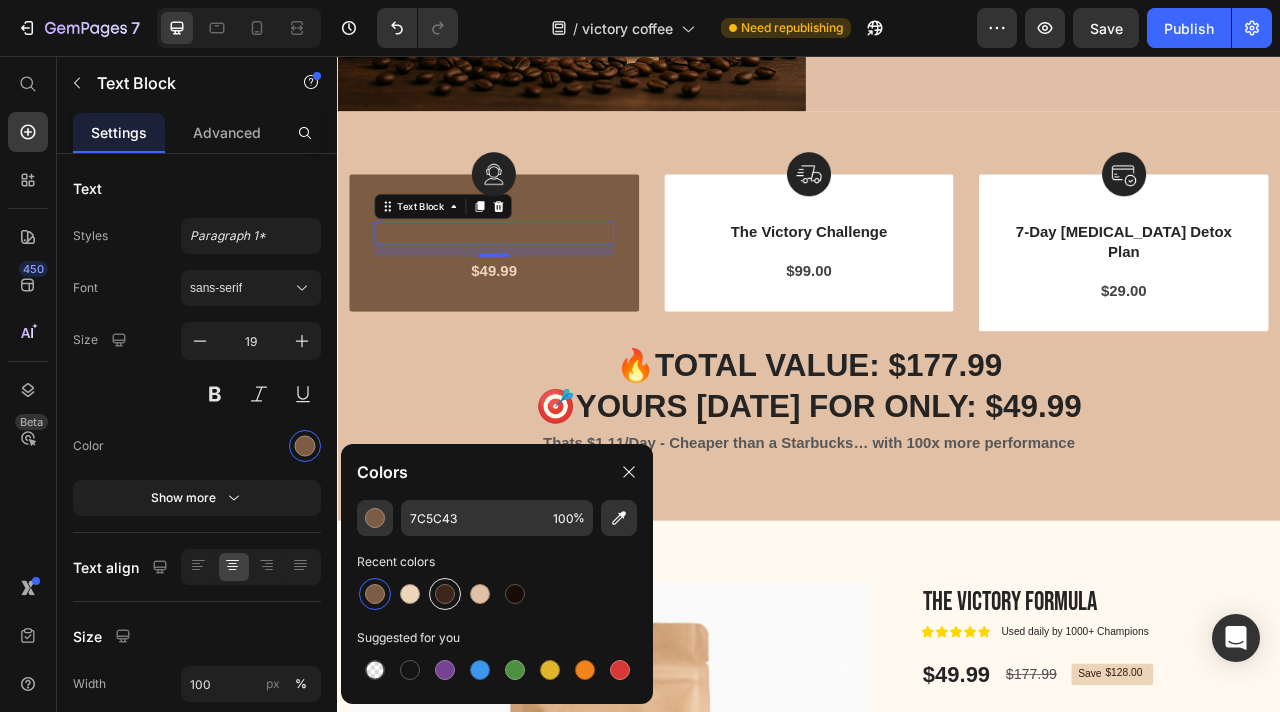 click at bounding box center (445, 594) 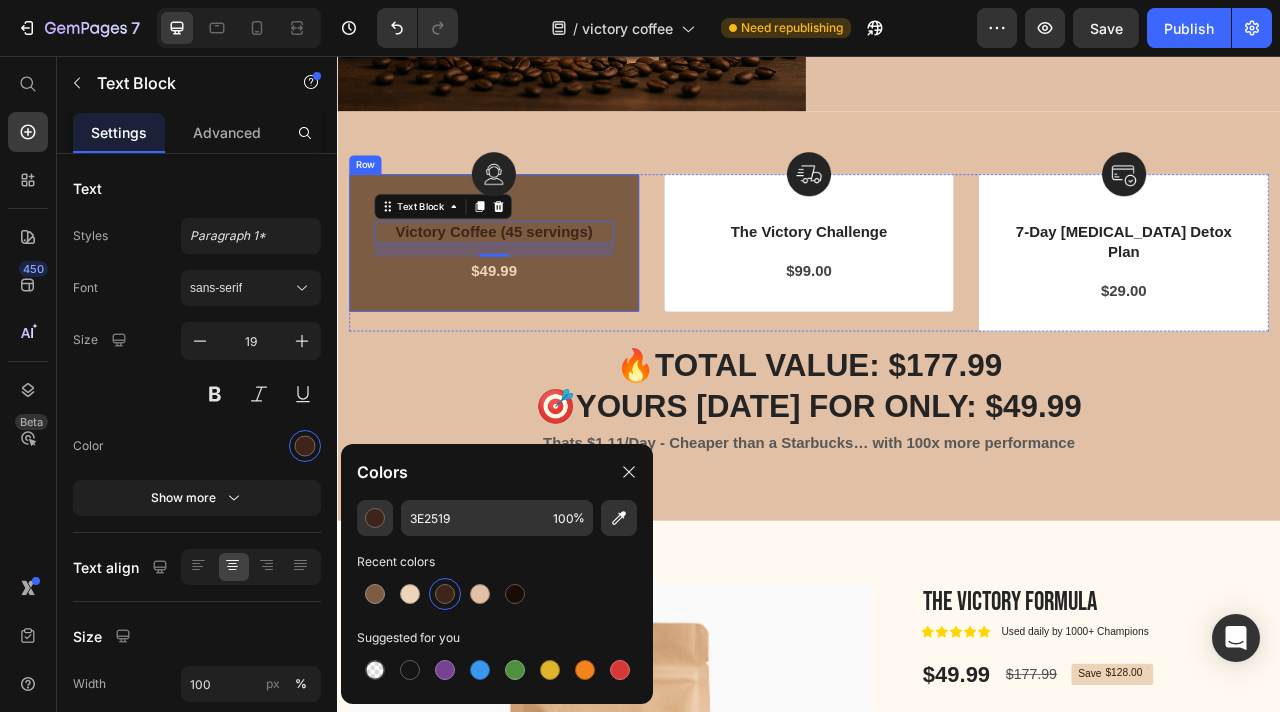 click on "Image Victory Coffee (45 servings) Text Block   16 $49.99 Text block Row" at bounding box center (536, 293) 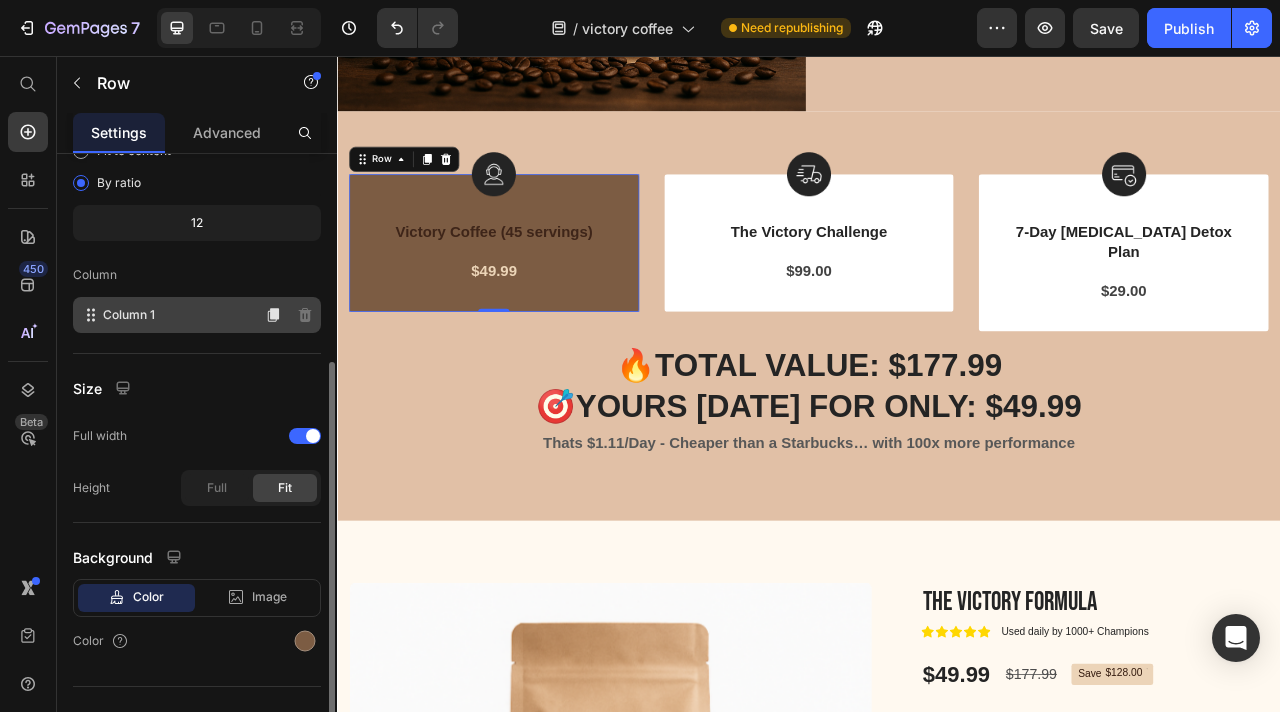 scroll, scrollTop: 245, scrollLeft: 0, axis: vertical 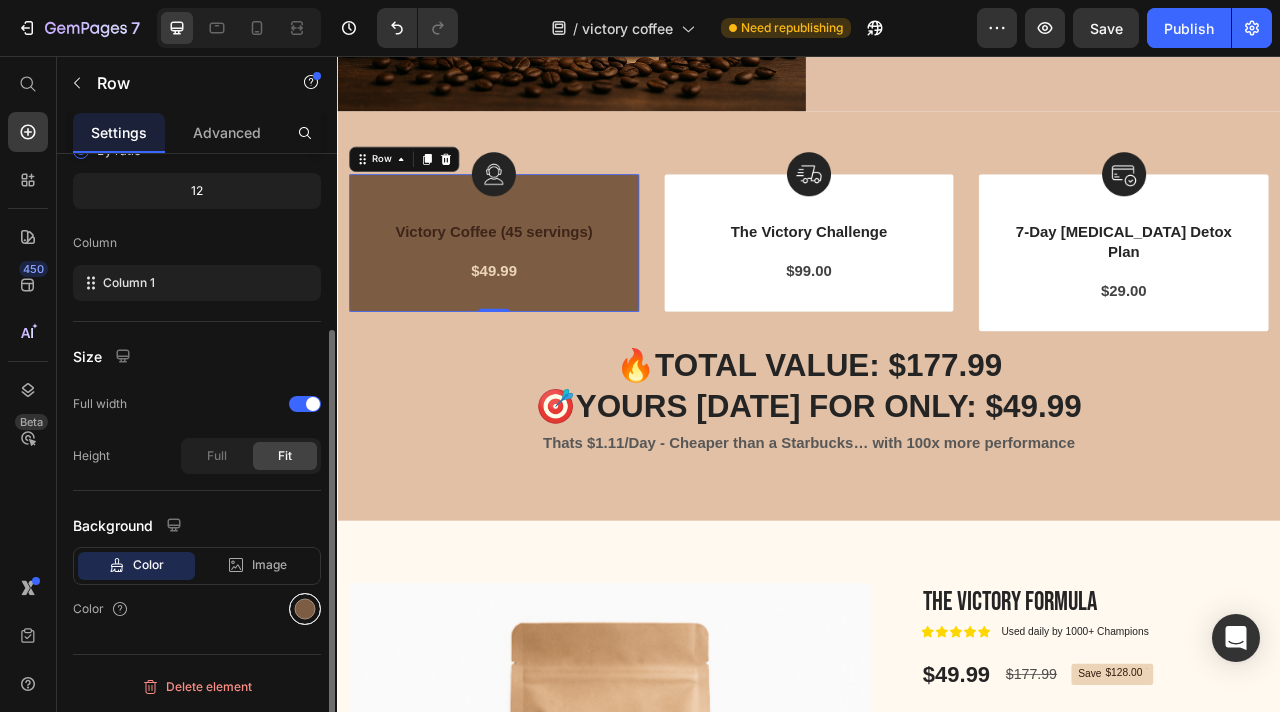 click at bounding box center (305, 609) 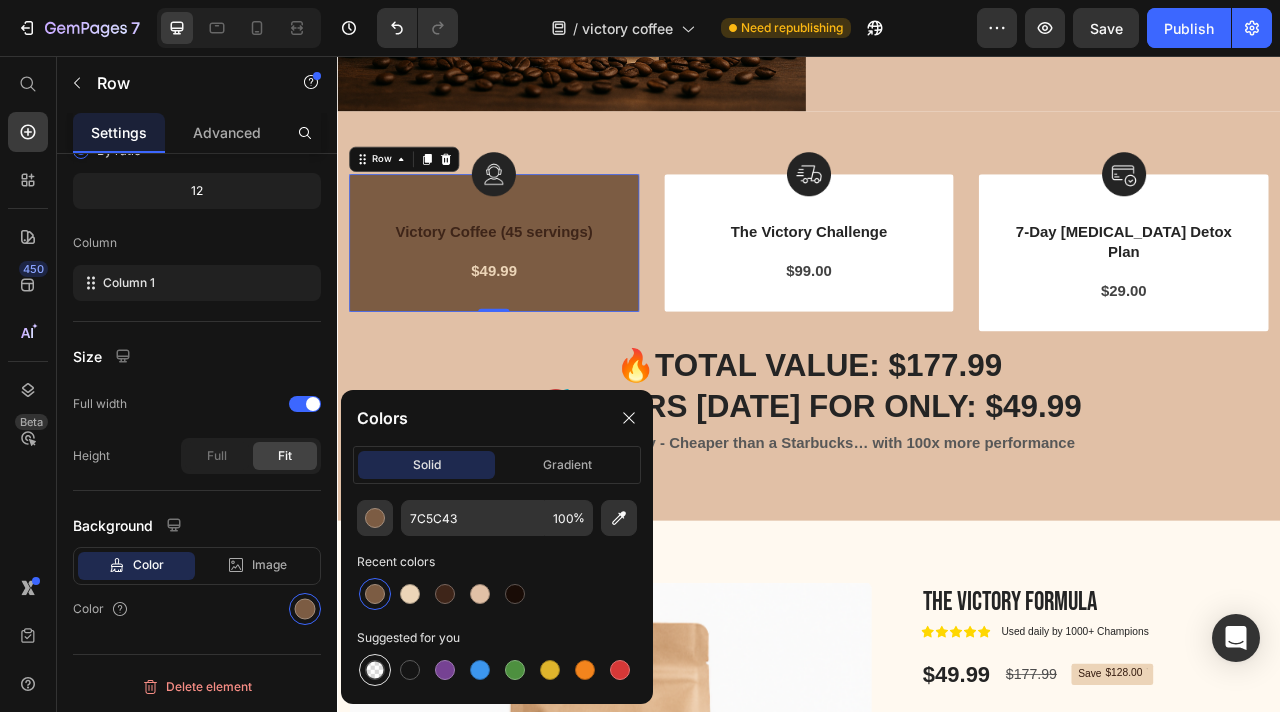 click at bounding box center [375, 670] 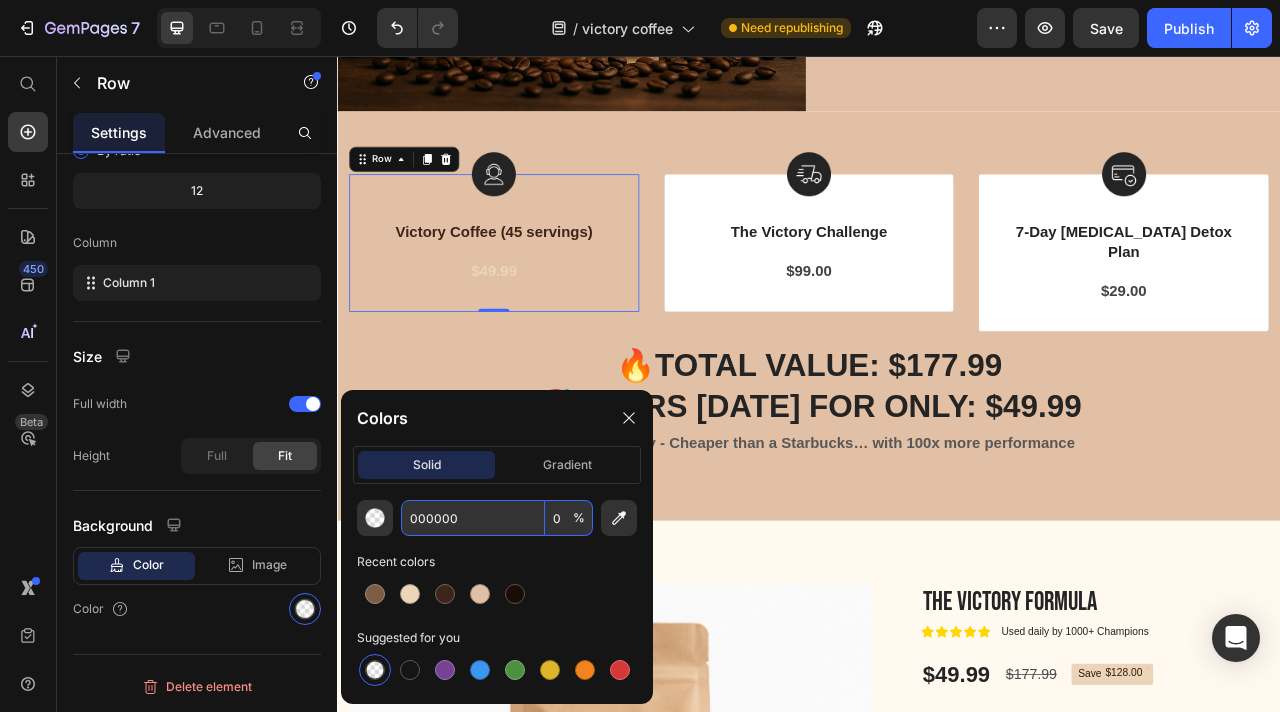 click on "000000" at bounding box center [473, 518] 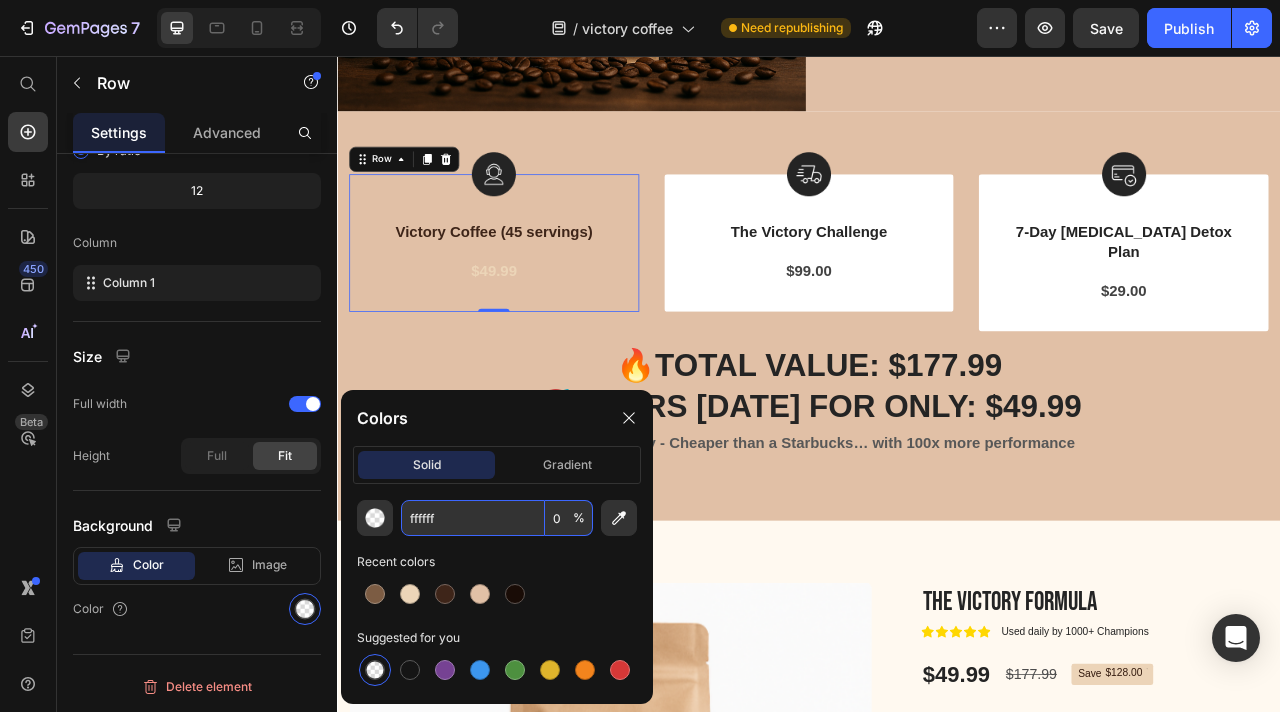 type on "FFFFFF" 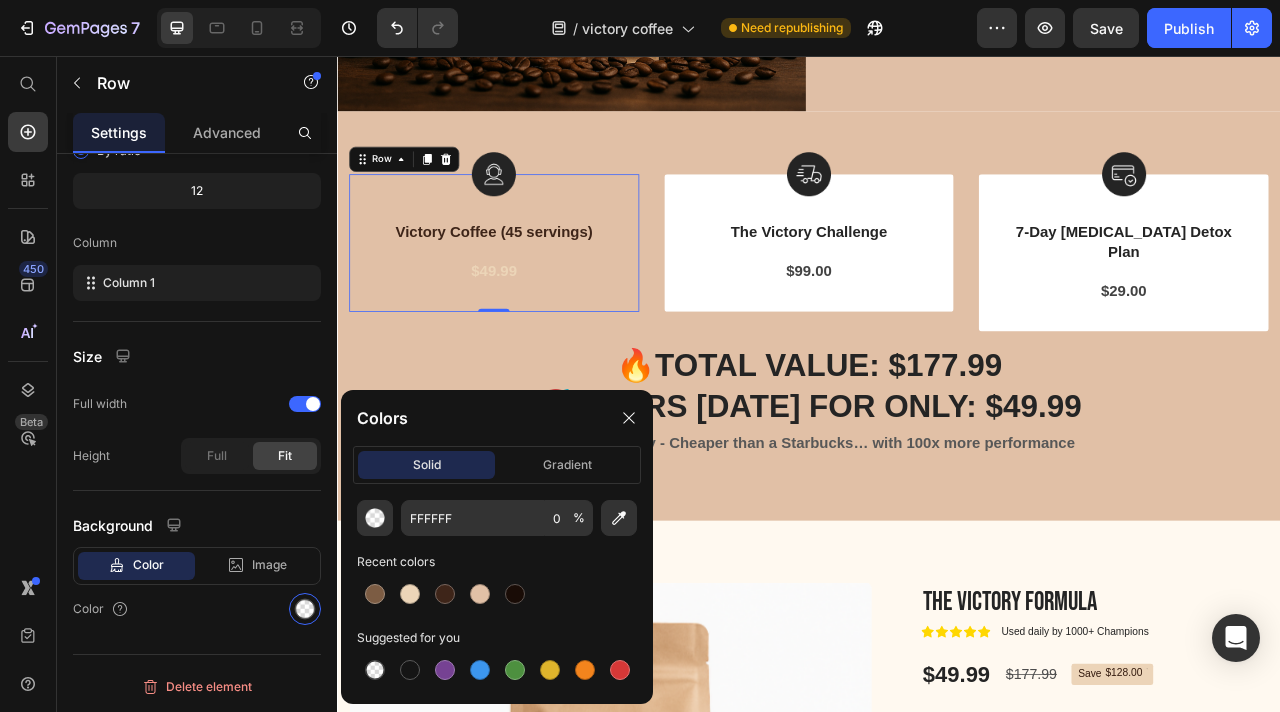 click on "Recent colors" at bounding box center [497, 562] 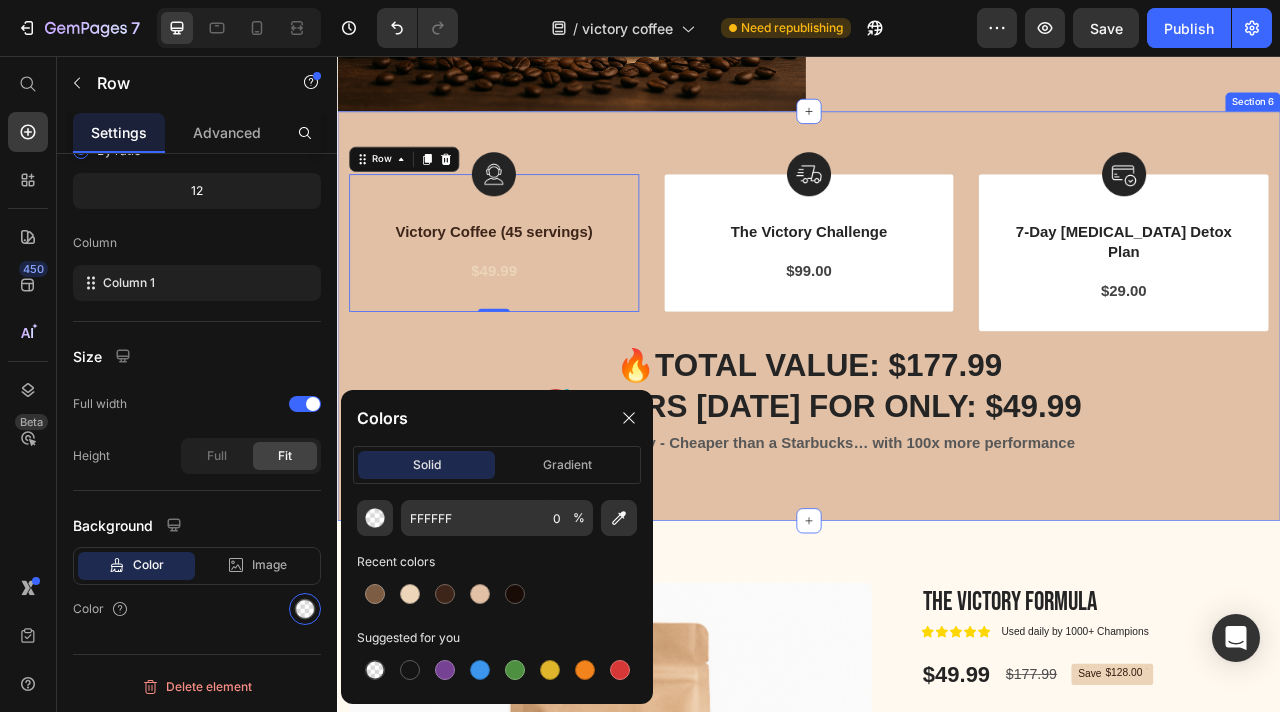 click on "Image Victory Coffee (45 servings) Text Block $49.99 Text block Row   0 Image The Victory Challenge Text Block $99.00 Text block Row Image 7-Day [MEDICAL_DATA] Detox Plan Text Block $29.00 Text block Row Row 🔥TOTAL VALUE: $177.99 🎯YOURS [DATE] FOR ONLY: $49.99 Heading Thats $1.11/Day - Cheaper than a Starbucks… with 100x more performance Text block Section 6" at bounding box center [937, 386] 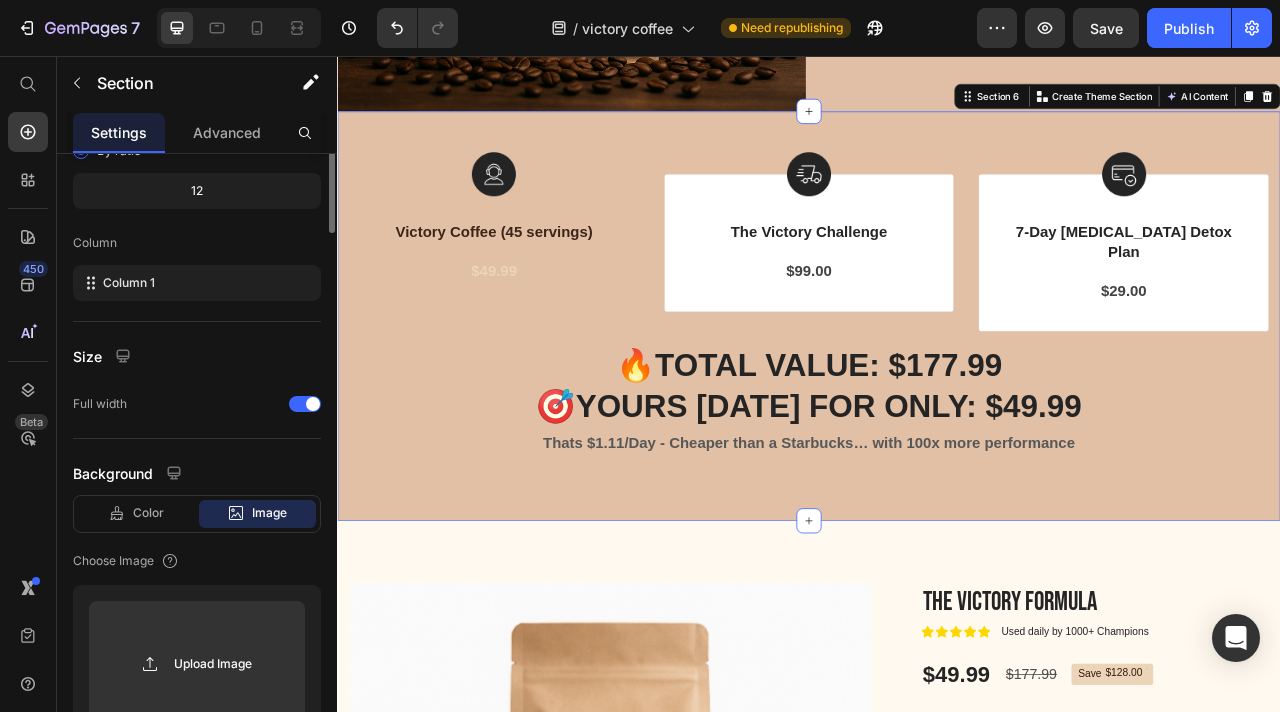 scroll, scrollTop: 0, scrollLeft: 0, axis: both 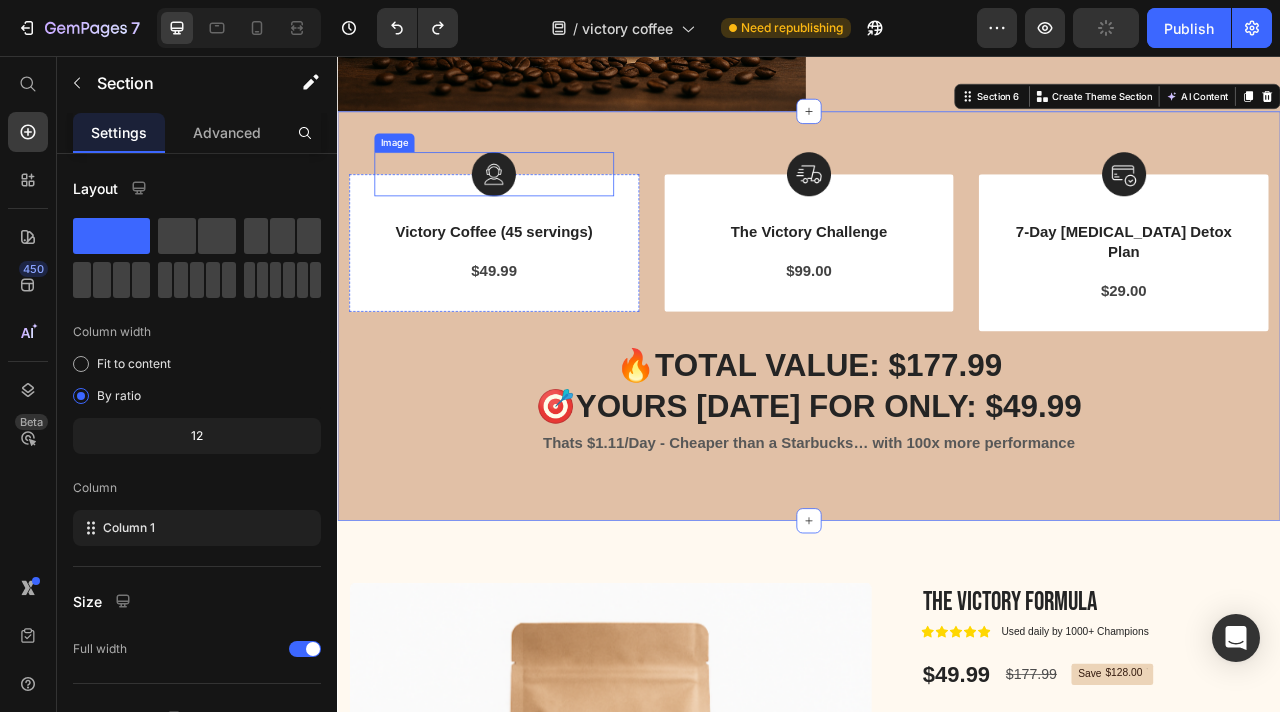 click at bounding box center [536, 206] 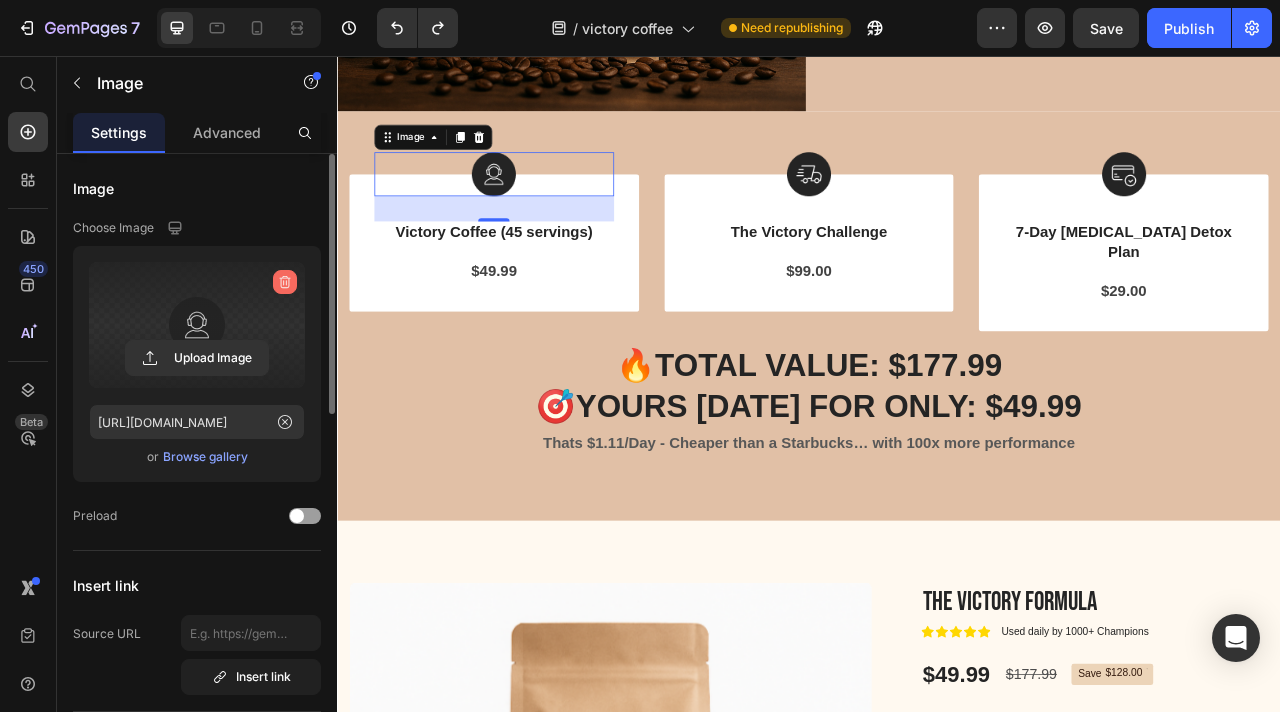 click 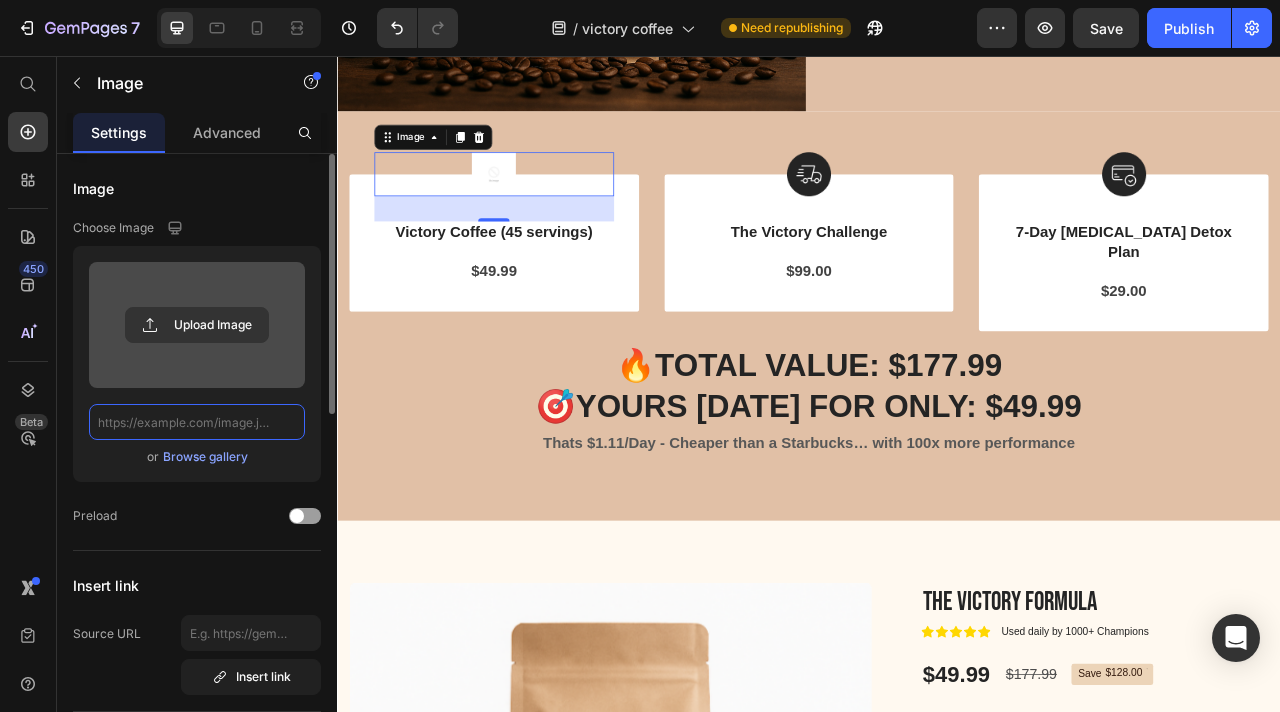scroll, scrollTop: 0, scrollLeft: 0, axis: both 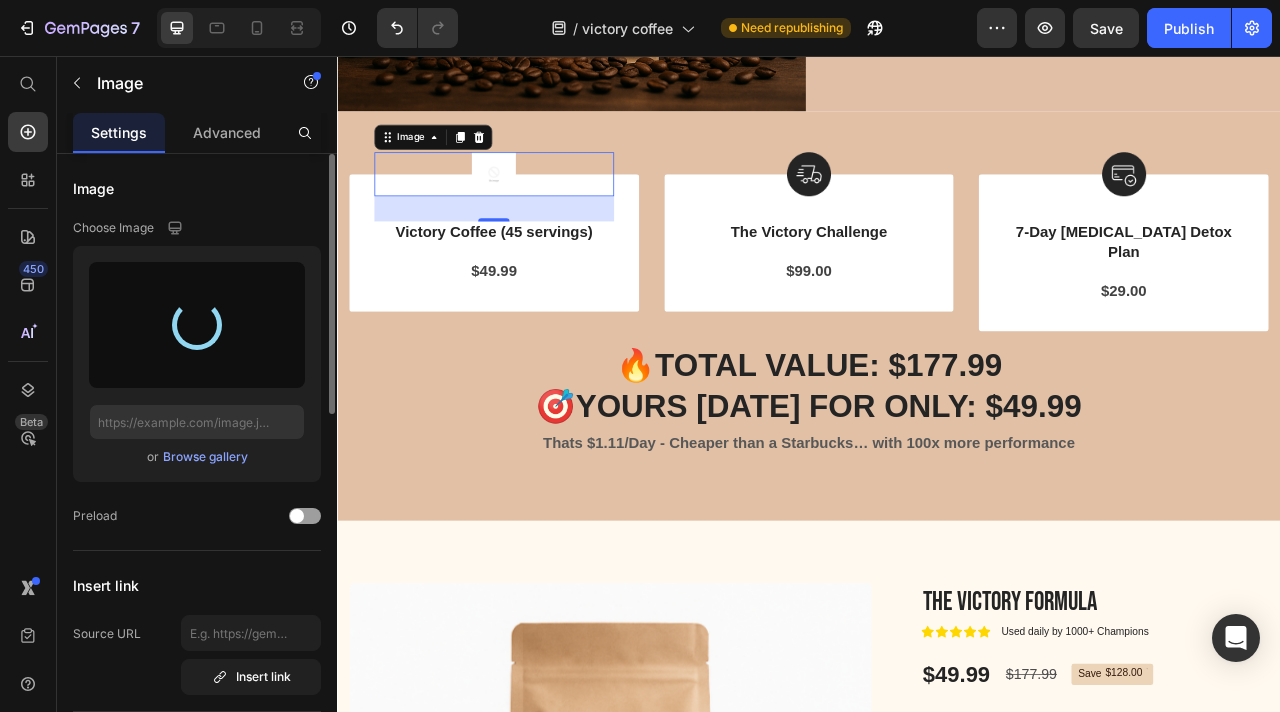 type on "[URL][DOMAIN_NAME]" 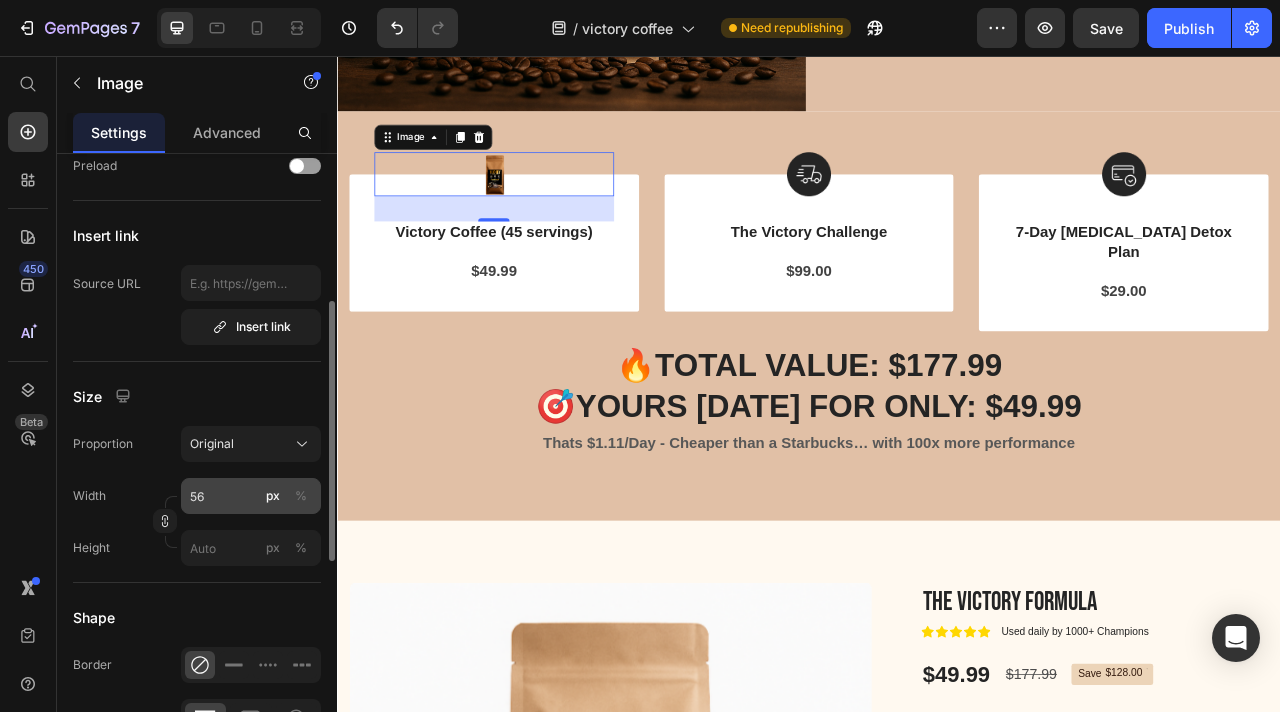 scroll, scrollTop: 347, scrollLeft: 0, axis: vertical 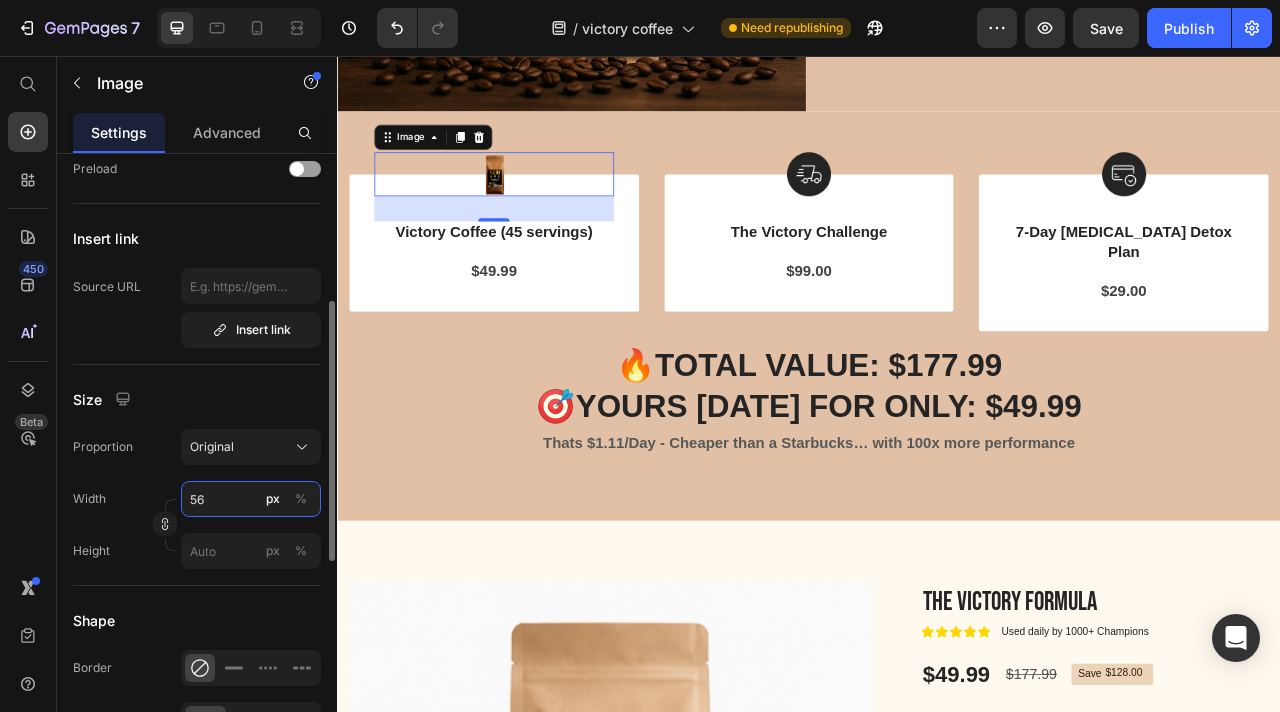 click on "56" at bounding box center [251, 499] 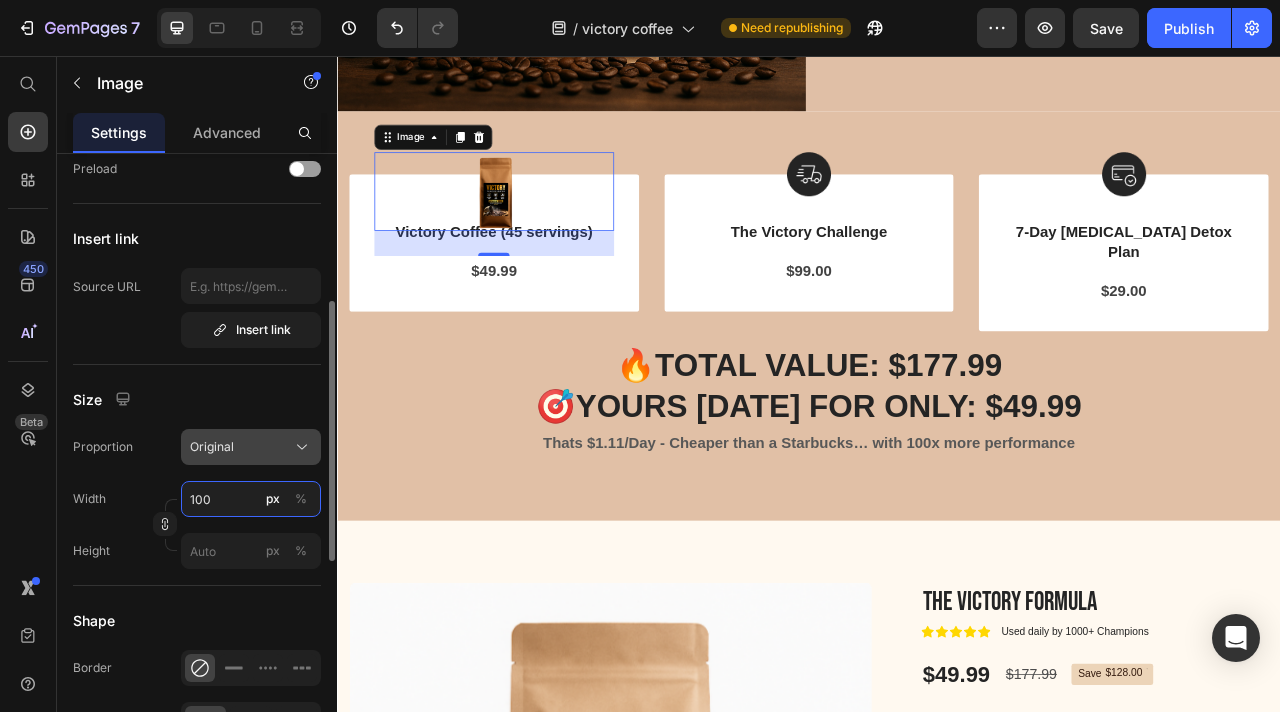type on "100" 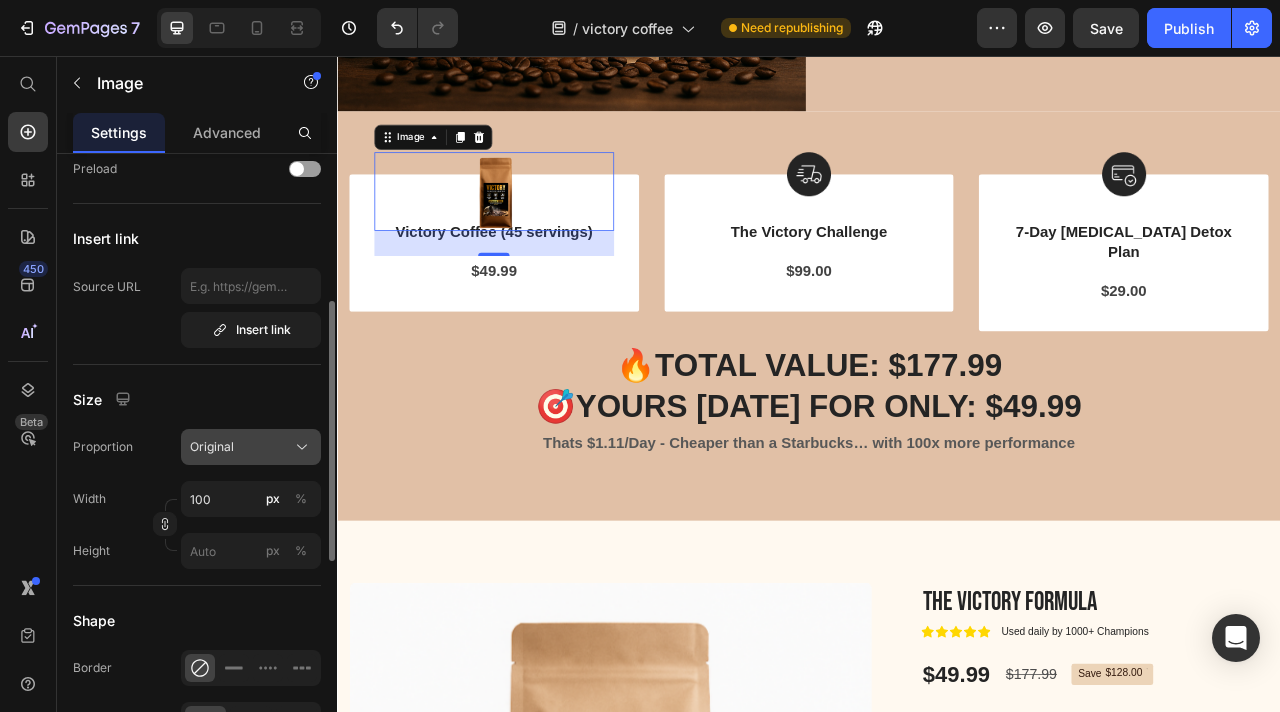 click on "Original" 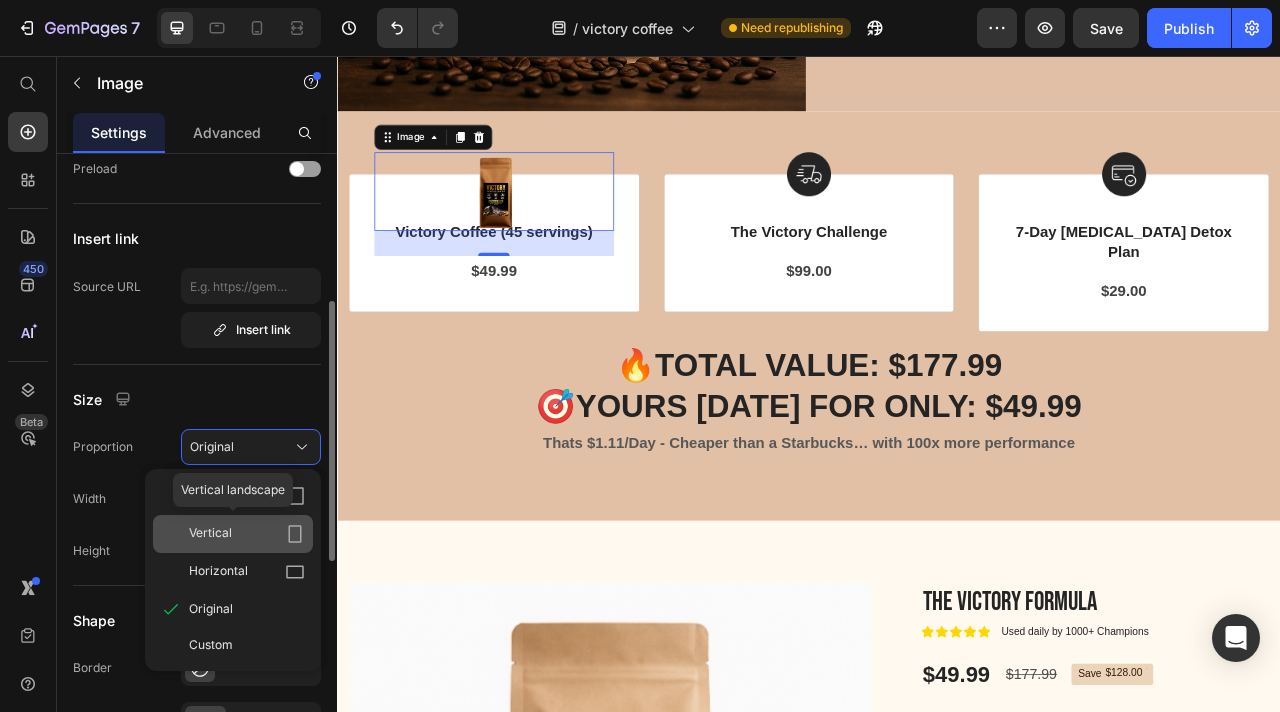 click on "Vertical" at bounding box center (247, 534) 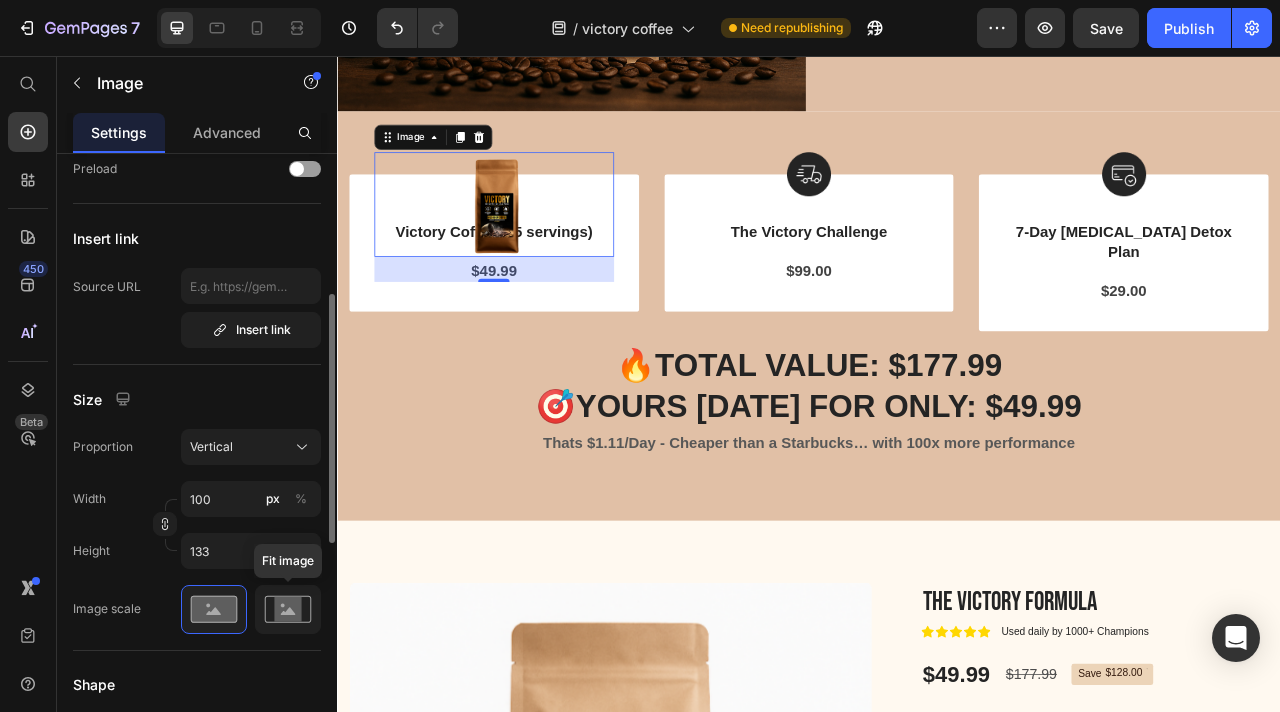 click 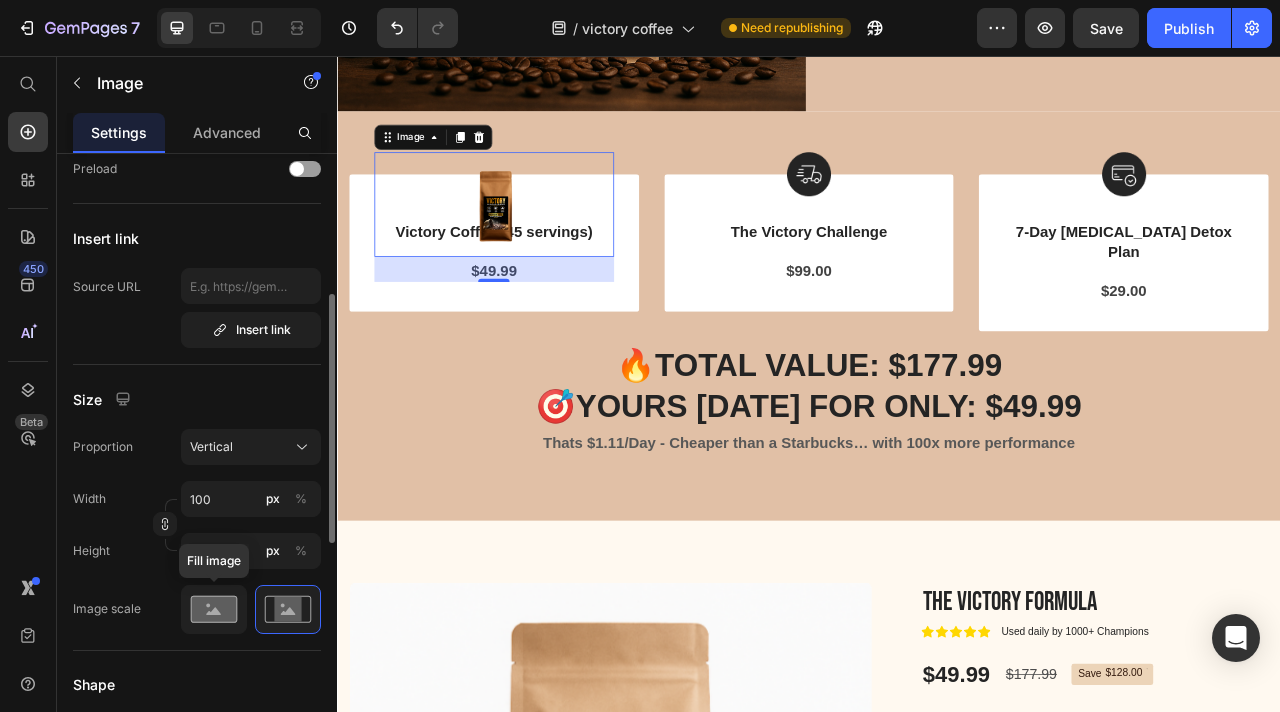 click 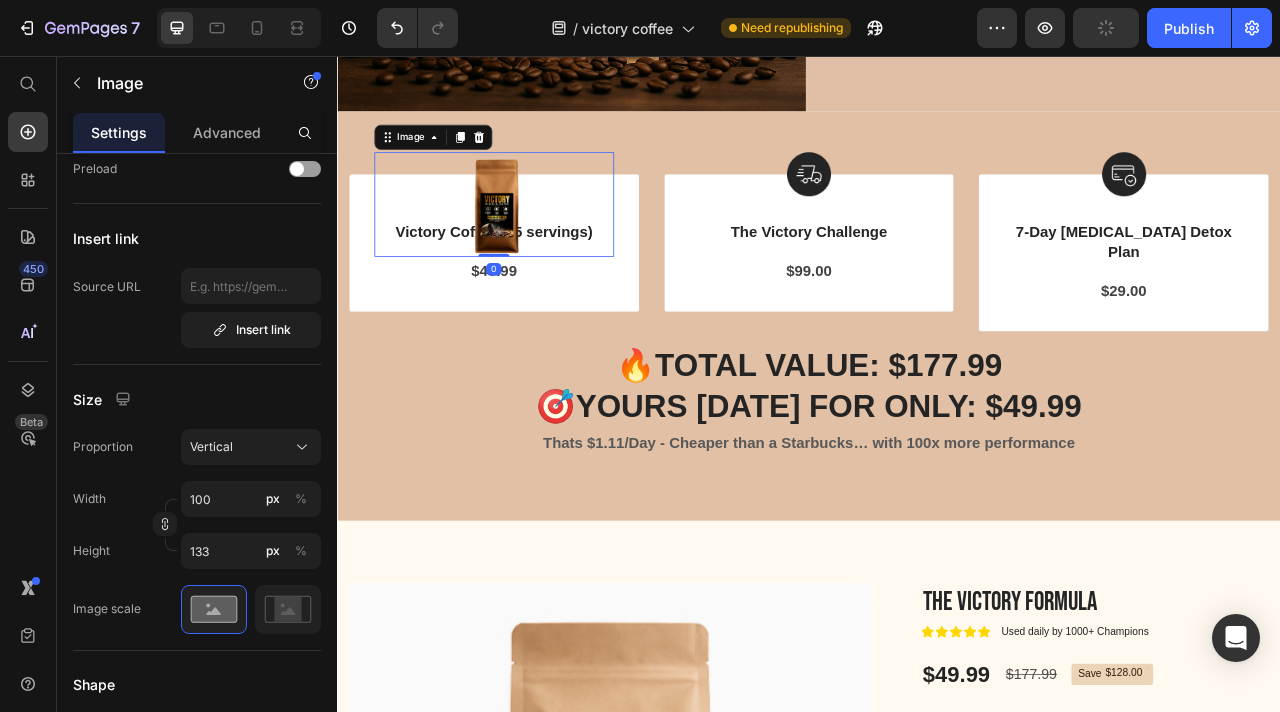 drag, startPoint x: 539, startPoint y: 342, endPoint x: 533, endPoint y: 300, distance: 42.426407 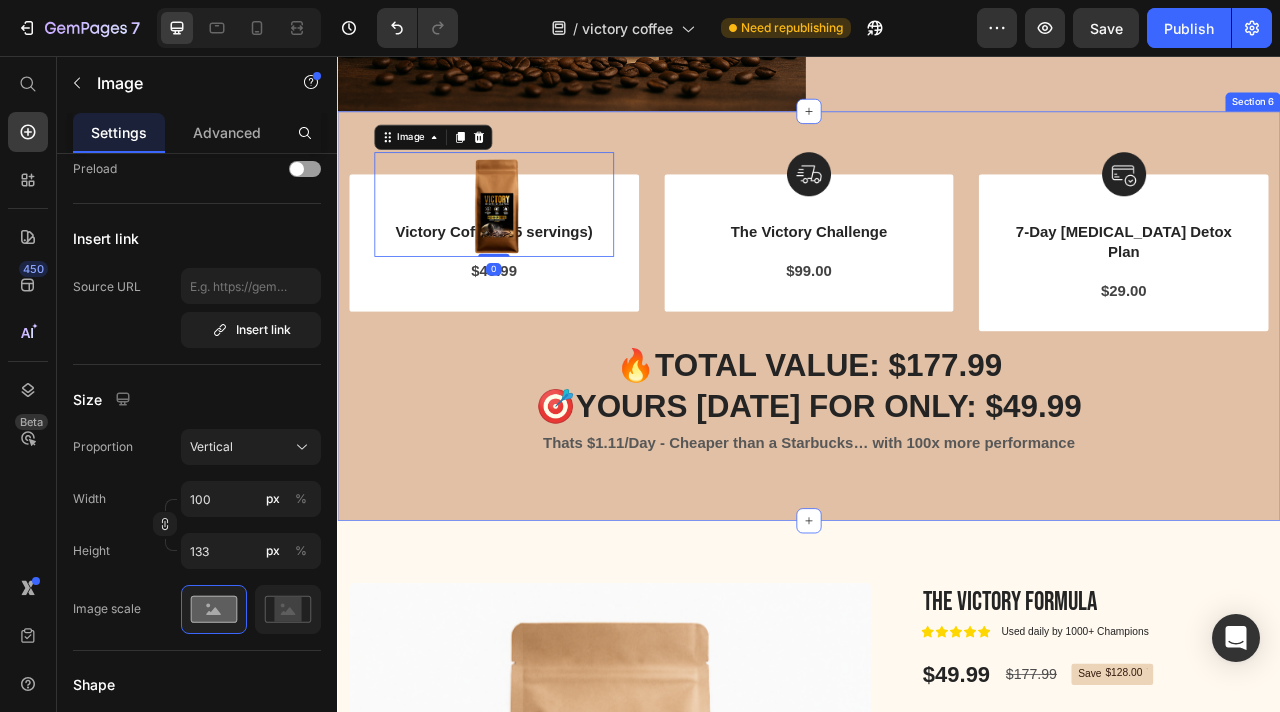 click on "🔥TOTAL VALUE: $177.99 🎯YOURS [DATE] FOR ONLY: $49.99" at bounding box center [937, 475] 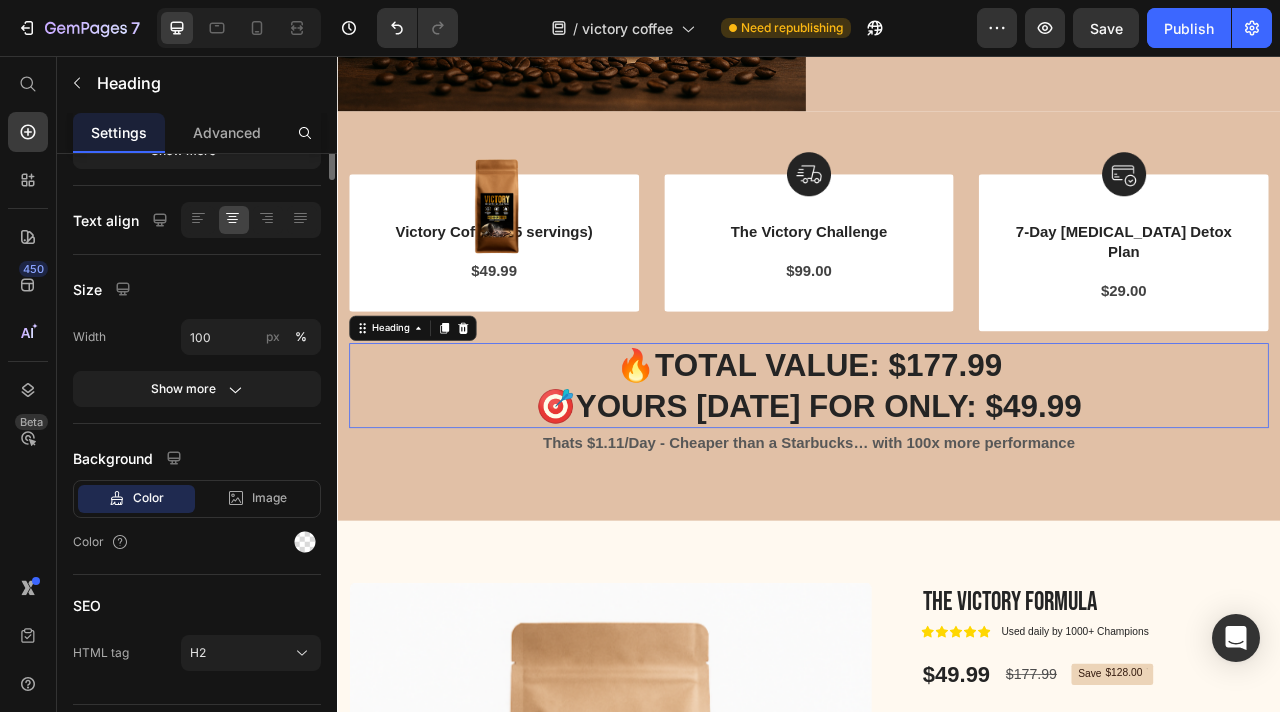 scroll, scrollTop: 0, scrollLeft: 0, axis: both 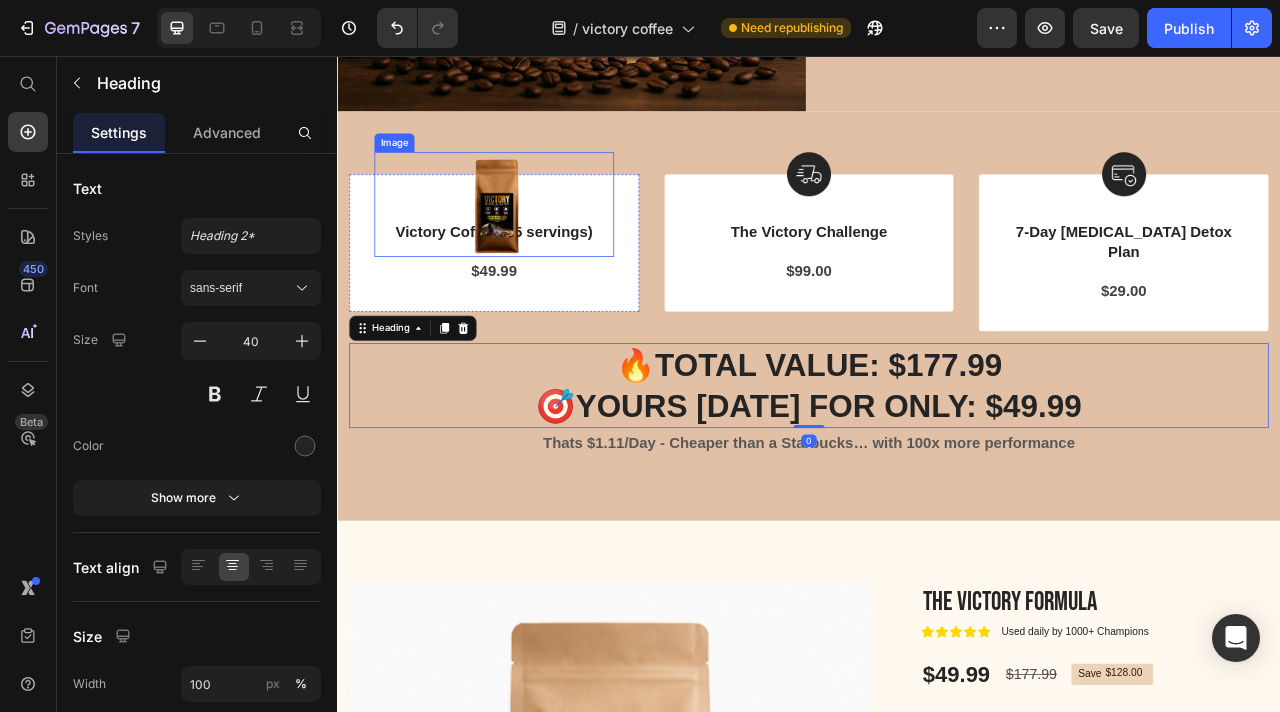 click at bounding box center (536, 244) 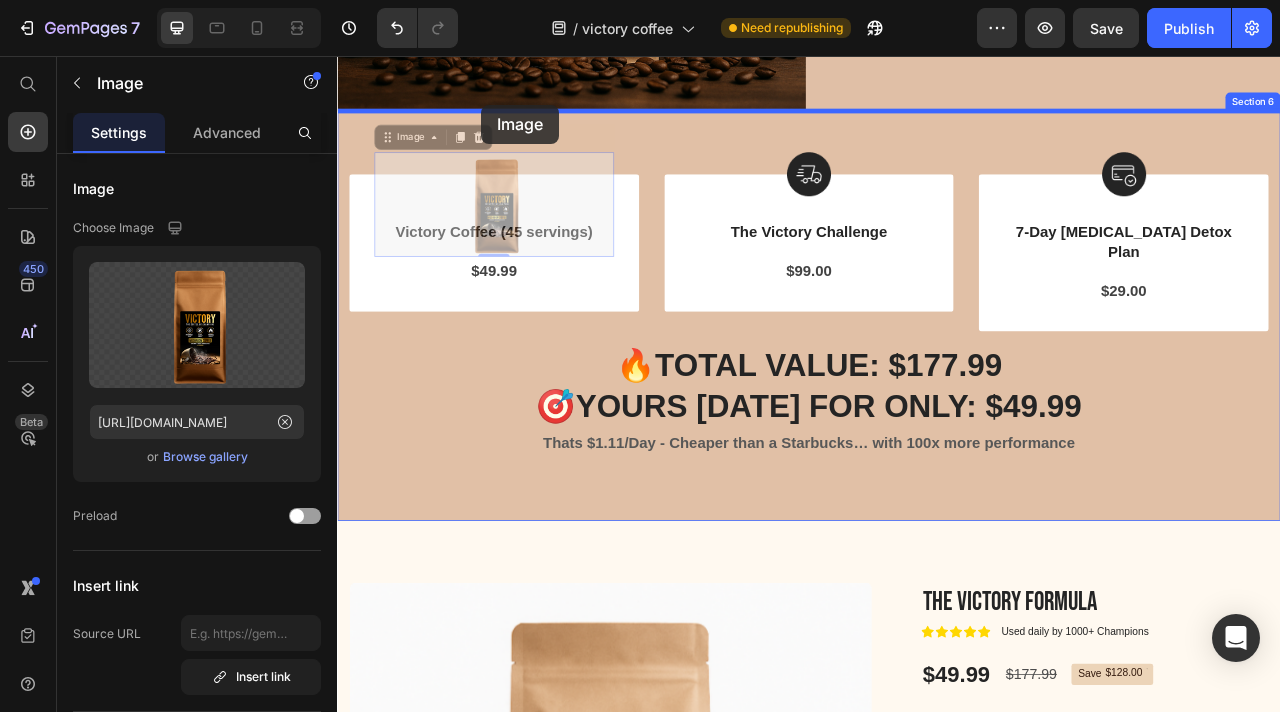 drag, startPoint x: 527, startPoint y: 278, endPoint x: 520, endPoint y: 118, distance: 160.15305 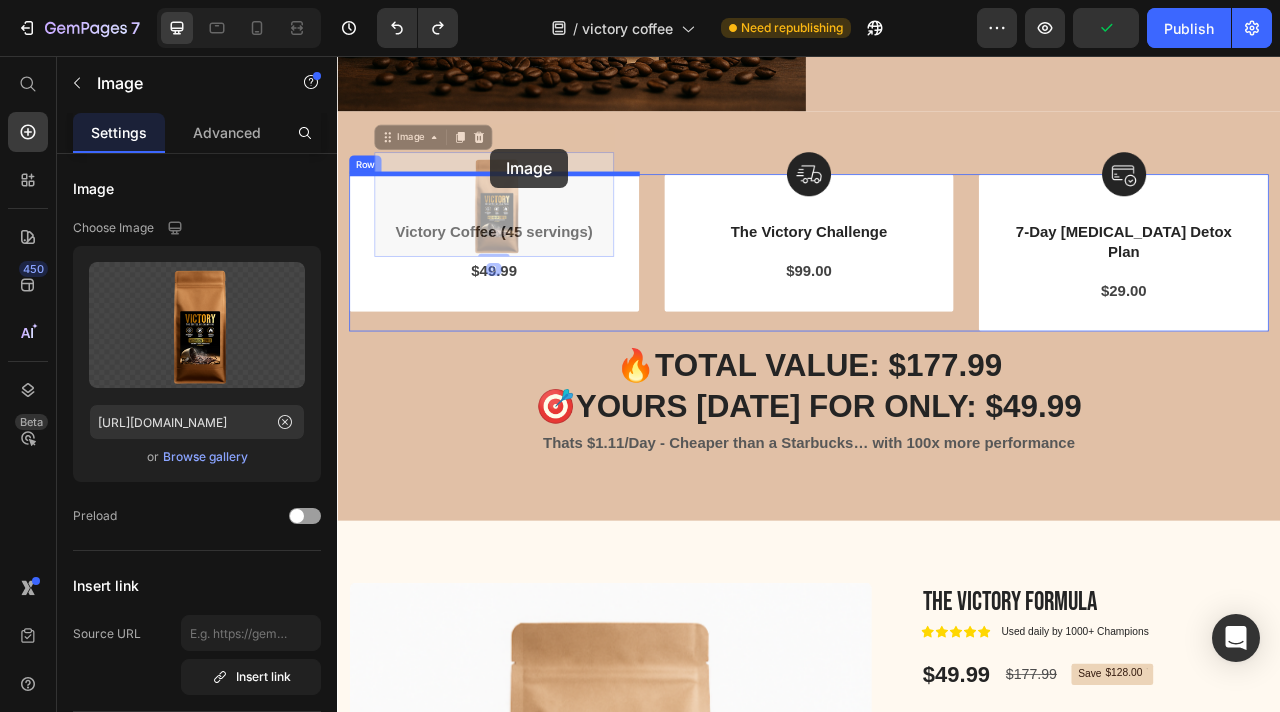 drag, startPoint x: 537, startPoint y: 237, endPoint x: 532, endPoint y: 176, distance: 61.204575 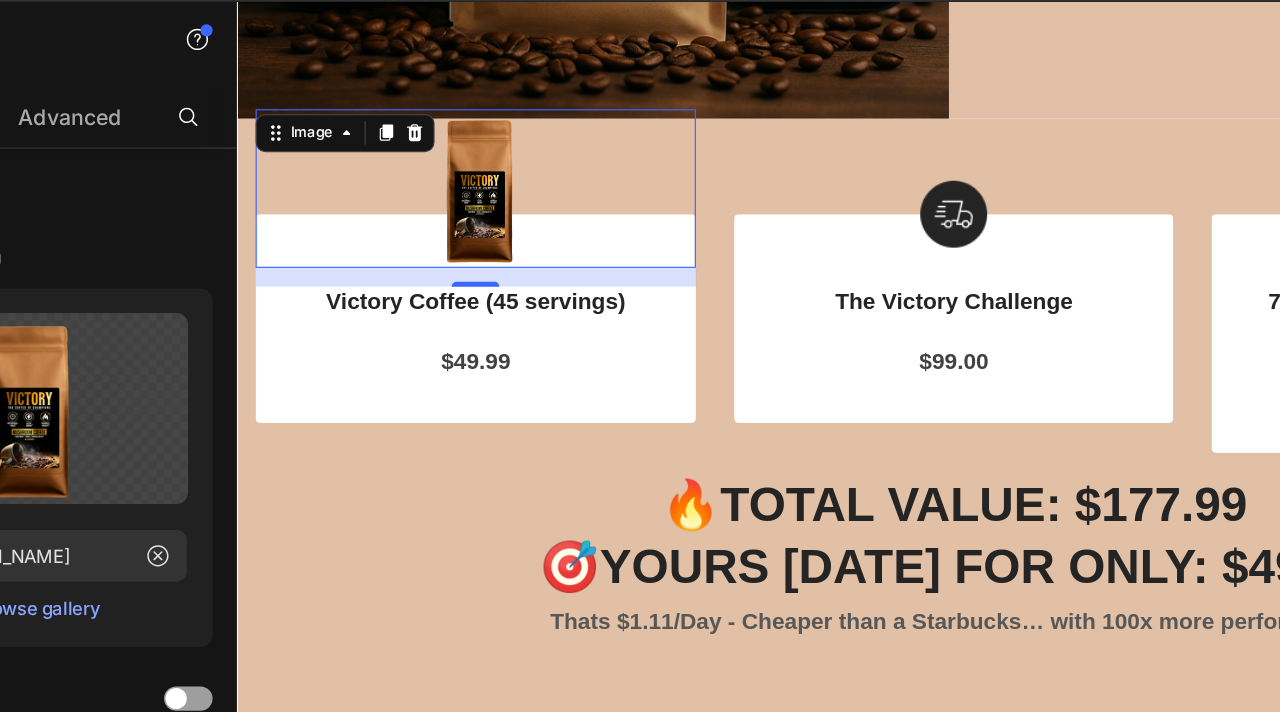 scroll, scrollTop: 3192, scrollLeft: 0, axis: vertical 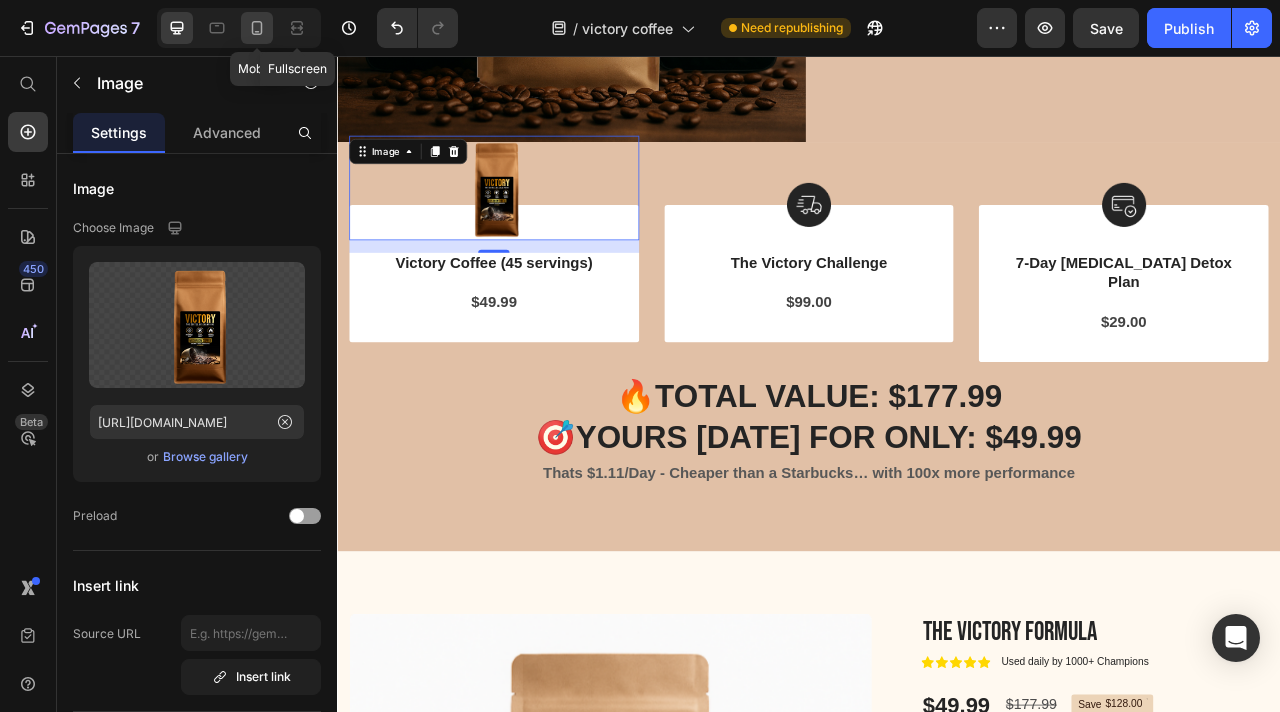 click 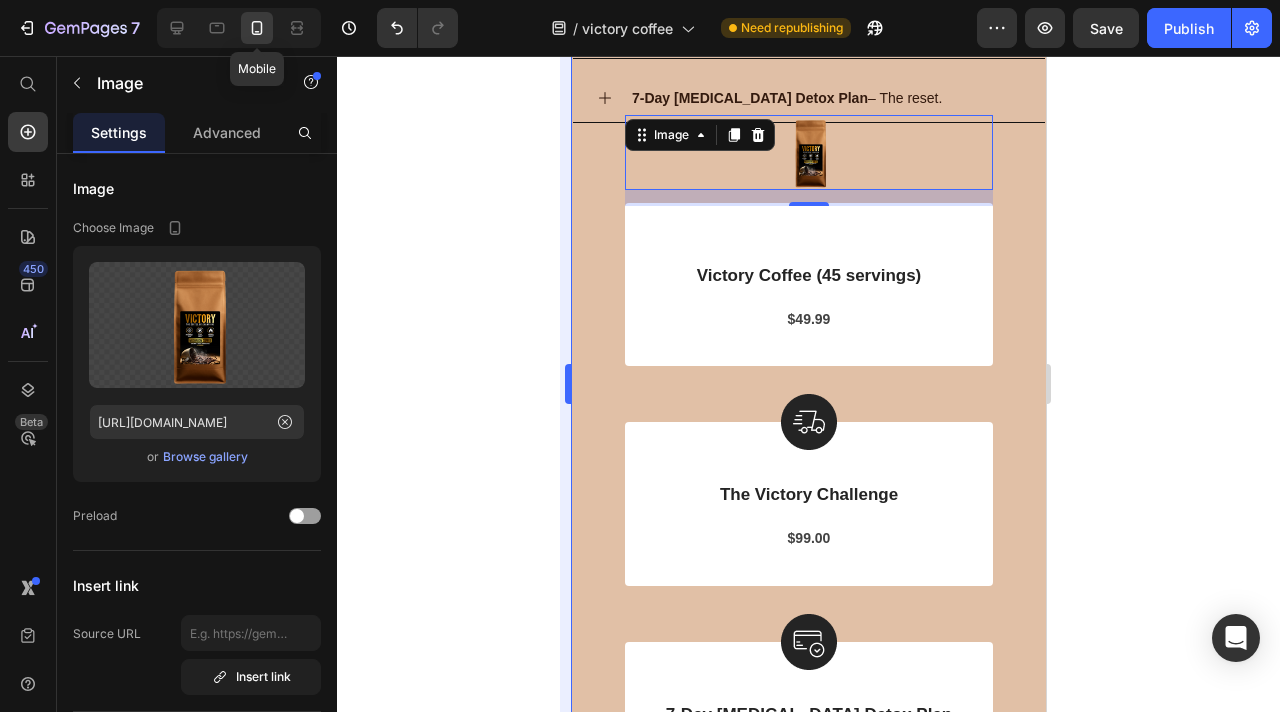 scroll, scrollTop: 3124, scrollLeft: 0, axis: vertical 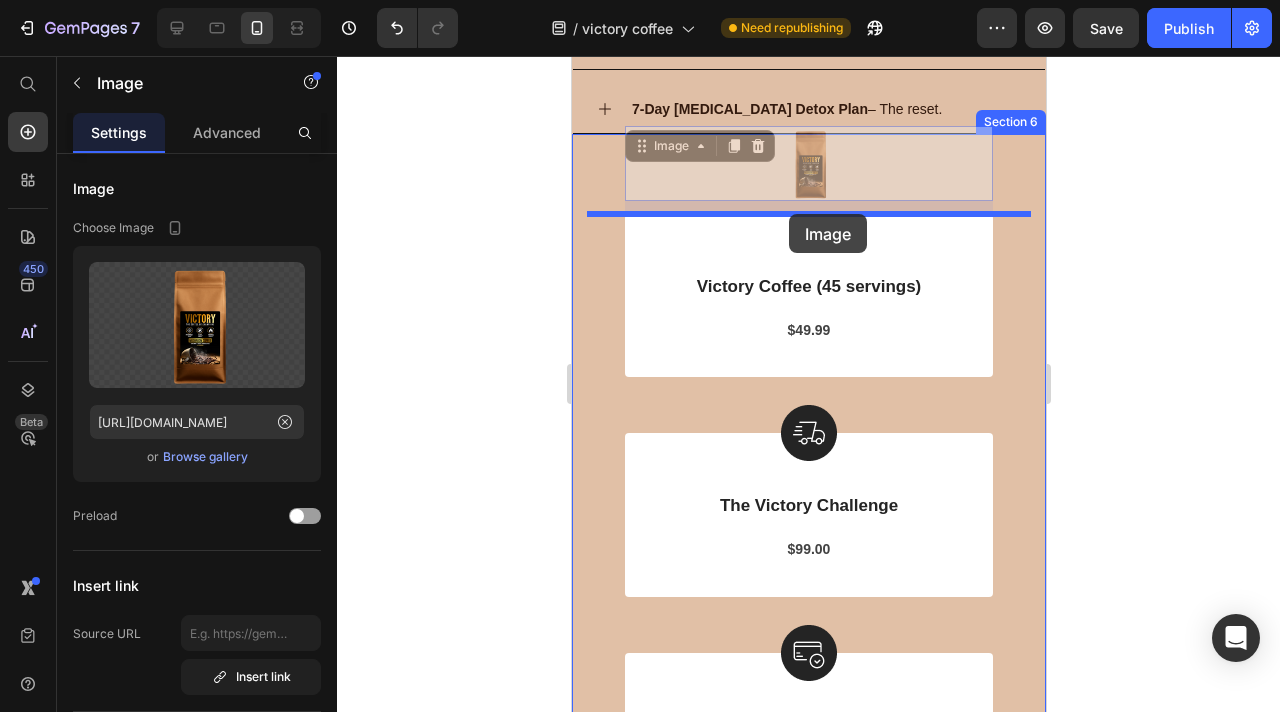 drag, startPoint x: 787, startPoint y: 162, endPoint x: 788, endPoint y: 214, distance: 52.009613 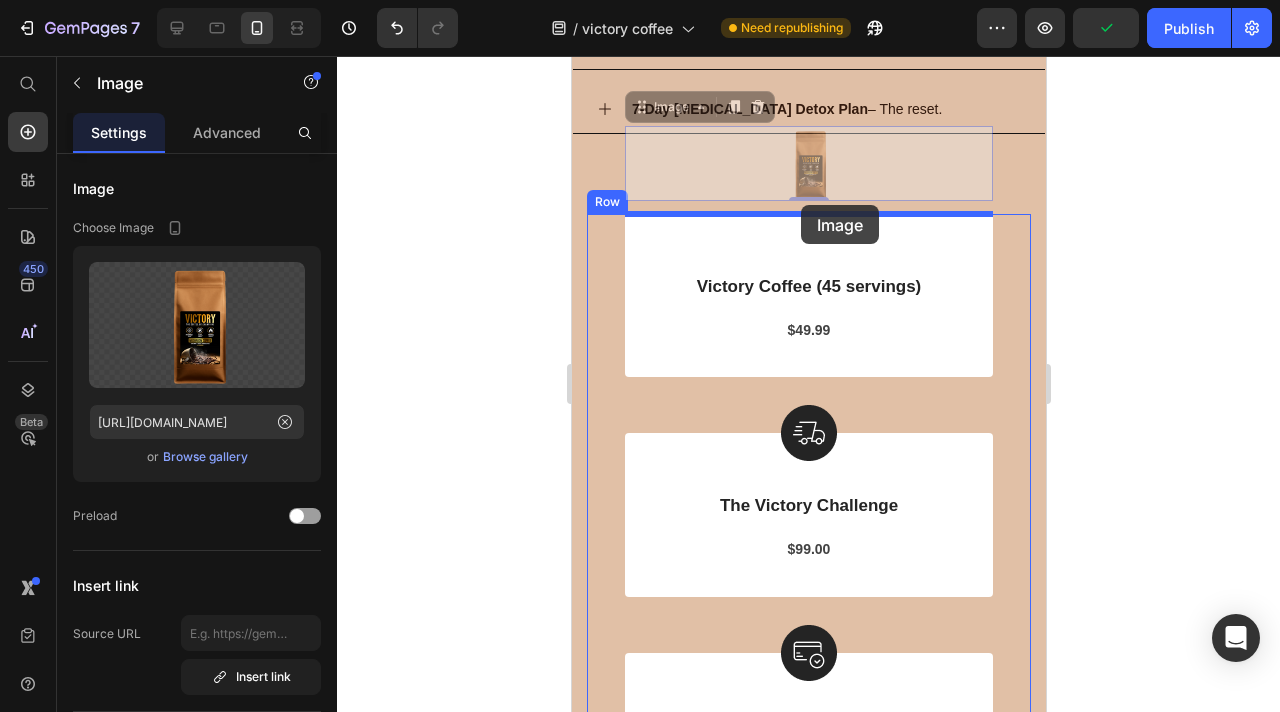drag, startPoint x: 800, startPoint y: 164, endPoint x: 800, endPoint y: 205, distance: 41 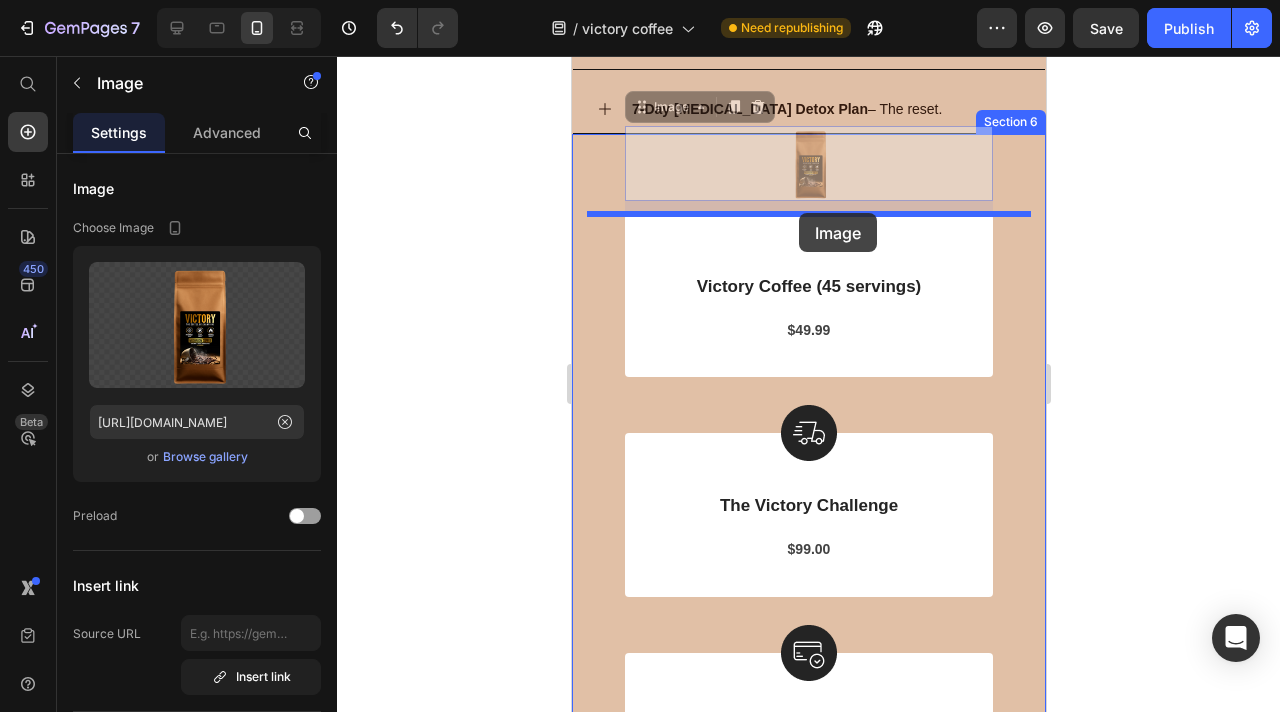 drag, startPoint x: 800, startPoint y: 185, endPoint x: 798, endPoint y: 214, distance: 29.068884 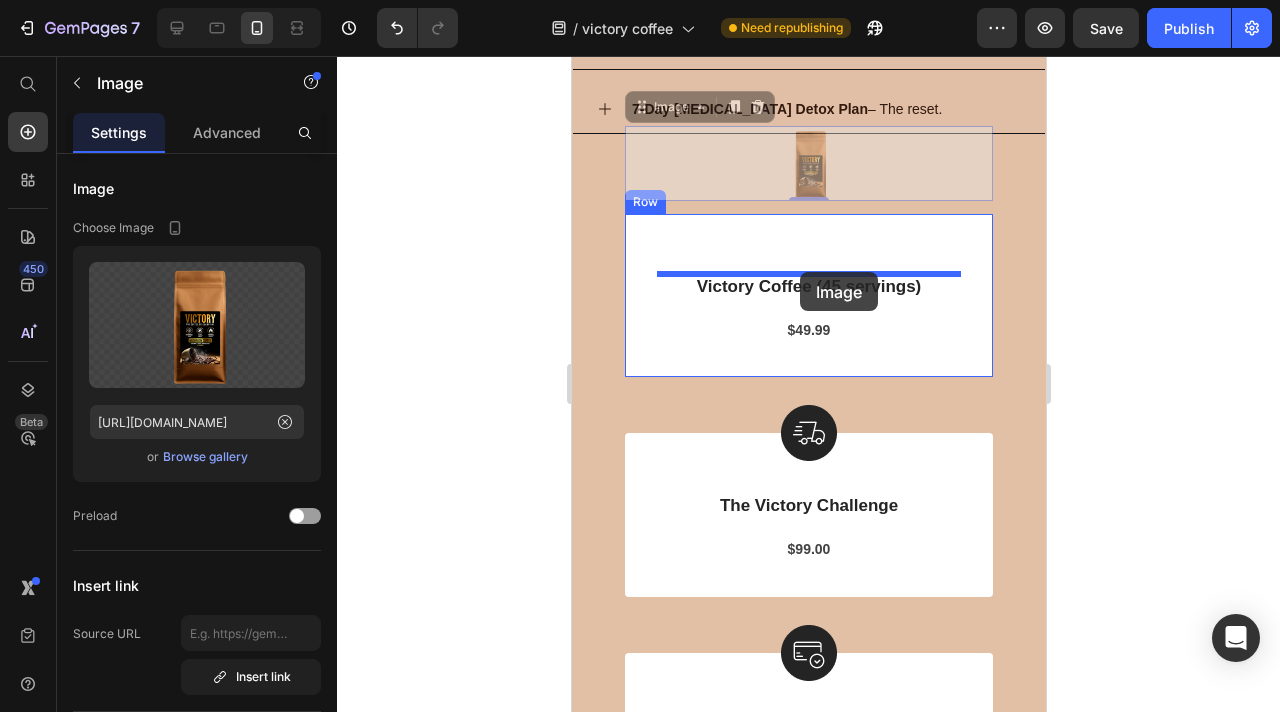 drag, startPoint x: 799, startPoint y: 162, endPoint x: 799, endPoint y: 272, distance: 110 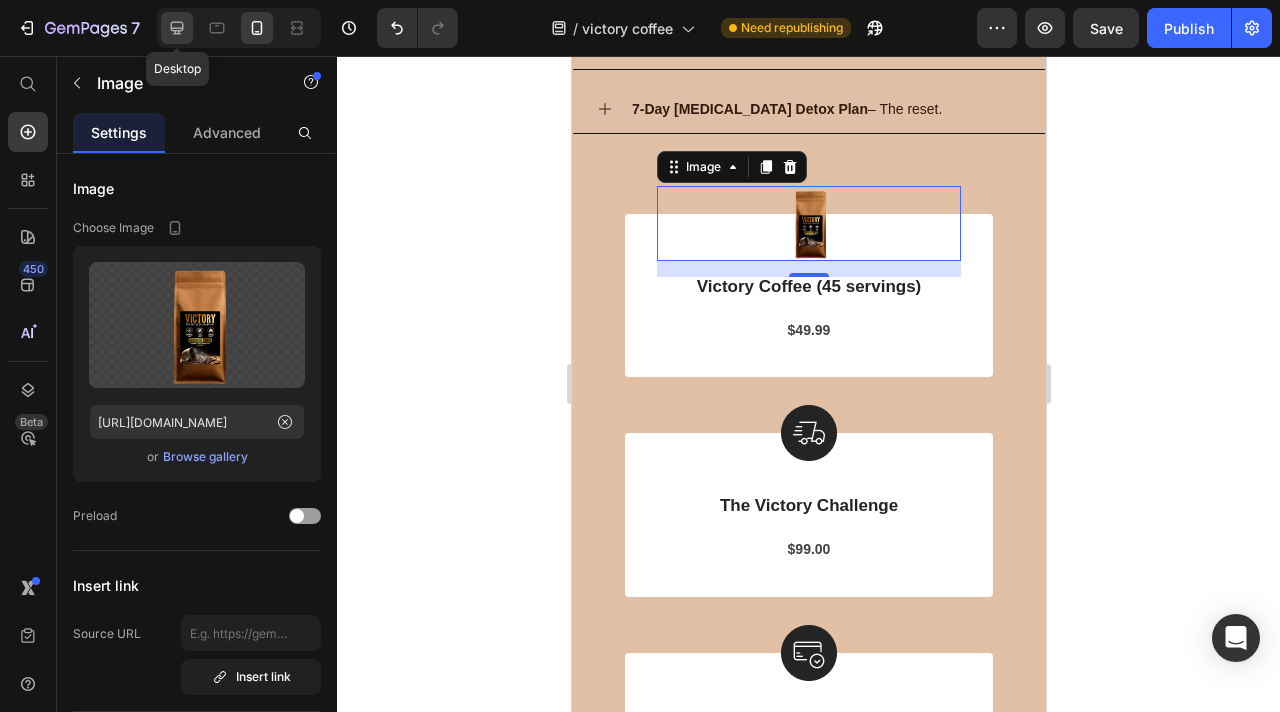 click 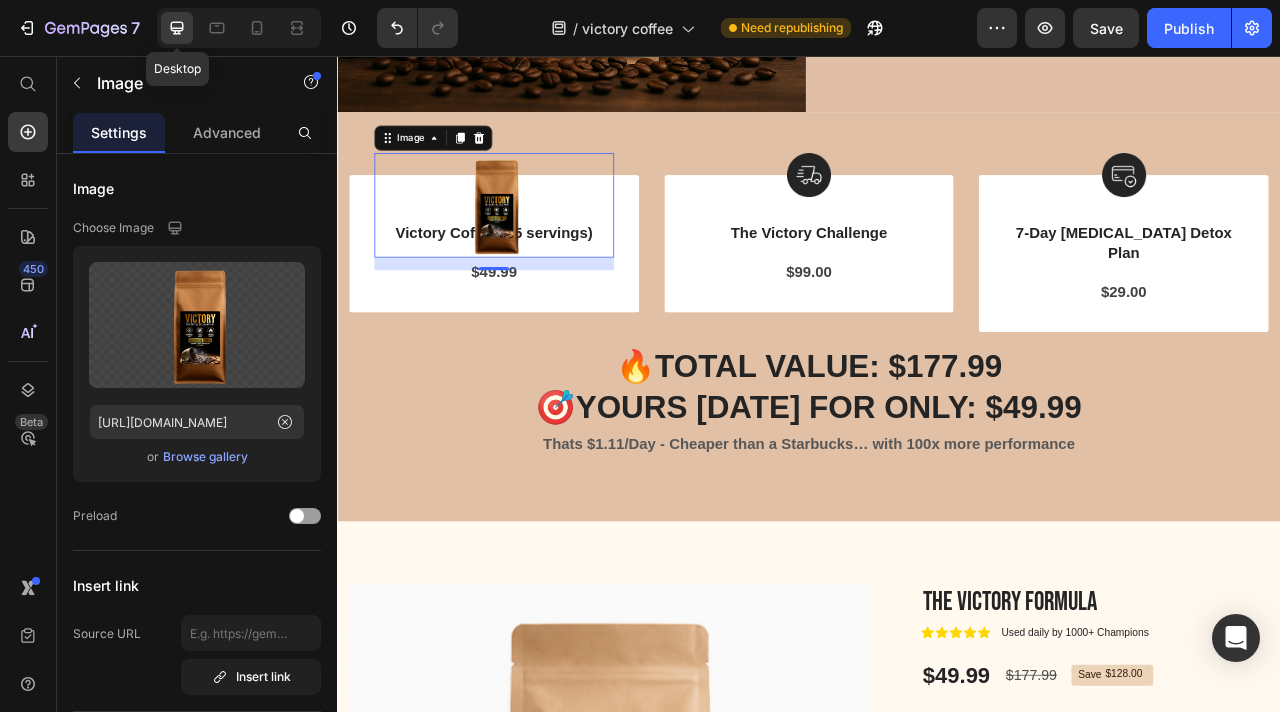 scroll, scrollTop: 3283, scrollLeft: 0, axis: vertical 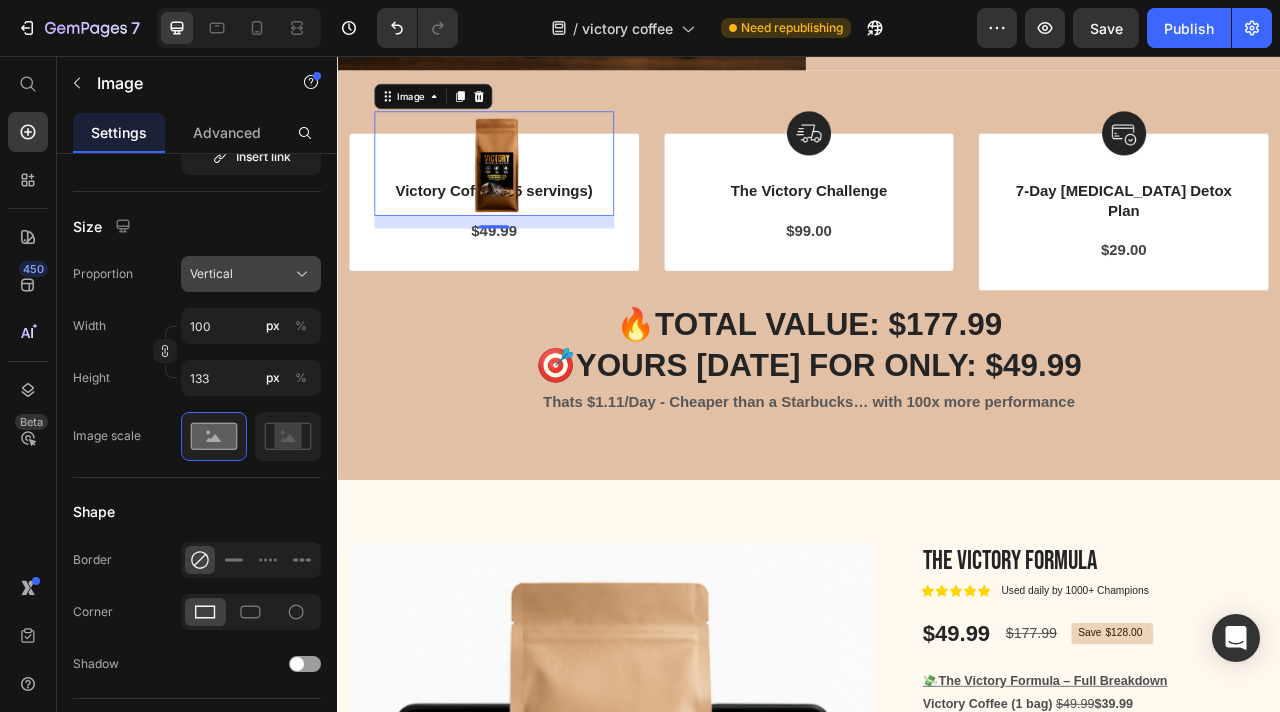 click on "Vertical" at bounding box center (251, 274) 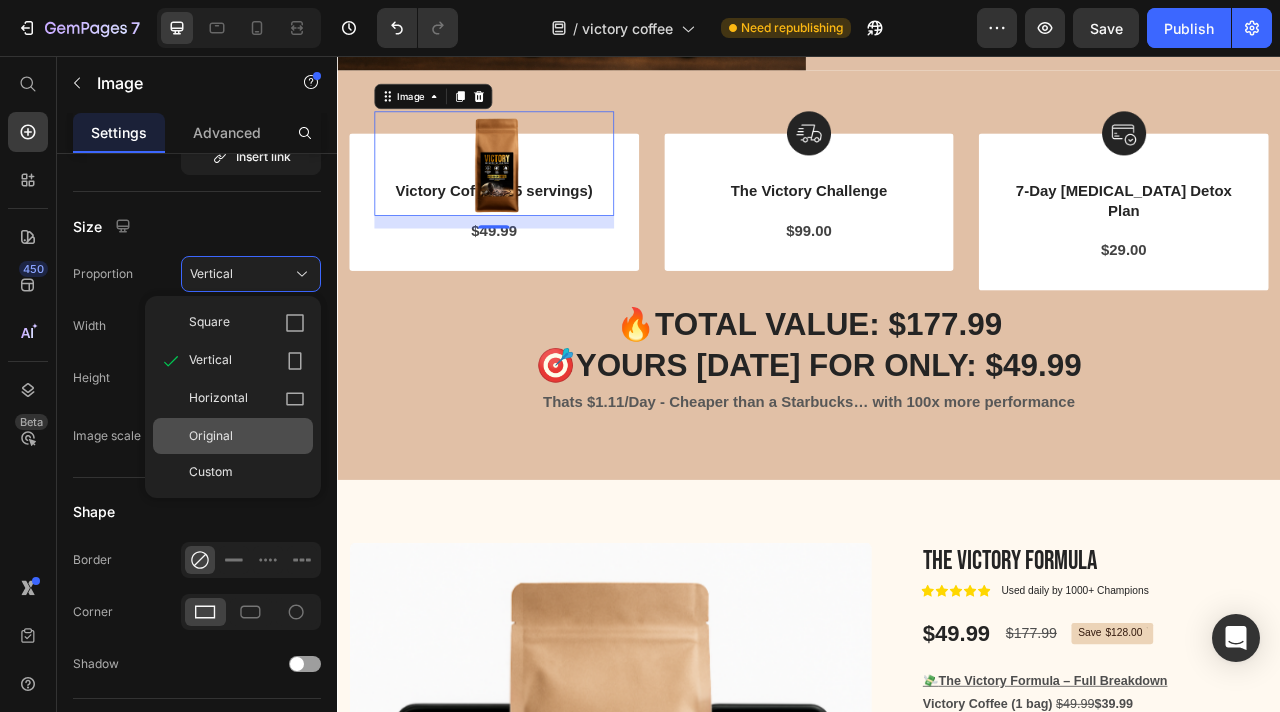 click on "Original" at bounding box center [247, 436] 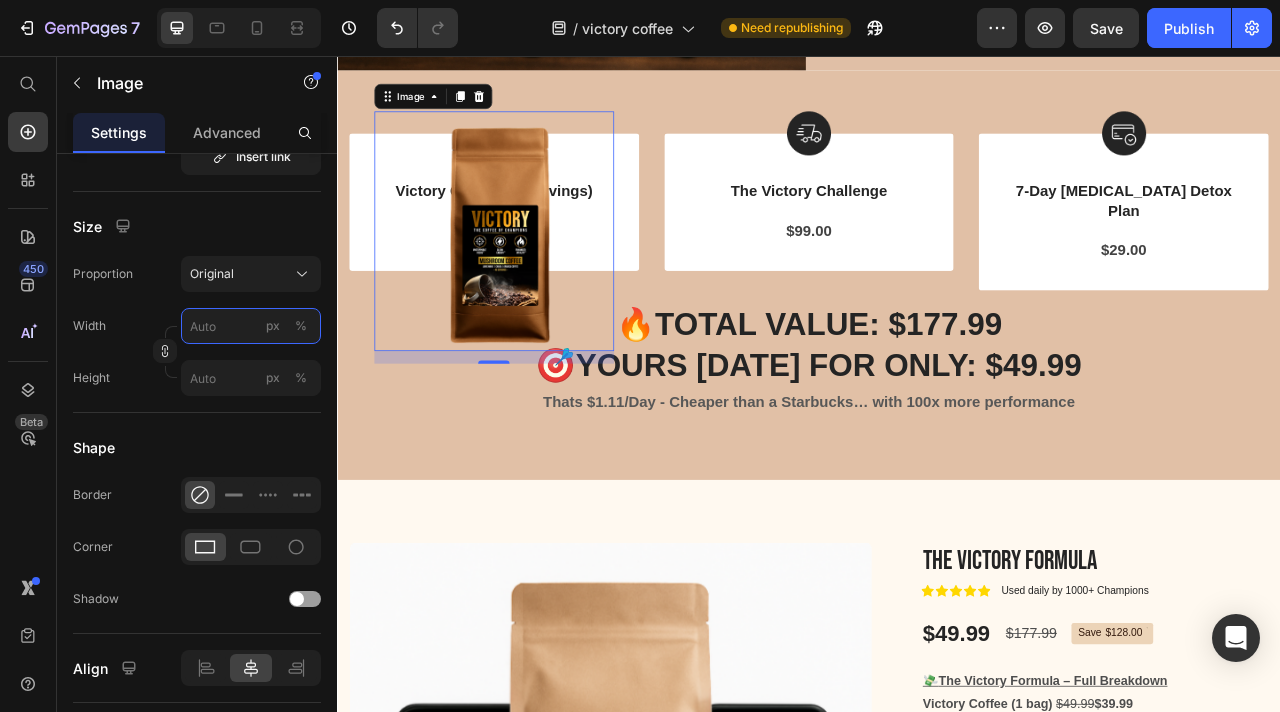click on "px %" at bounding box center (251, 326) 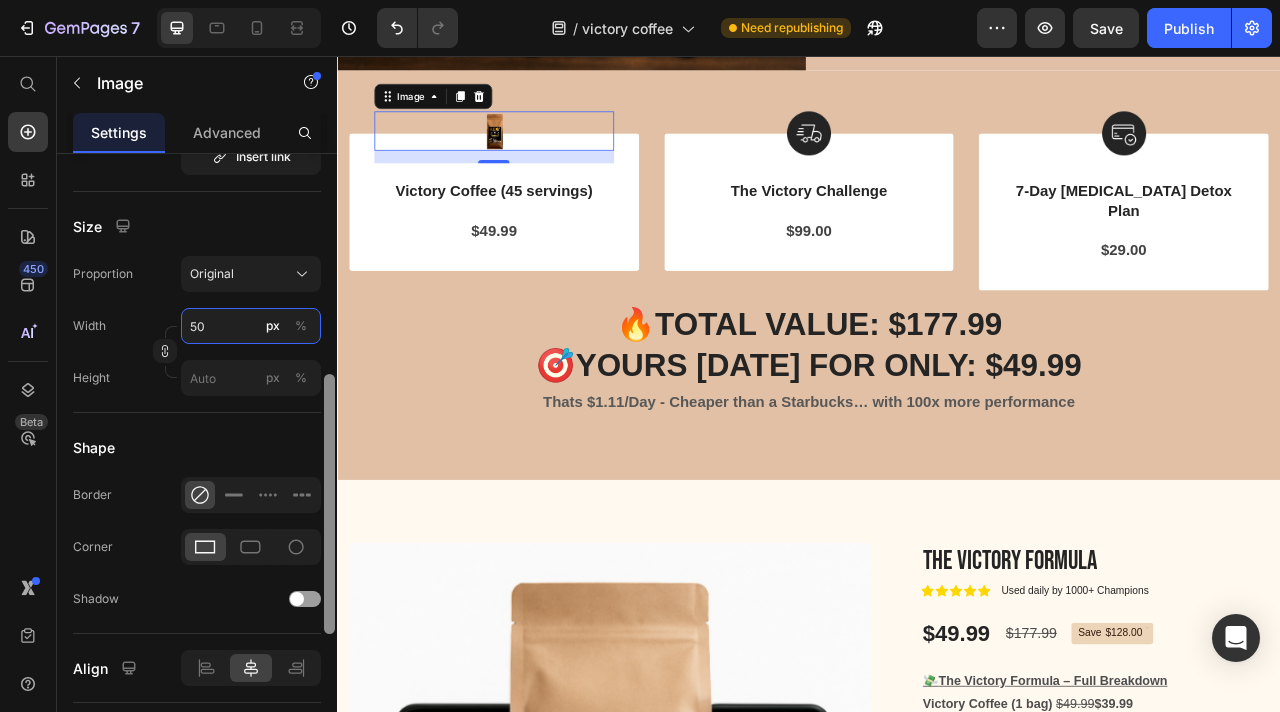 type on "5" 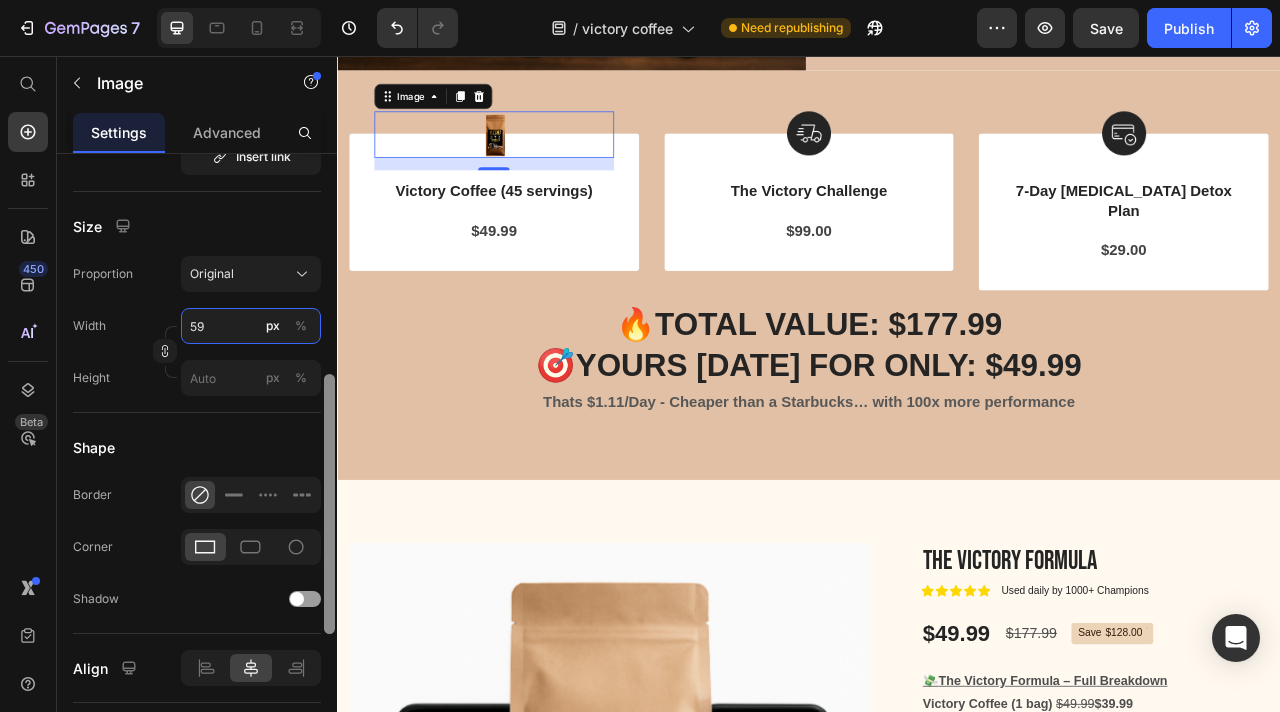 type on "5" 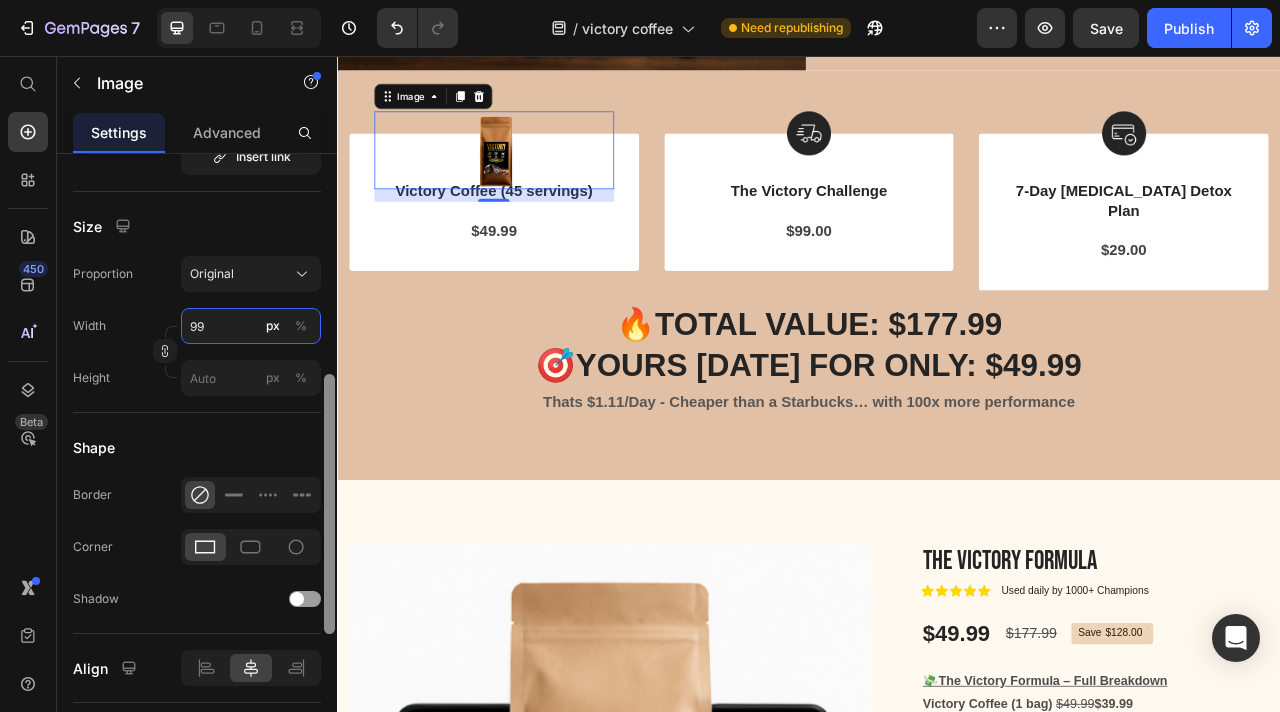 type on "9" 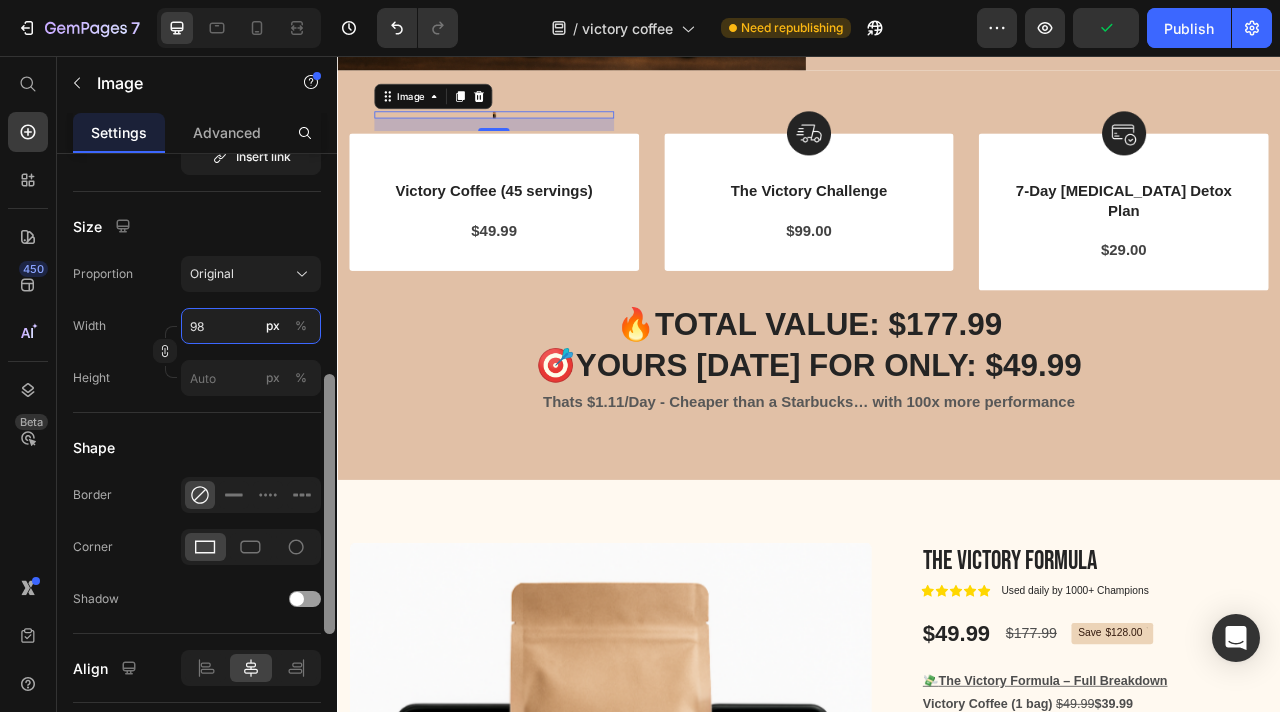 type on "9" 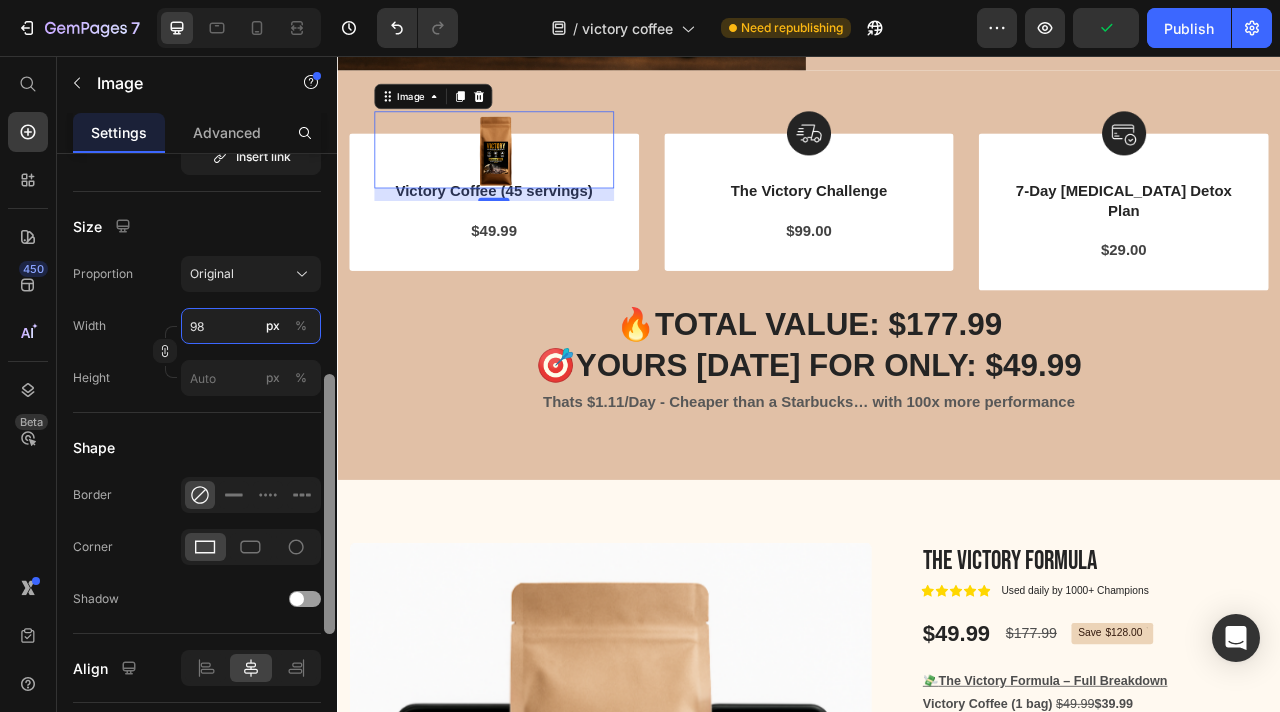type on "9" 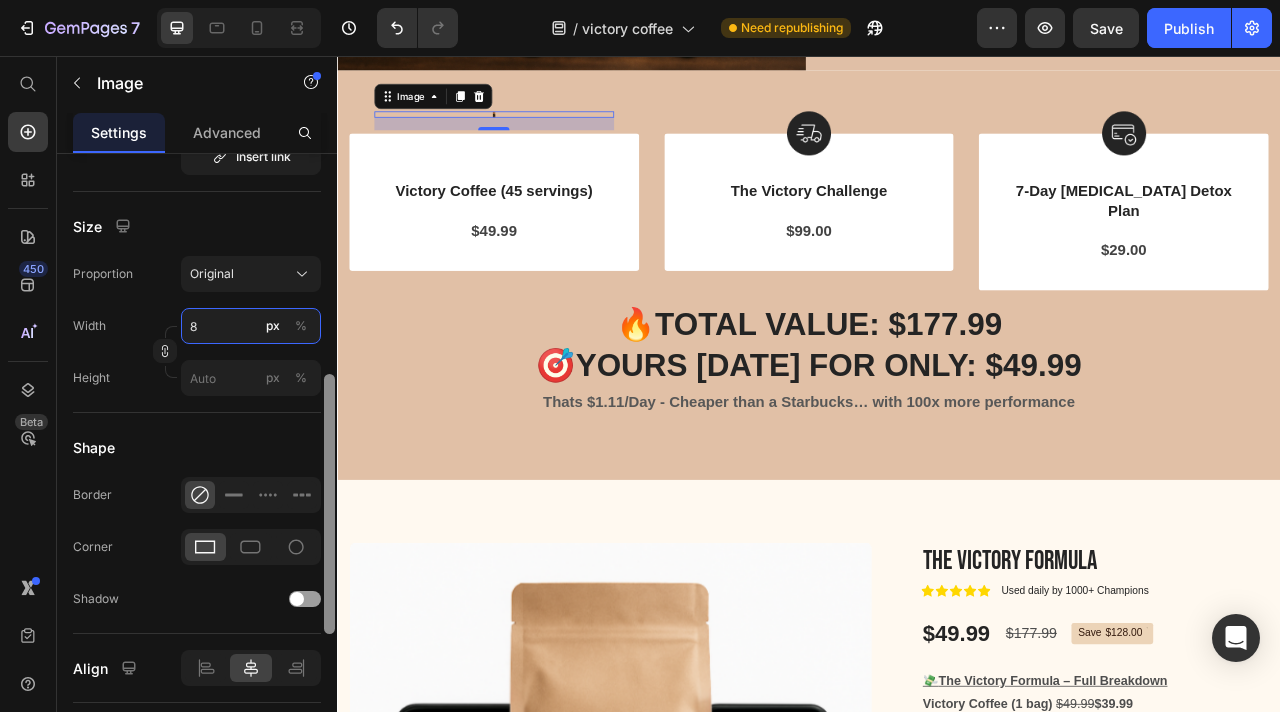 type on "89" 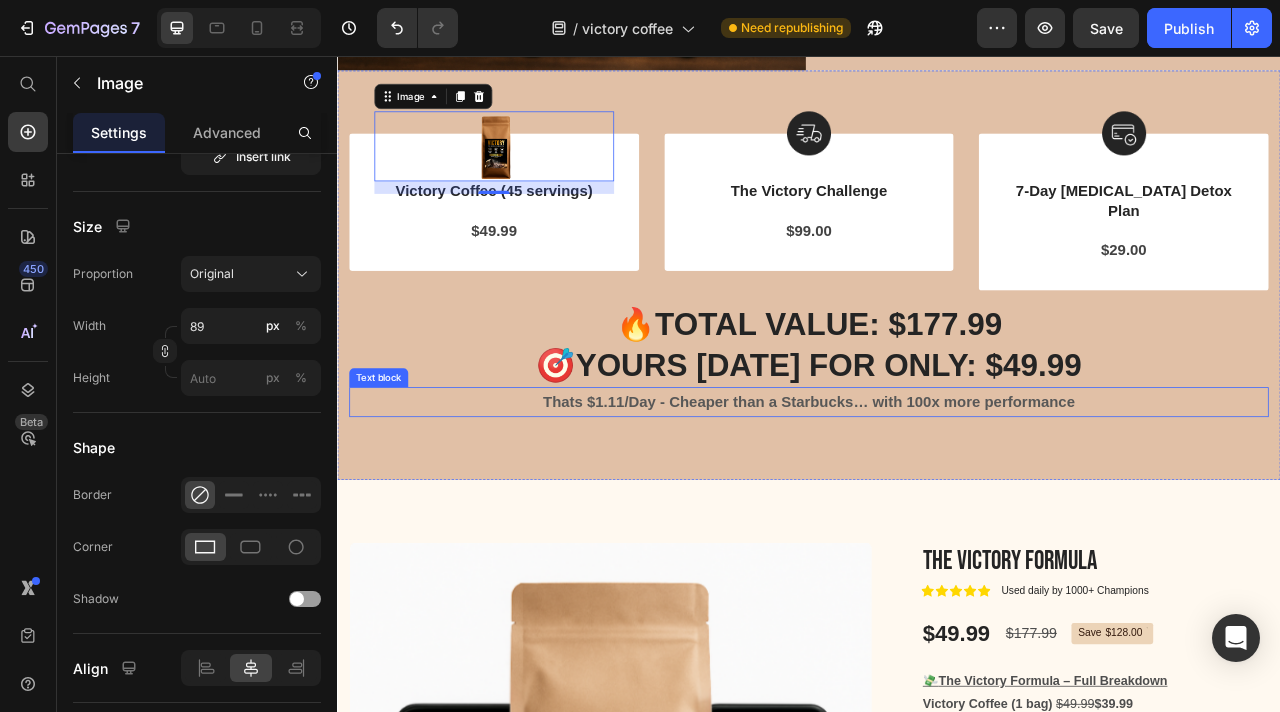 click on "Thats $1.11/Day - Cheaper than a Starbucks… with 100x more performance" at bounding box center (937, 496) 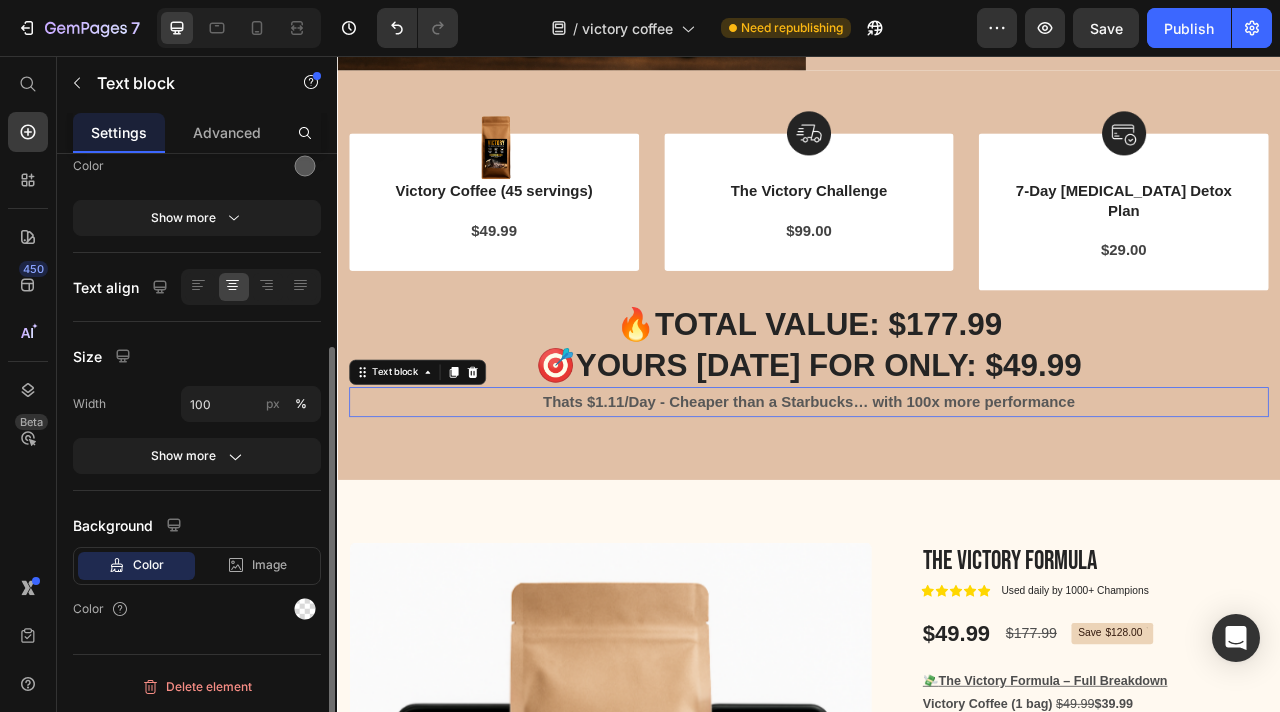 scroll, scrollTop: 0, scrollLeft: 0, axis: both 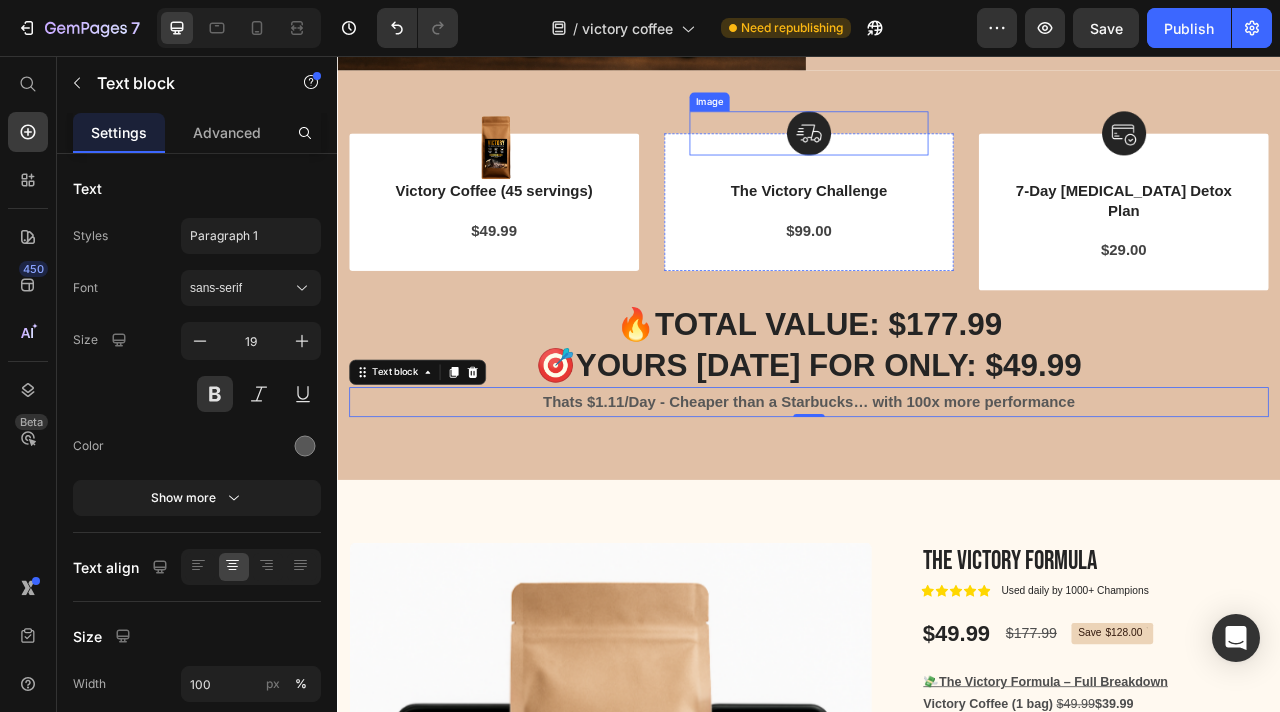 click at bounding box center [937, 154] 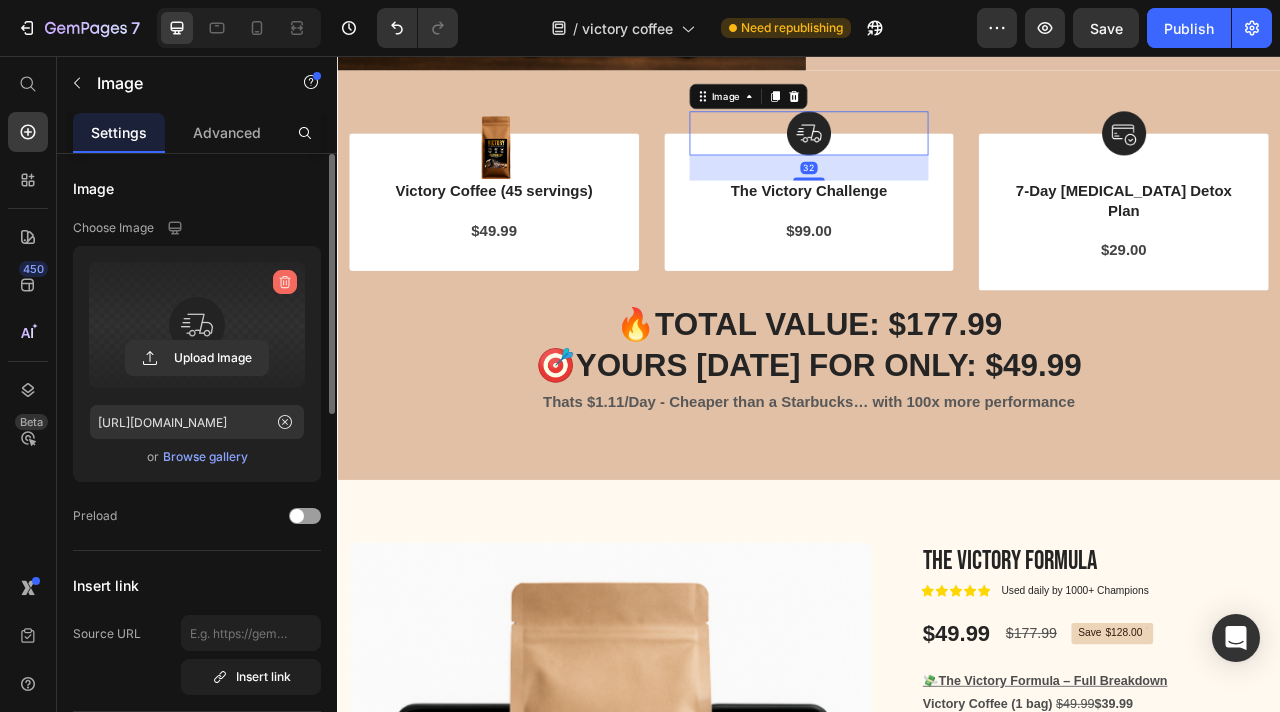 click 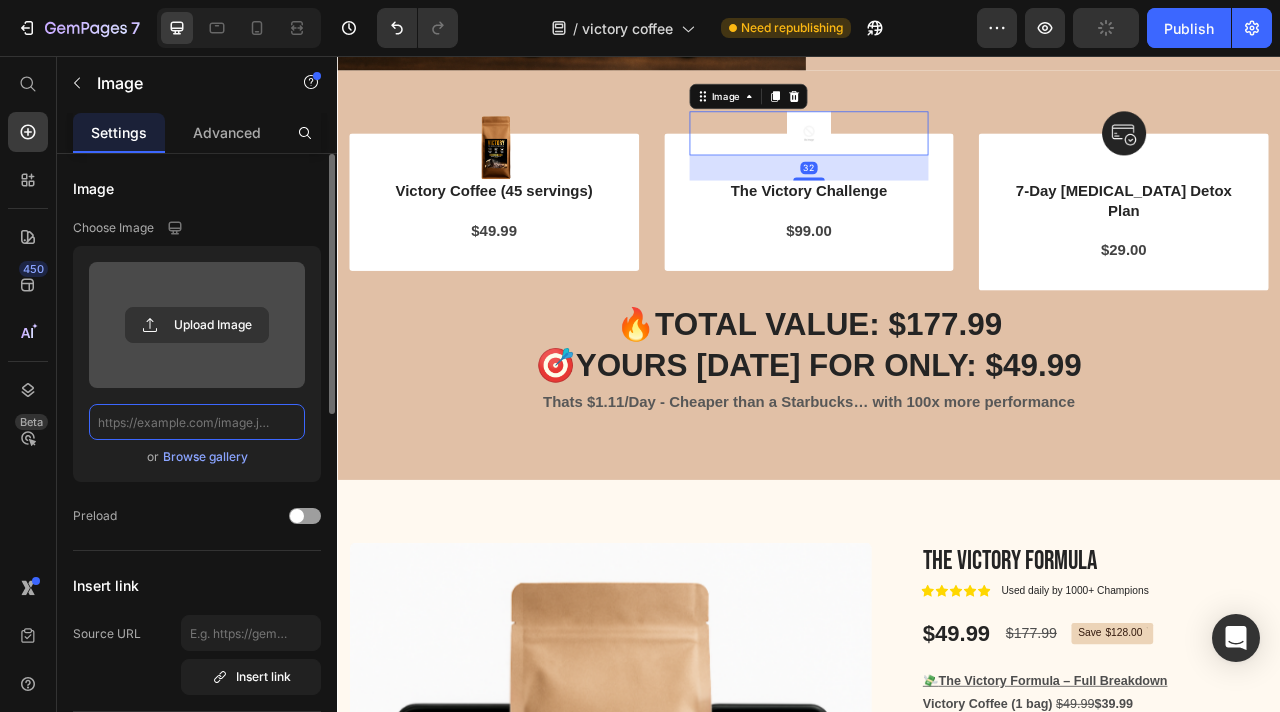 scroll, scrollTop: 0, scrollLeft: 0, axis: both 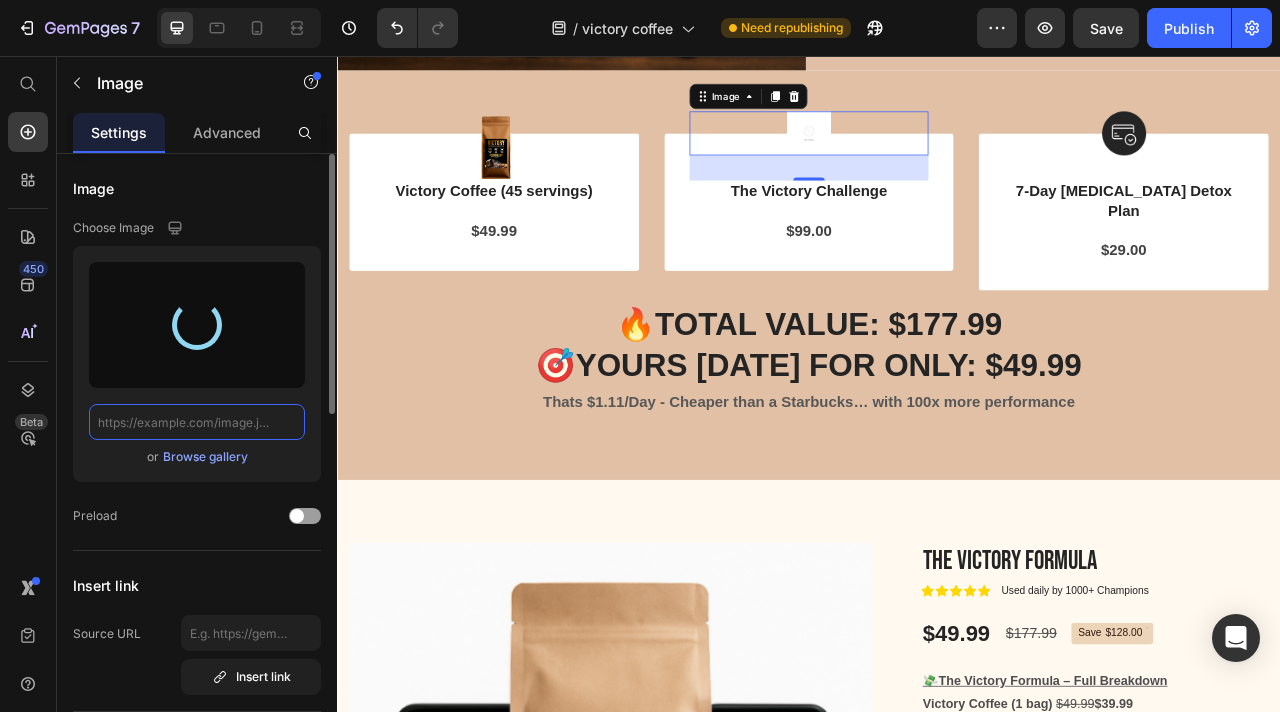 type on "[URL][DOMAIN_NAME]" 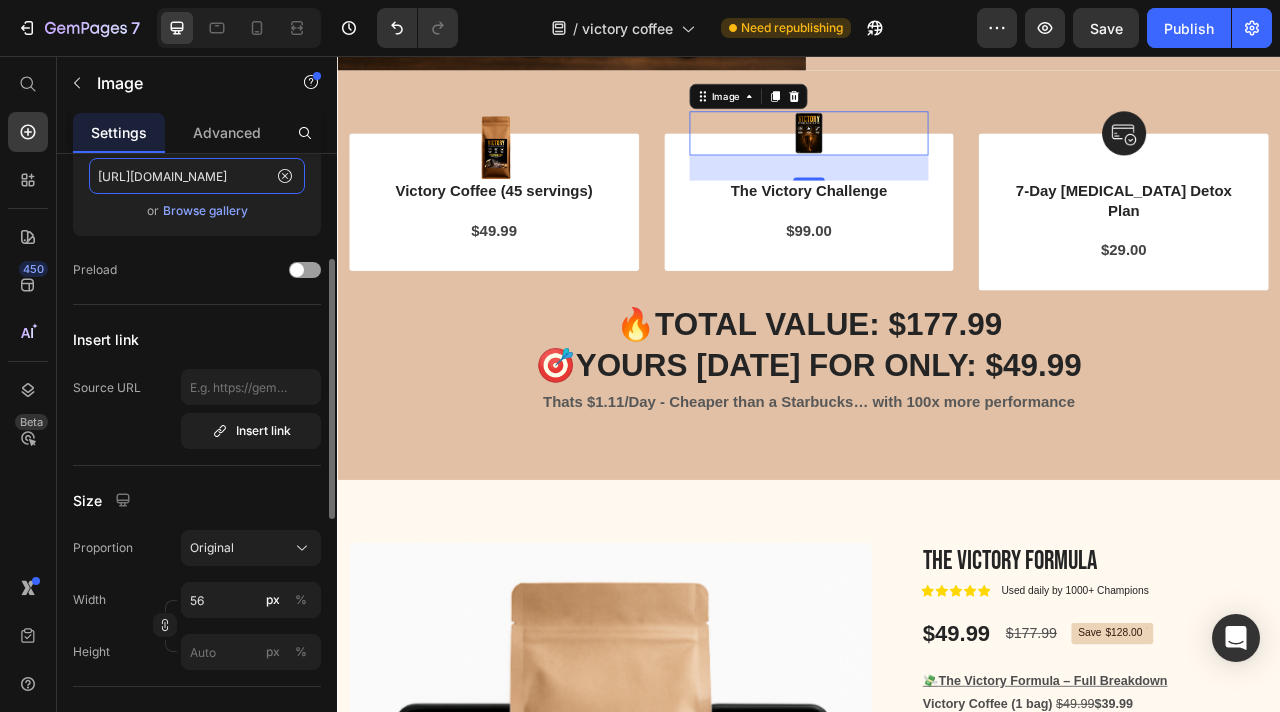 scroll, scrollTop: 247, scrollLeft: 0, axis: vertical 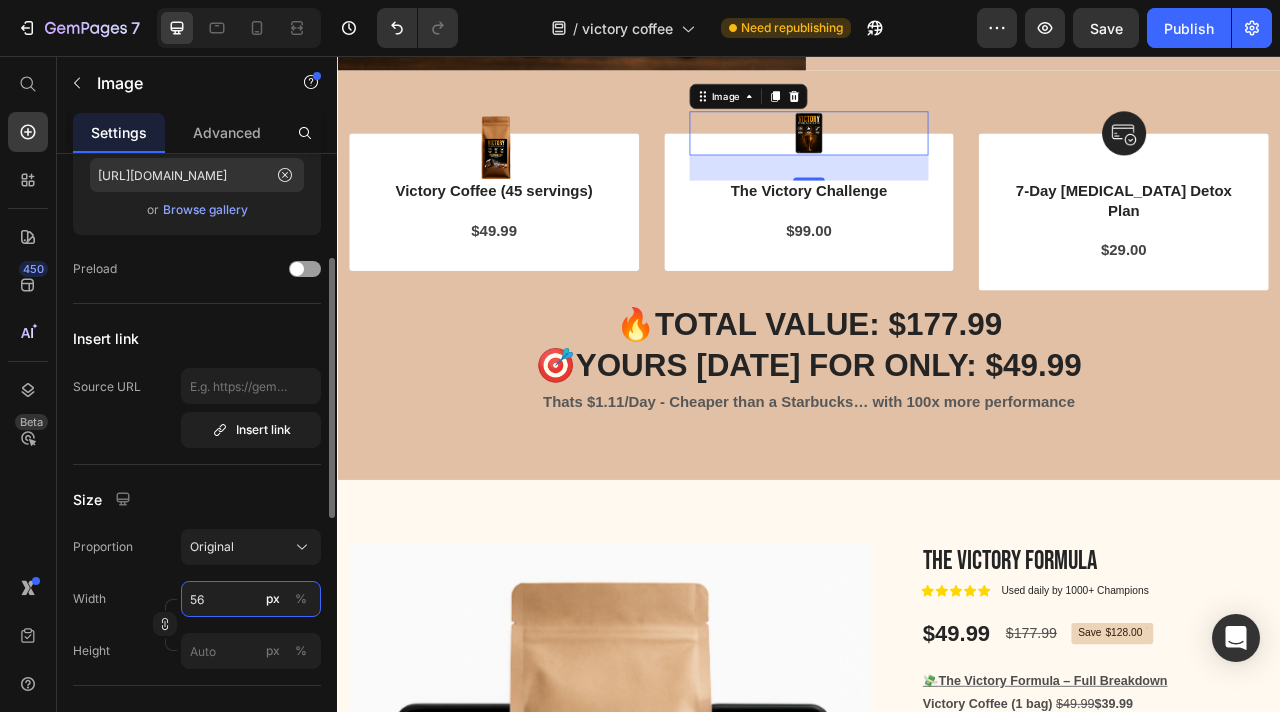 click on "56" at bounding box center (251, 599) 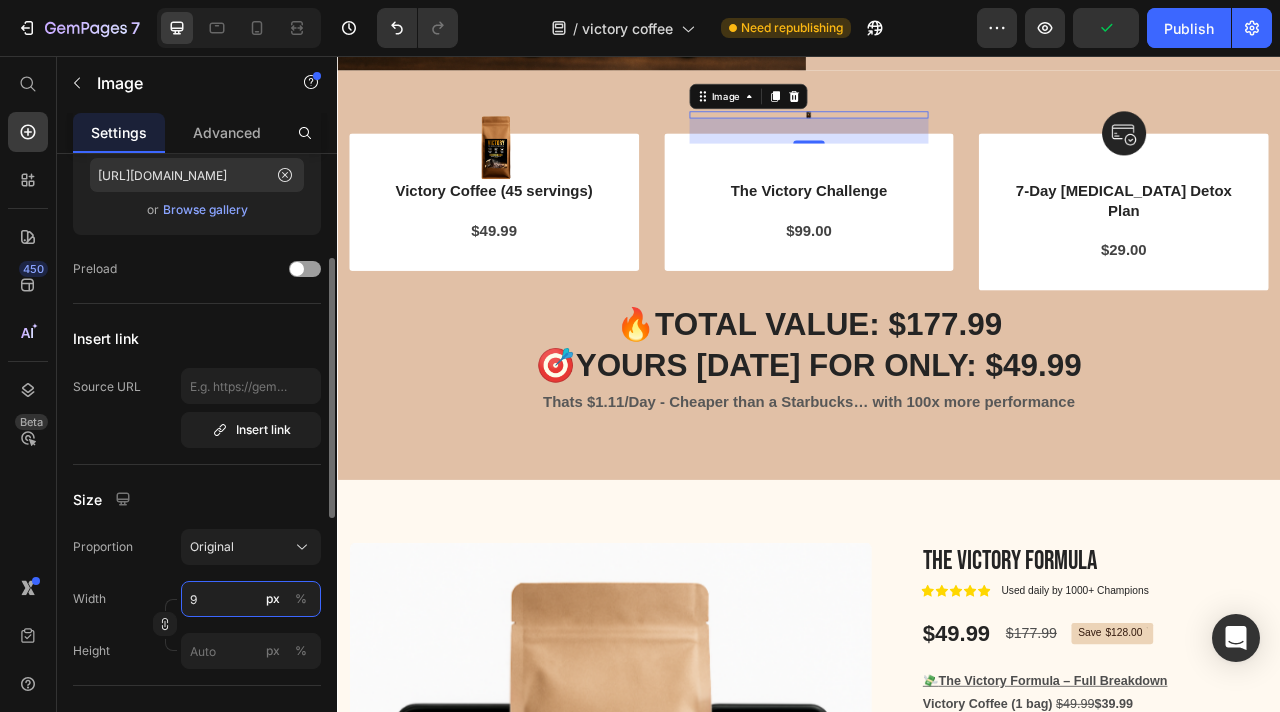 type on "99" 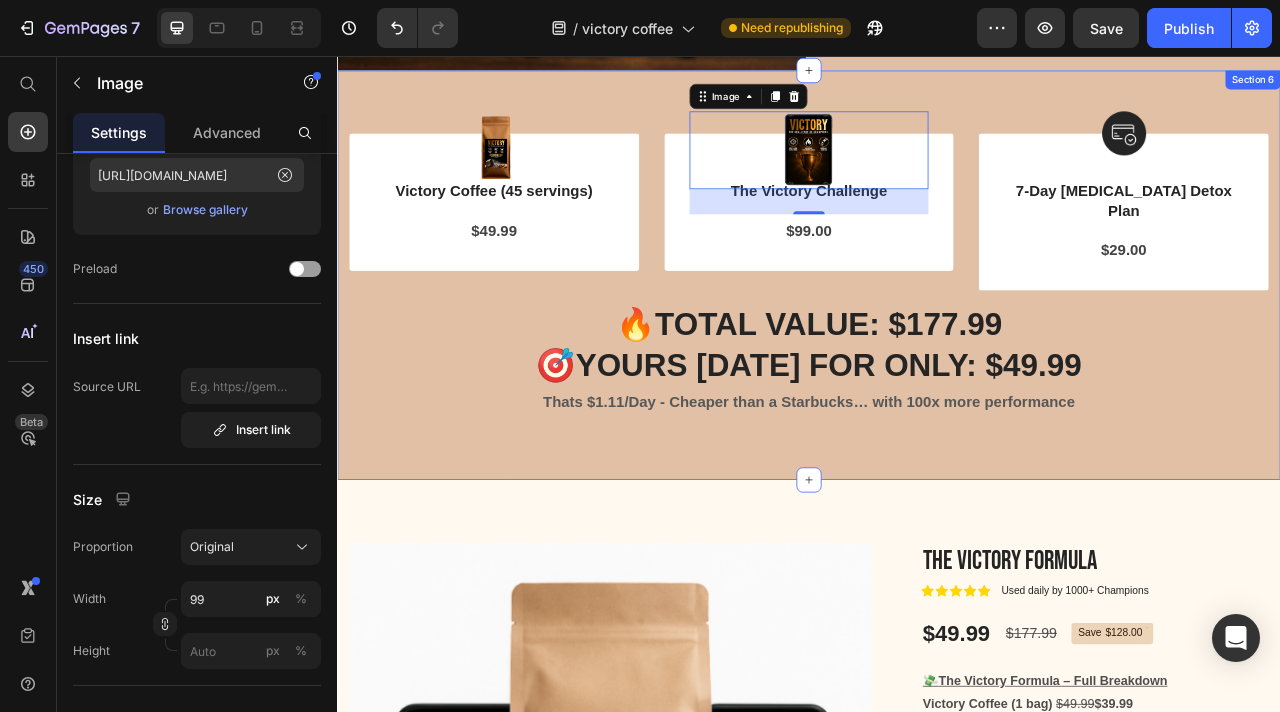 click on "Image Victory Coffee (45 servings) Text Block $49.99 Text block Row Image   32 The Victory Challenge Text Block $99.00 Text block Row Image 7-Day [MEDICAL_DATA] Detox Plan Text Block $29.00 Text block Row Row 🔥TOTAL VALUE: $177.99 🎯YOURS [DATE] FOR ONLY: $49.99 Heading Thats $1.11/Day - Cheaper than a Starbucks… with 100x more performance Text block Section 6" at bounding box center (937, 334) 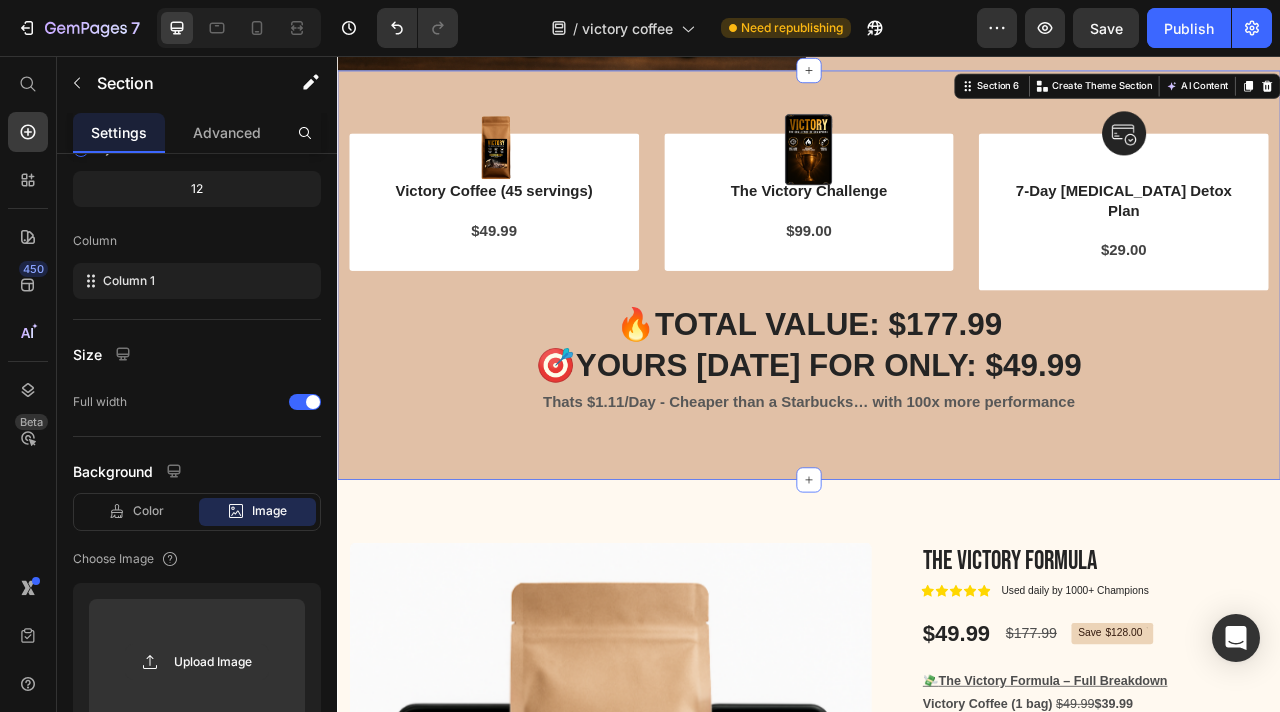 scroll, scrollTop: 0, scrollLeft: 0, axis: both 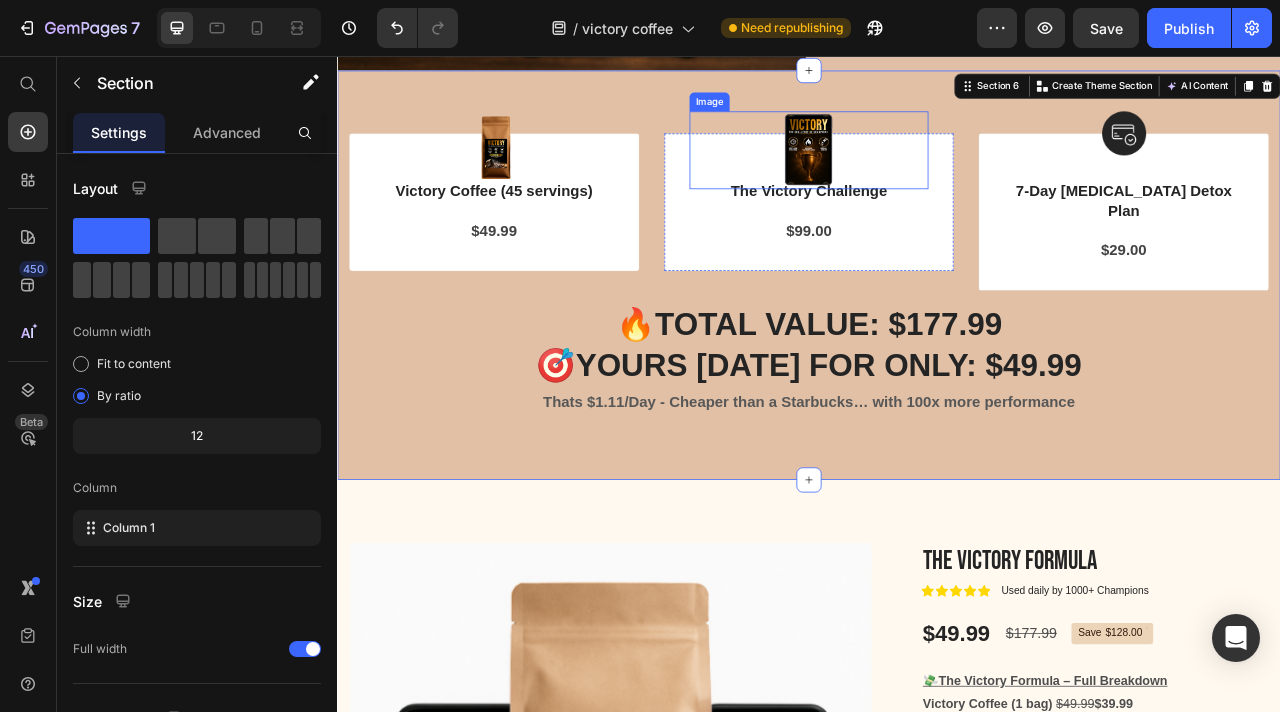 click at bounding box center (937, 175) 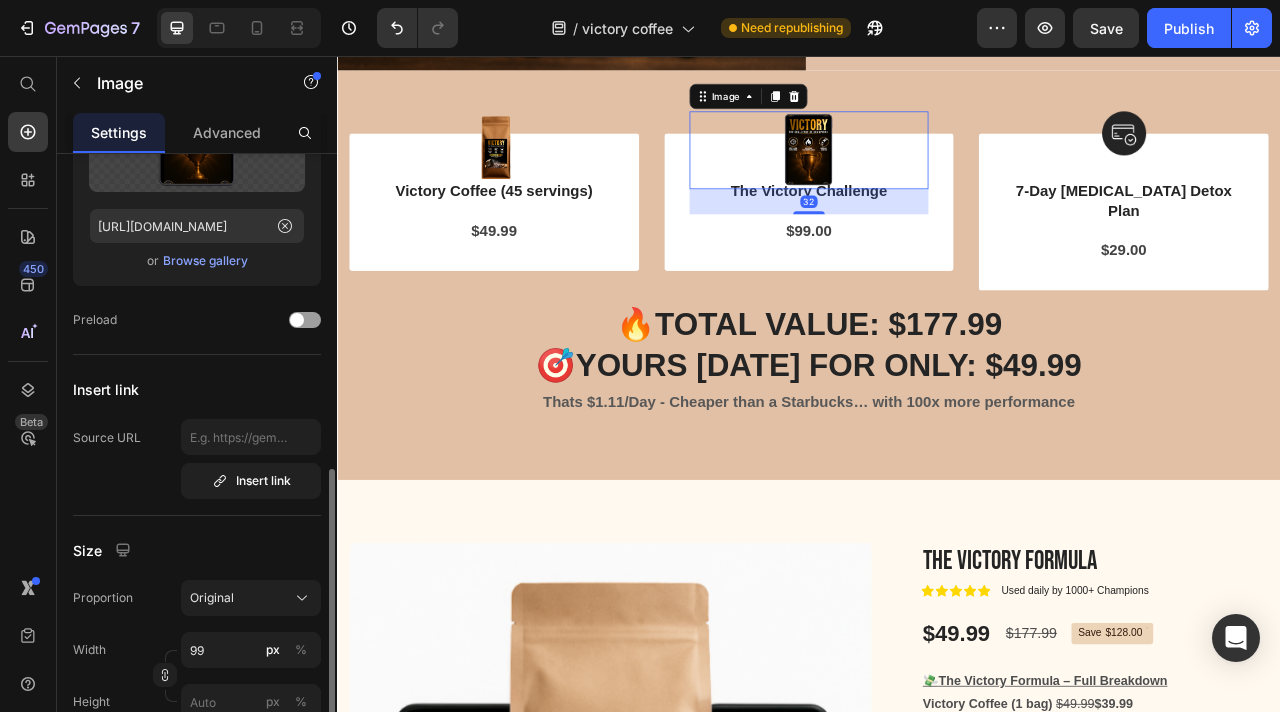 scroll, scrollTop: 461, scrollLeft: 0, axis: vertical 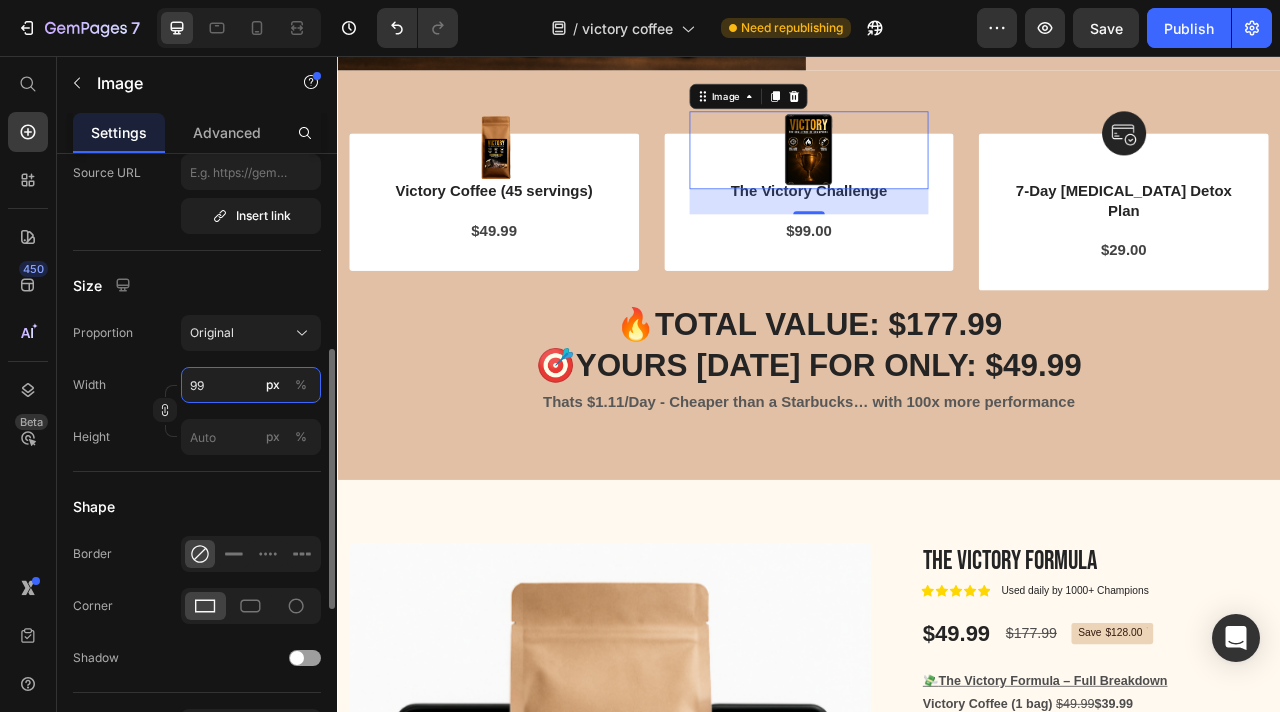 click on "99" at bounding box center [251, 385] 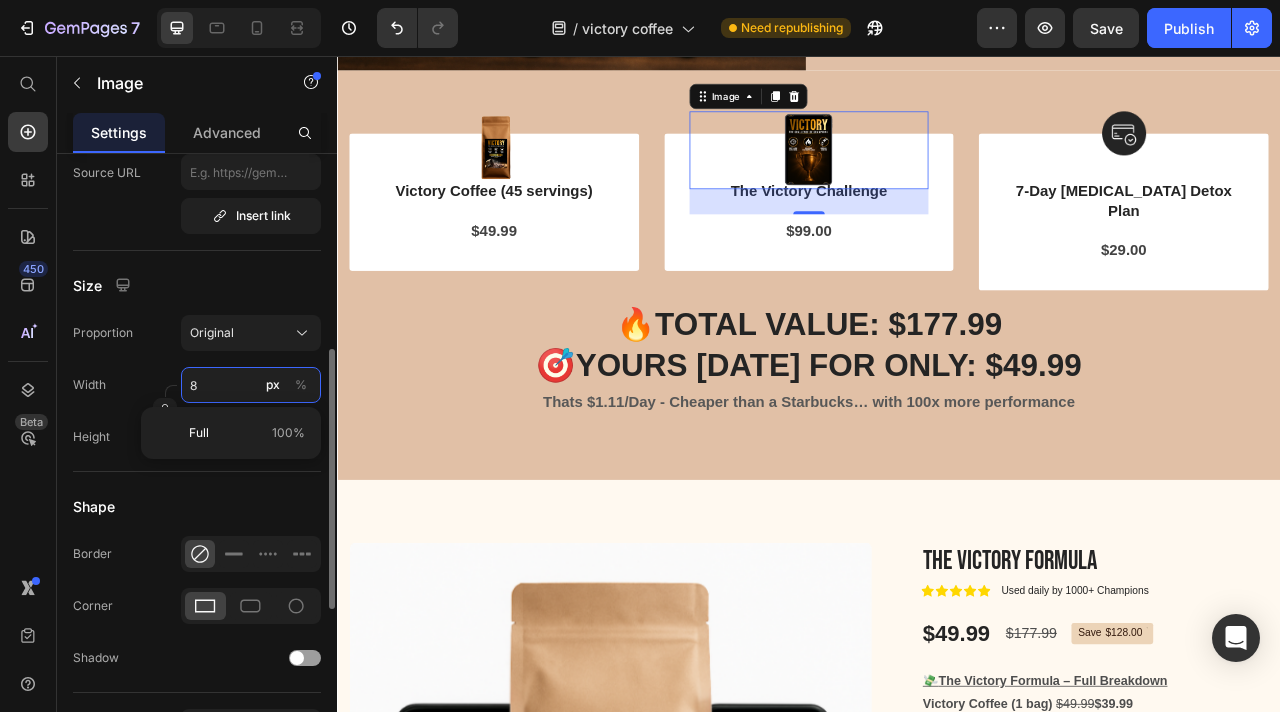 type on "89" 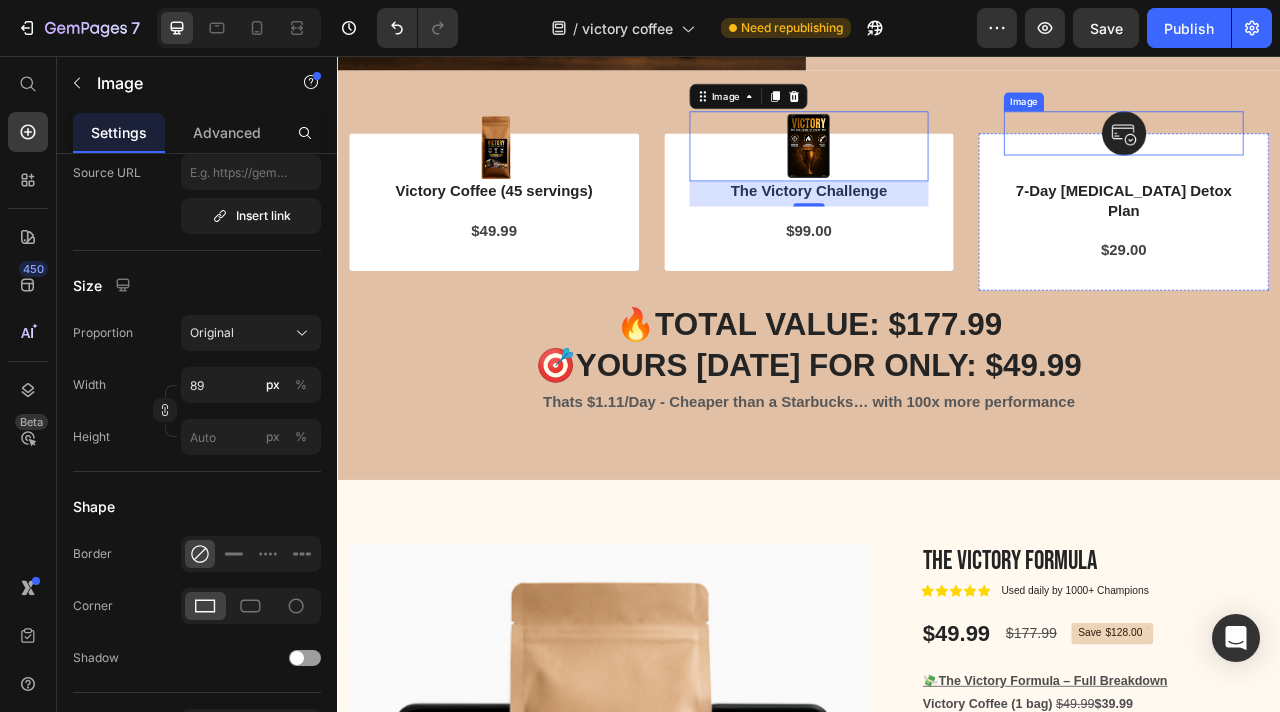 click at bounding box center [1337, 154] 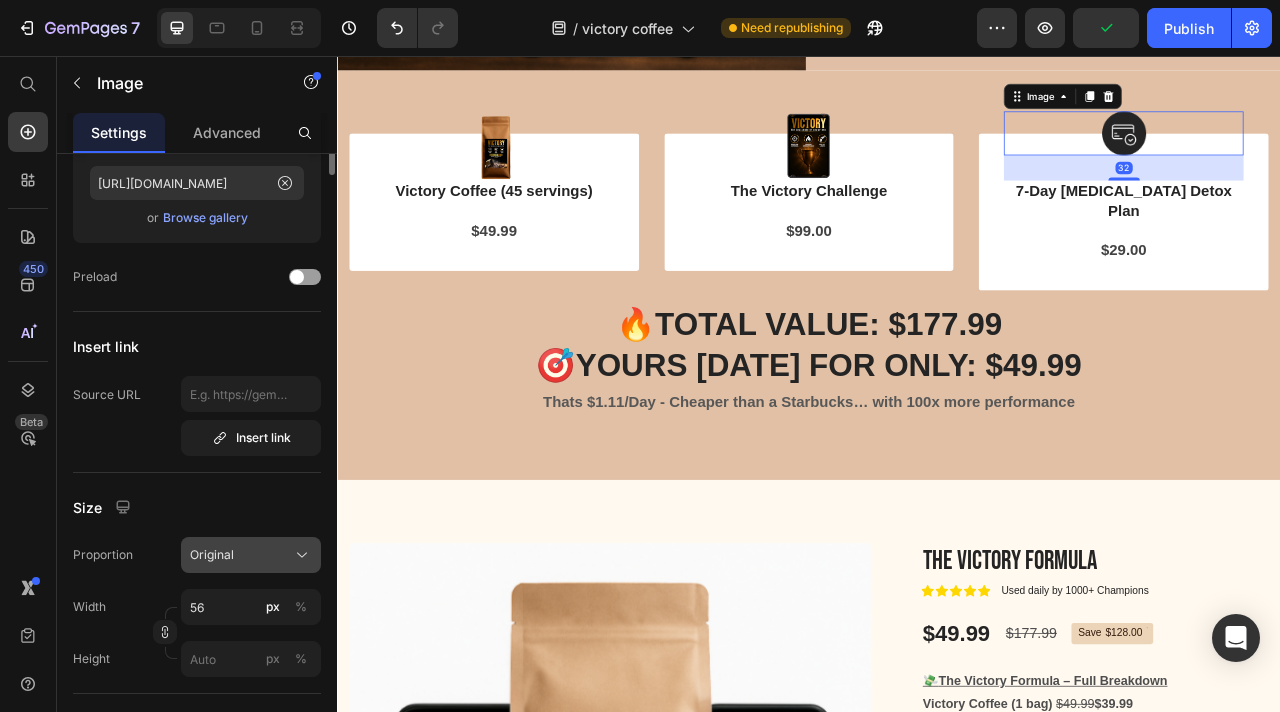 scroll, scrollTop: 0, scrollLeft: 0, axis: both 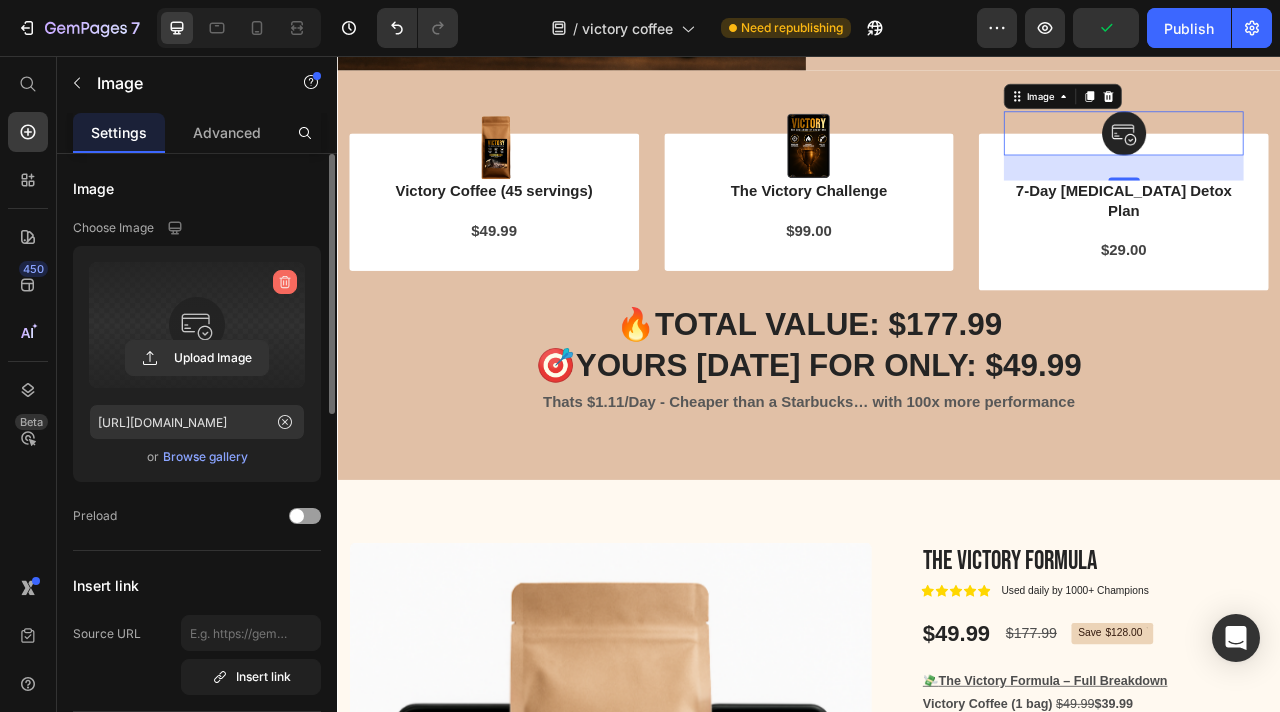click 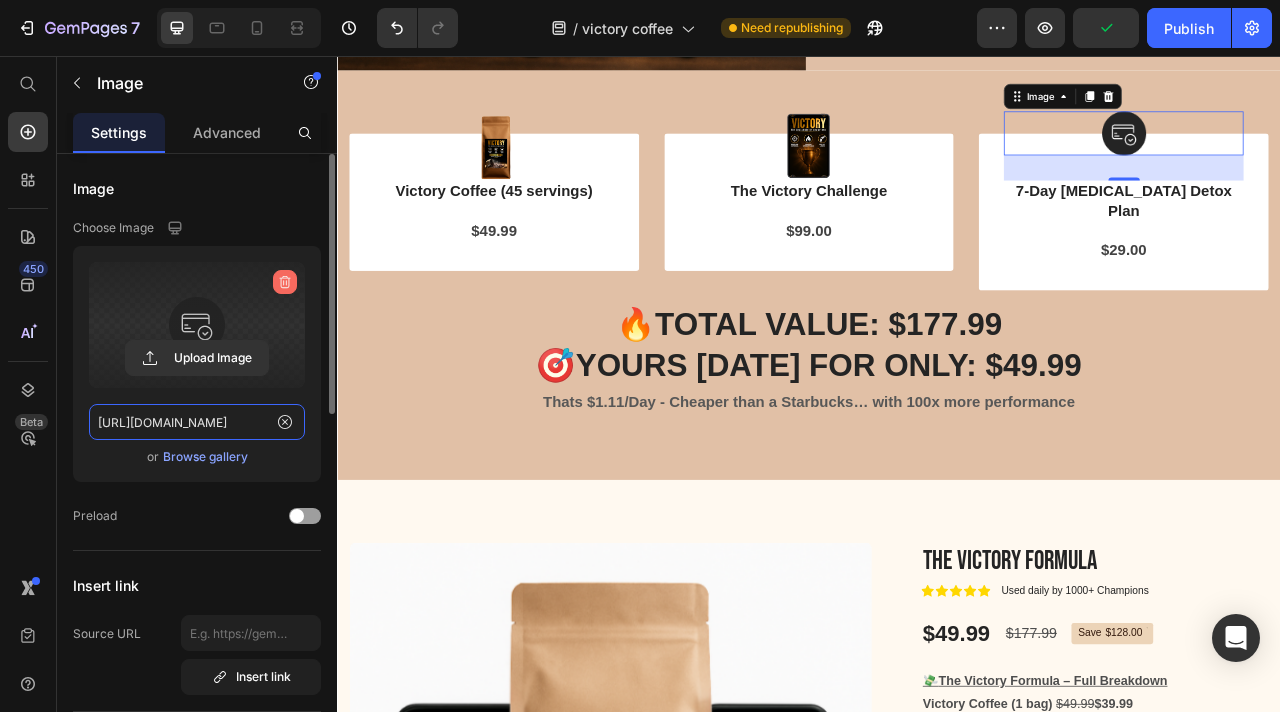 type 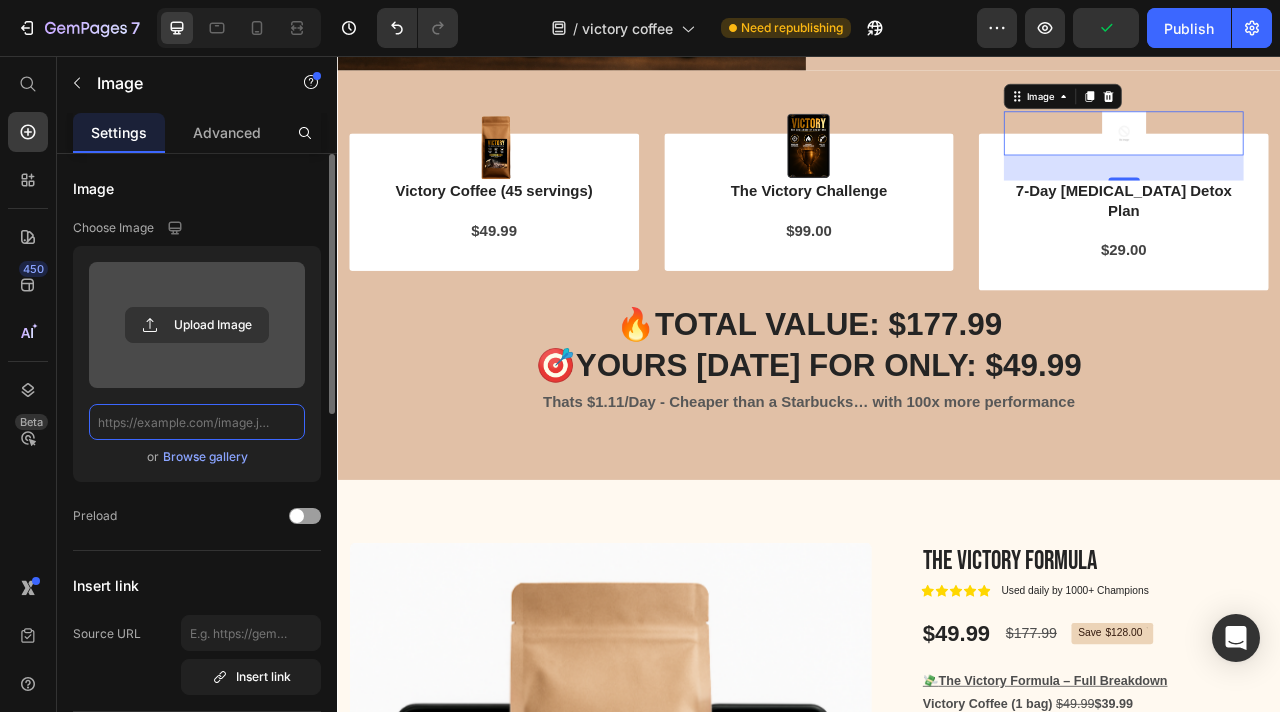 scroll, scrollTop: 0, scrollLeft: 0, axis: both 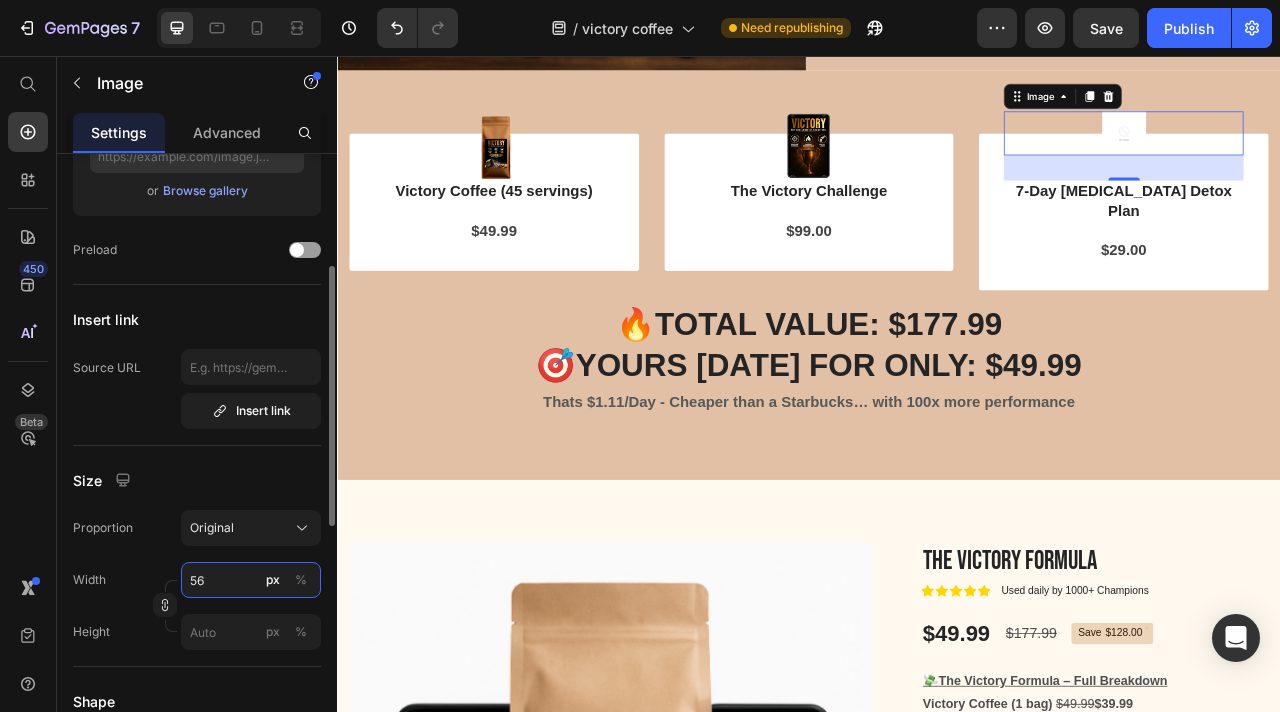 click on "56" at bounding box center (251, 580) 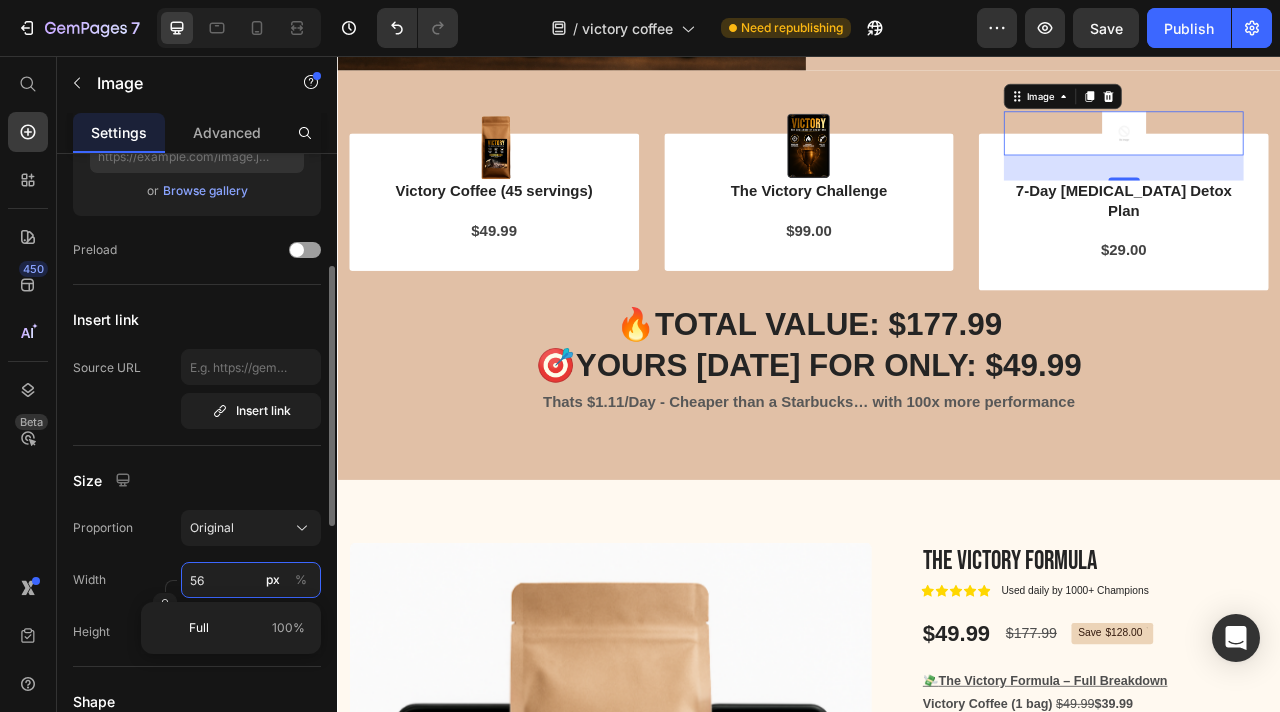 click on "56" at bounding box center (251, 580) 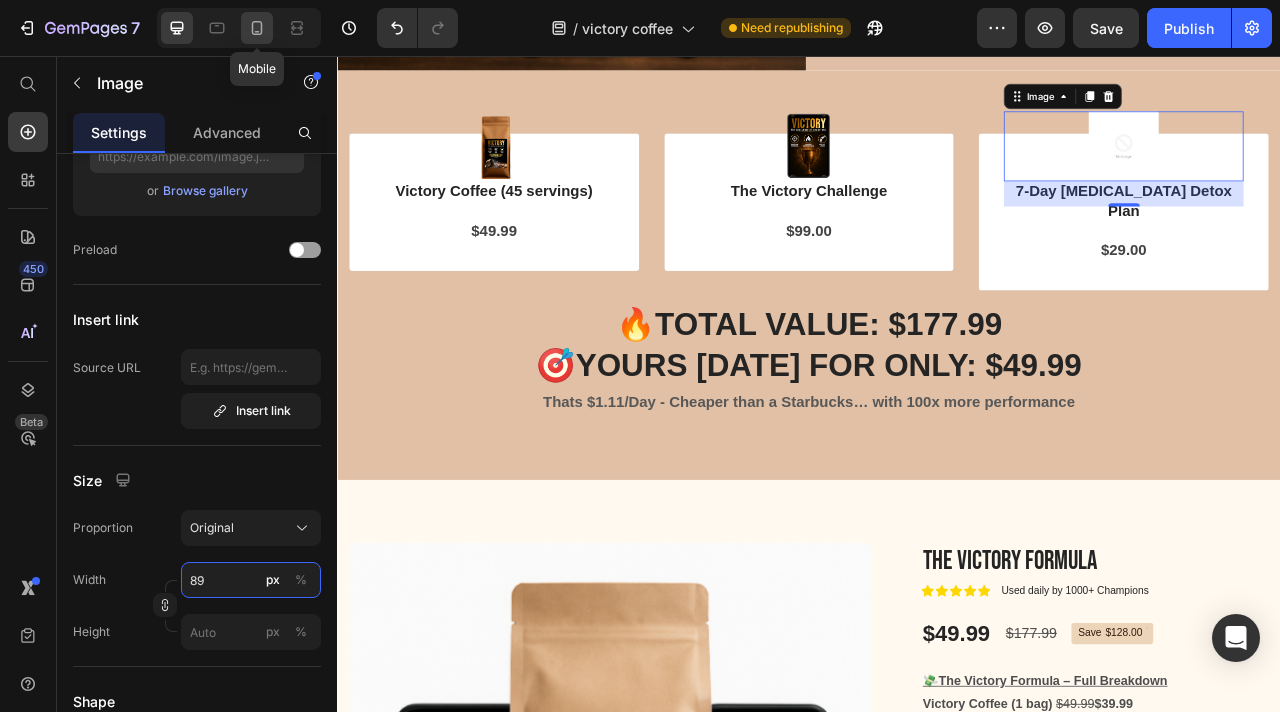 type on "89" 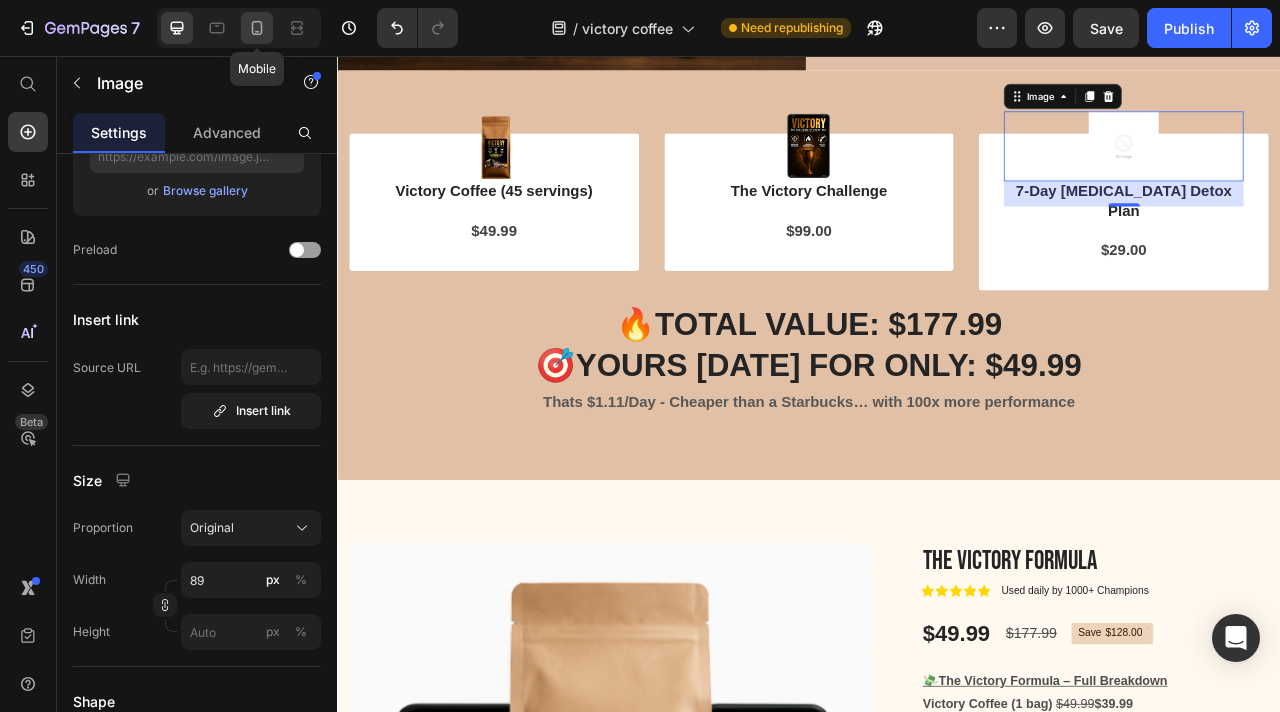 click 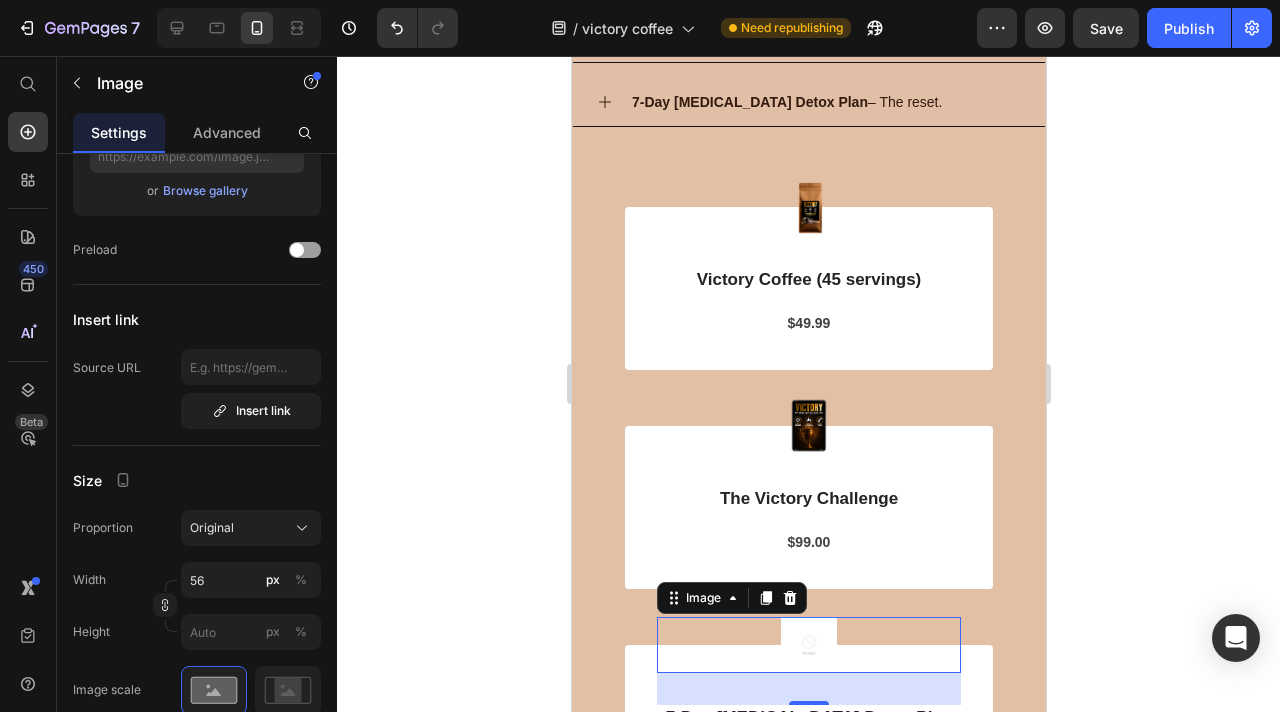 scroll, scrollTop: 3080, scrollLeft: 0, axis: vertical 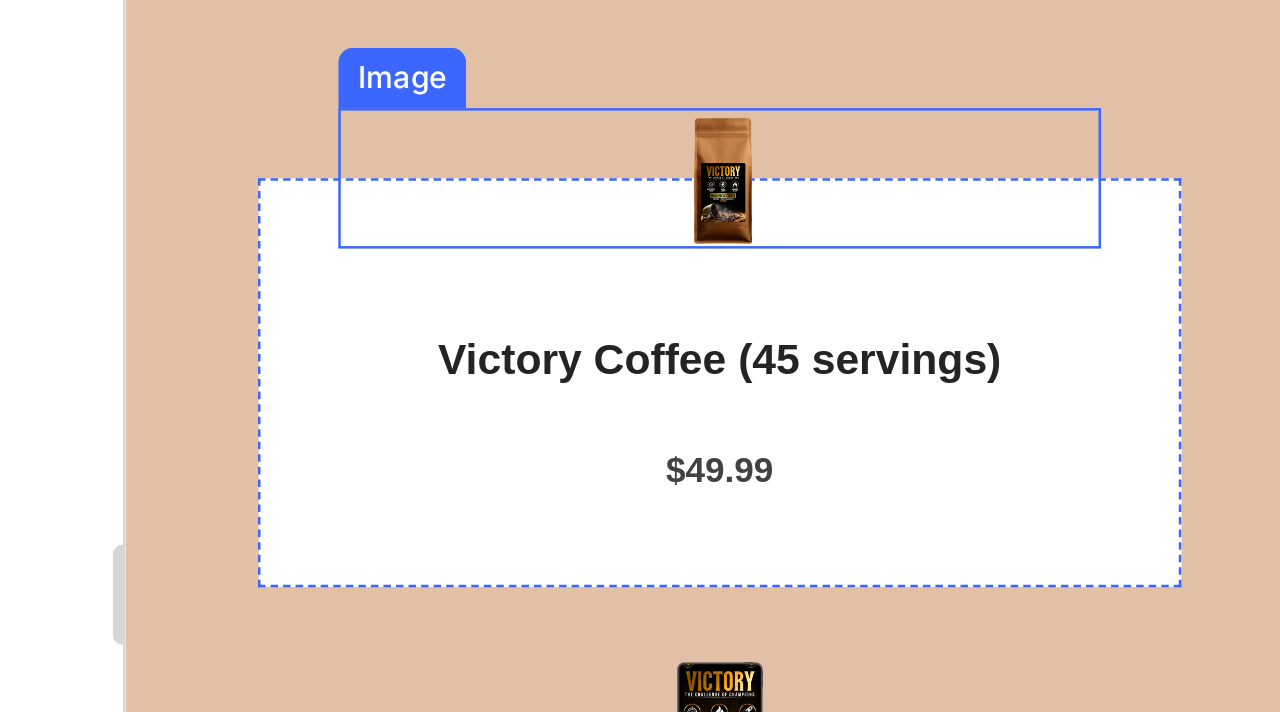 click at bounding box center (361, -66) 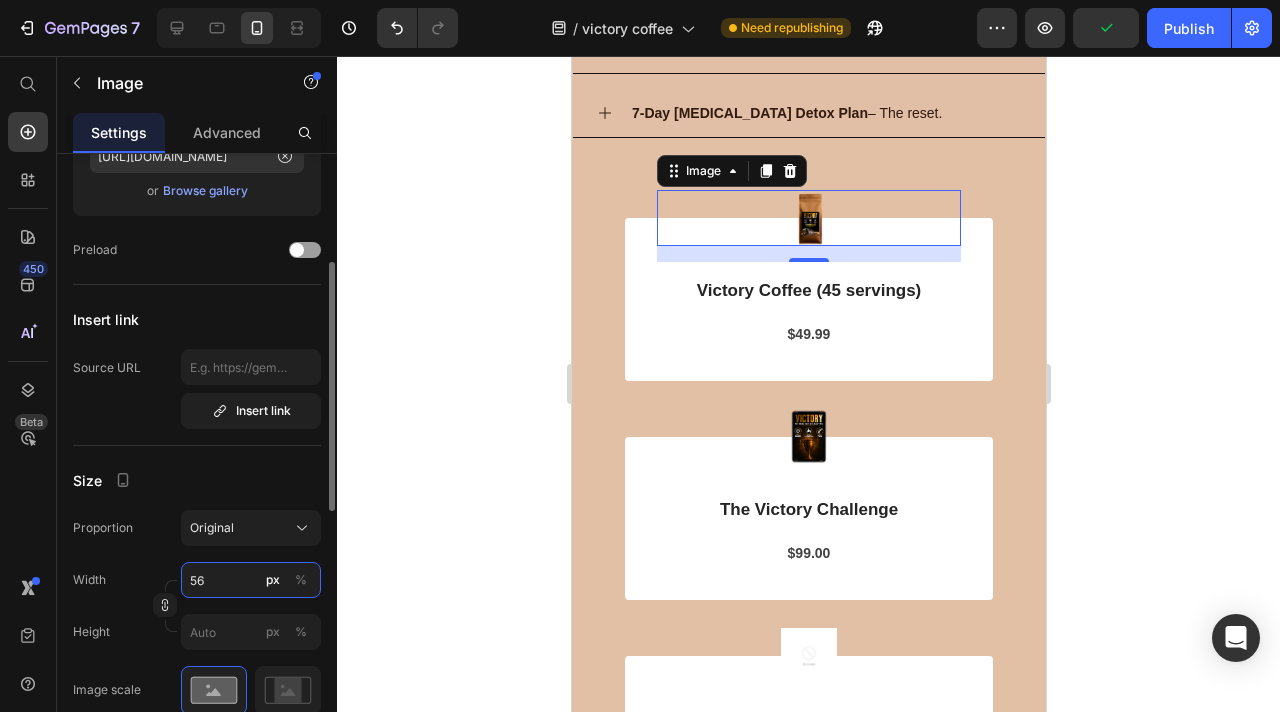 click on "56" at bounding box center (251, 580) 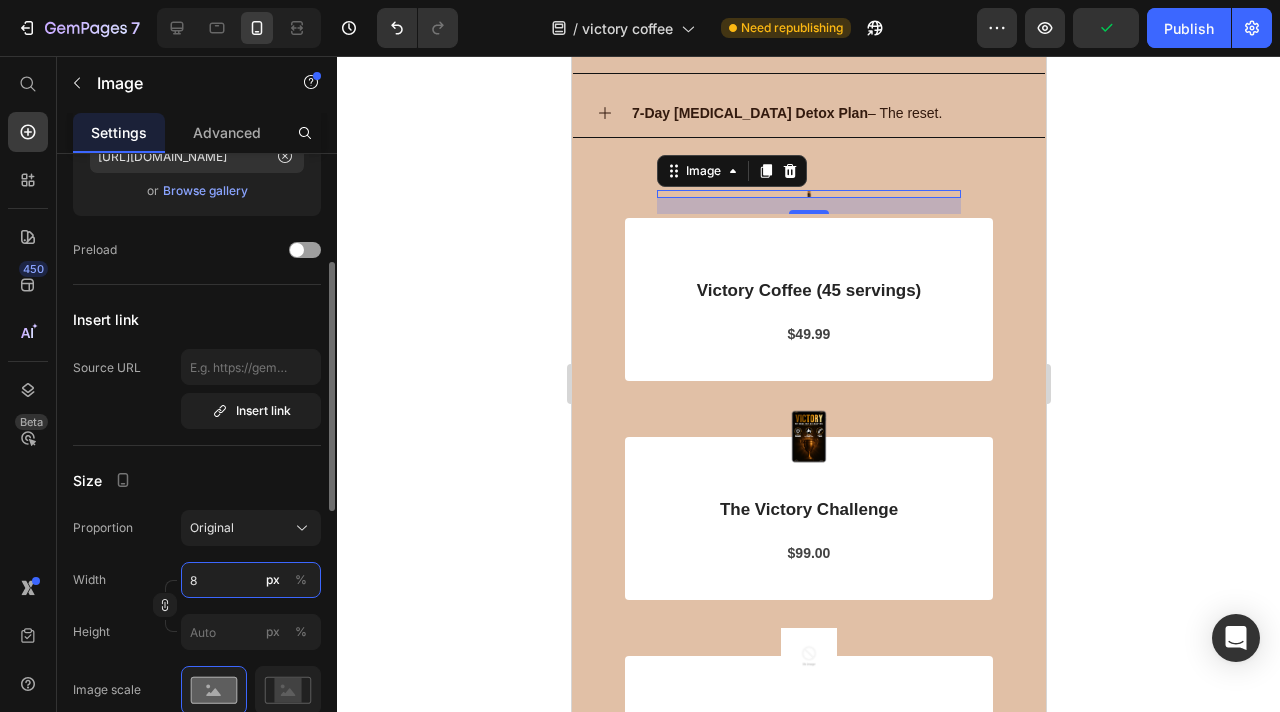 type on "89" 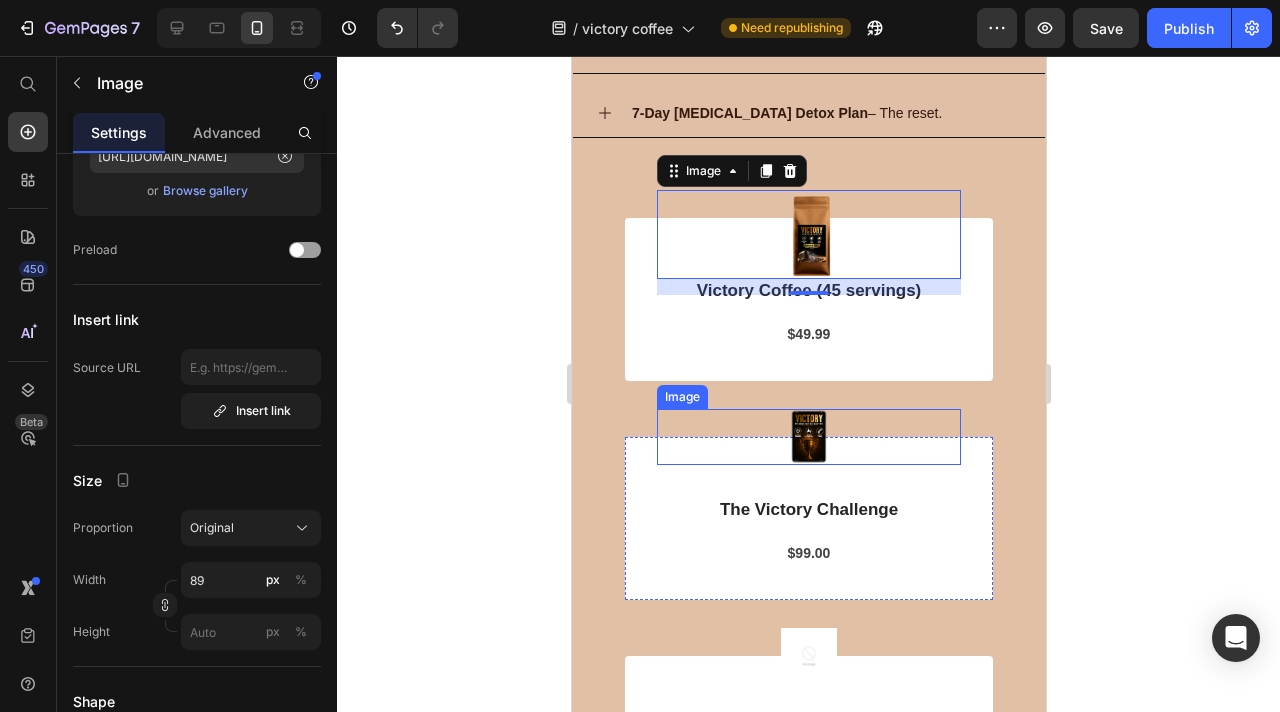 click at bounding box center (808, 437) 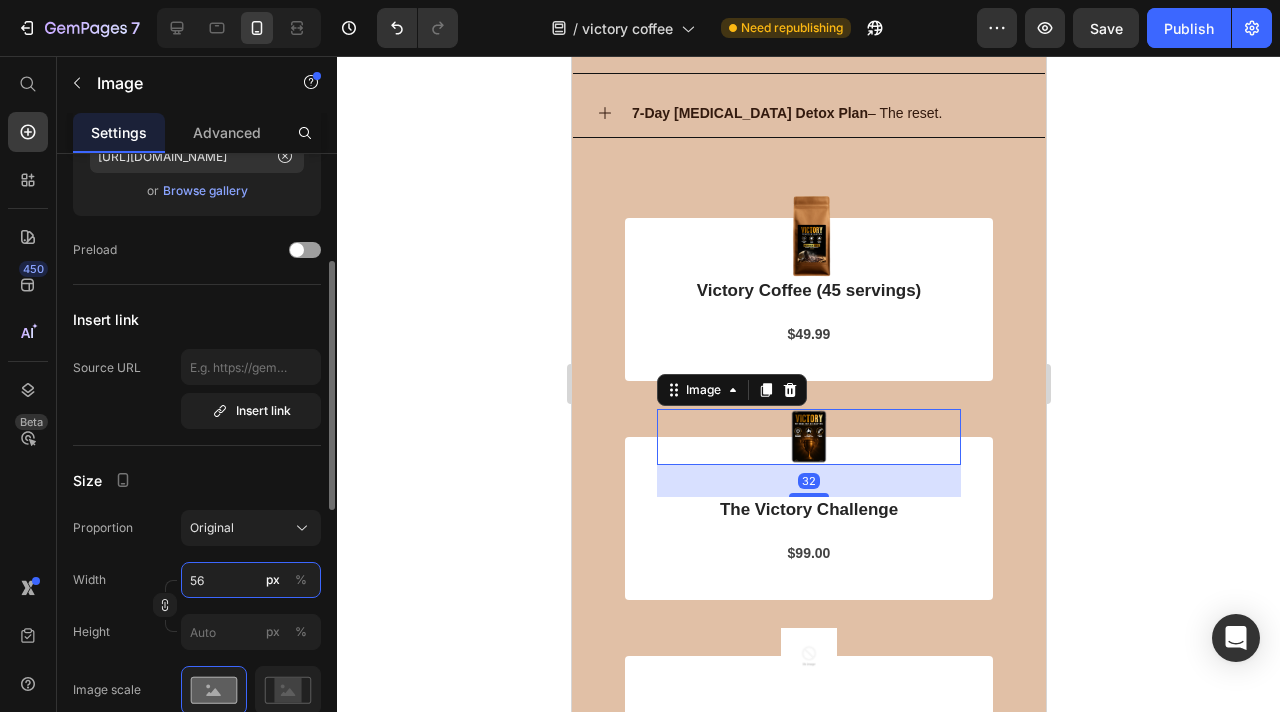click on "56" at bounding box center (251, 580) 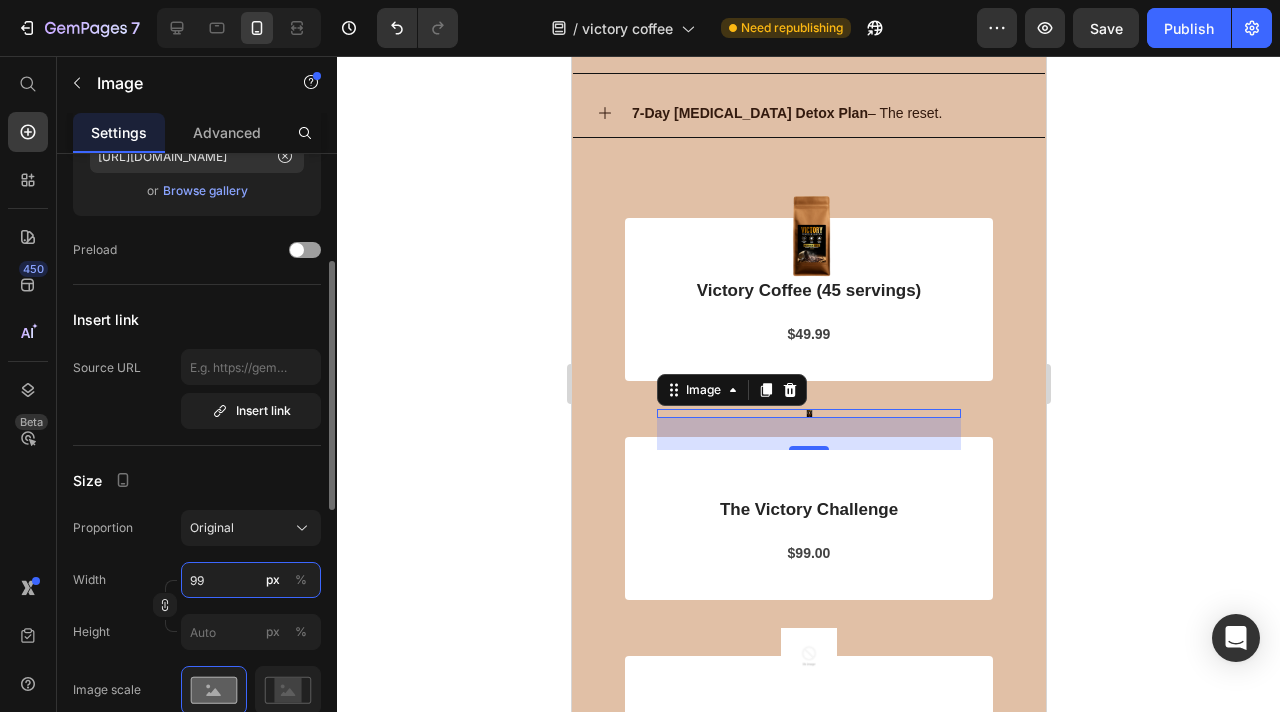 type on "9" 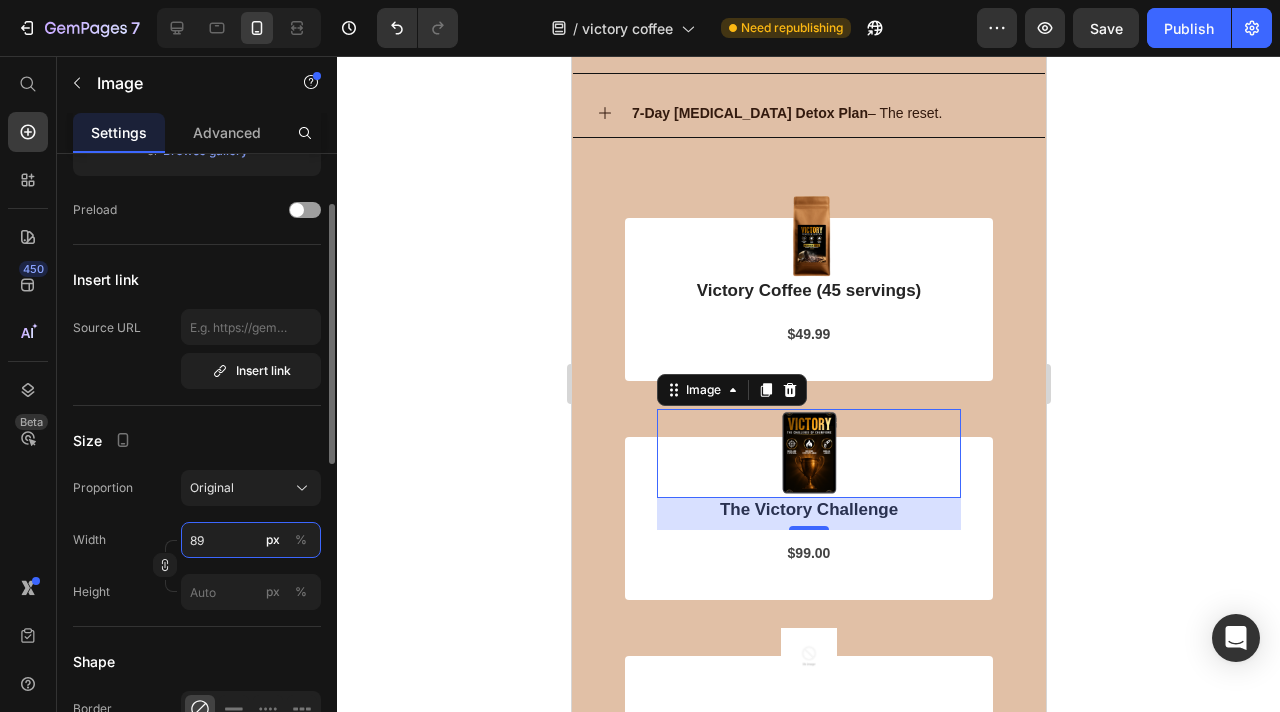 scroll, scrollTop: 250, scrollLeft: 0, axis: vertical 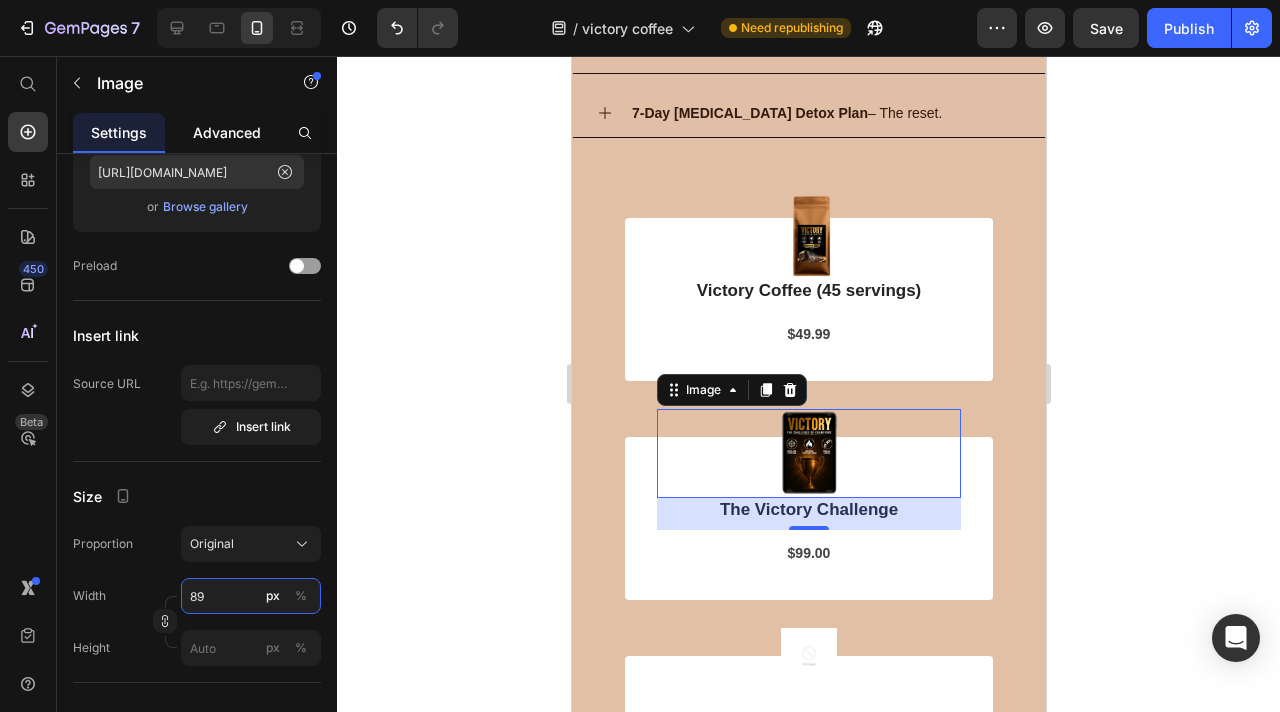 type on "89" 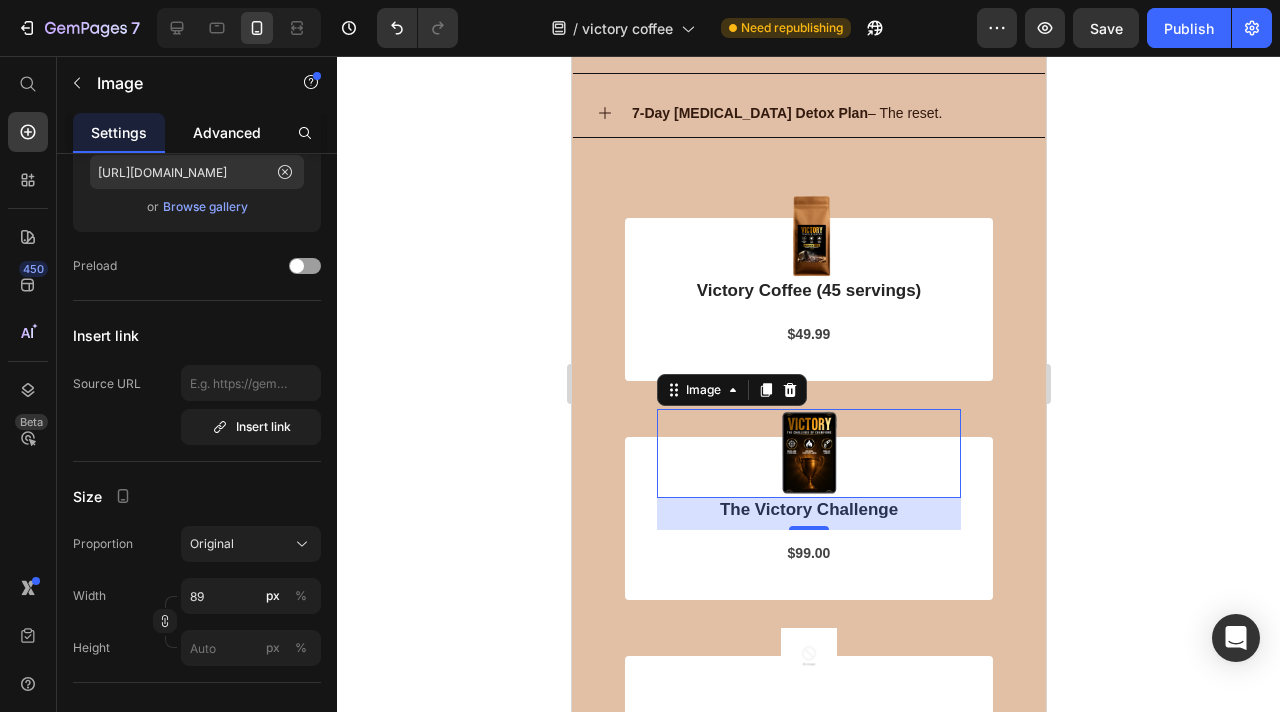 click on "Advanced" at bounding box center (227, 132) 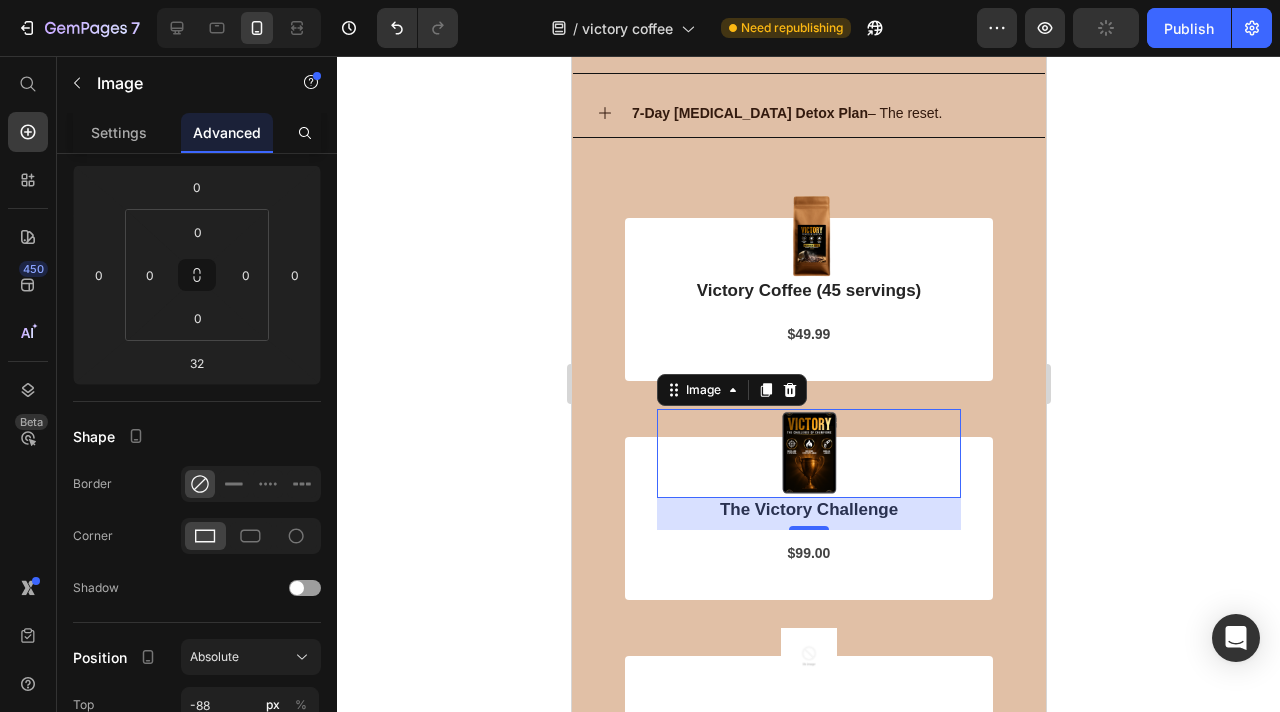 scroll, scrollTop: 0, scrollLeft: 0, axis: both 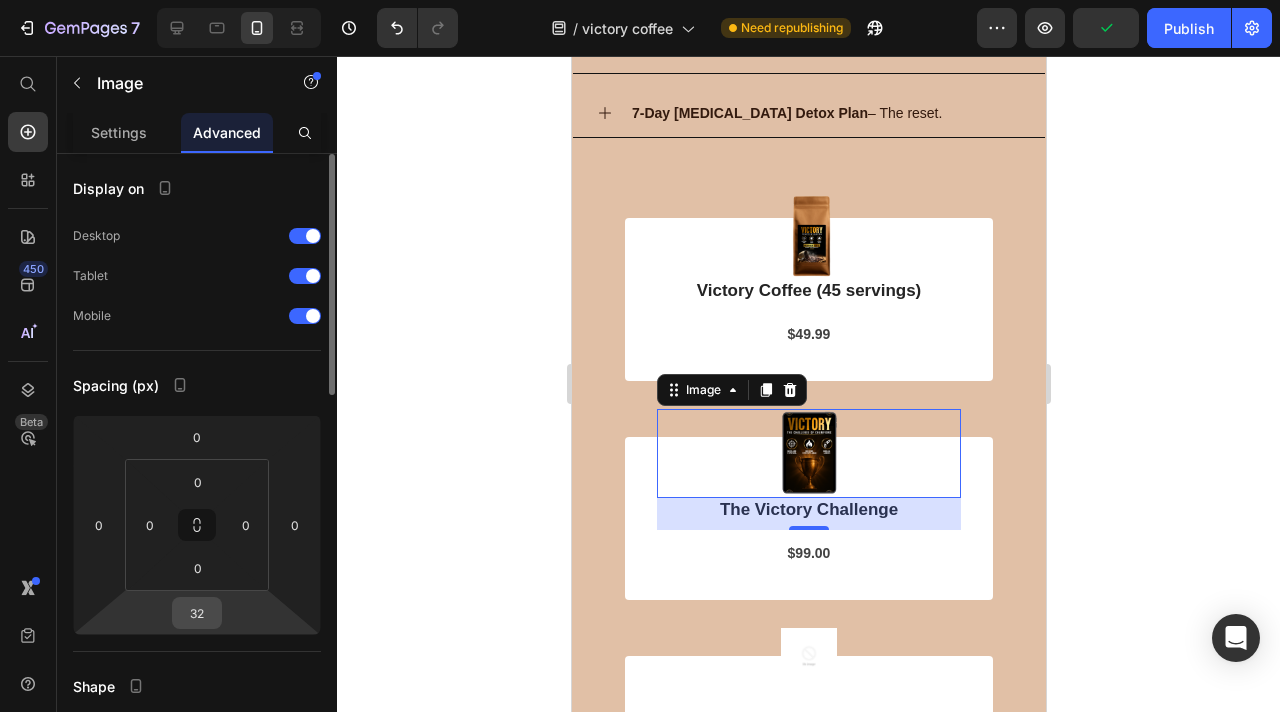 click on "32" at bounding box center (197, 613) 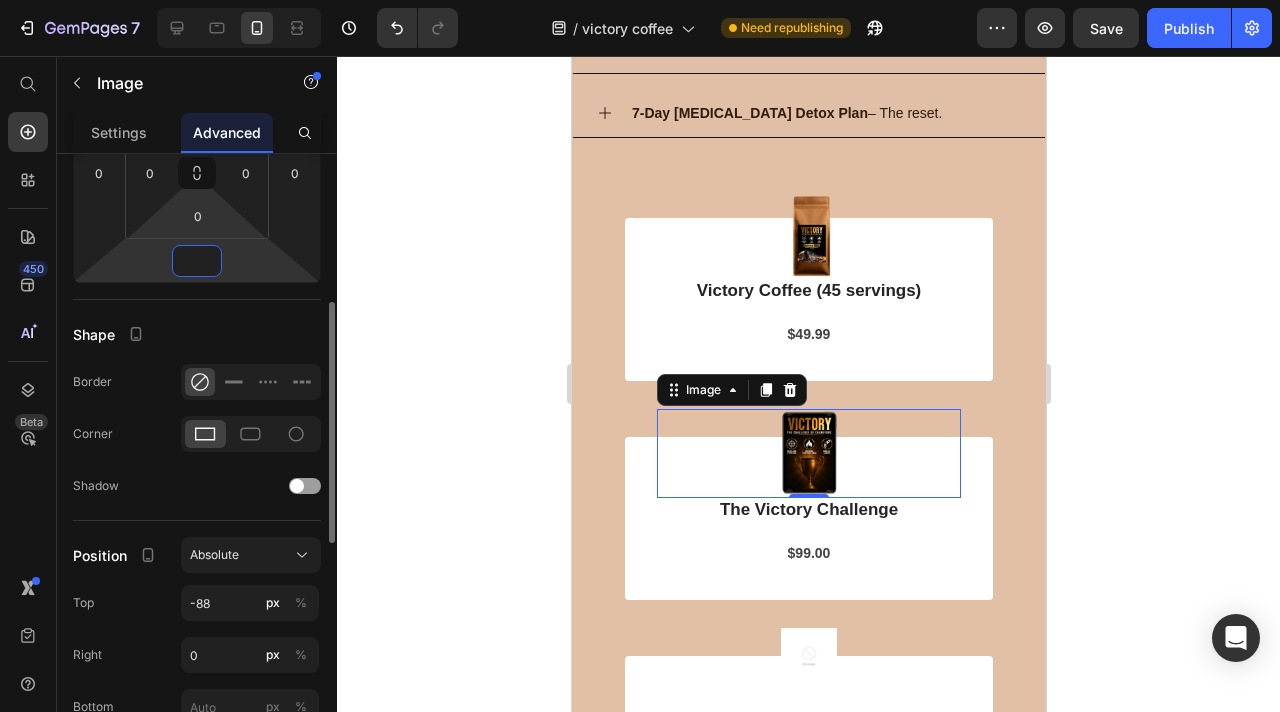 scroll, scrollTop: 382, scrollLeft: 0, axis: vertical 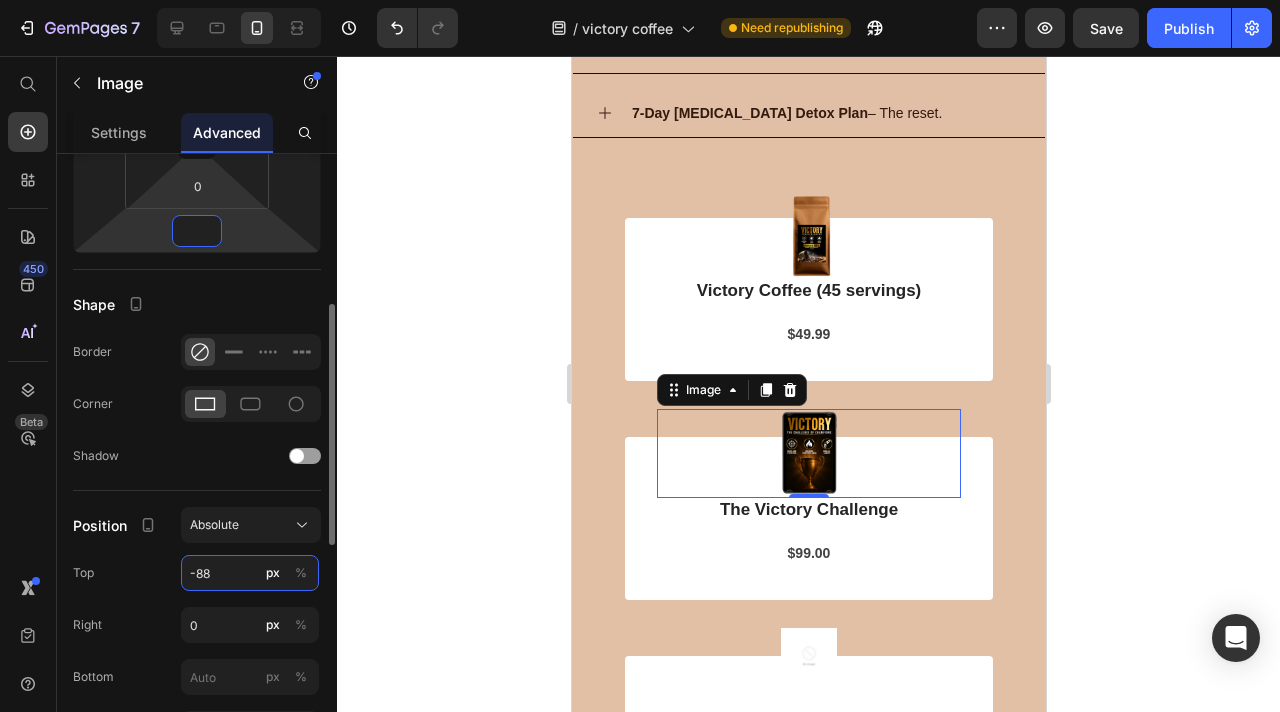 click on "-88" at bounding box center [250, 573] 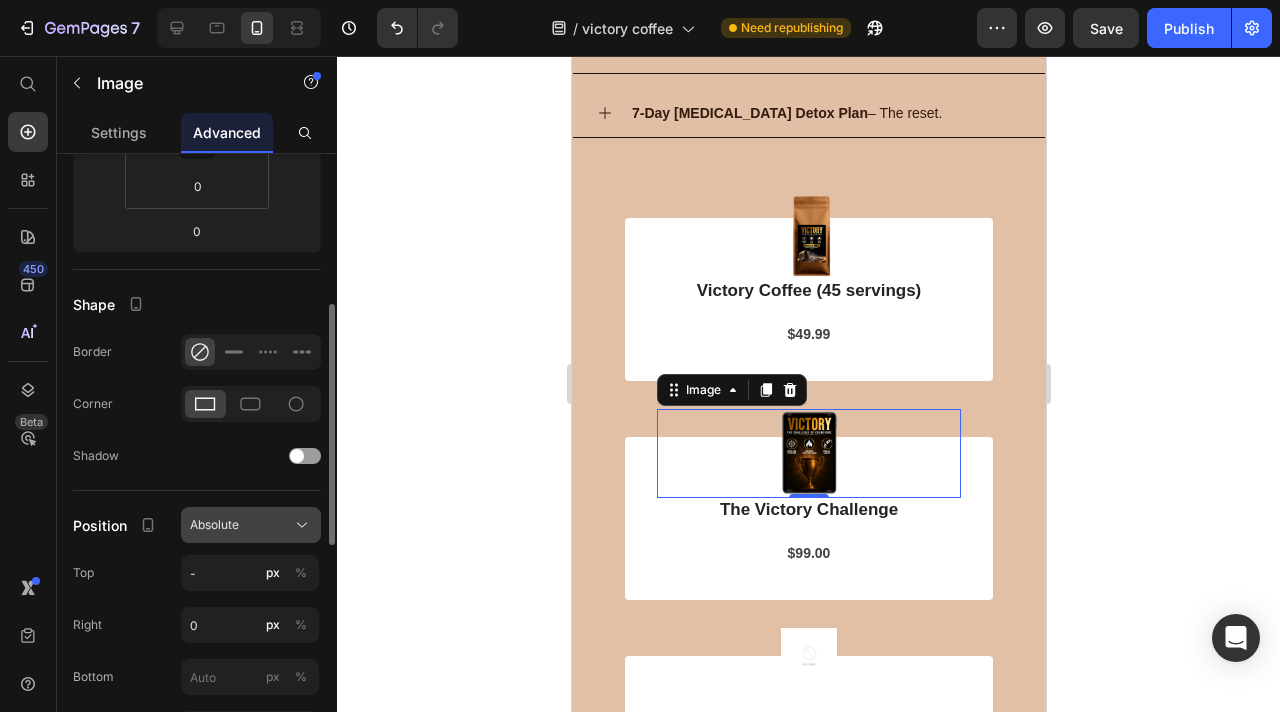 type on "-88" 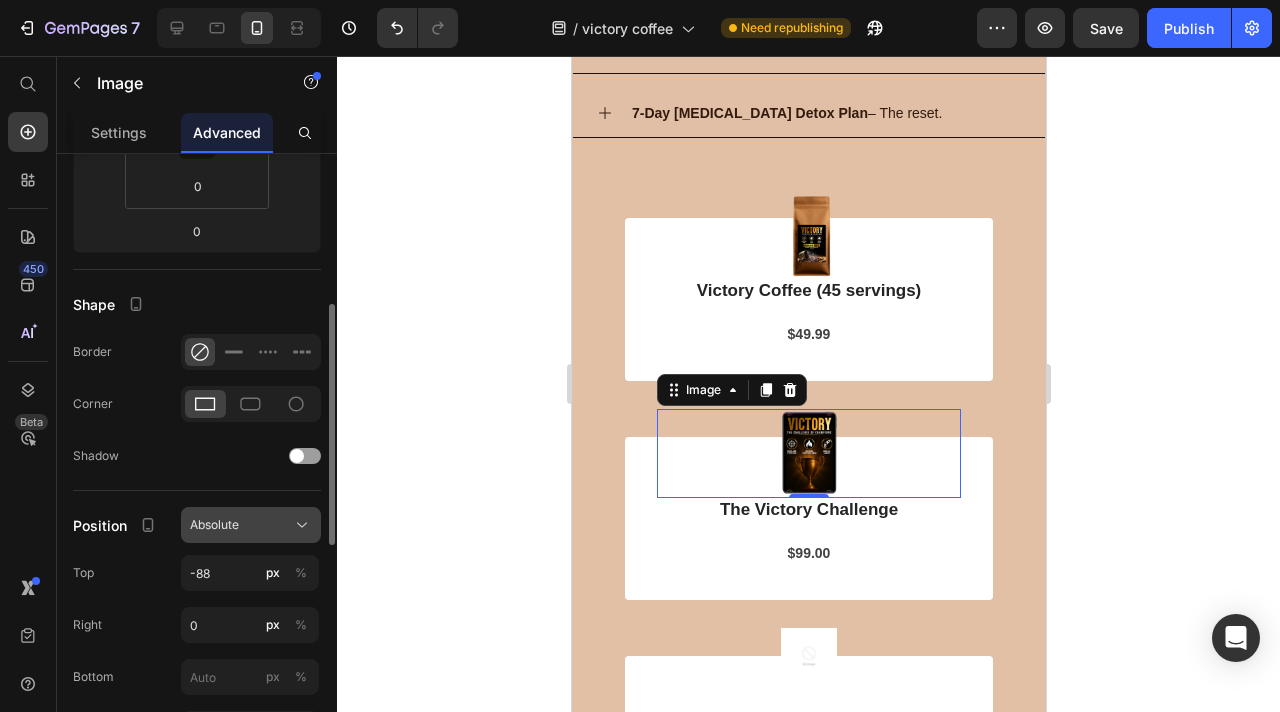 click on "Absolute" at bounding box center (251, 525) 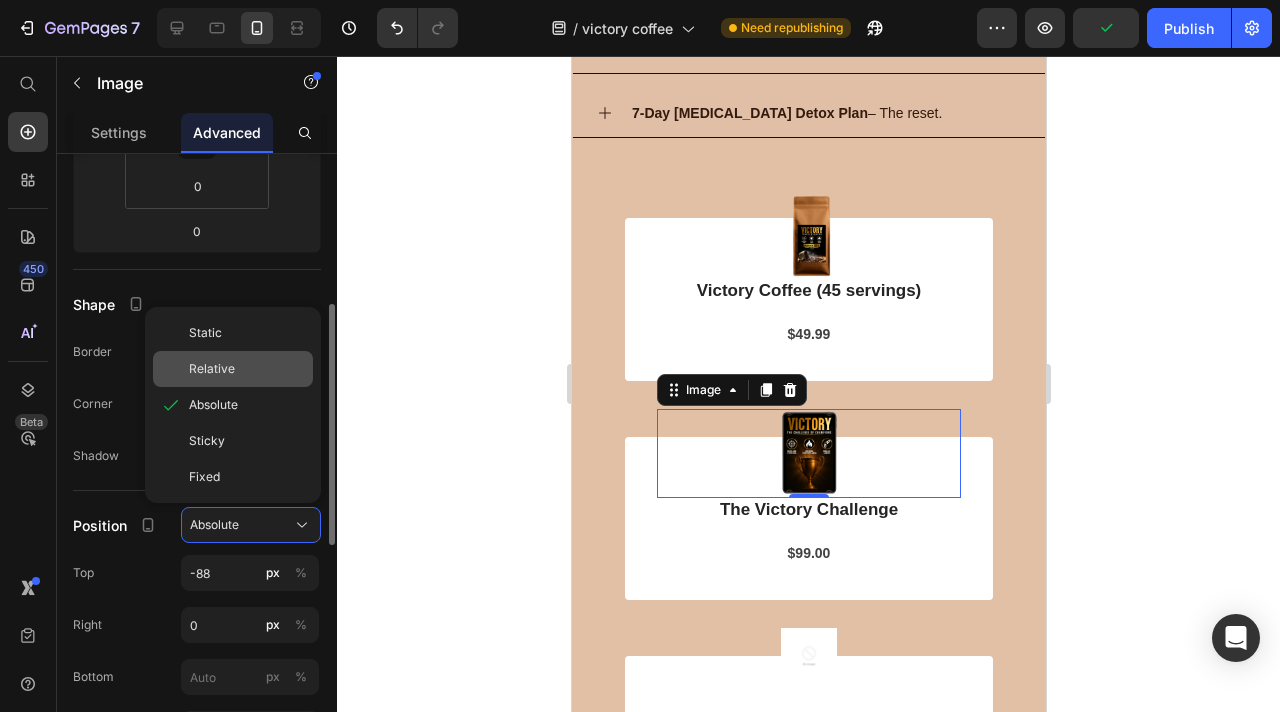 click on "Relative" 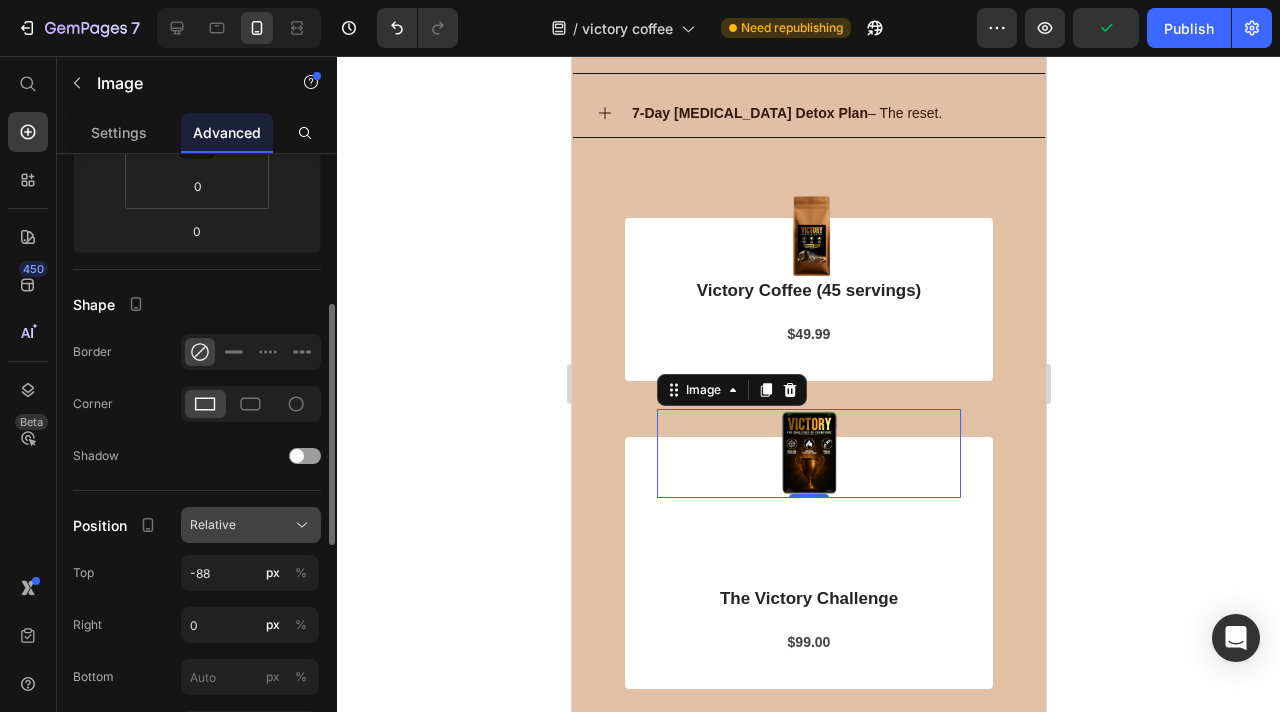 click on "Relative" 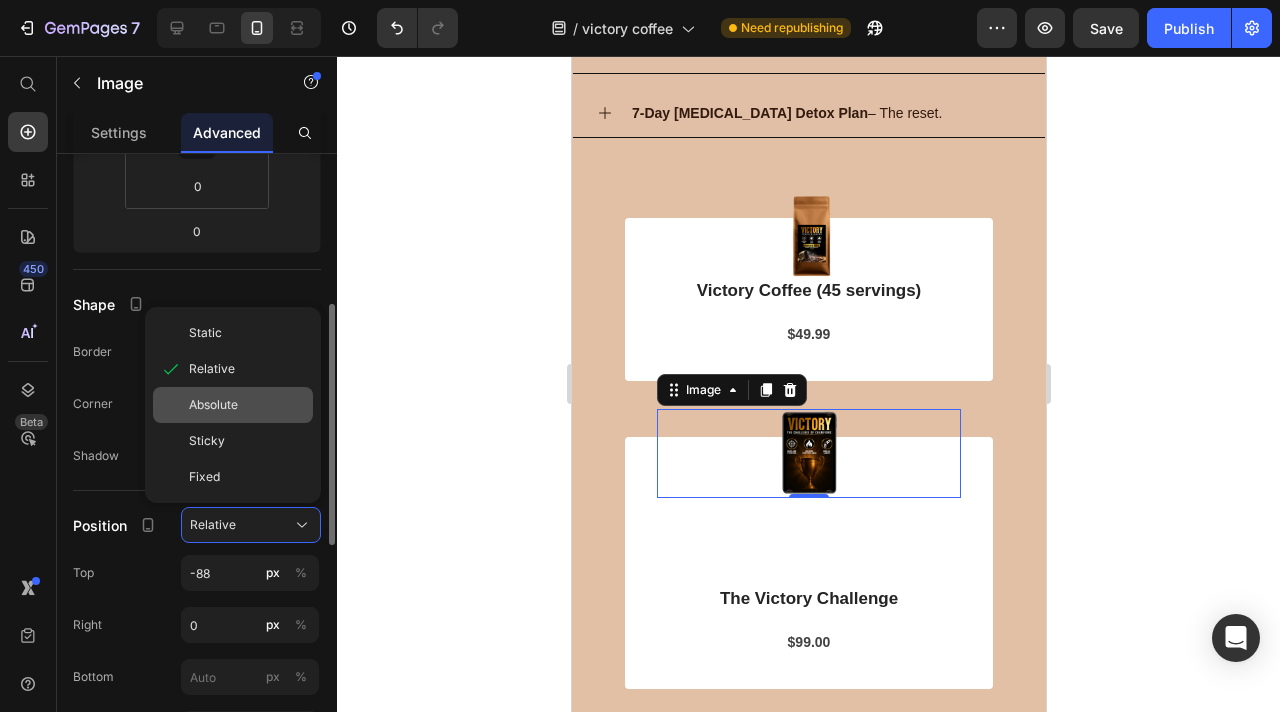 click on "Absolute" at bounding box center [213, 405] 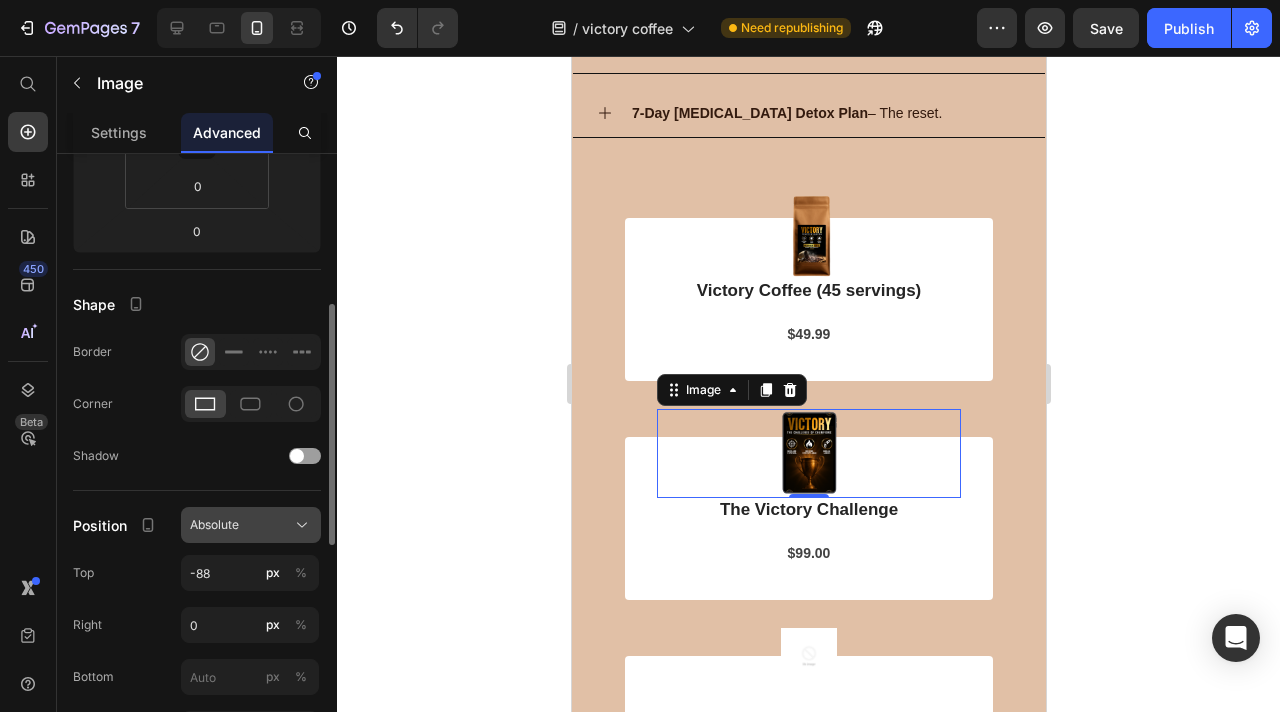 click on "Absolute" 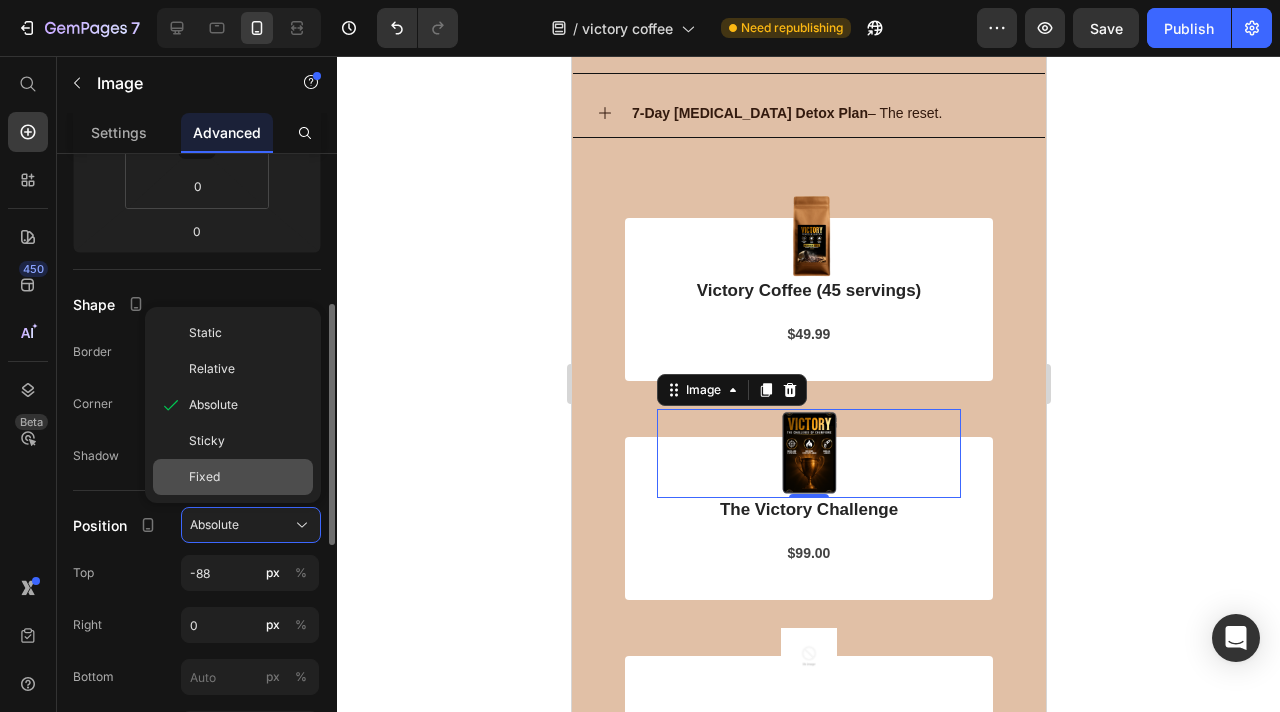 click on "Fixed" at bounding box center (247, 477) 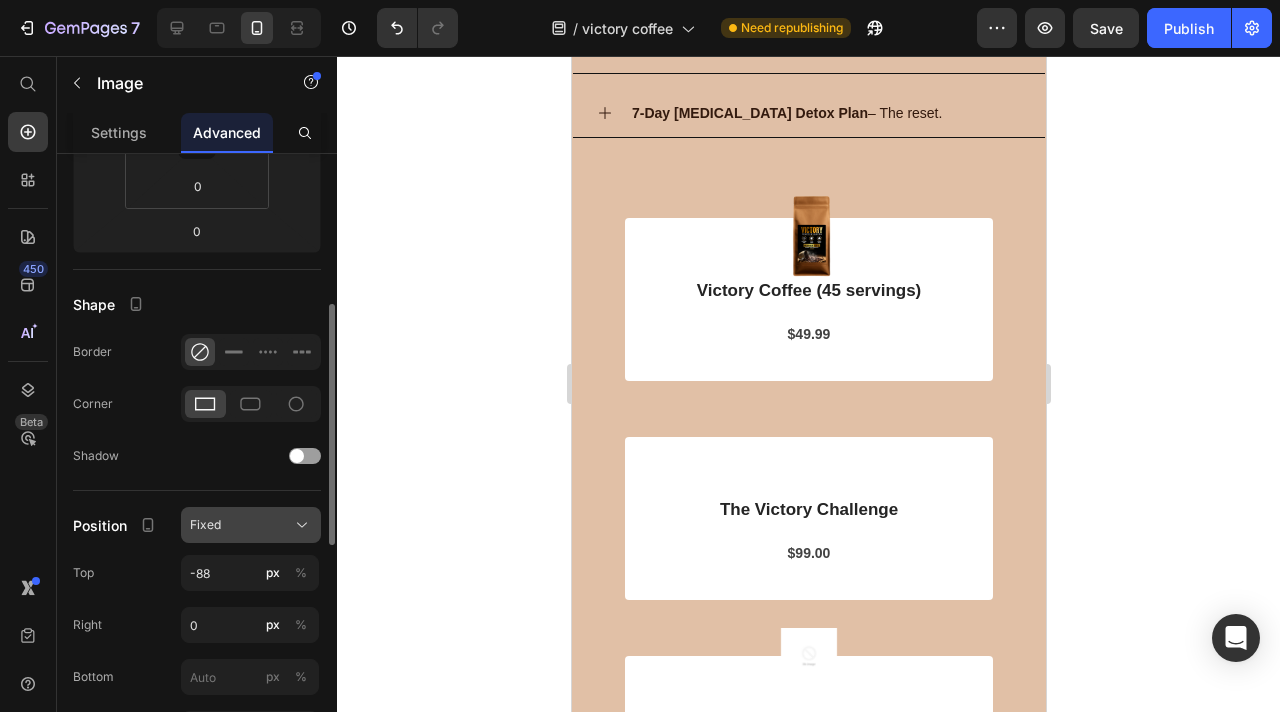 click on "Fixed" at bounding box center [251, 525] 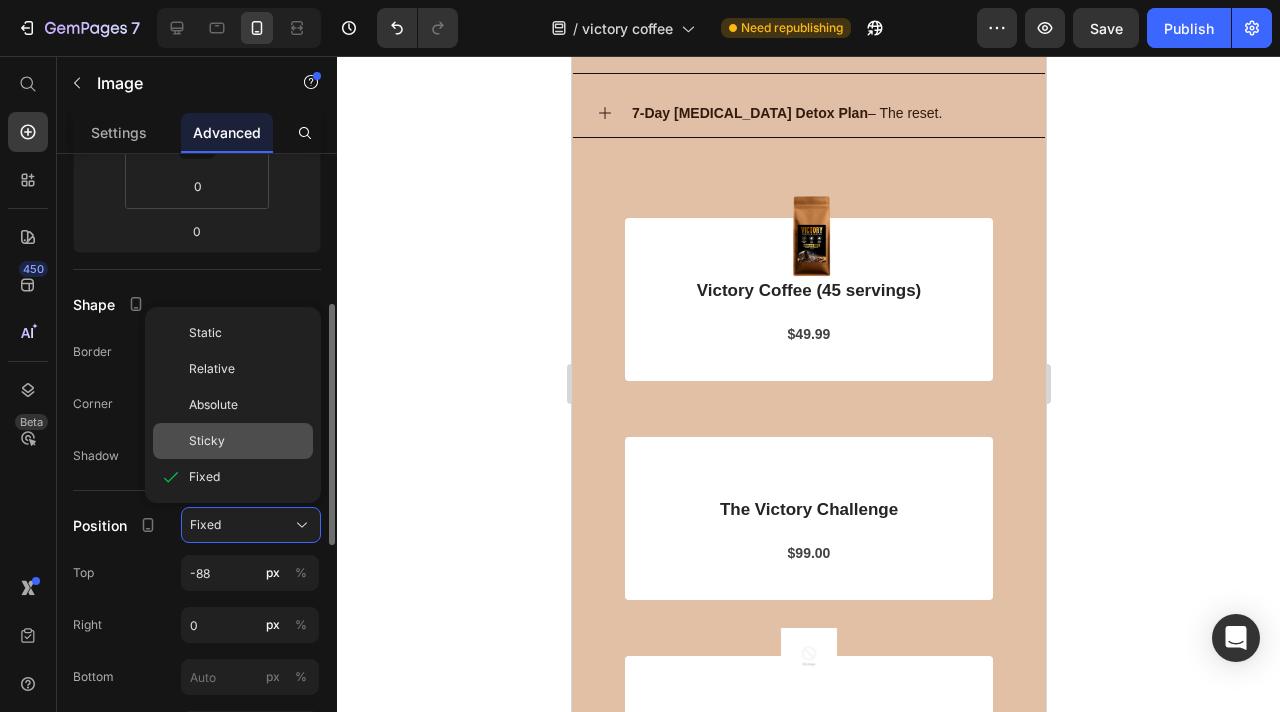 click on "Sticky" at bounding box center (247, 441) 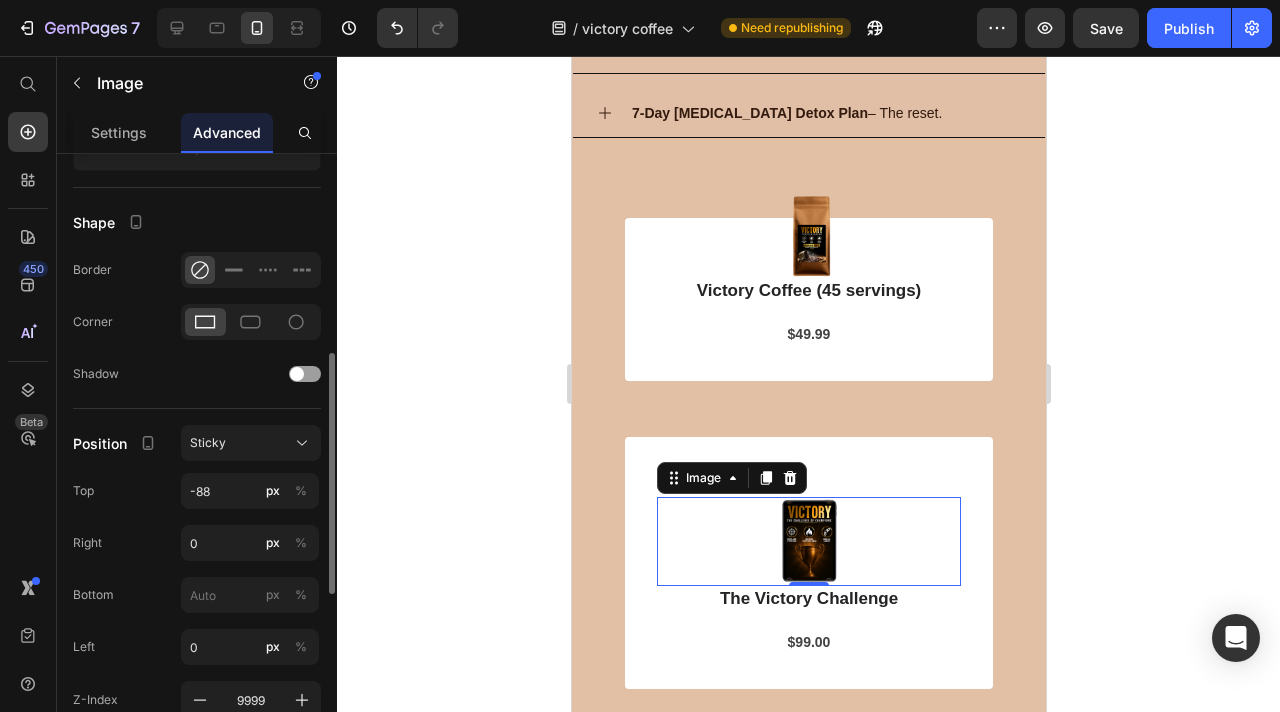 scroll, scrollTop: 478, scrollLeft: 0, axis: vertical 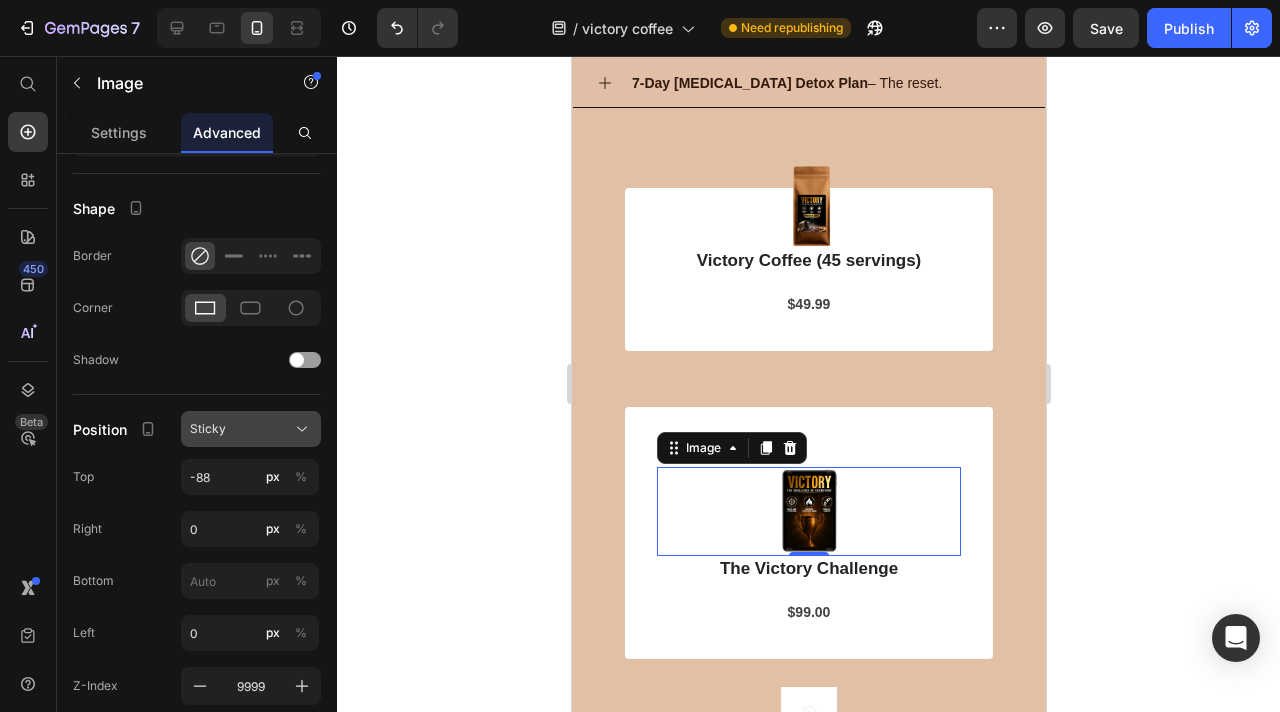 click on "Sticky" 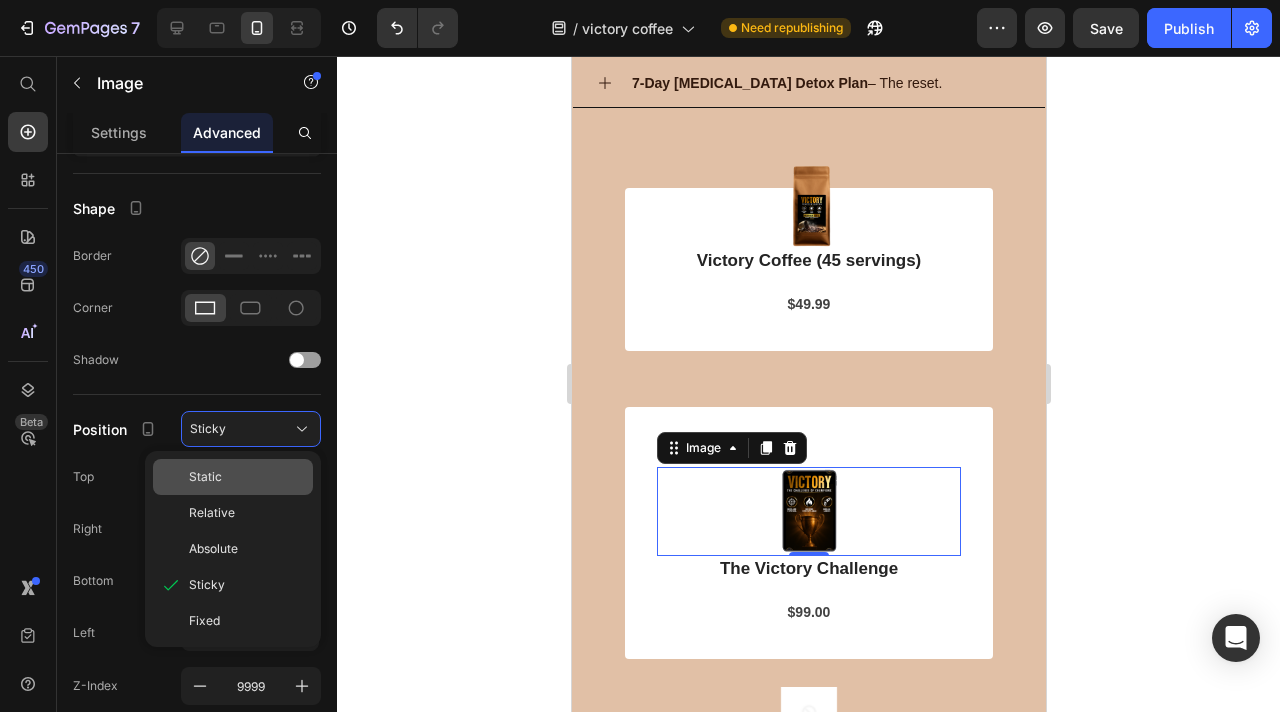 click on "Static" at bounding box center [247, 477] 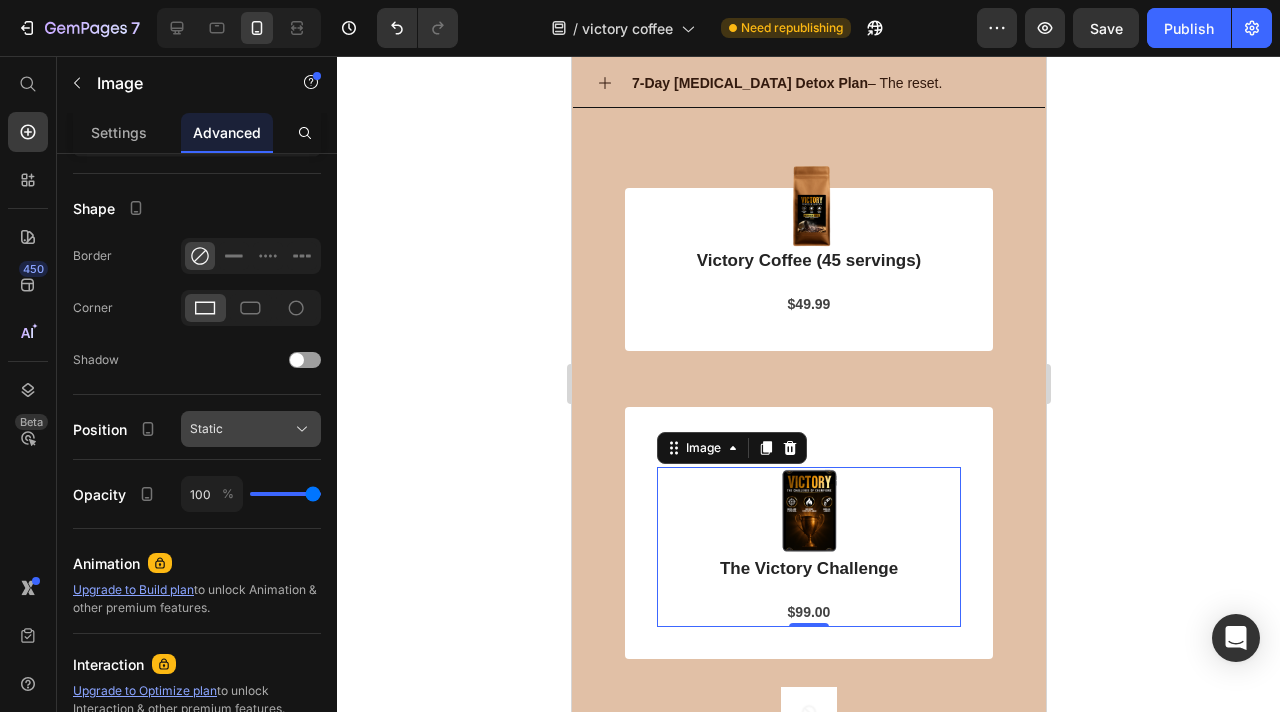 click on "Static" 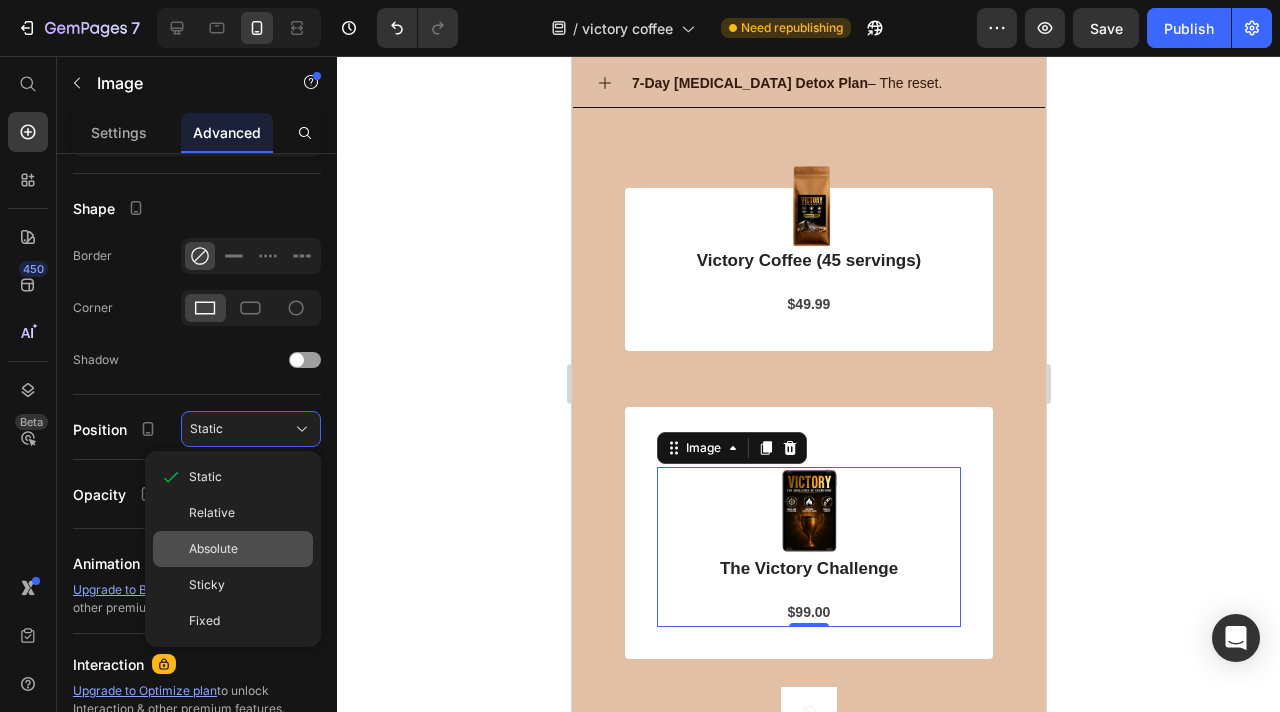 click on "Absolute" at bounding box center [247, 549] 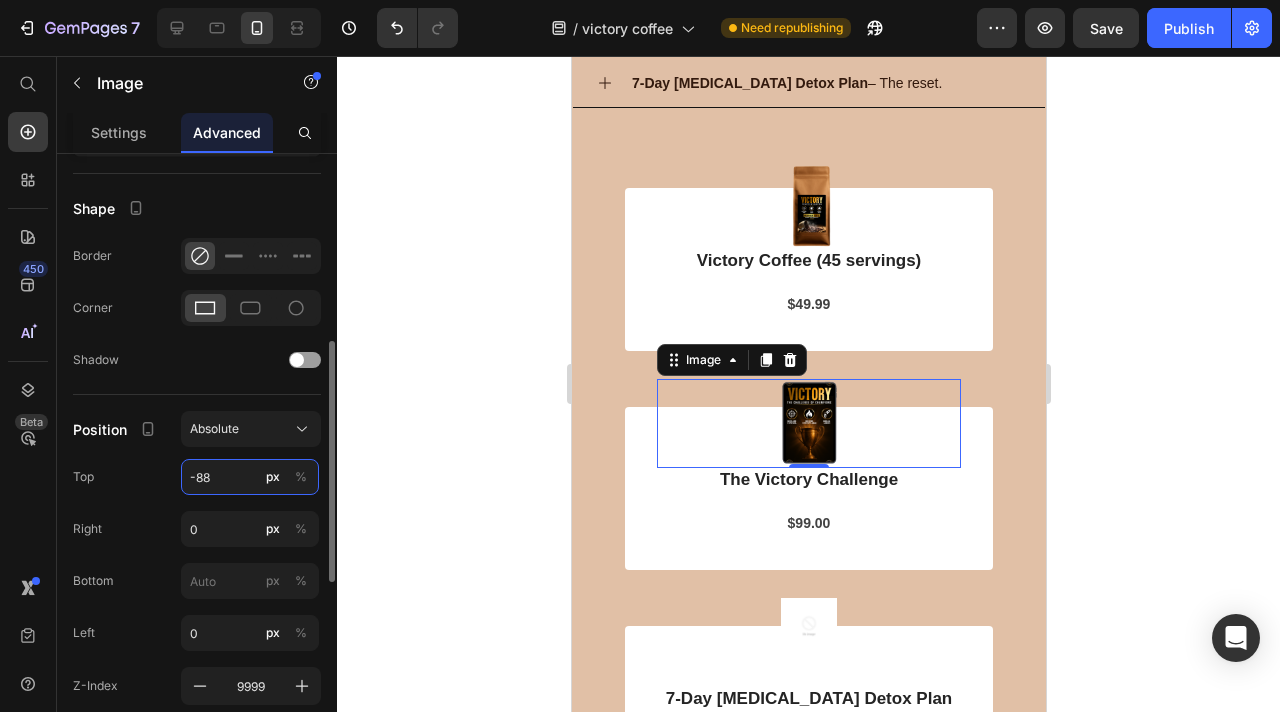 click on "-88" at bounding box center (250, 477) 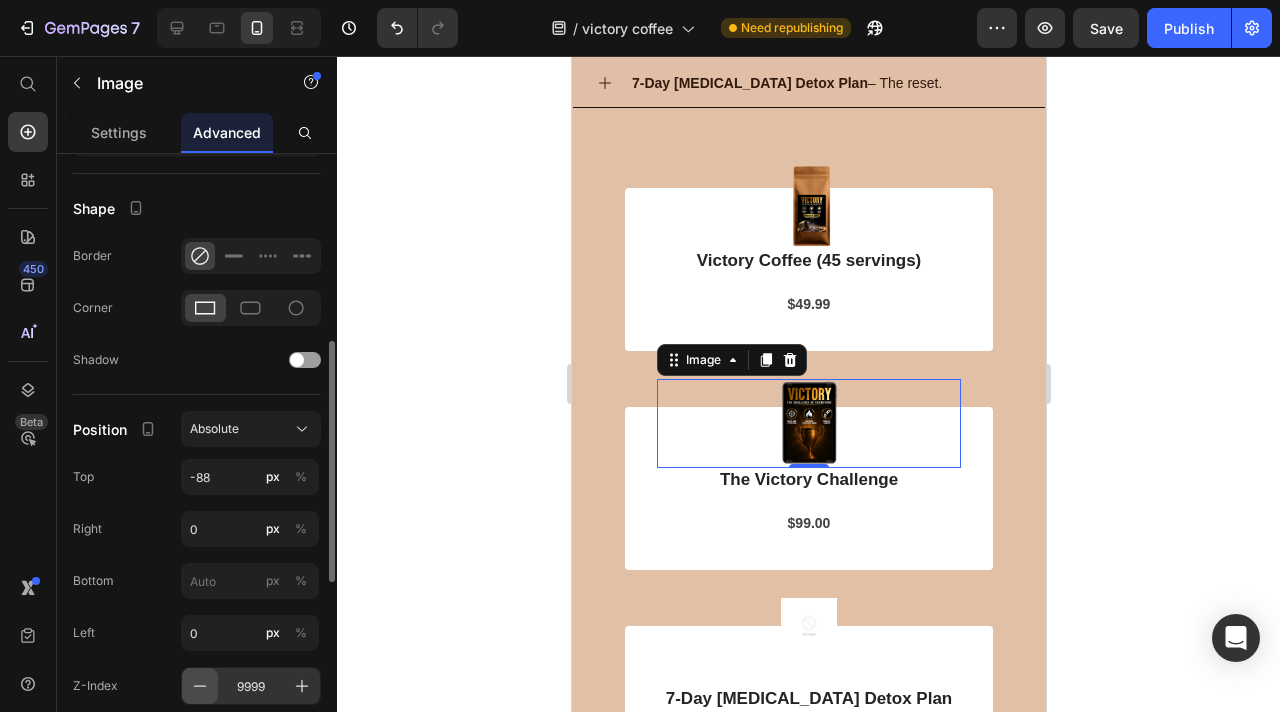 click 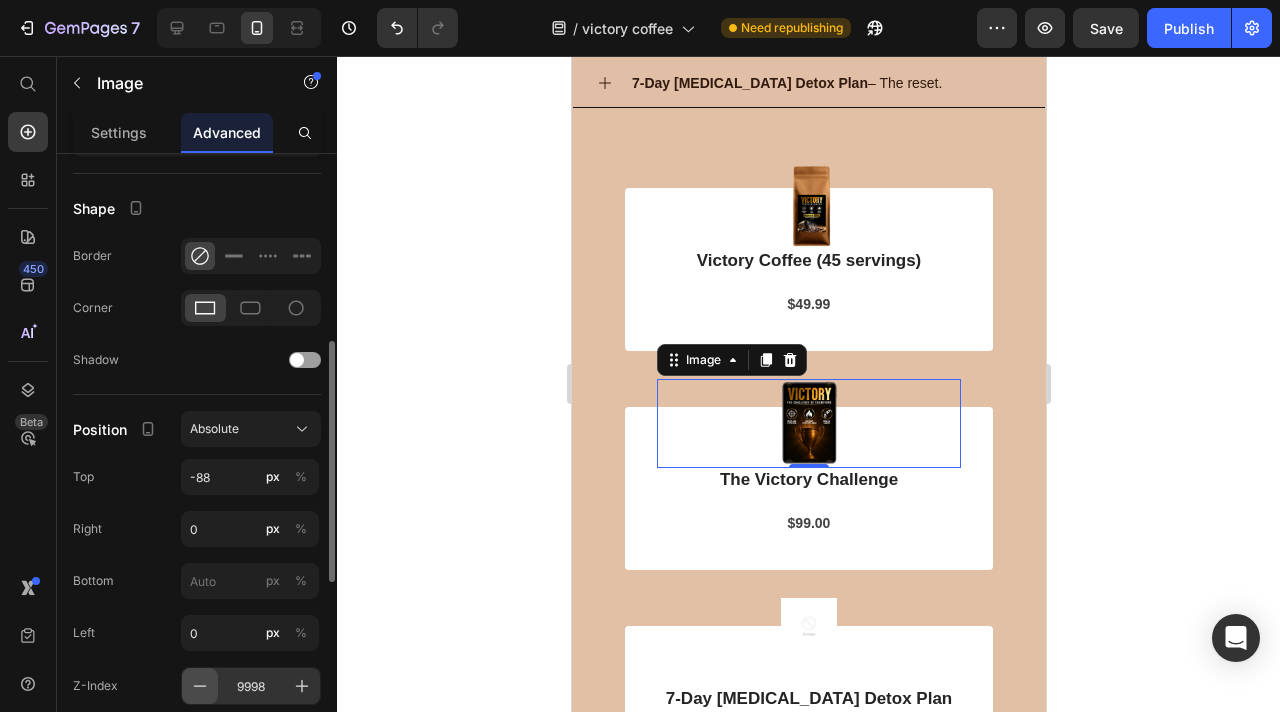 click 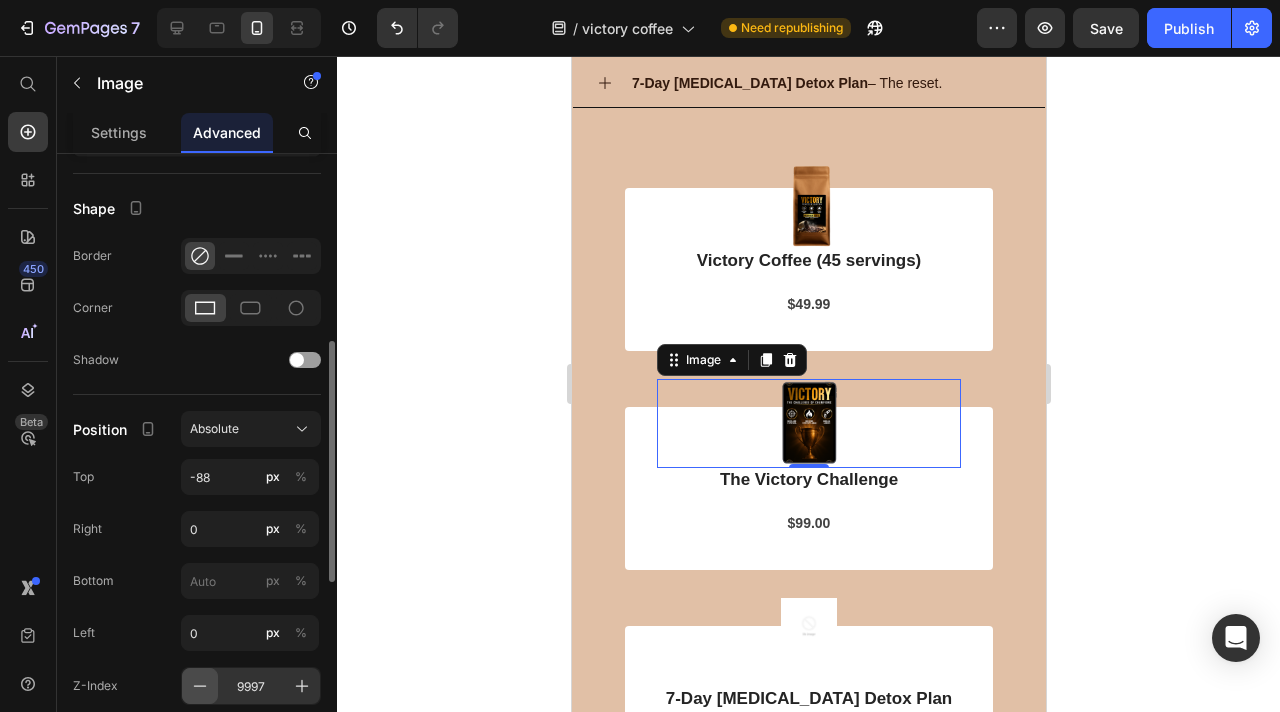 click 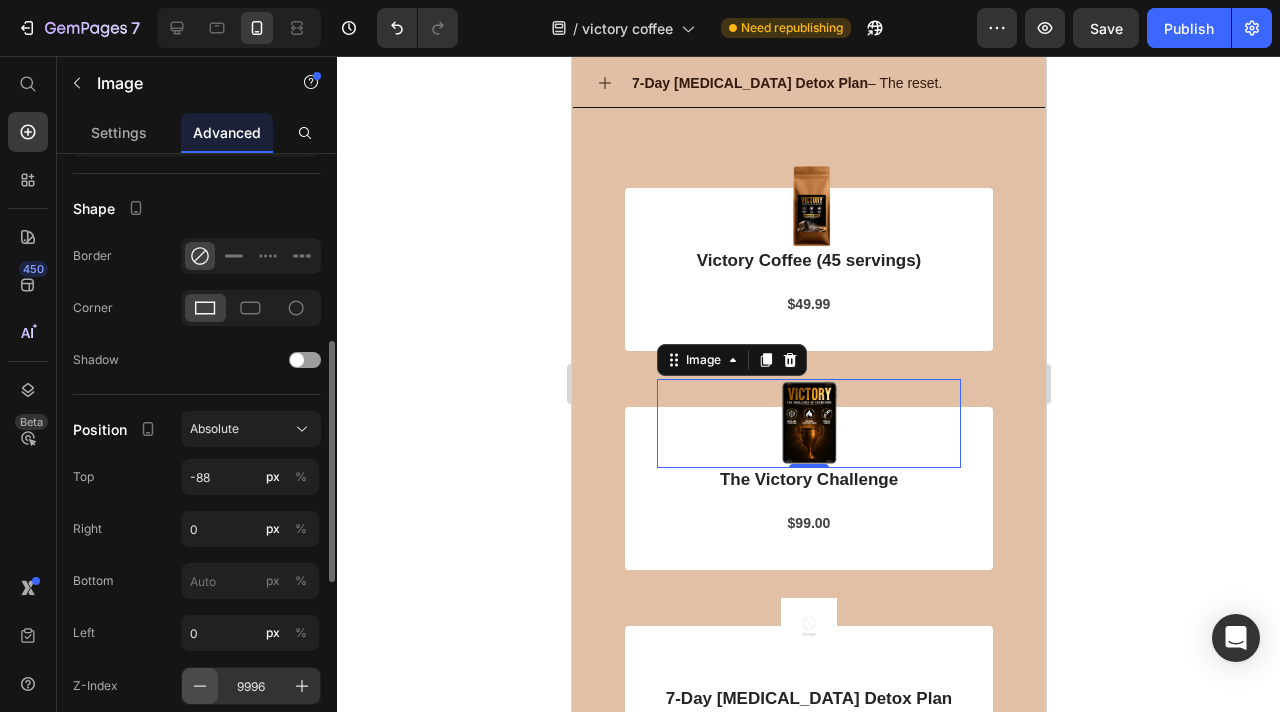 click 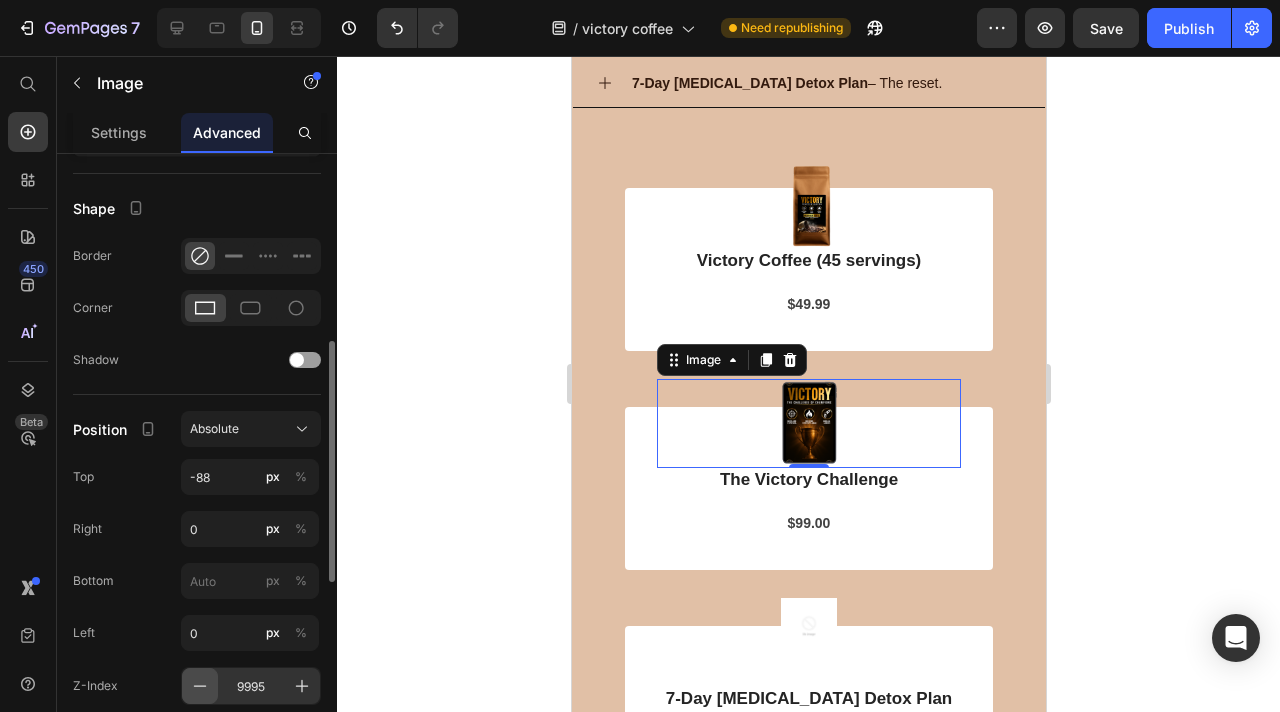click 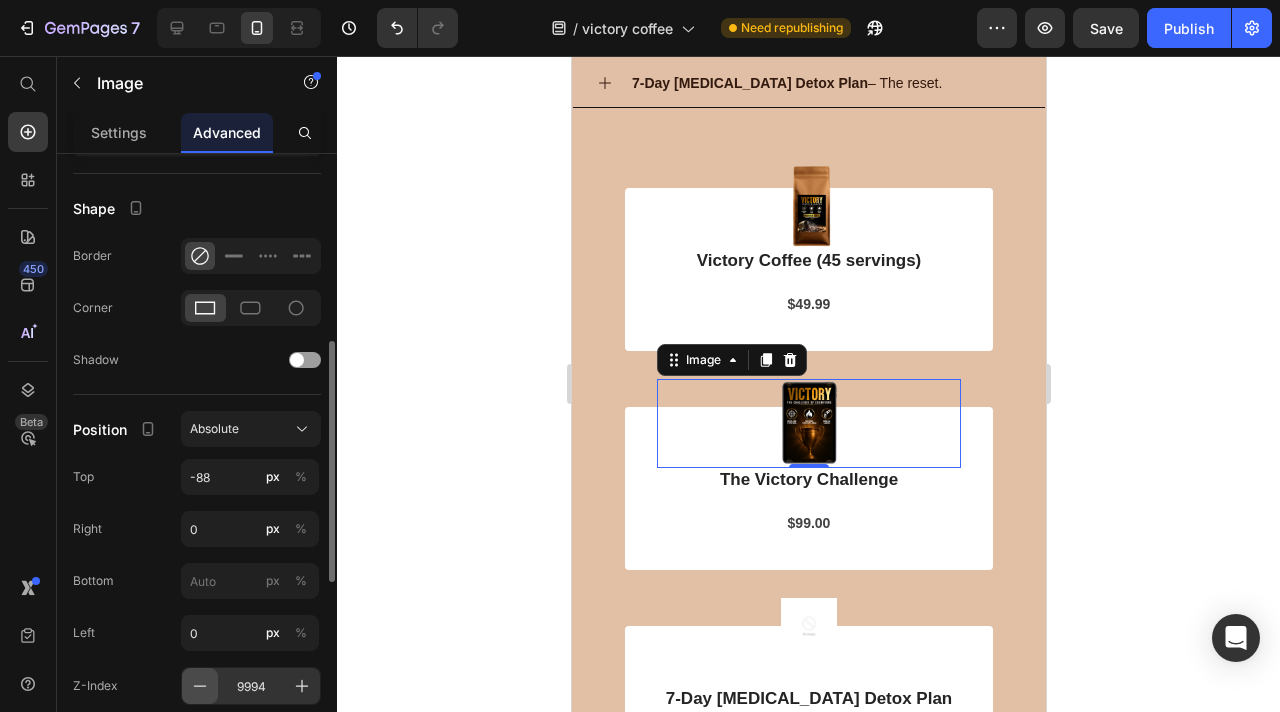 click 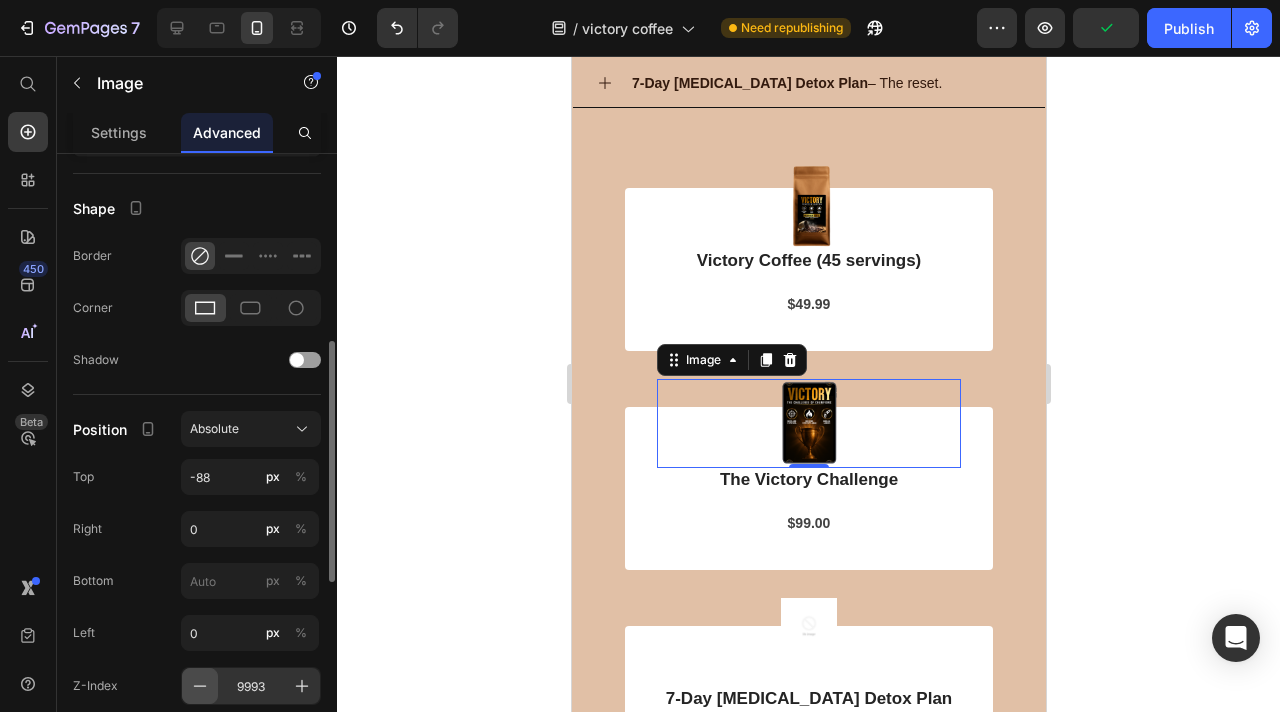 click 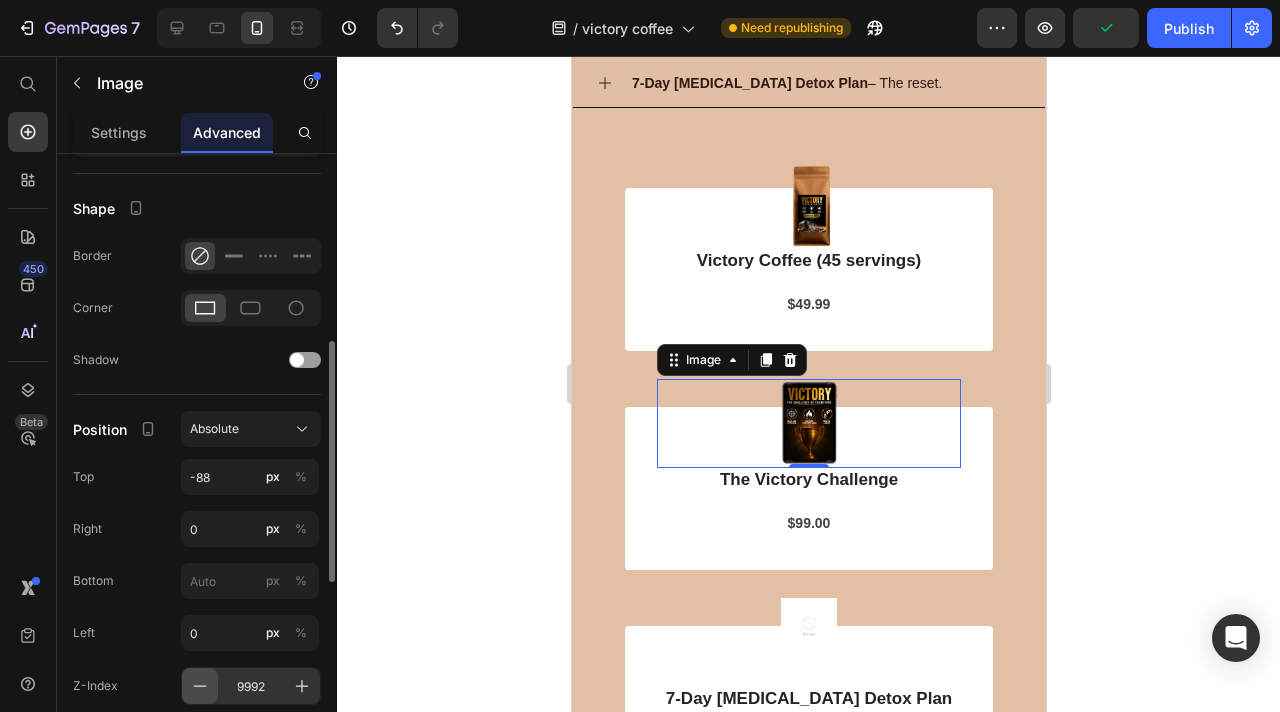 click 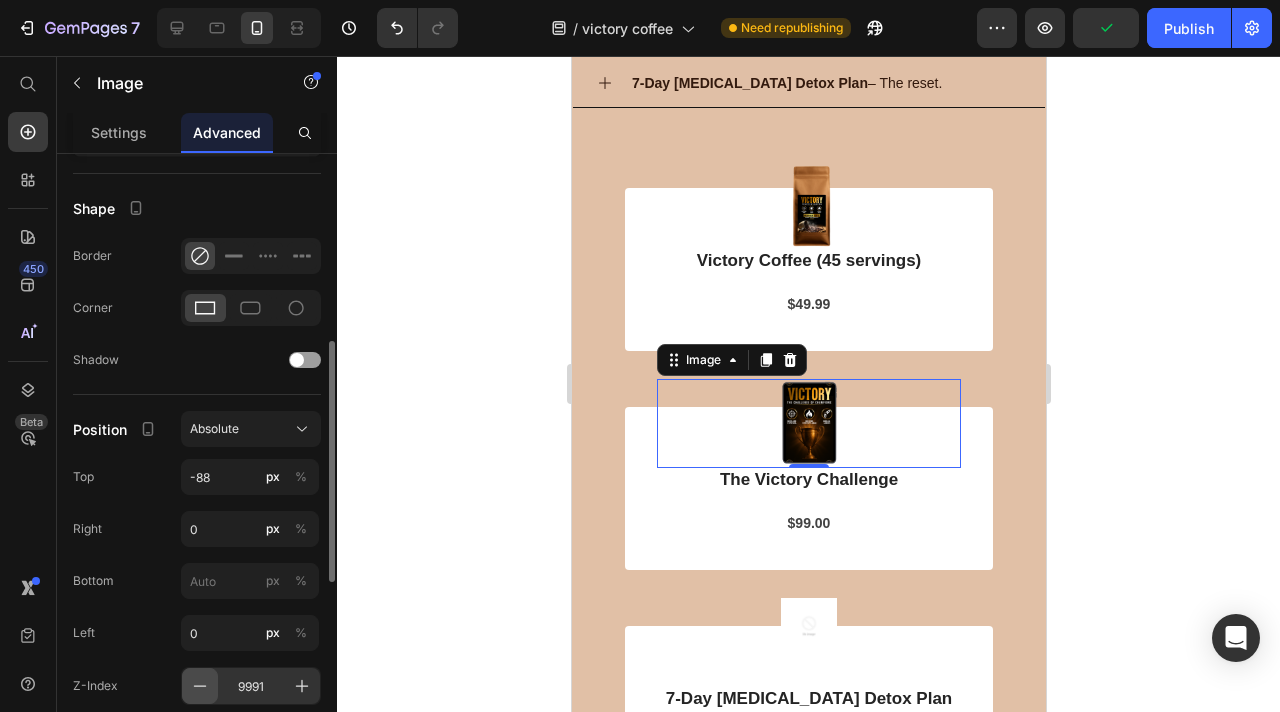 click 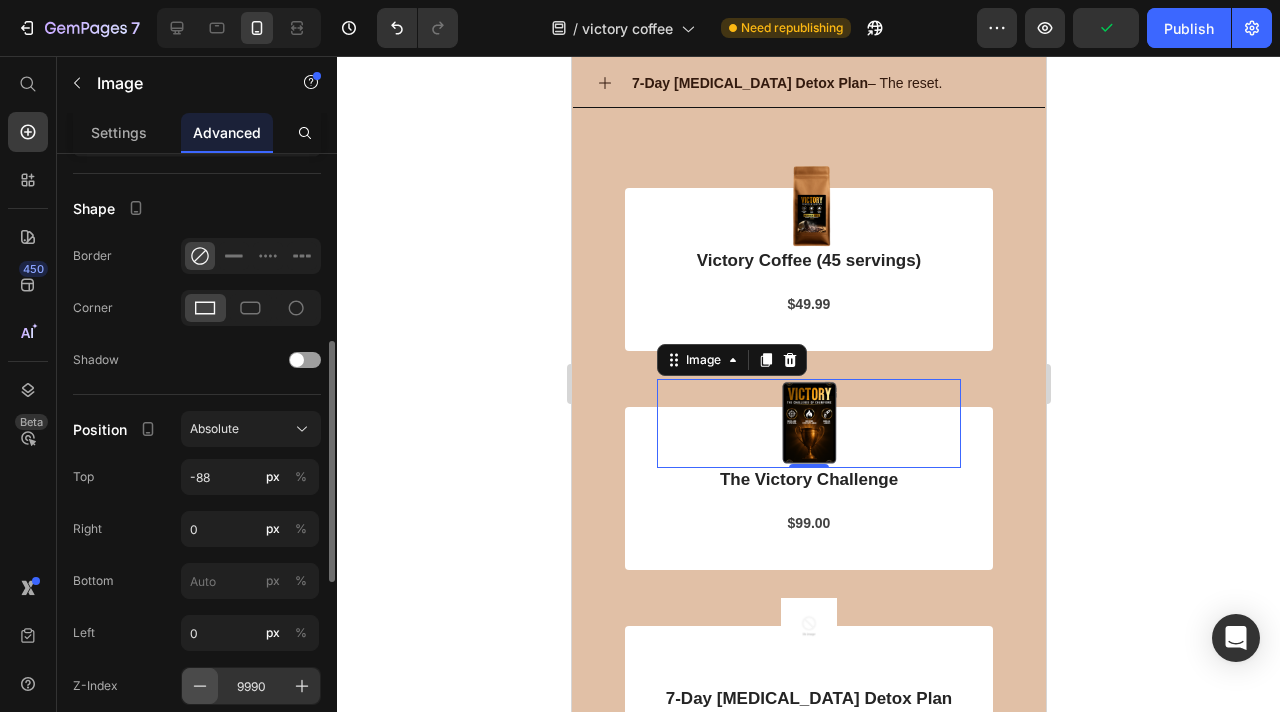 click 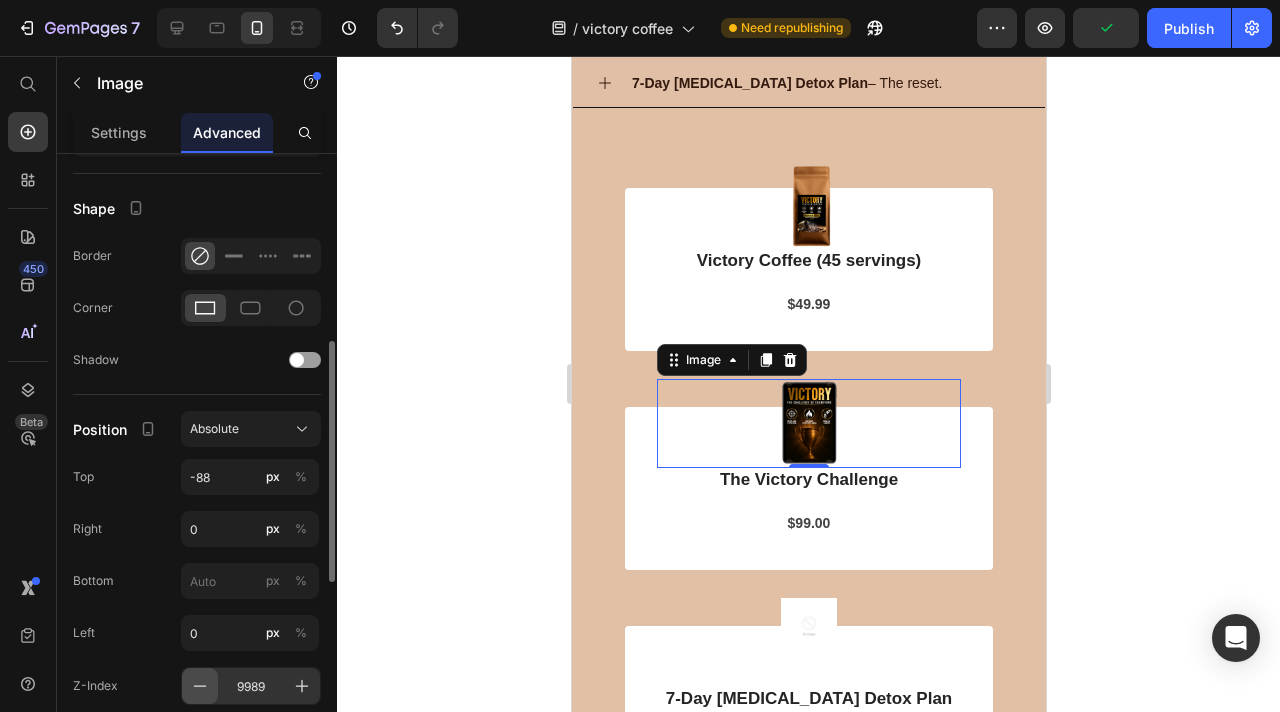 click 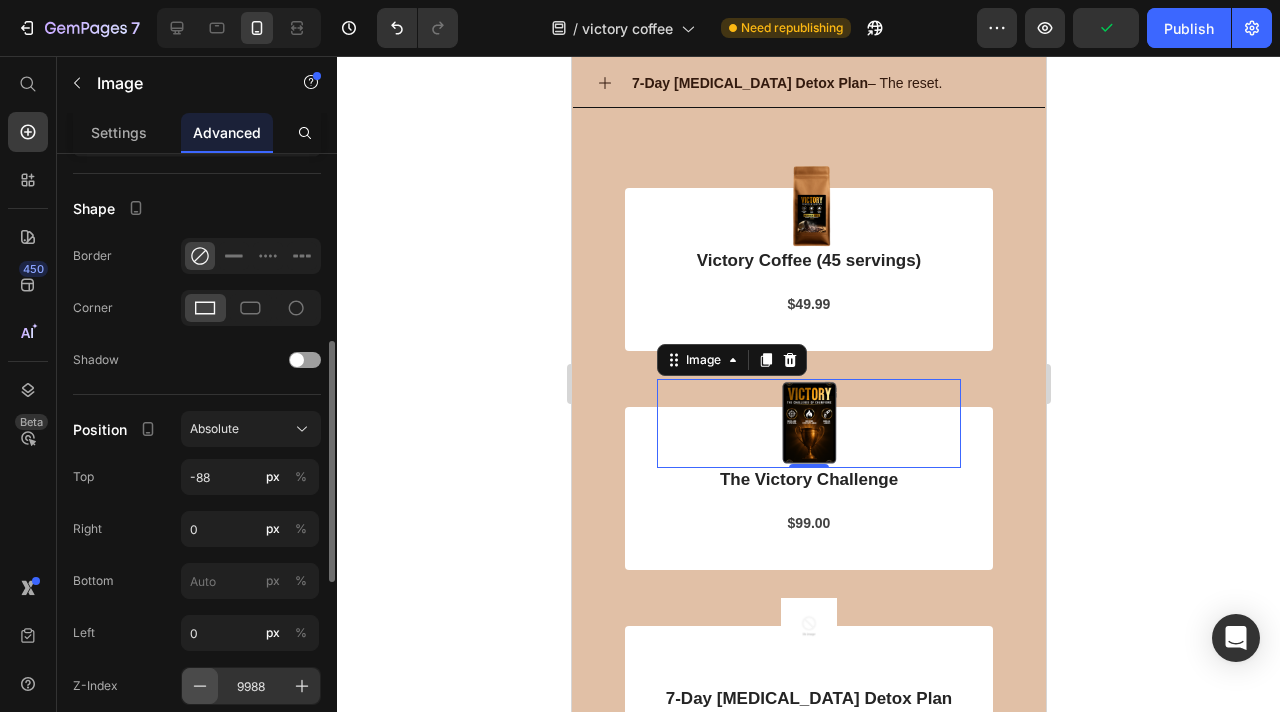 click 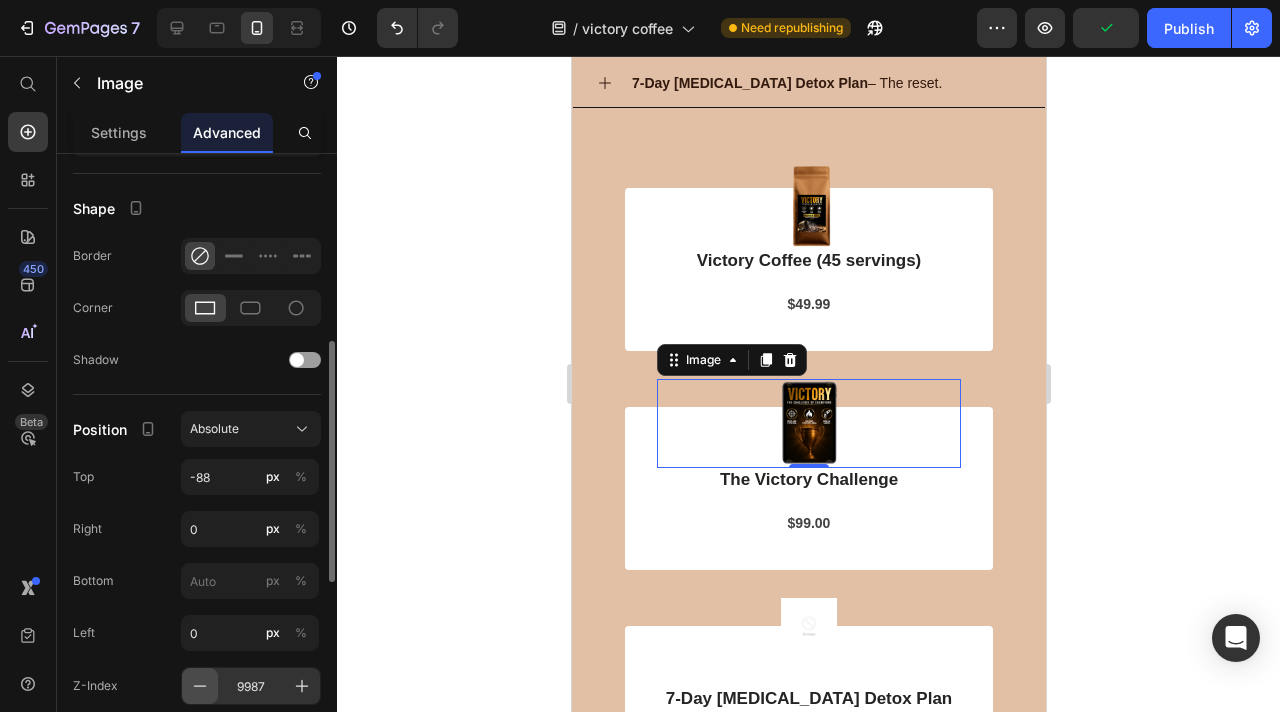 click 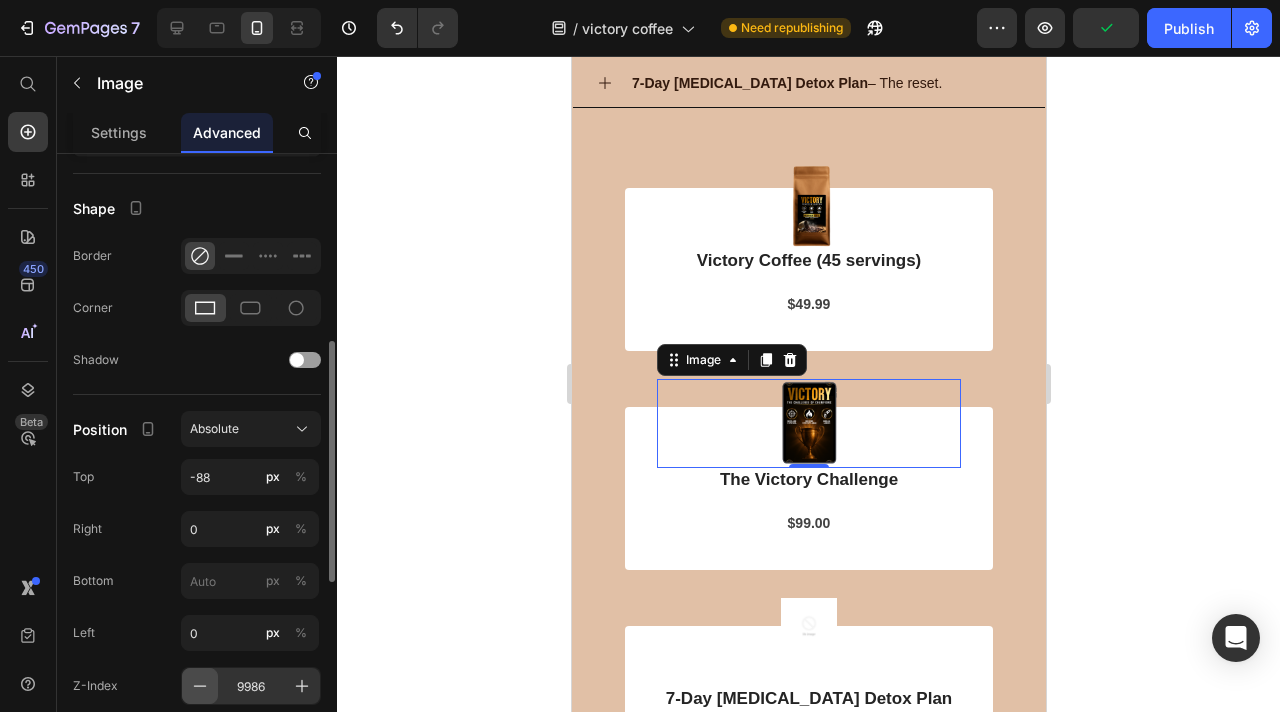 click 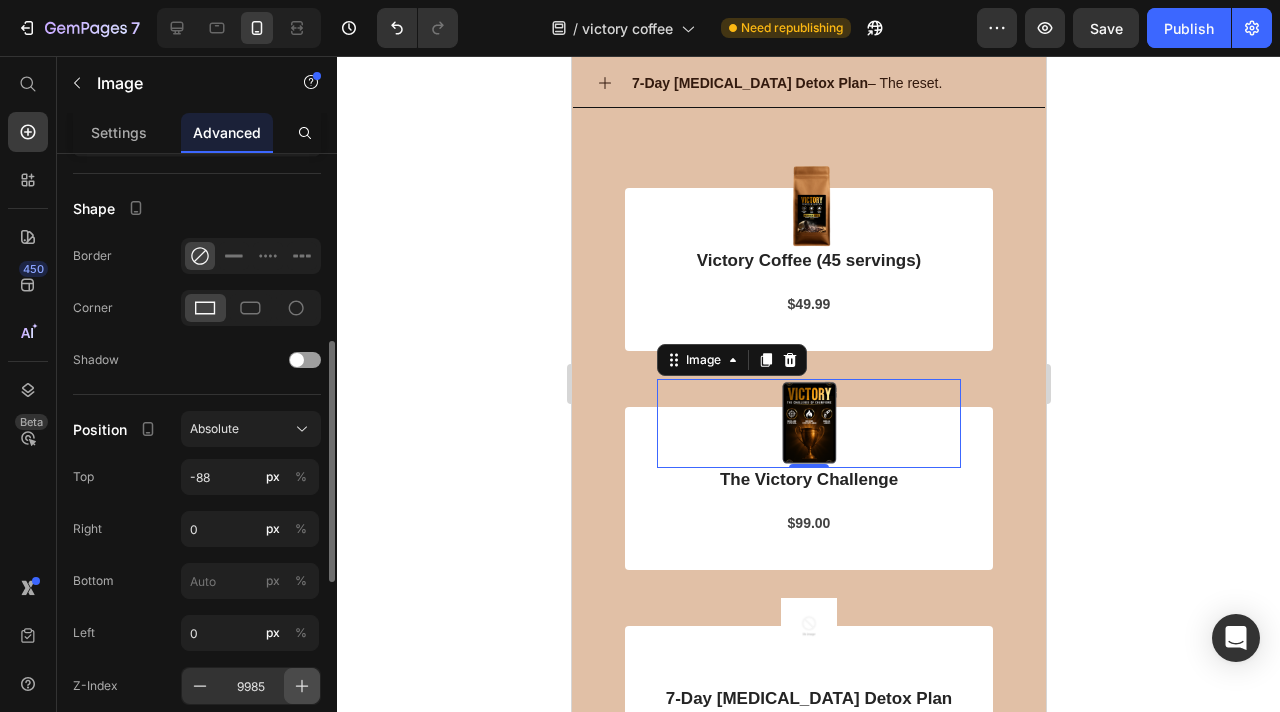 click at bounding box center (302, 686) 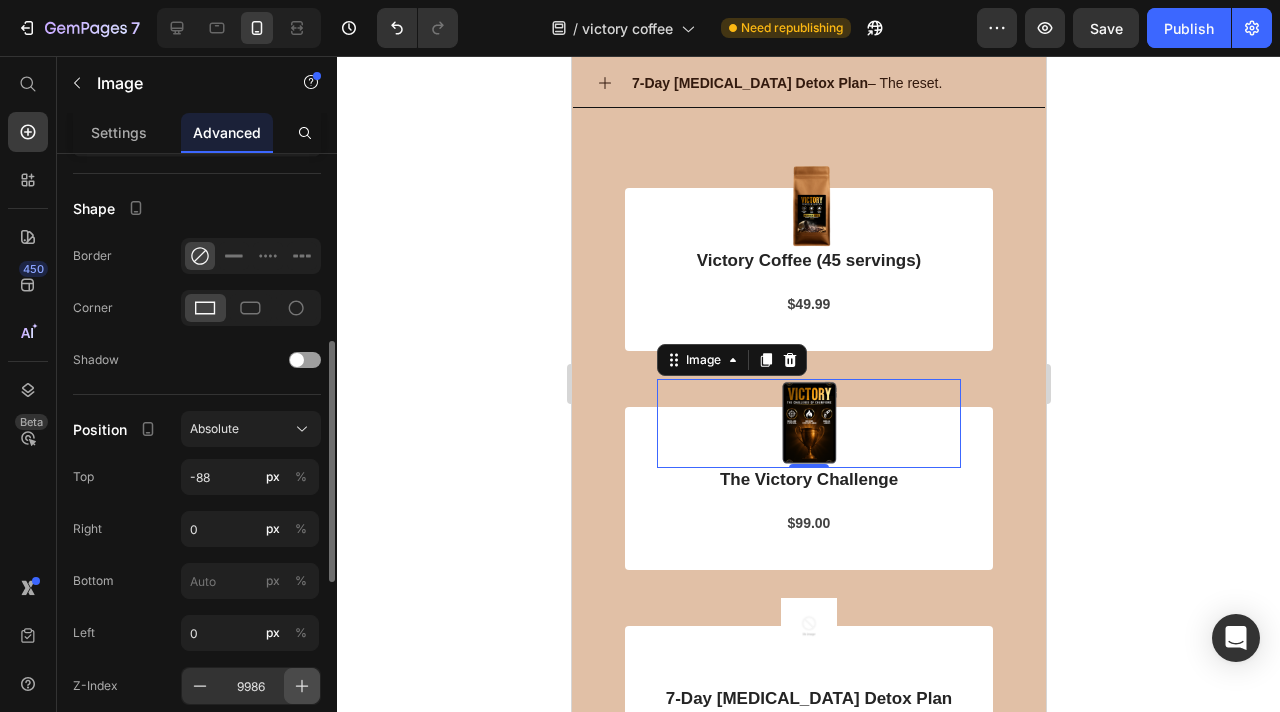 click at bounding box center [302, 686] 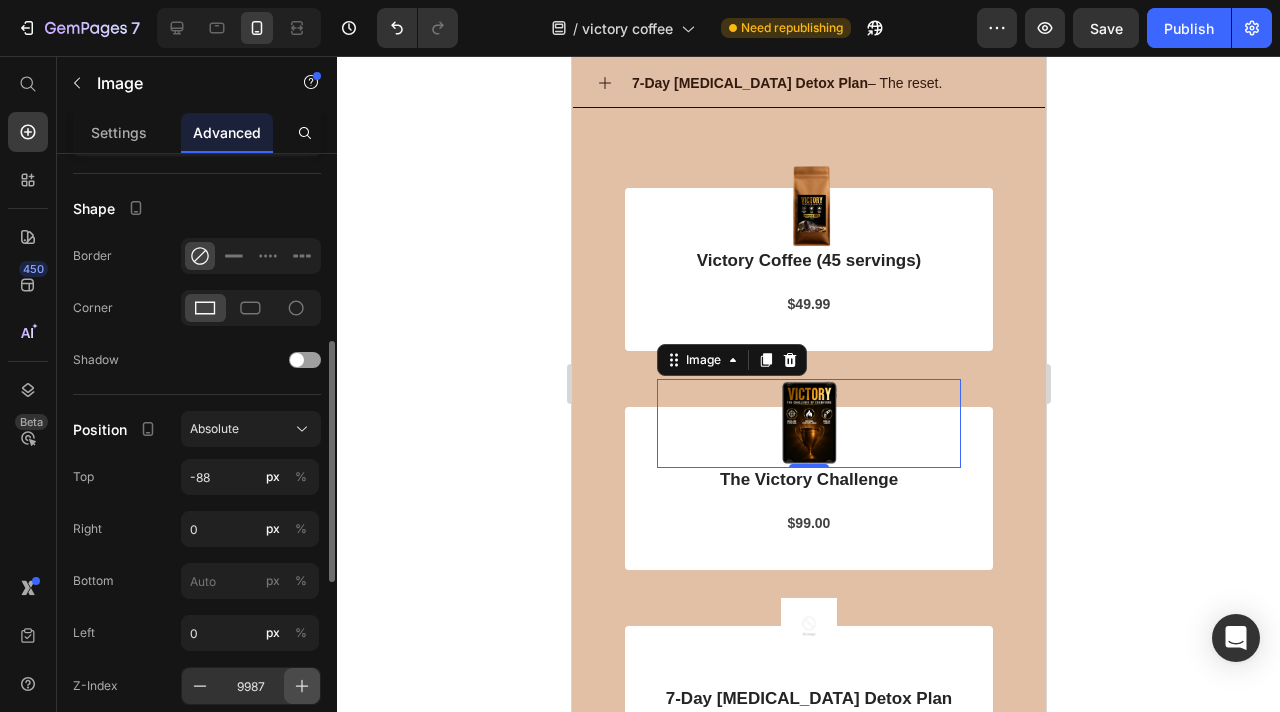 click at bounding box center (302, 686) 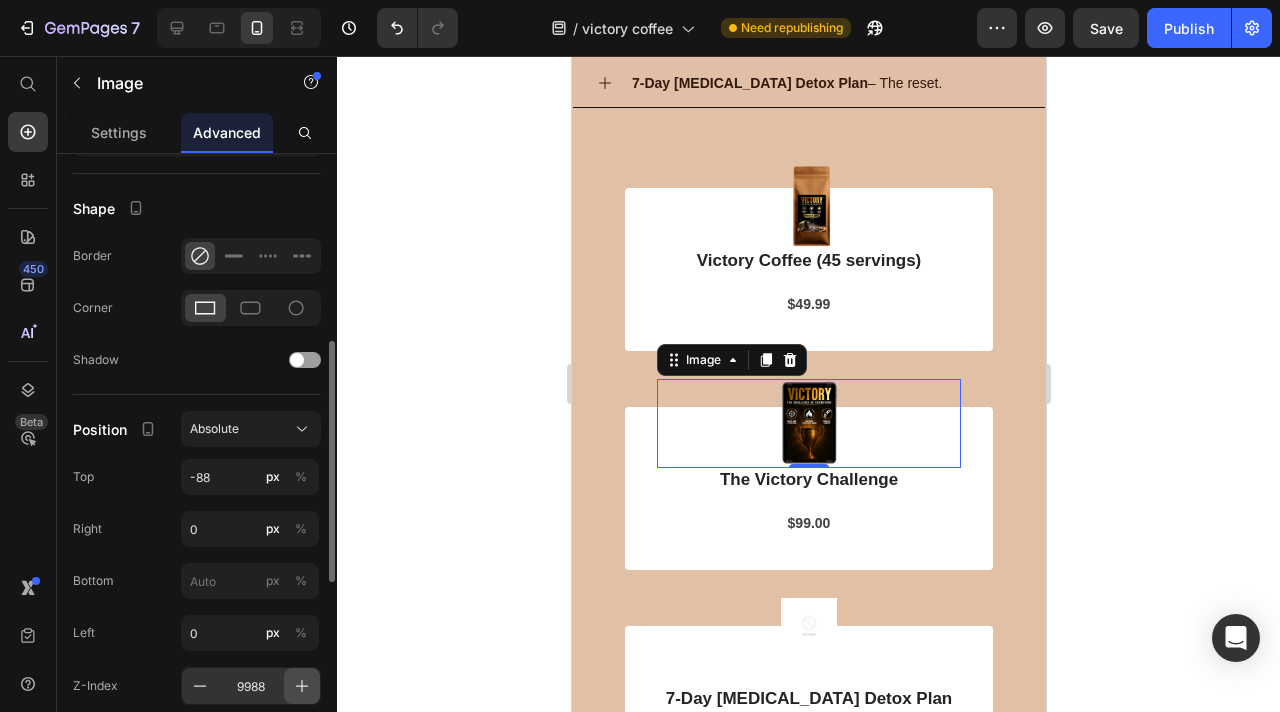 click at bounding box center (302, 686) 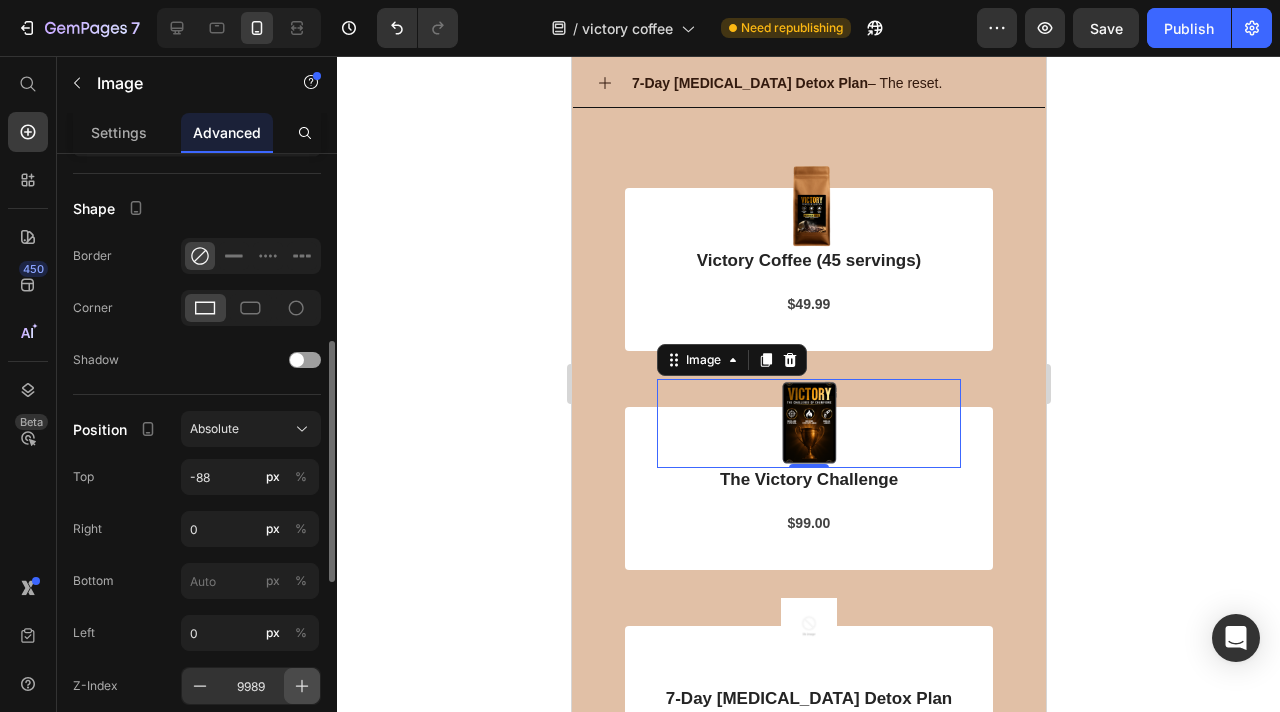 click at bounding box center (302, 686) 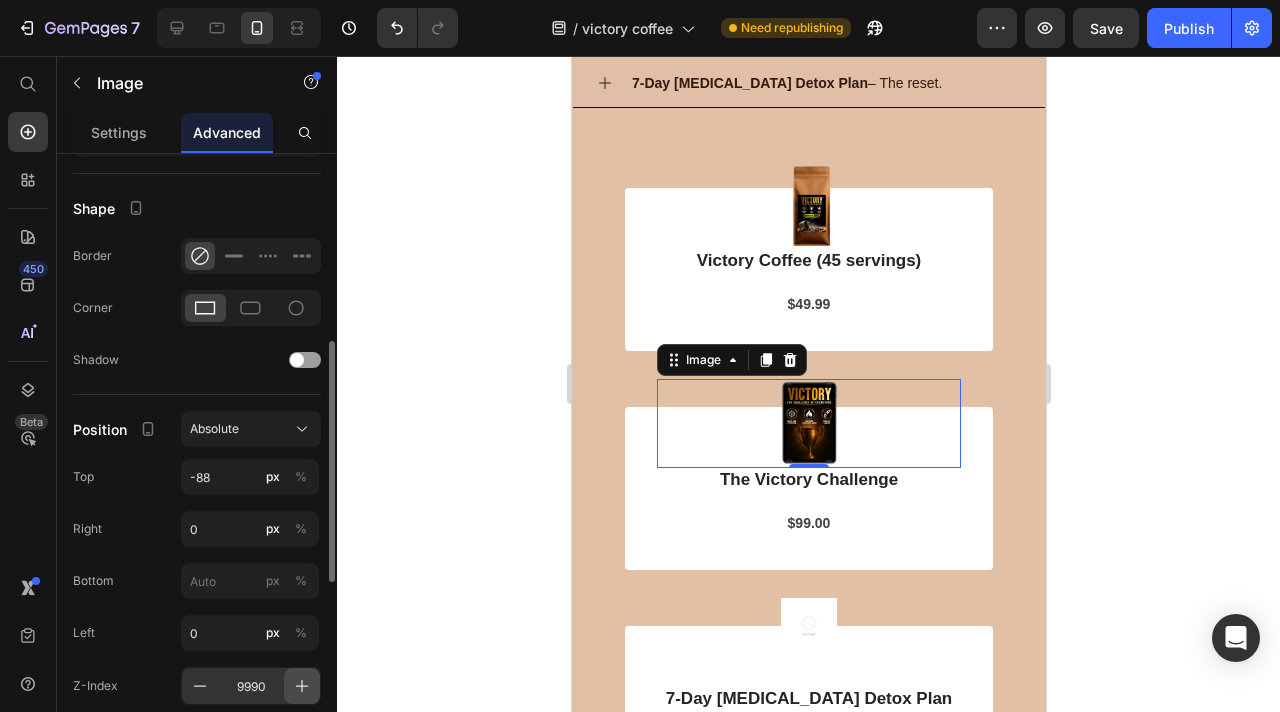 click at bounding box center (302, 686) 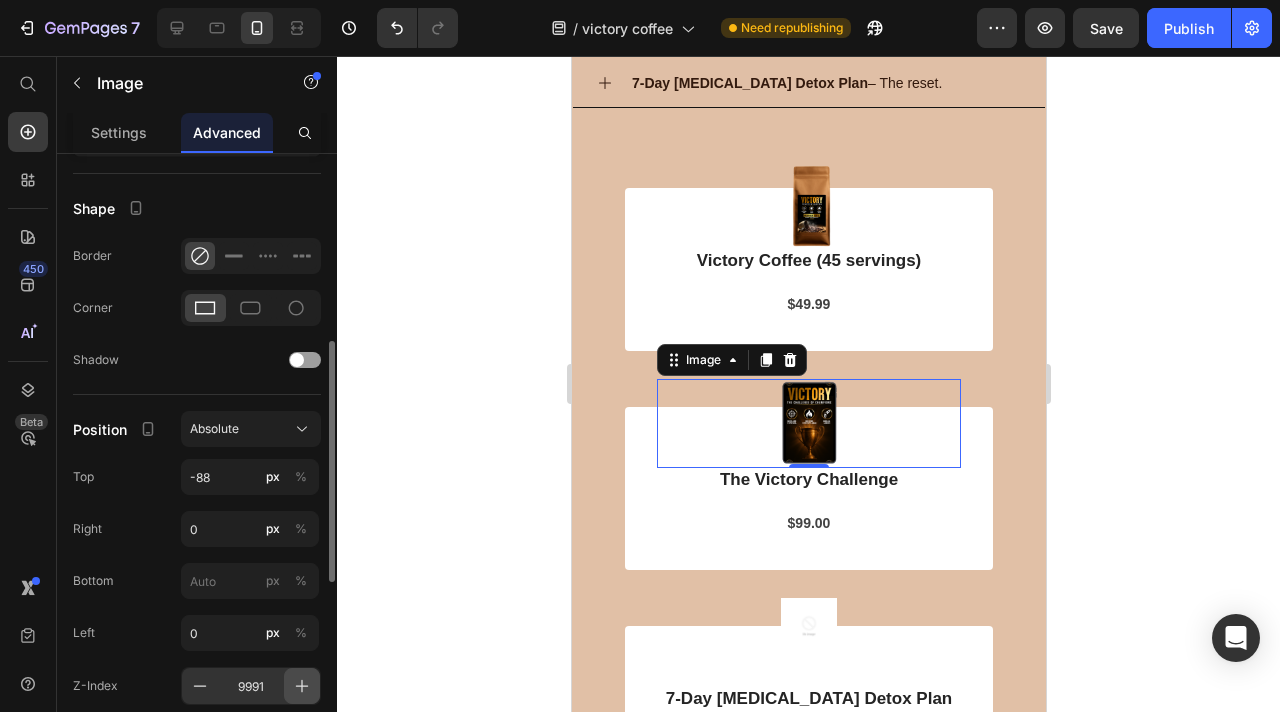 click at bounding box center [302, 686] 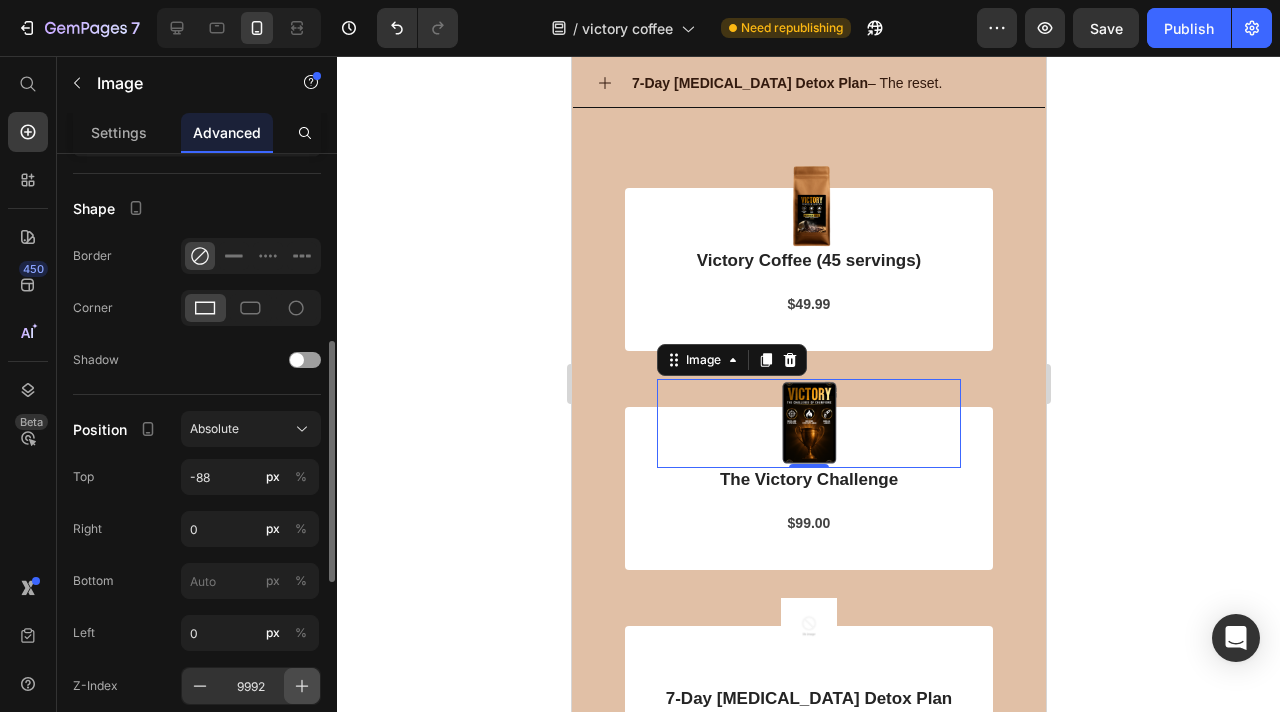 click at bounding box center (302, 686) 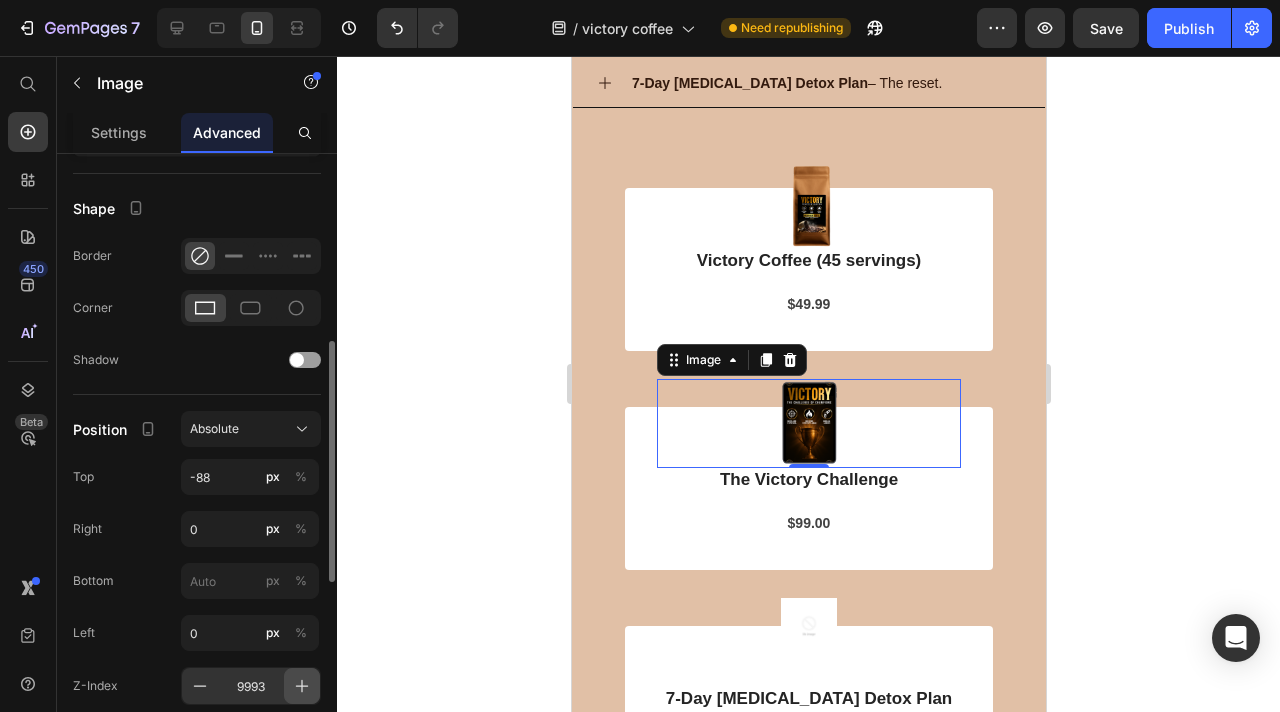 click at bounding box center (302, 686) 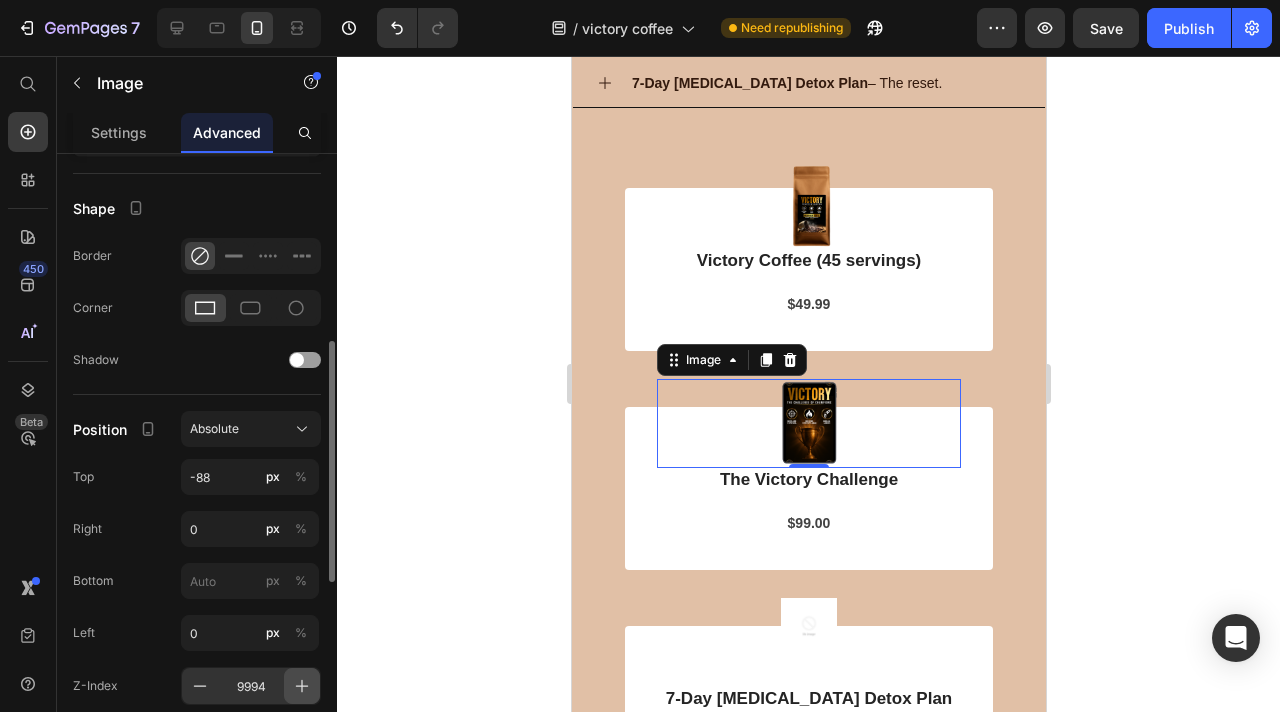 click at bounding box center [302, 686] 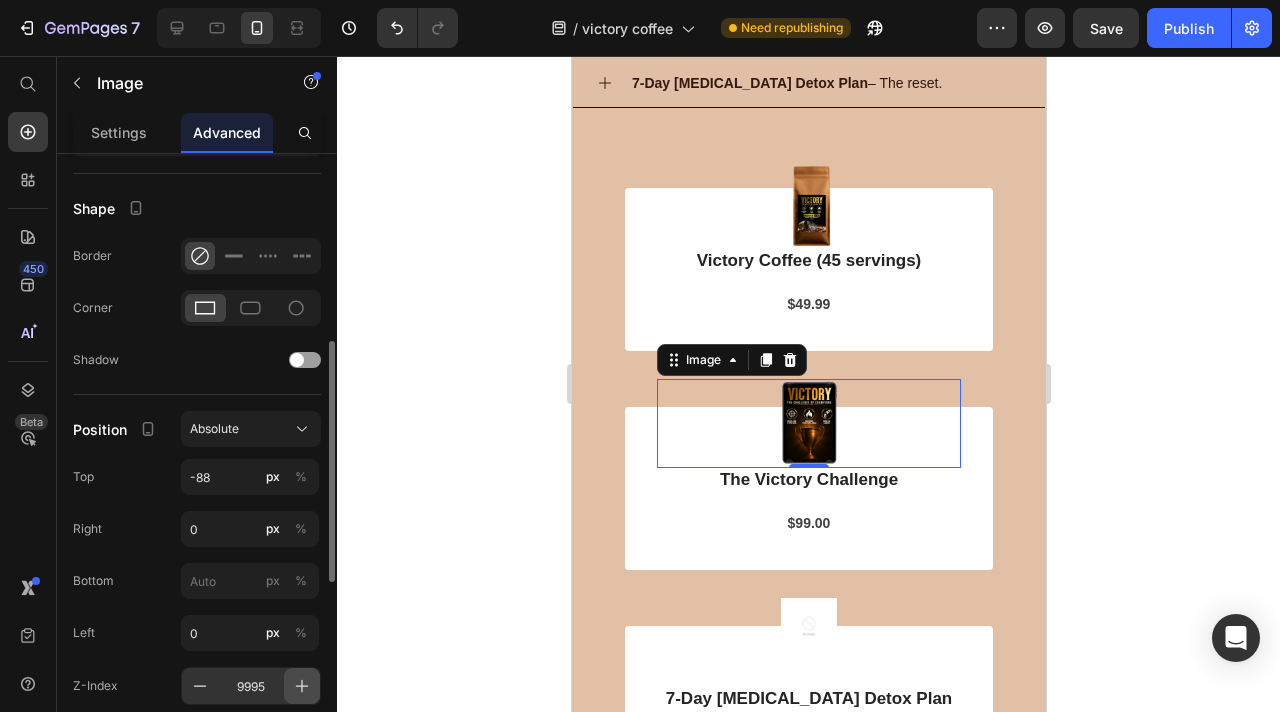 click at bounding box center [302, 686] 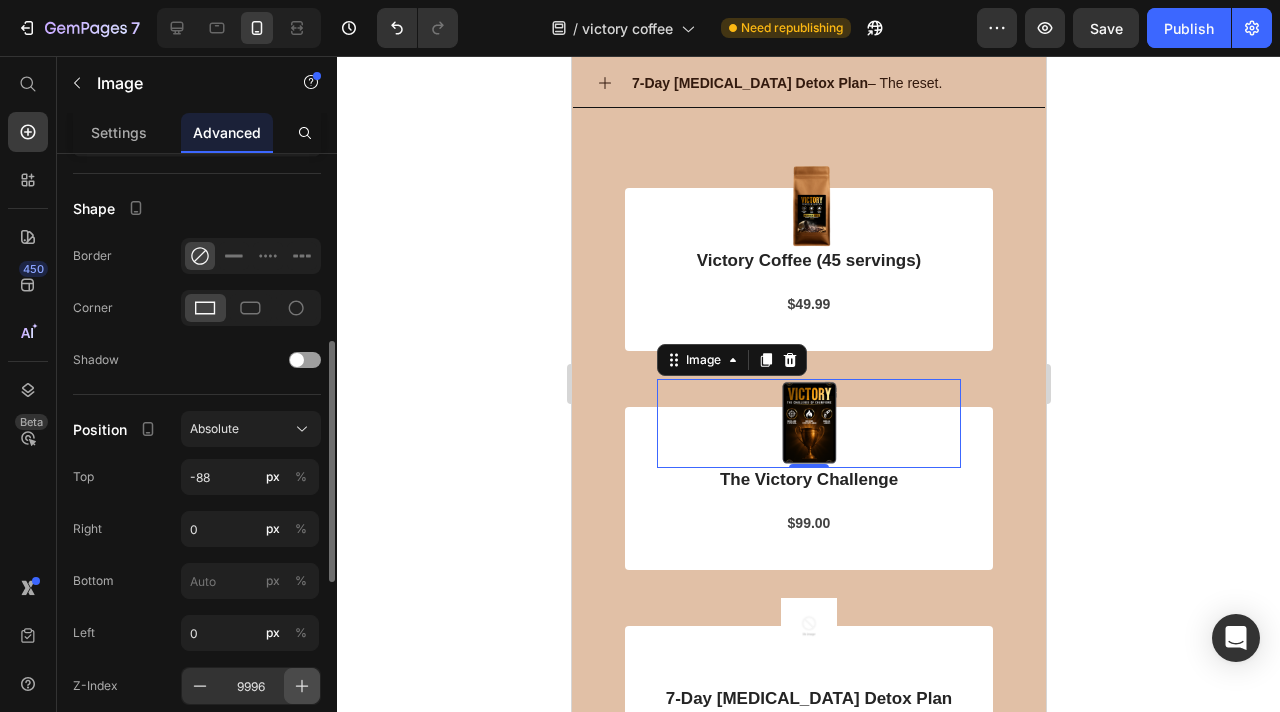 click at bounding box center (302, 686) 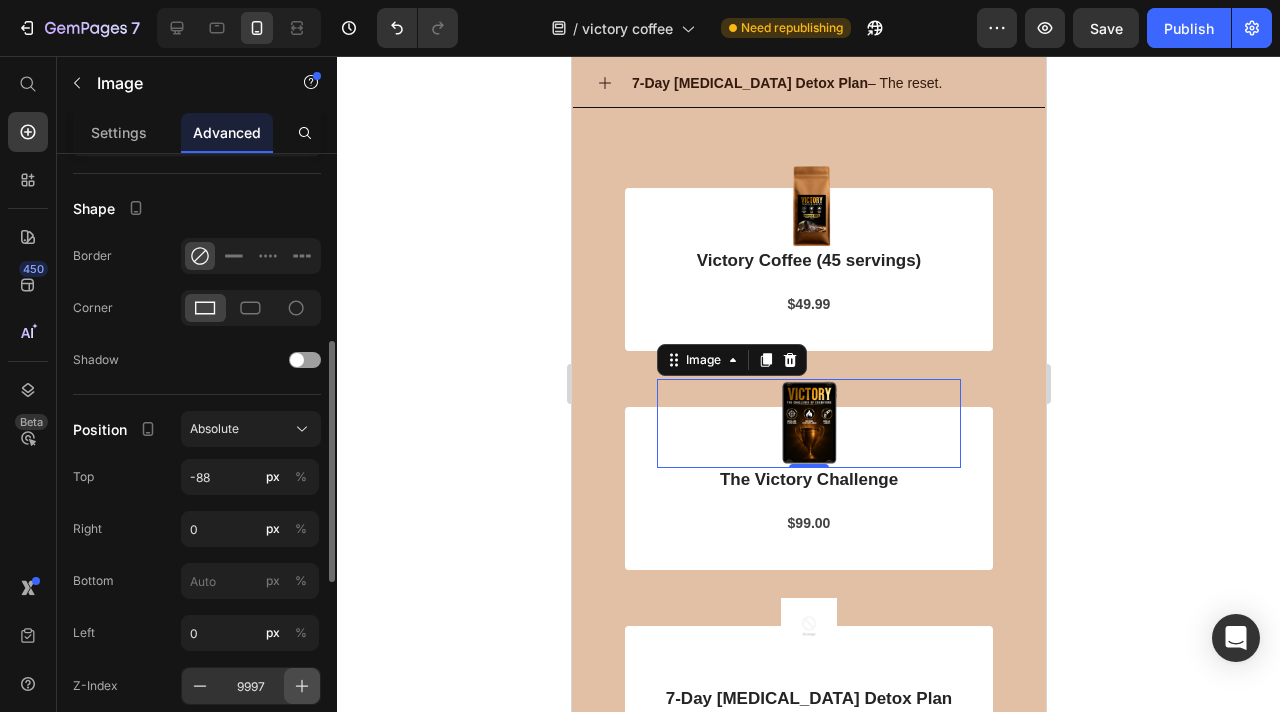 click at bounding box center [302, 686] 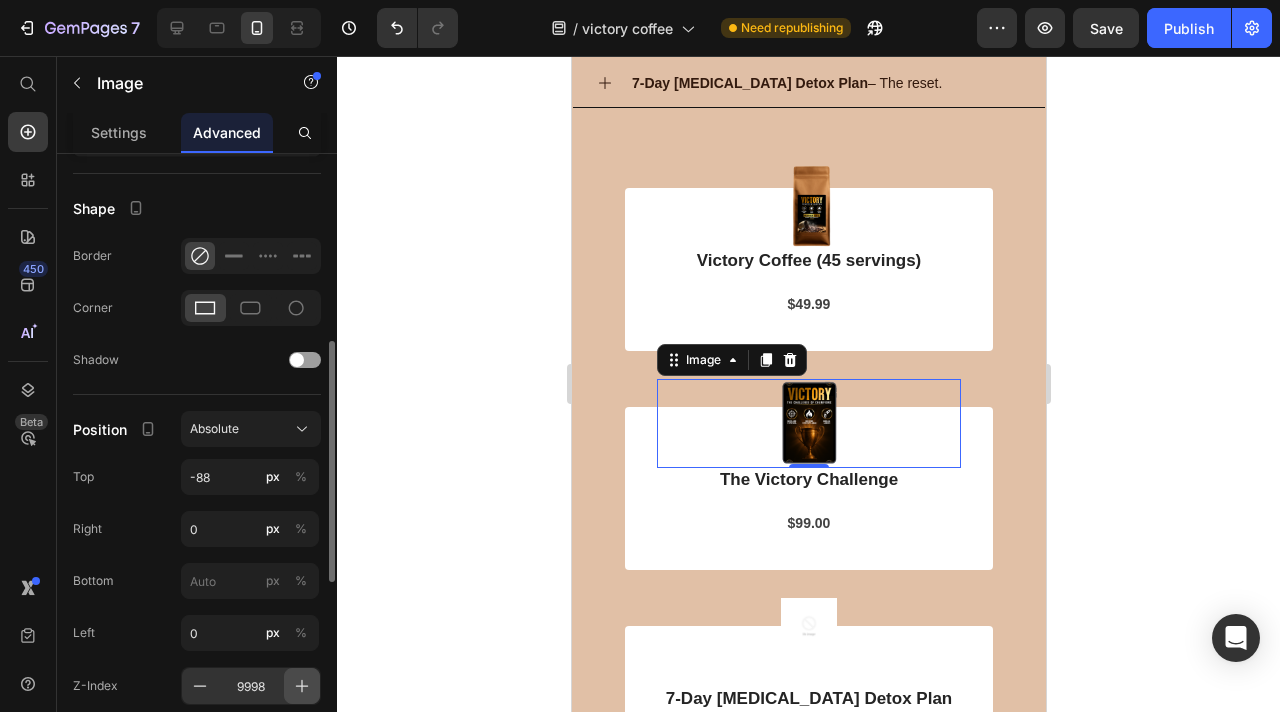 click at bounding box center (302, 686) 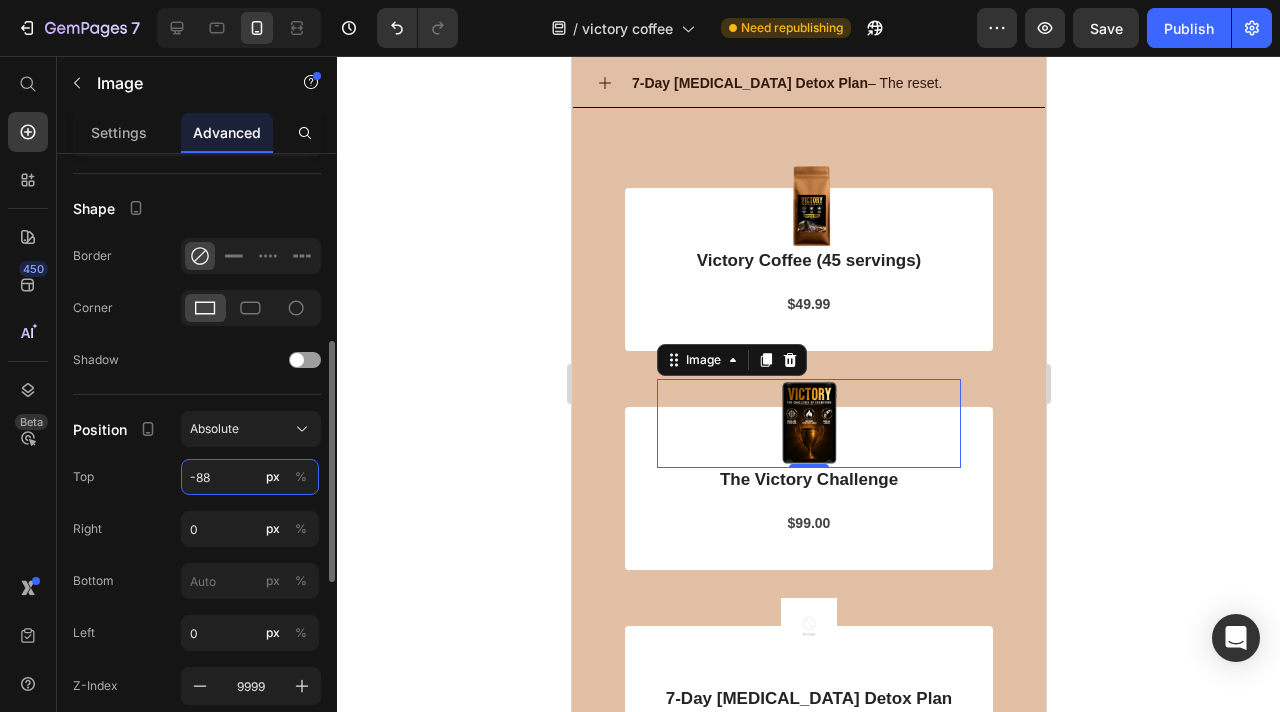 click on "-88" at bounding box center [250, 477] 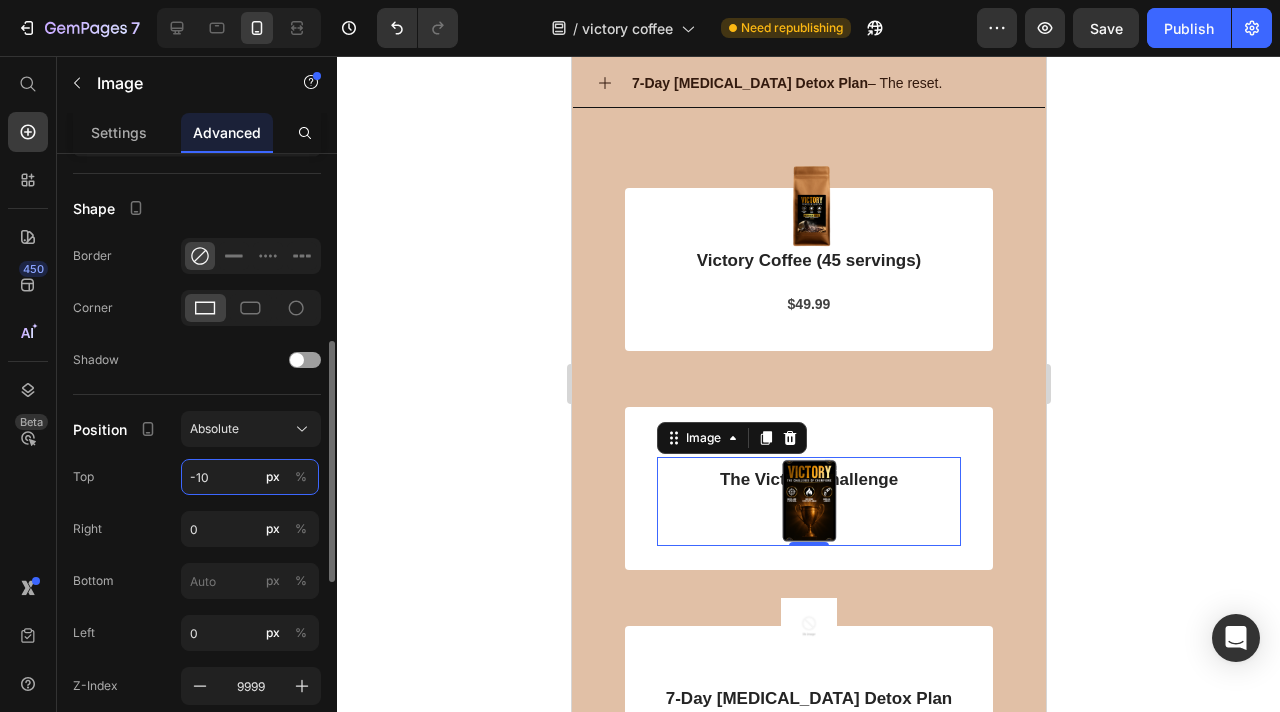 type on "-100" 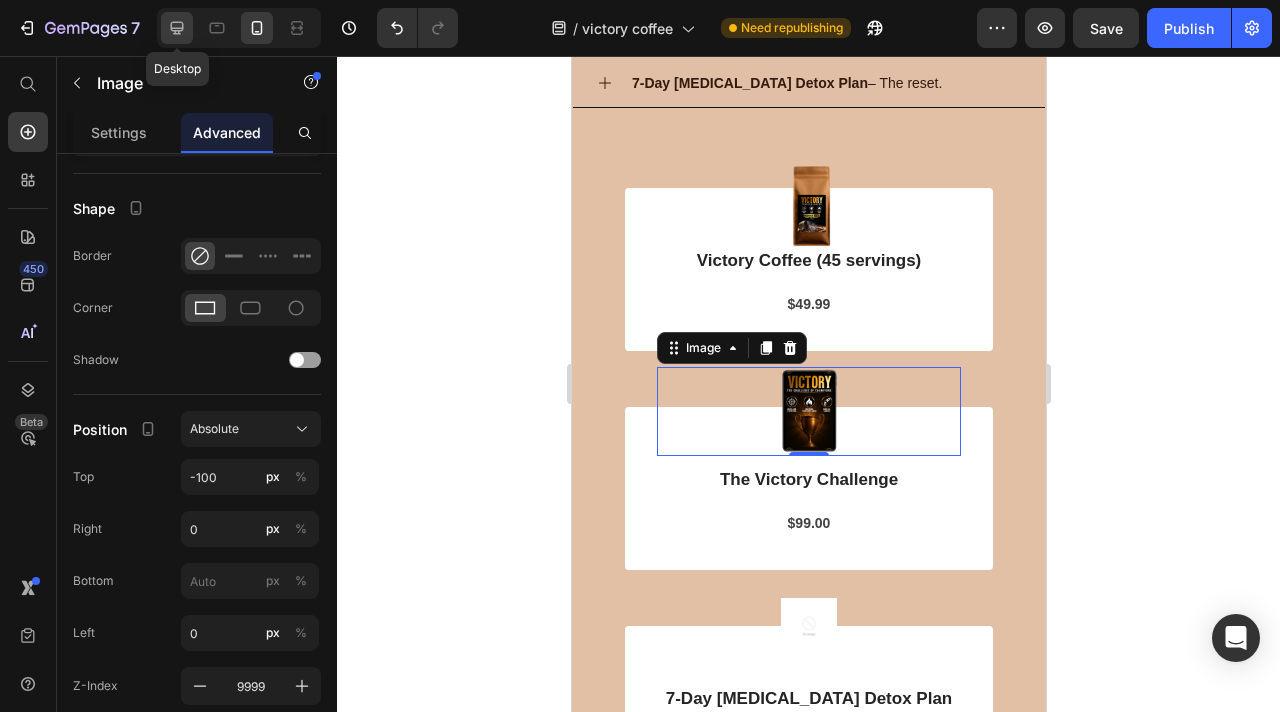 click 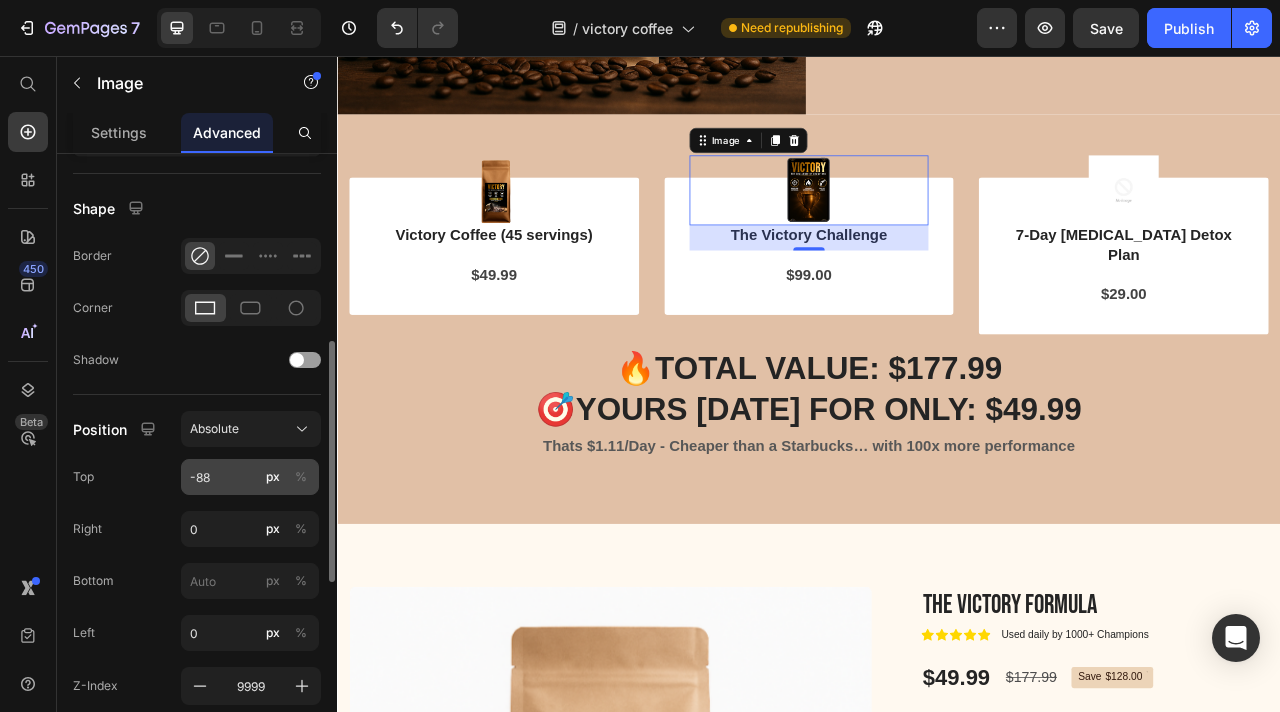scroll, scrollTop: 3283, scrollLeft: 0, axis: vertical 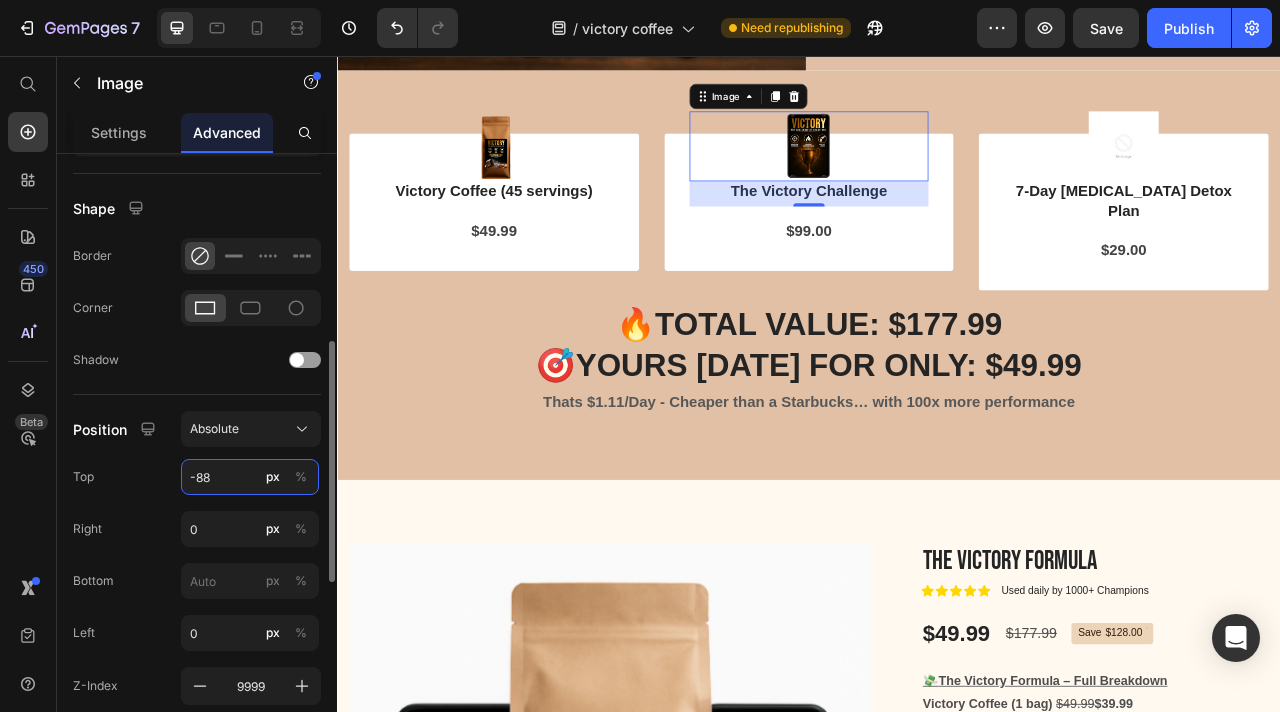 click on "-88" at bounding box center (250, 477) 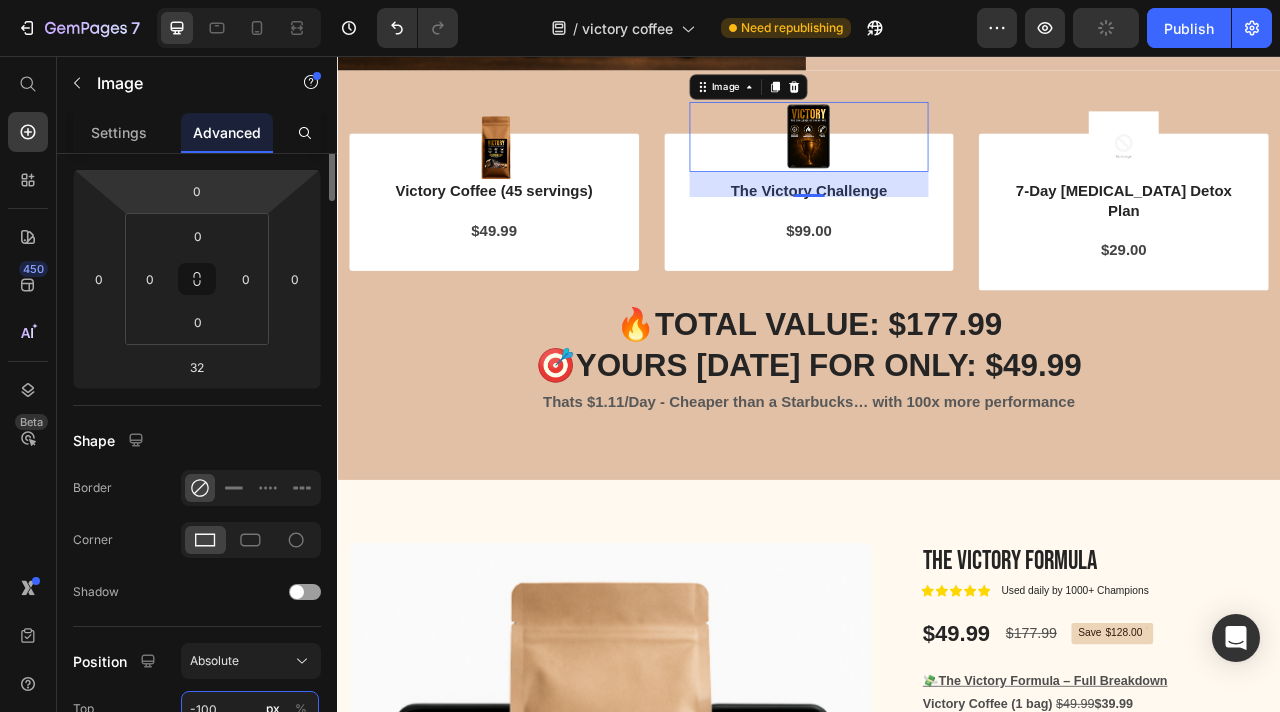 scroll, scrollTop: 38, scrollLeft: 0, axis: vertical 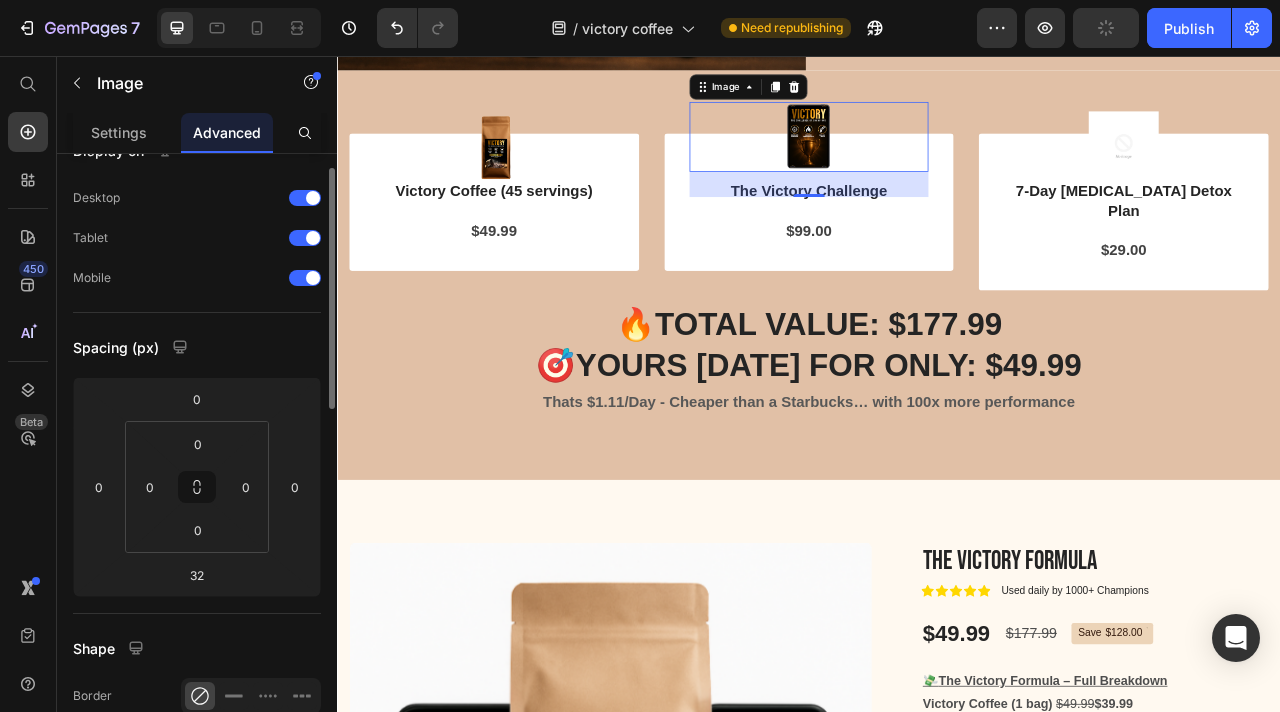 type on "-88" 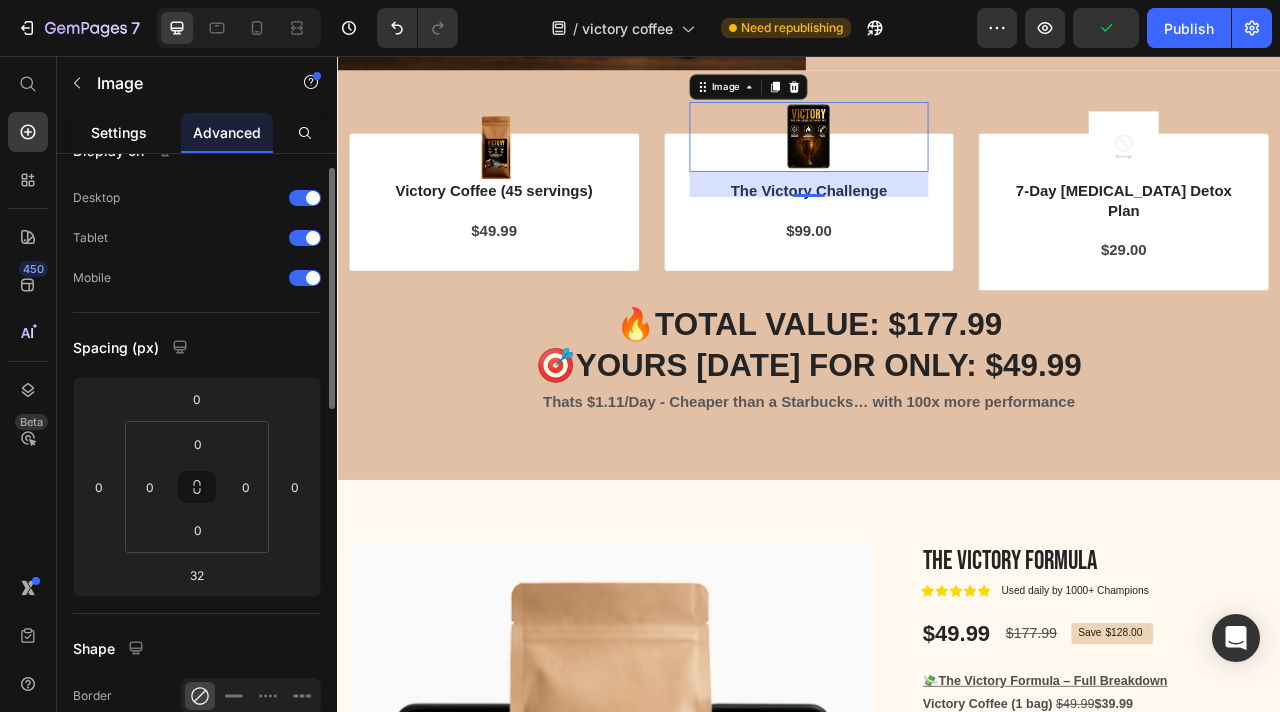 click on "Settings" at bounding box center (119, 132) 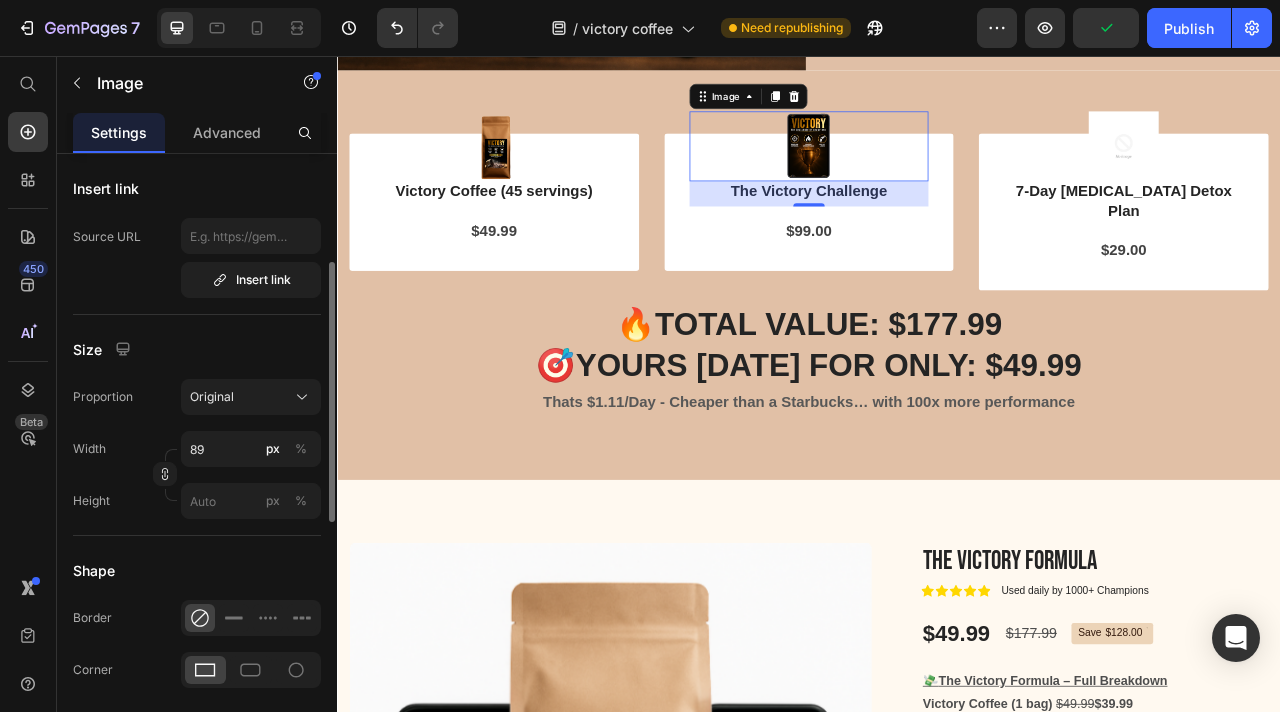 scroll, scrollTop: 415, scrollLeft: 0, axis: vertical 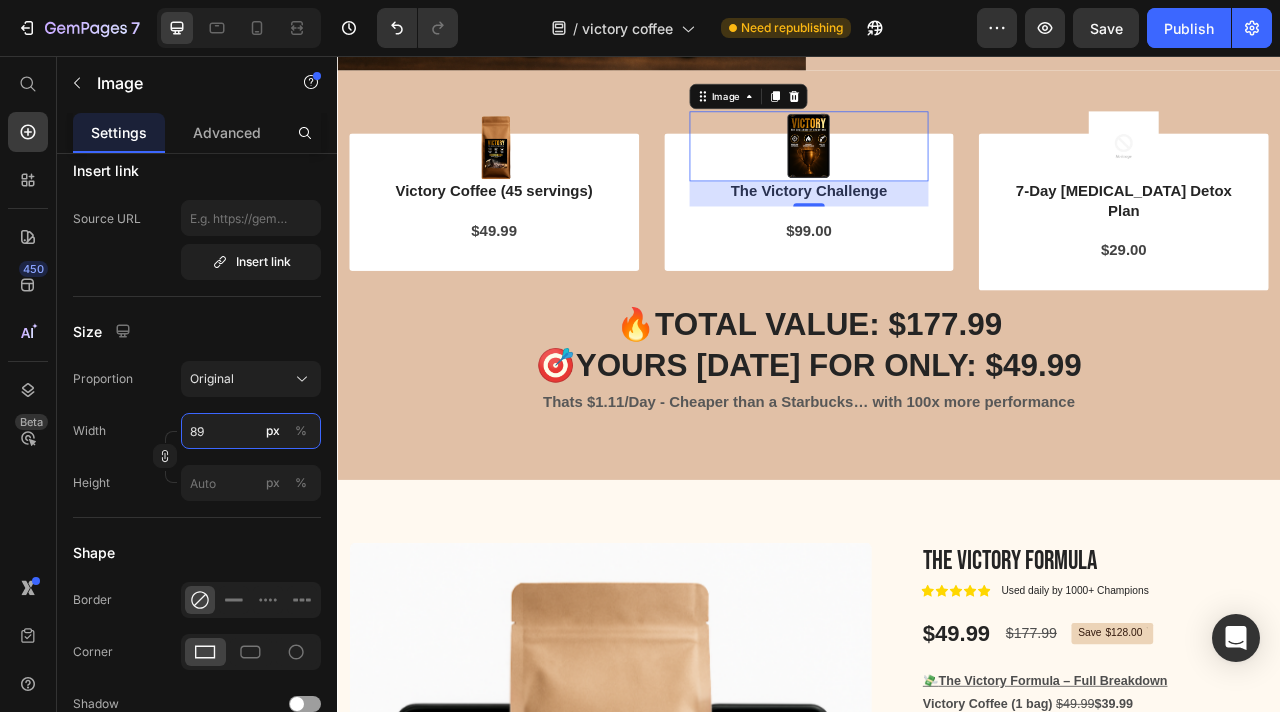 click on "89" at bounding box center [251, 431] 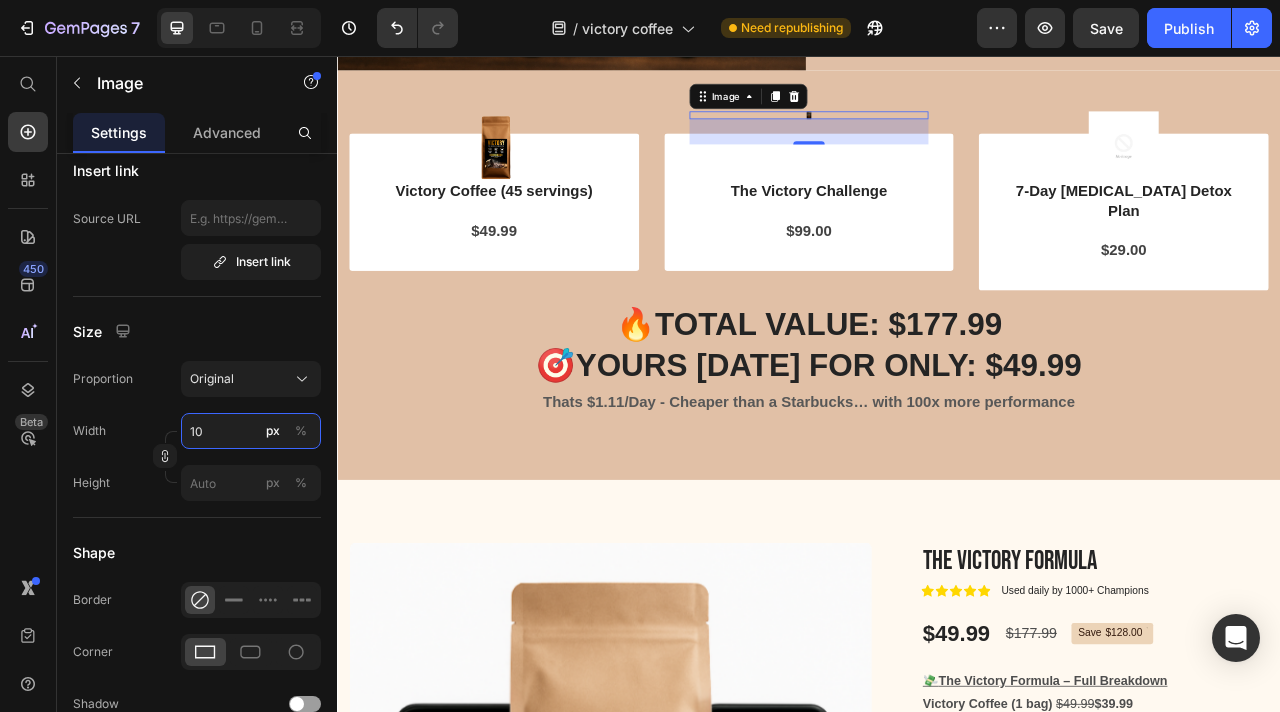 type on "1" 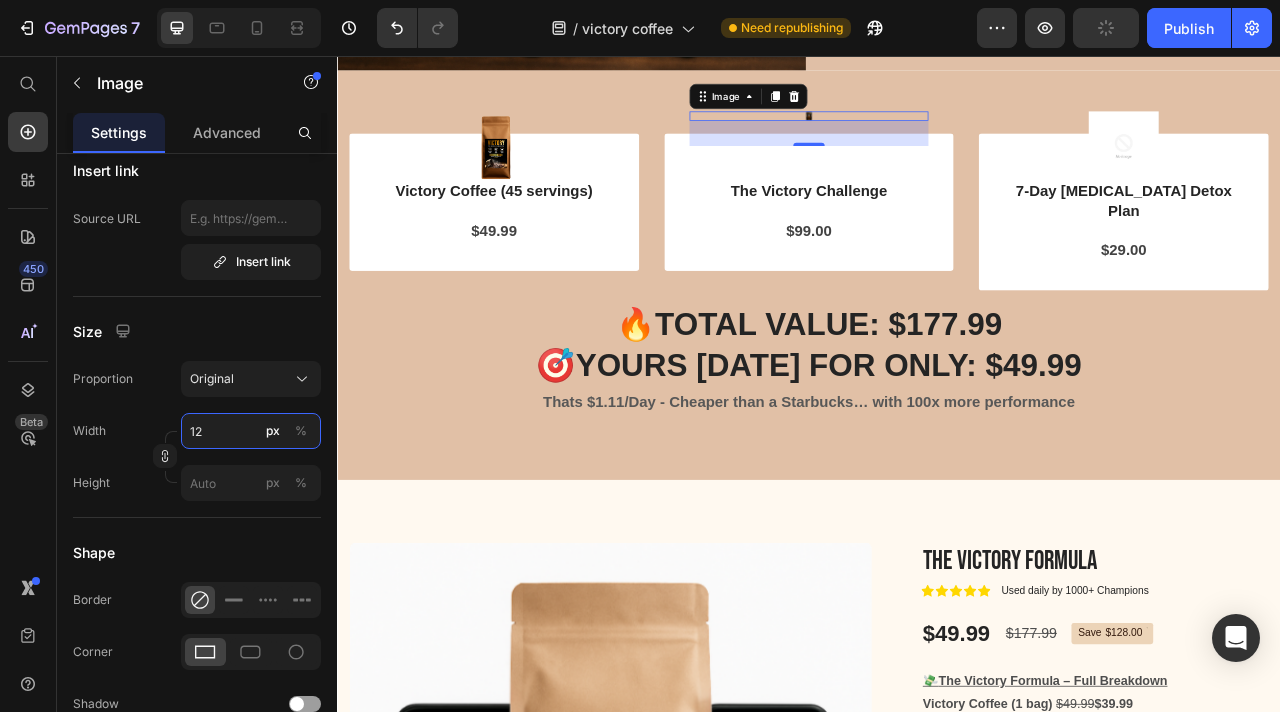 type on "1" 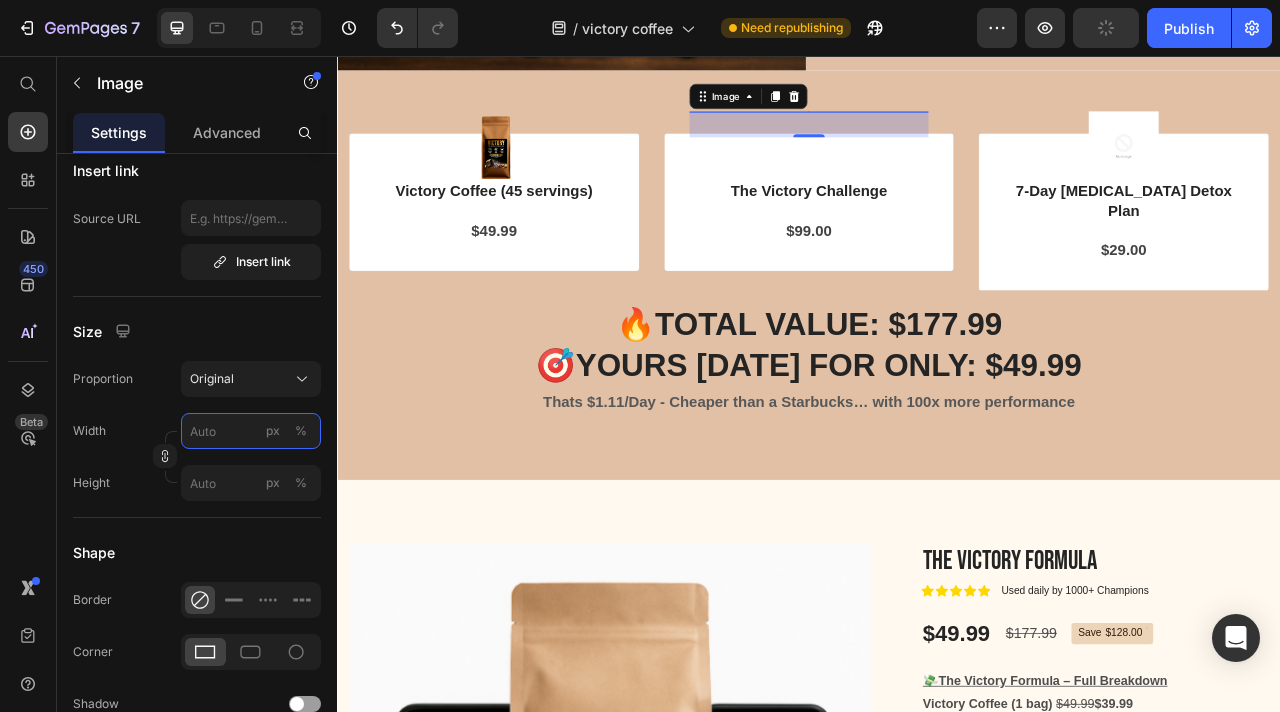 type on "1" 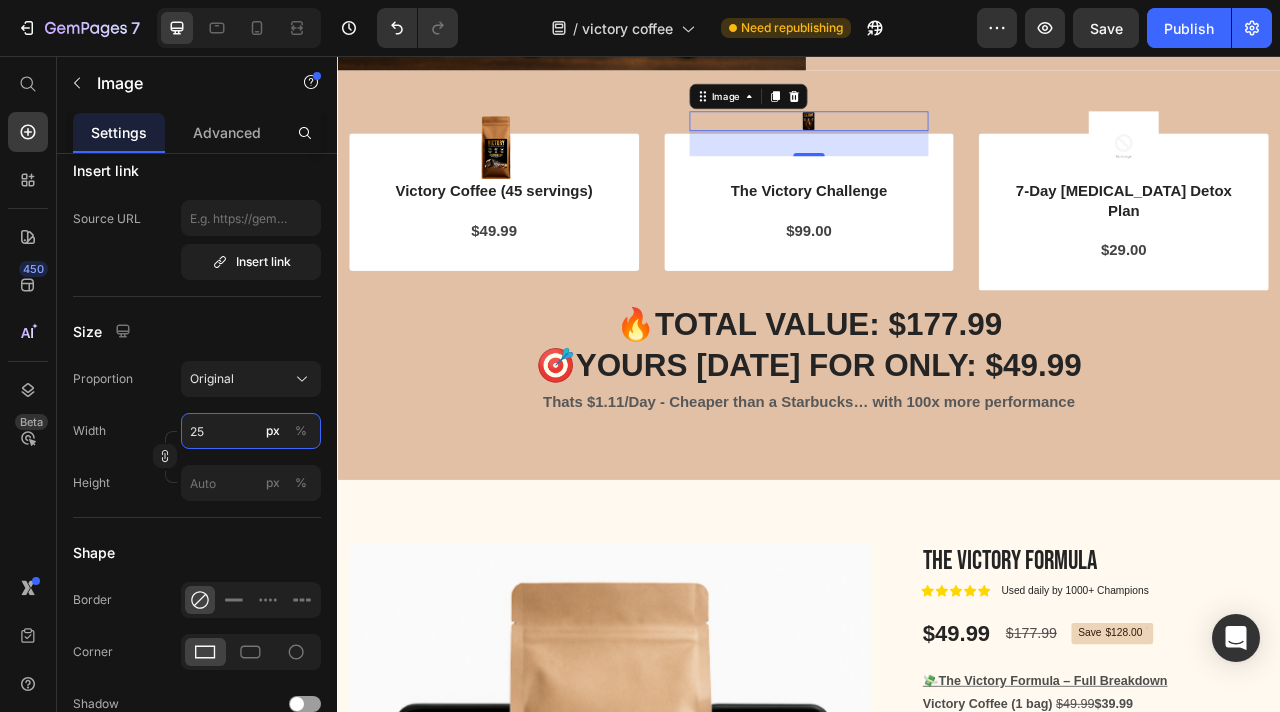 type on "2" 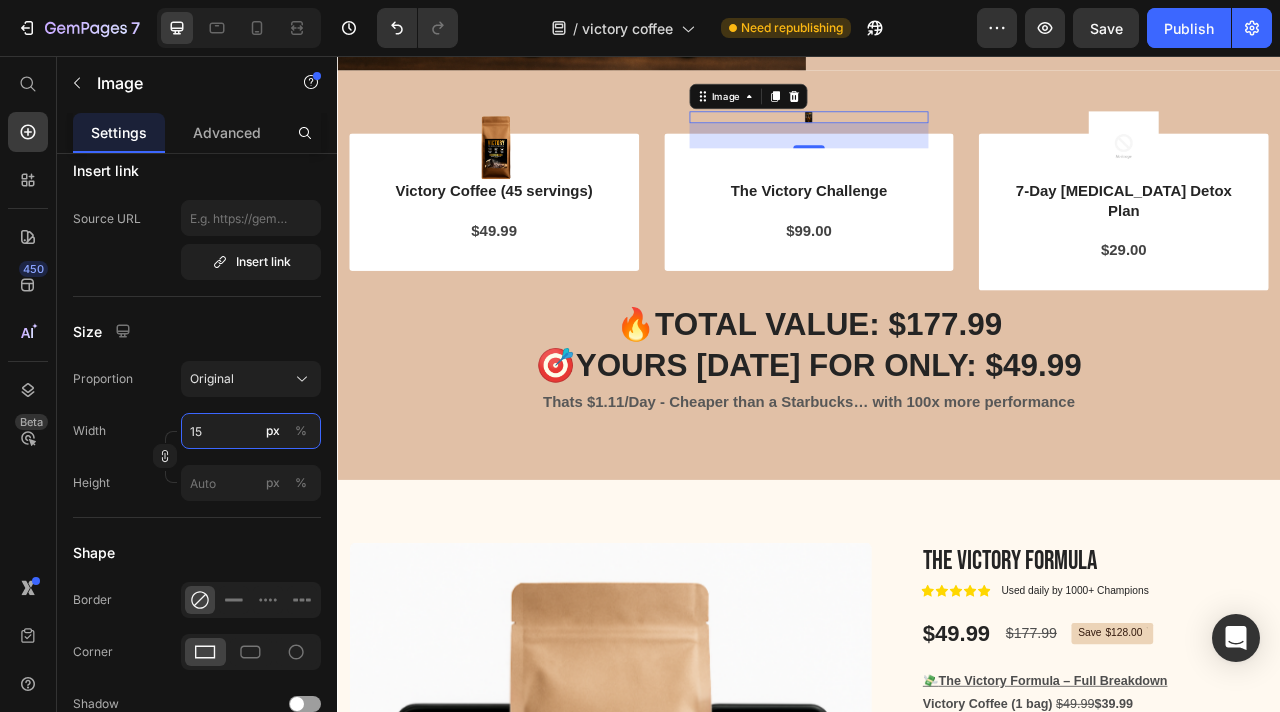 type on "150" 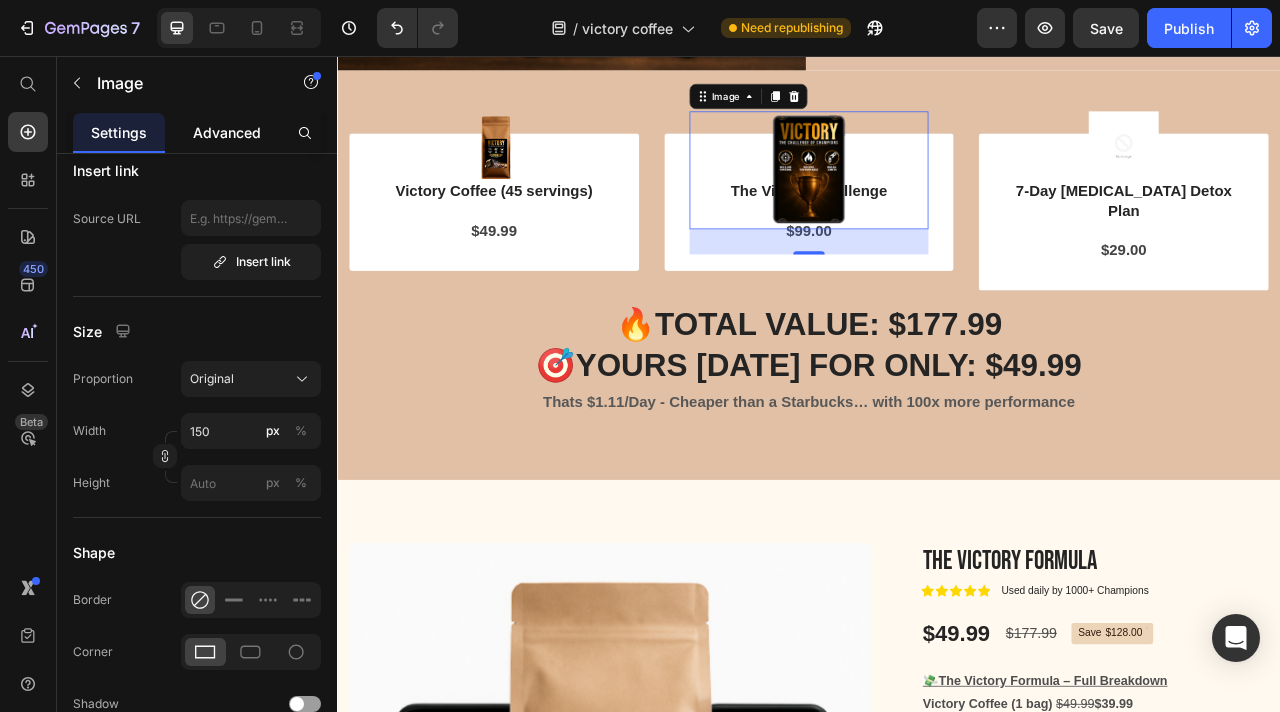 click on "Advanced" at bounding box center [227, 132] 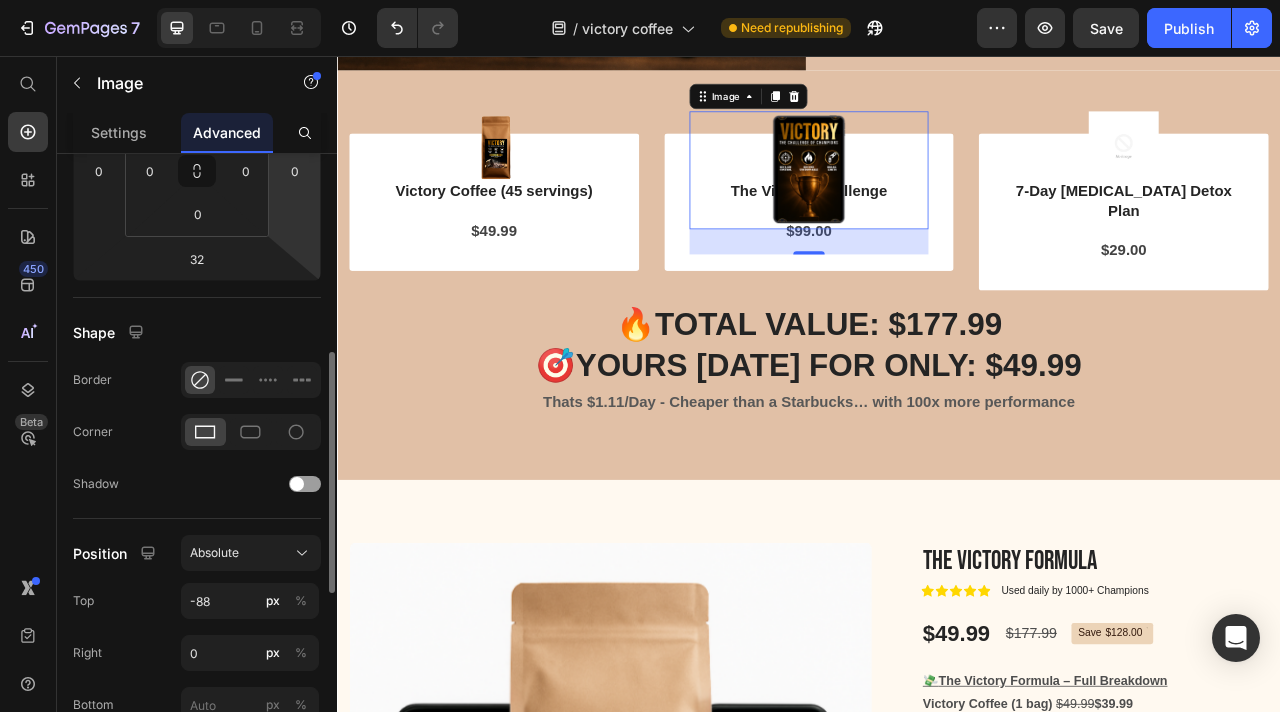 scroll, scrollTop: 452, scrollLeft: 0, axis: vertical 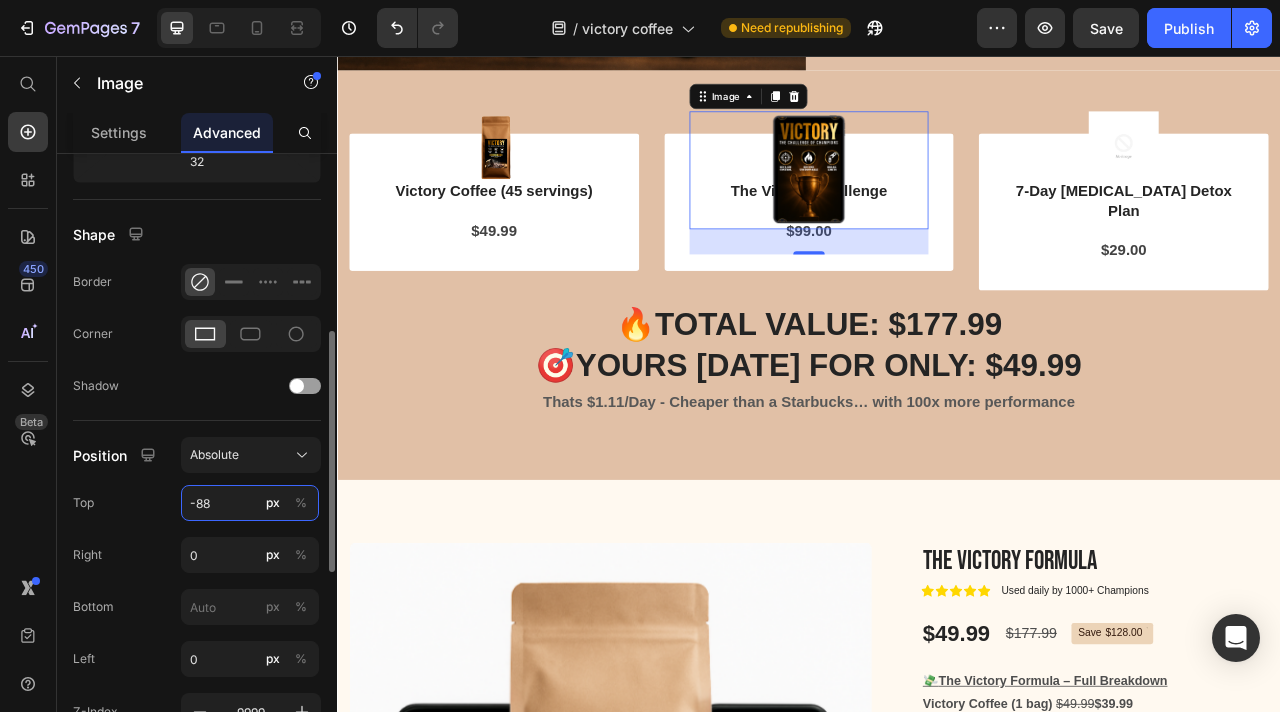 click on "-88" at bounding box center (250, 503) 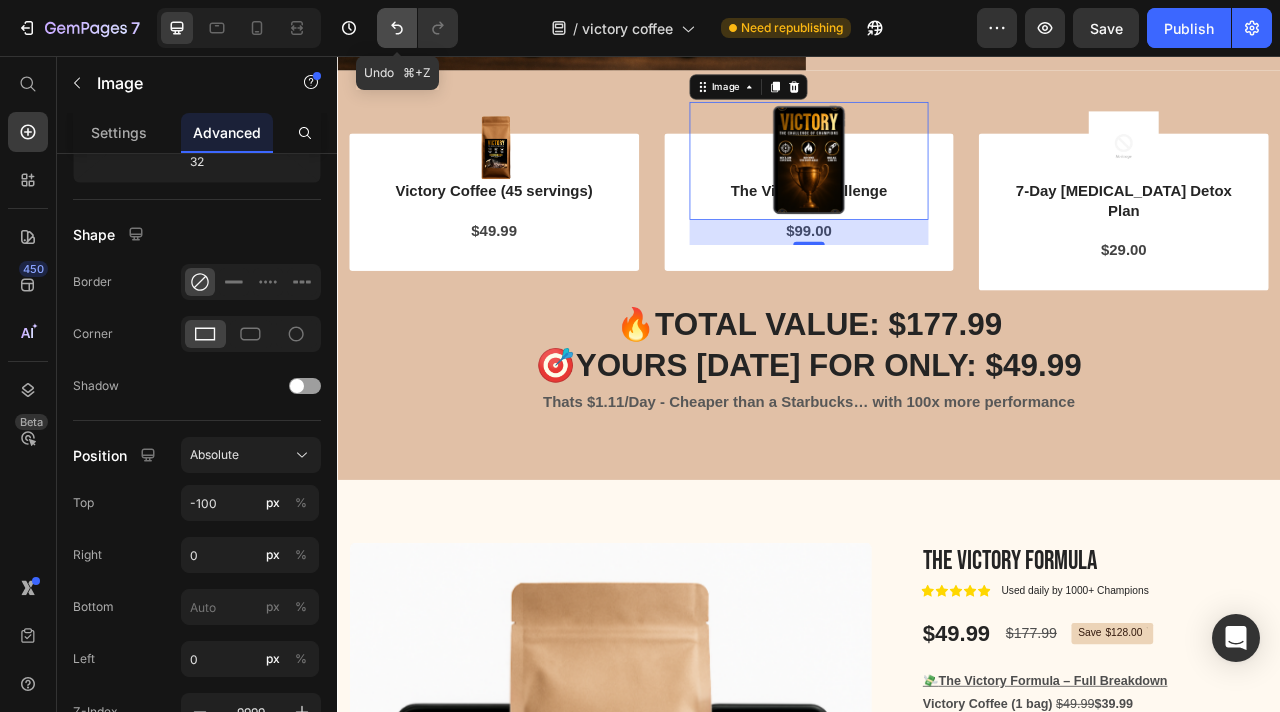 click 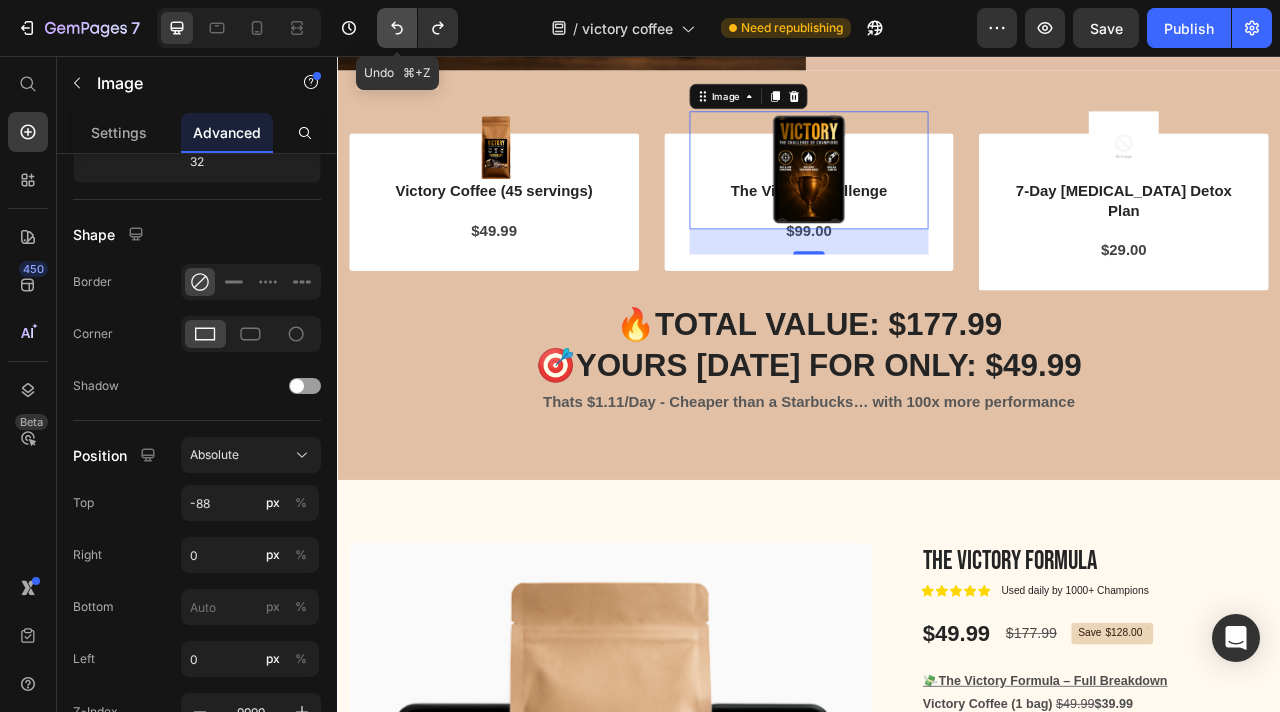 click 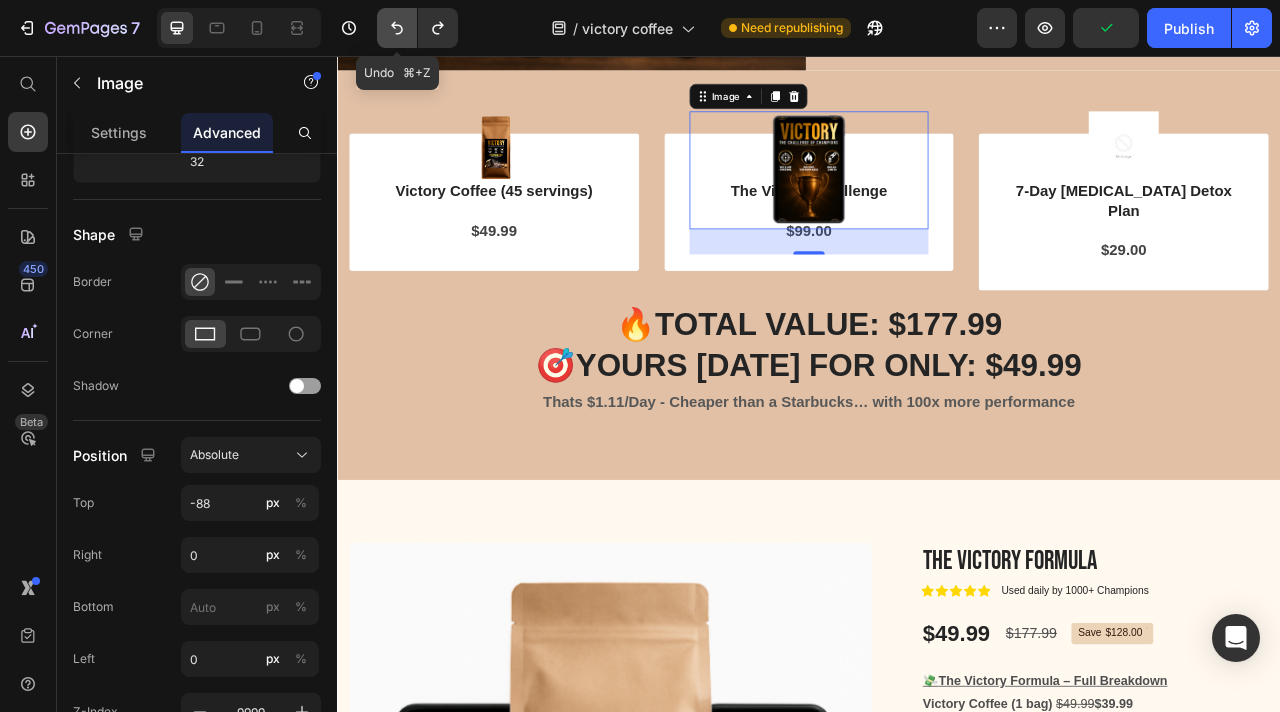 click 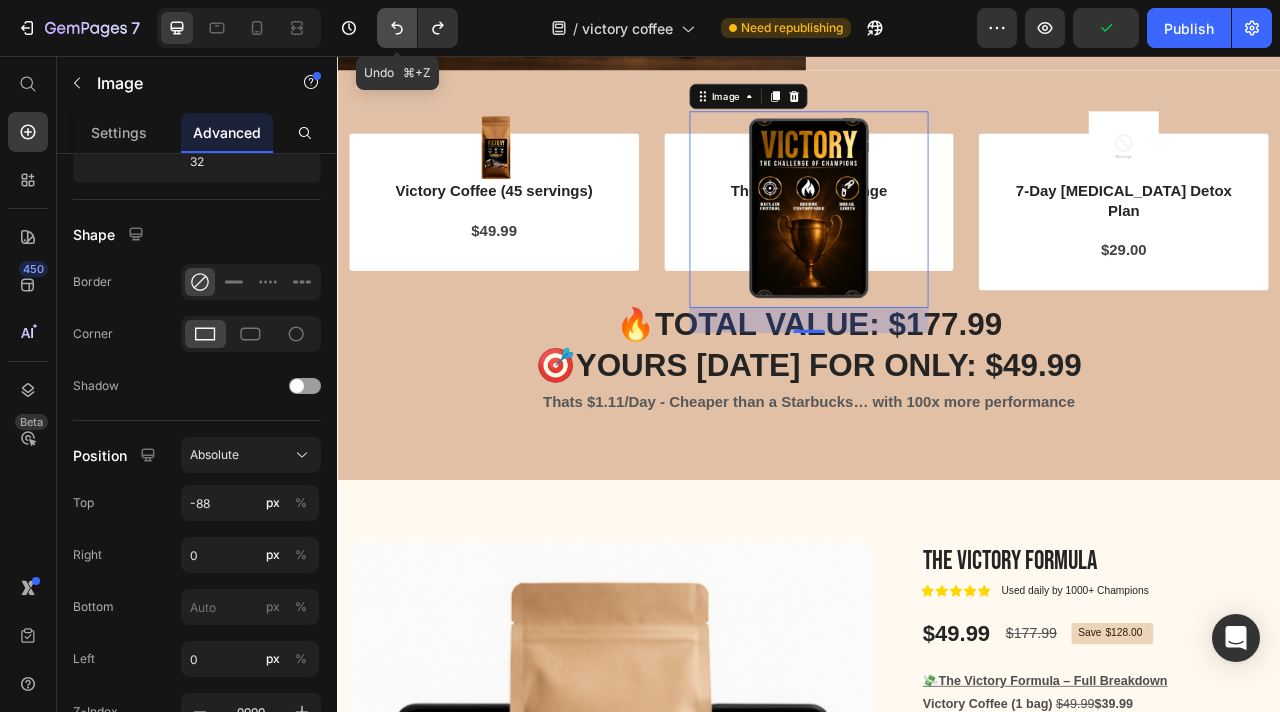 click 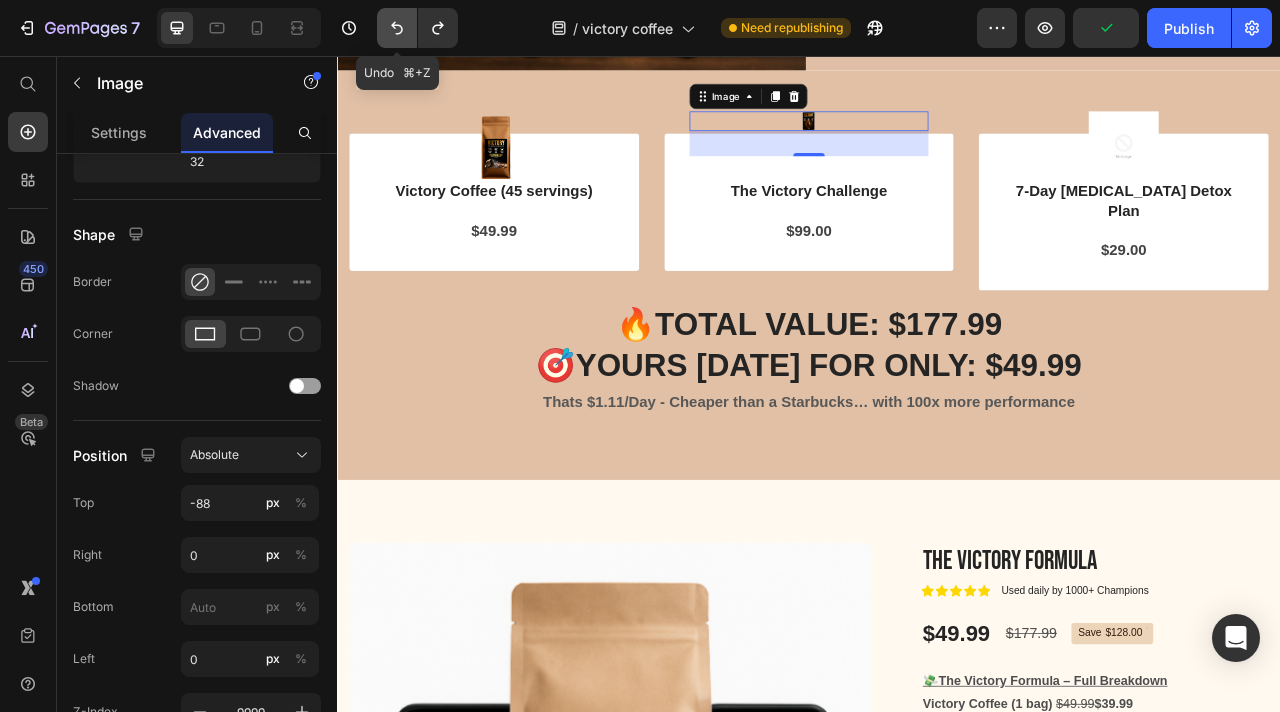 click 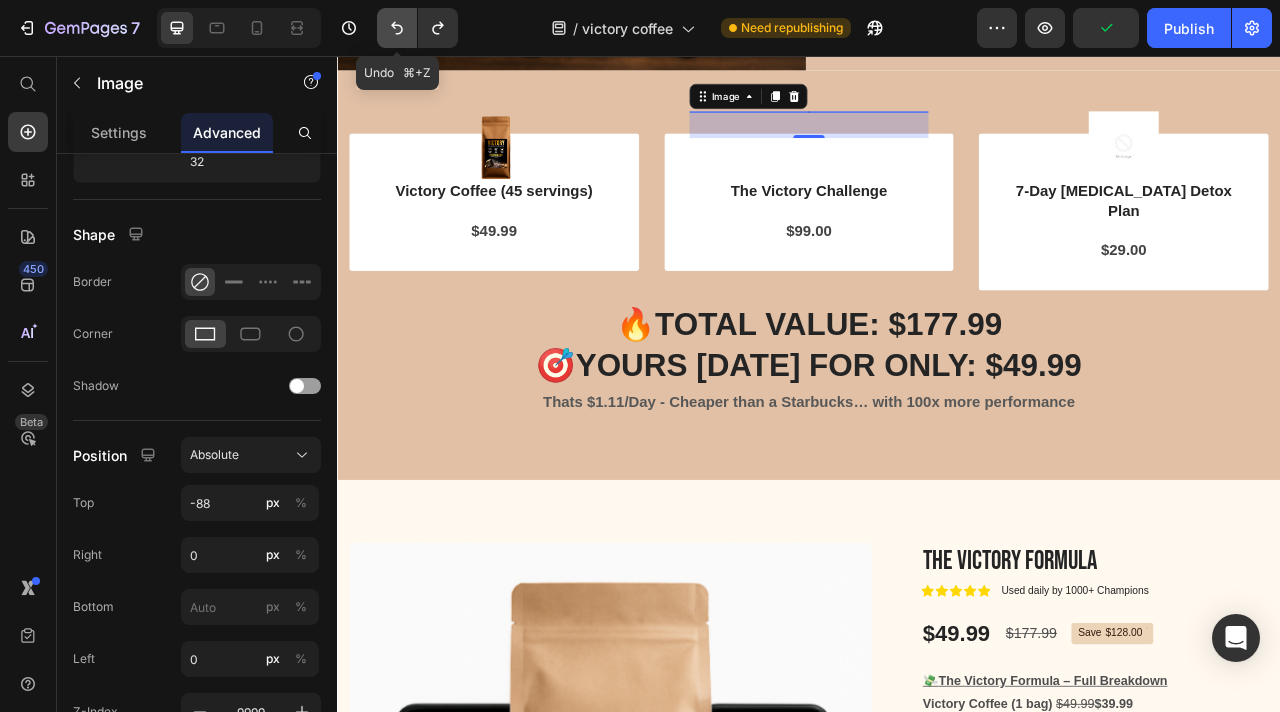 click 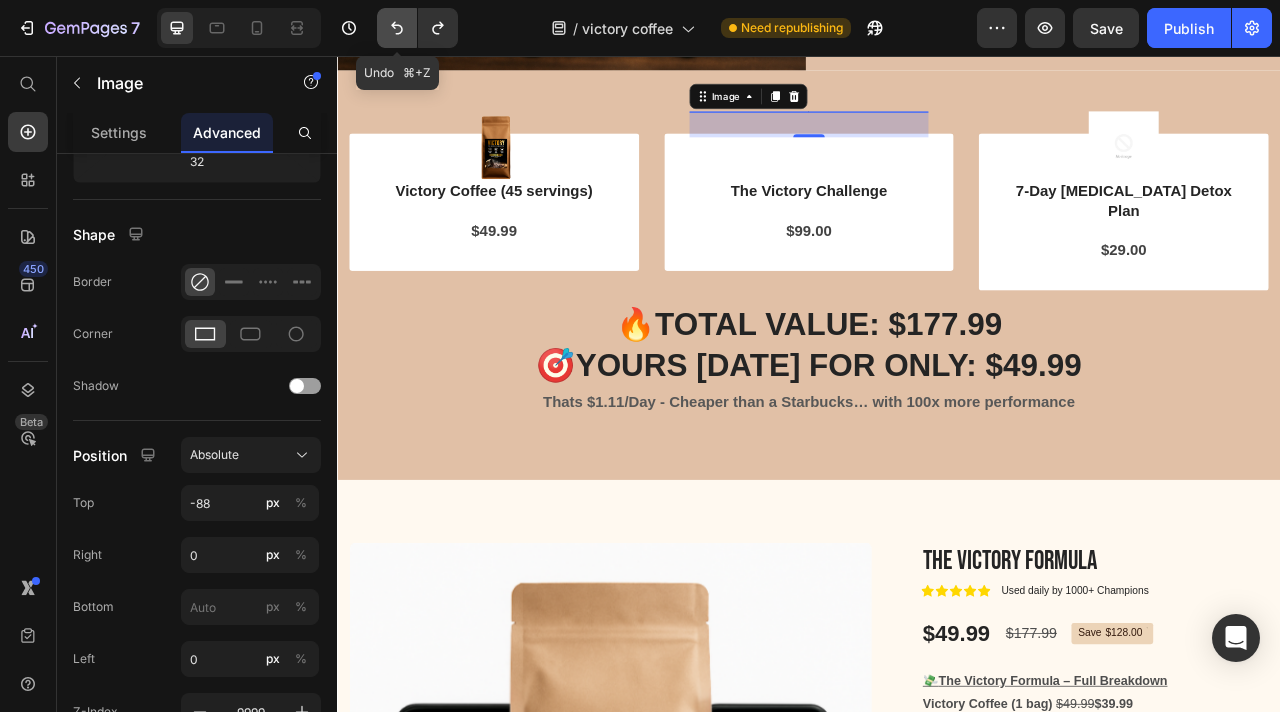 click 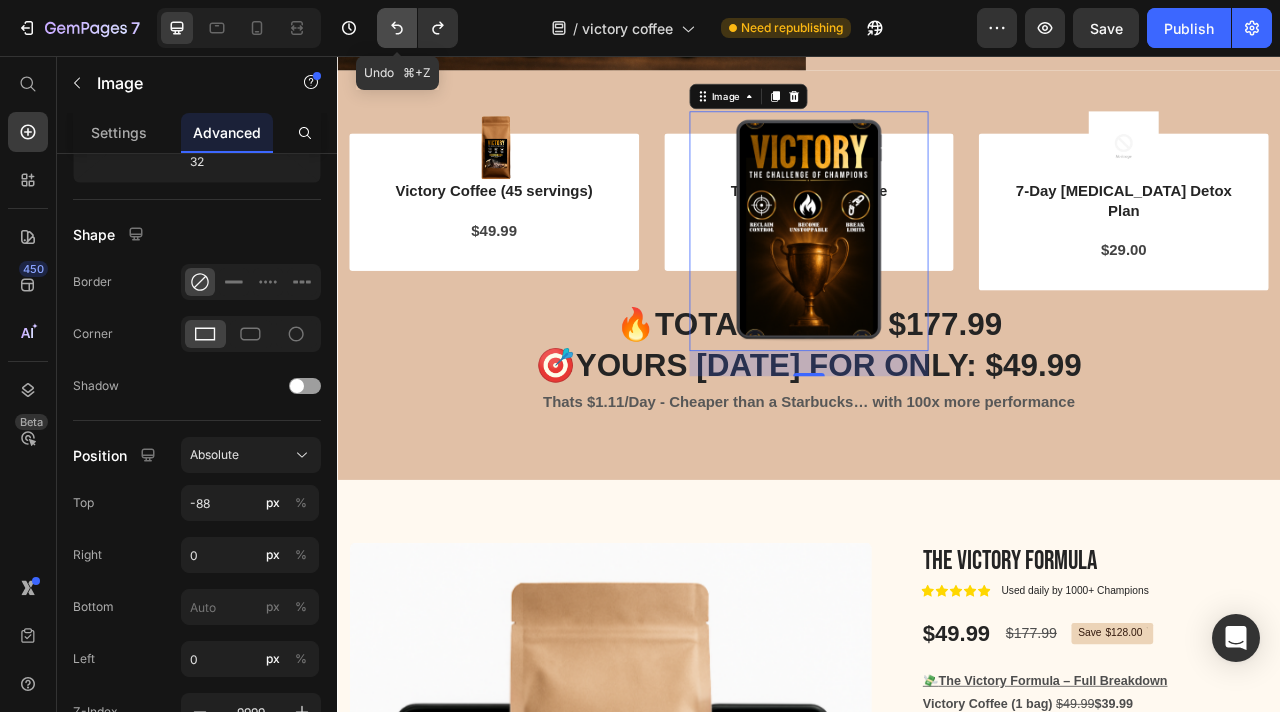 click 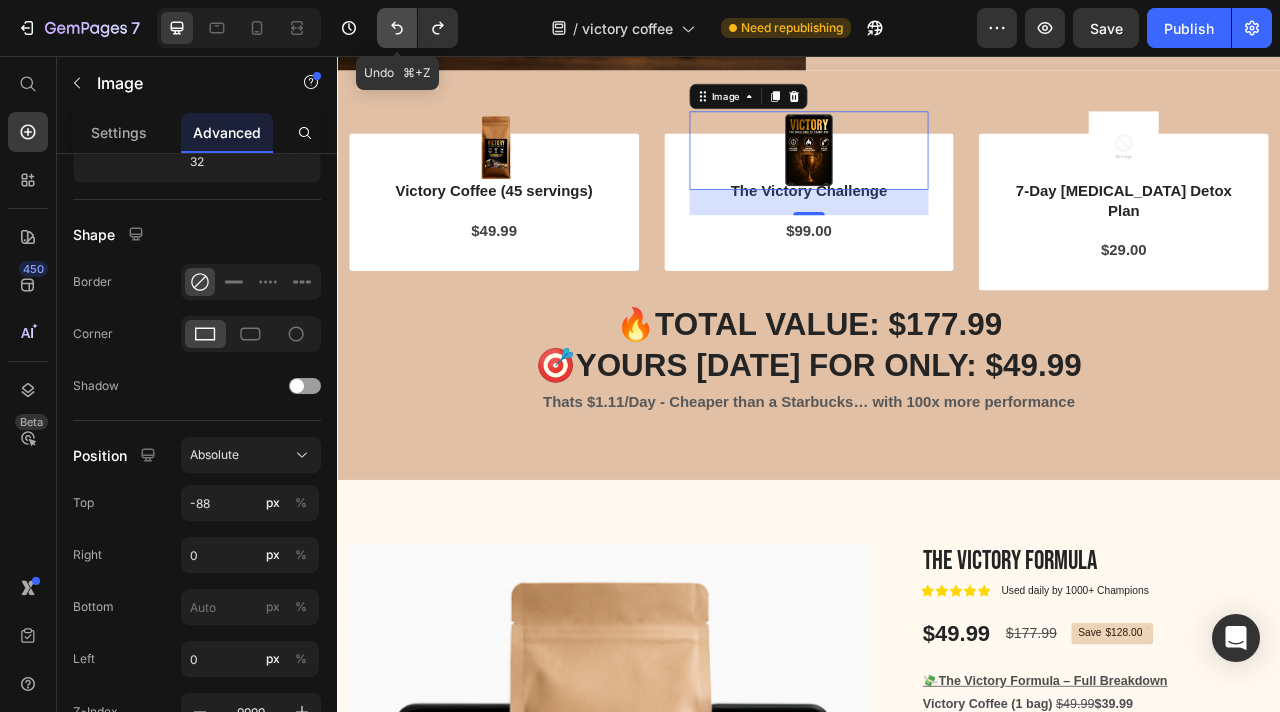 click 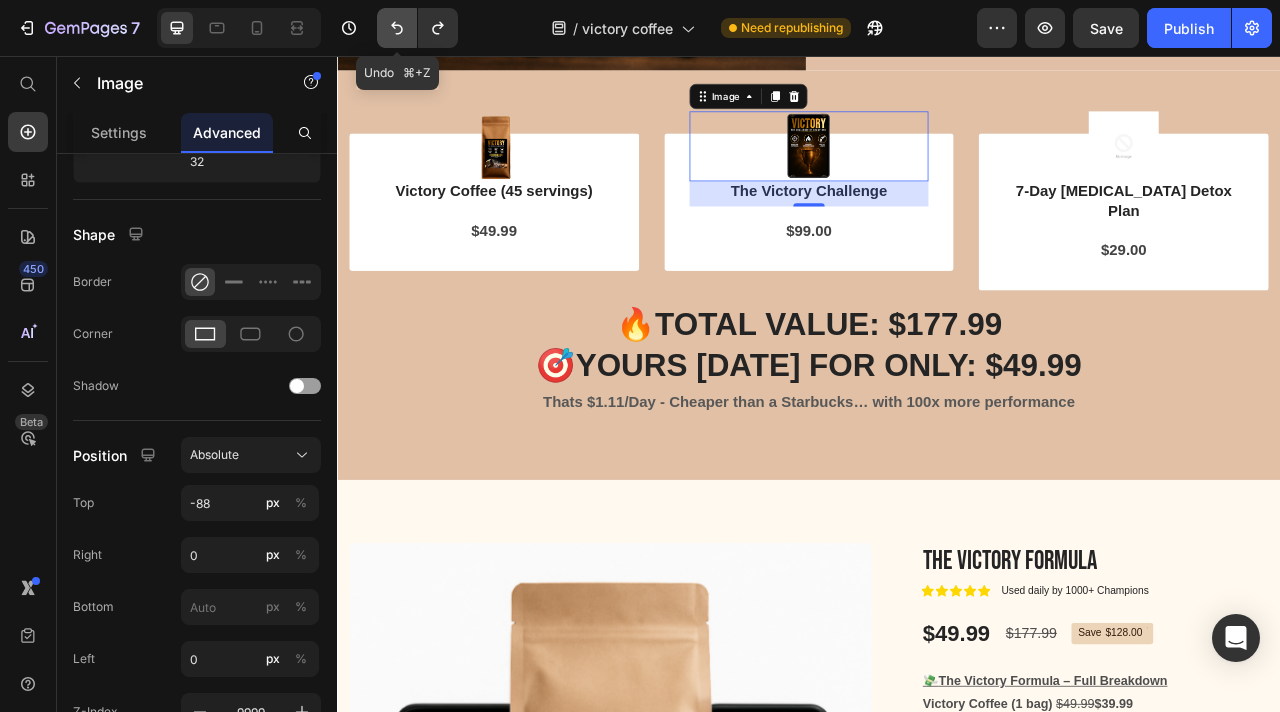 click 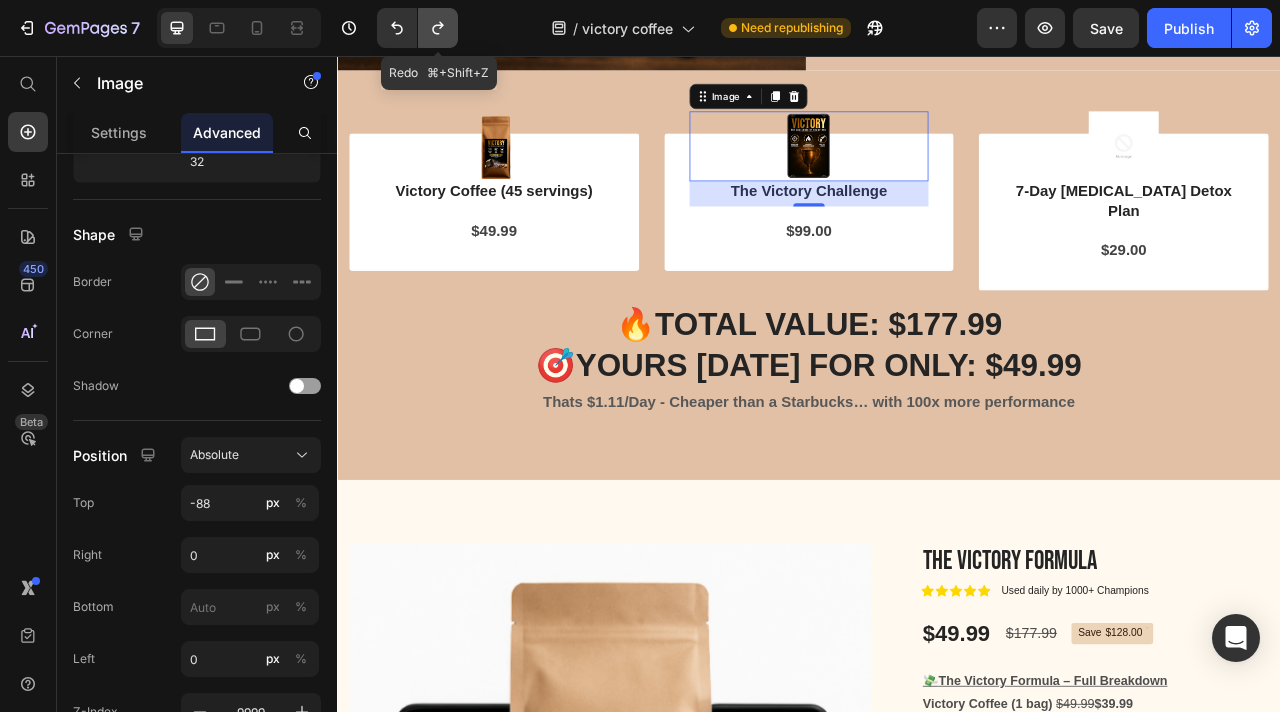 click 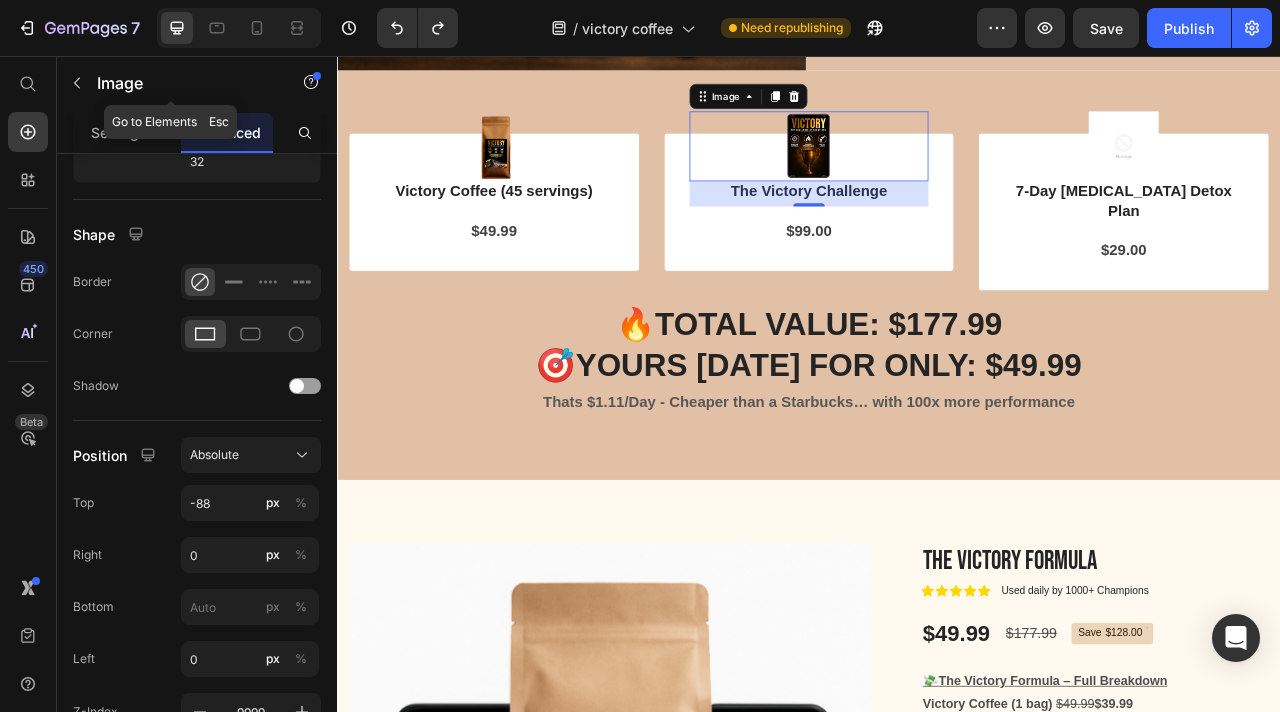 click on "Image" 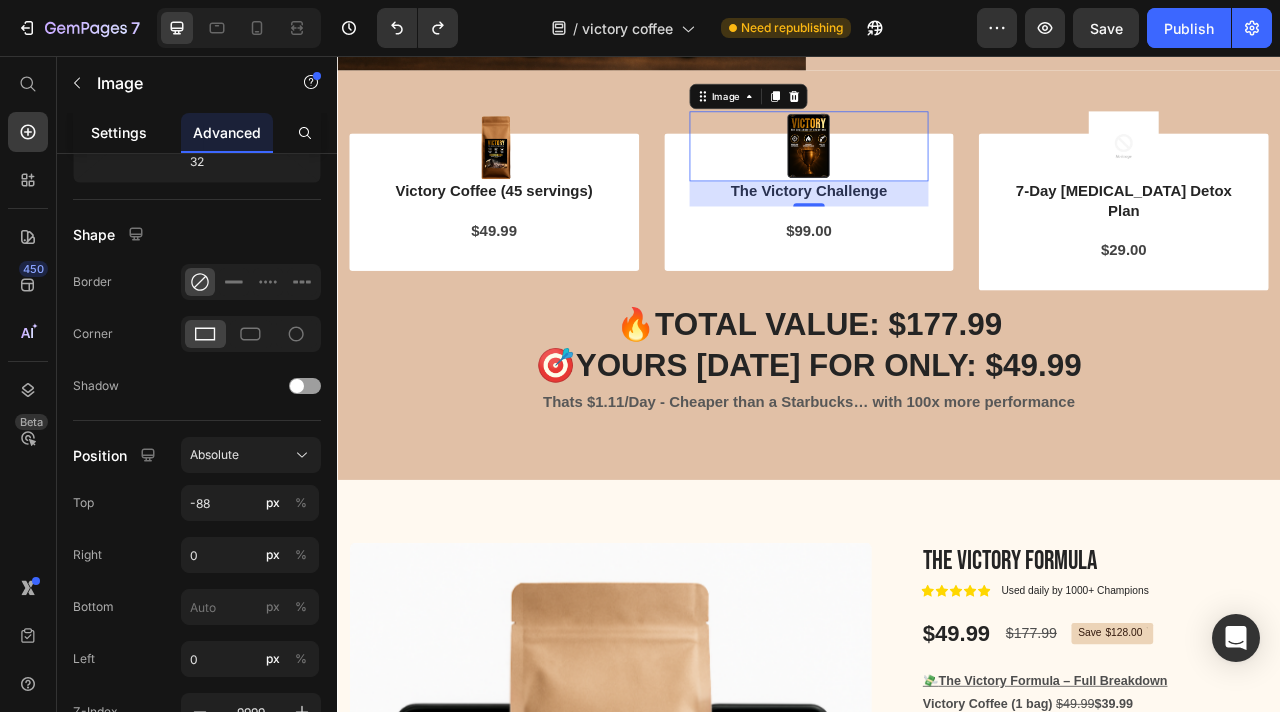 click on "Settings" at bounding box center [119, 132] 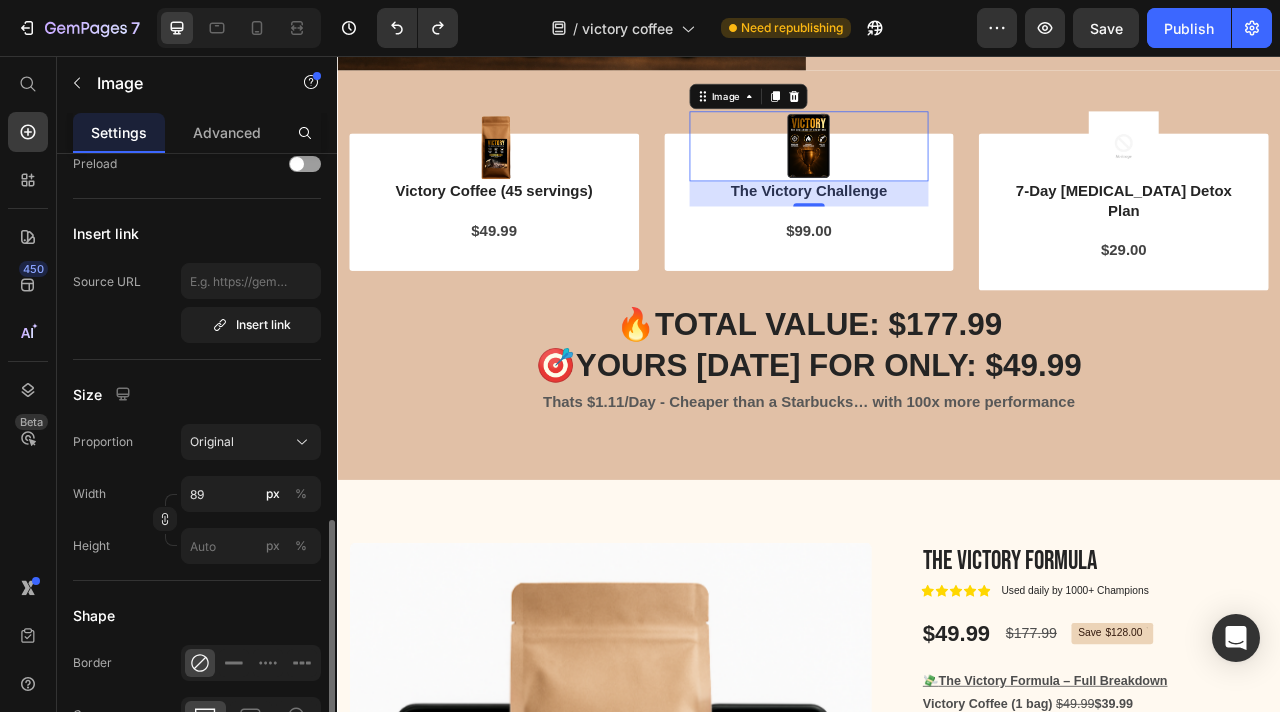 scroll, scrollTop: 550, scrollLeft: 0, axis: vertical 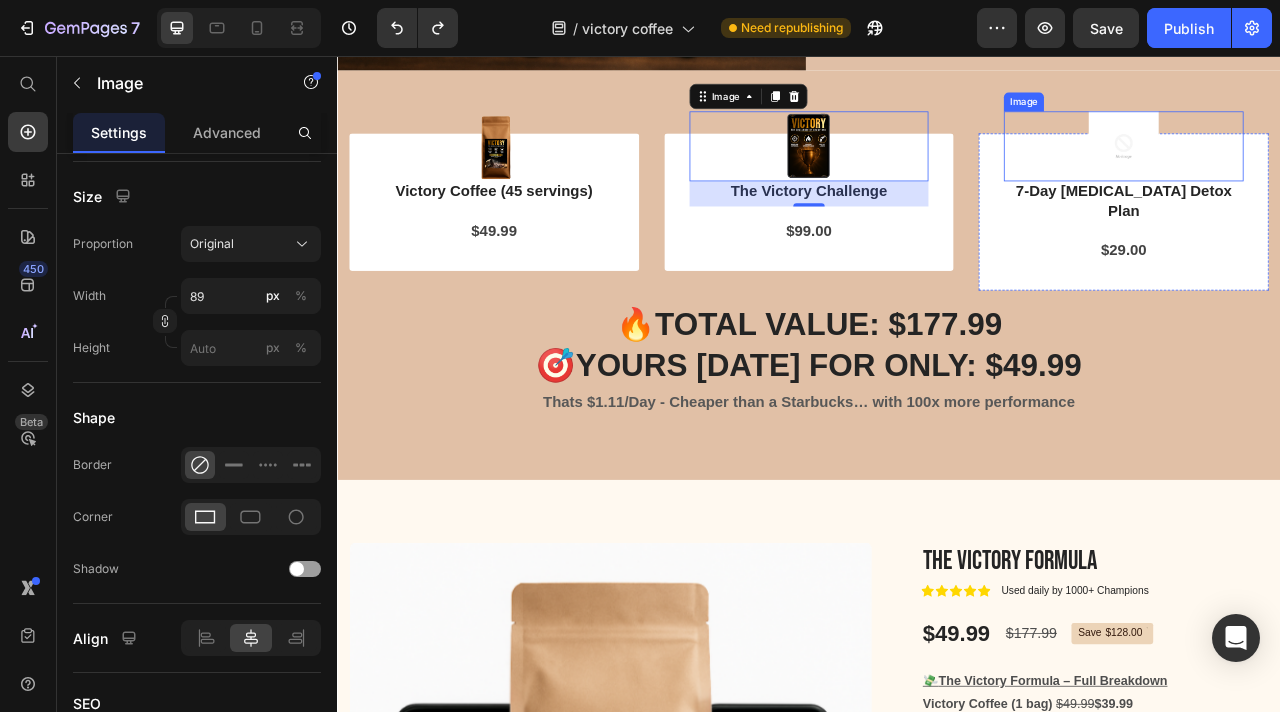 click at bounding box center [1337, 170] 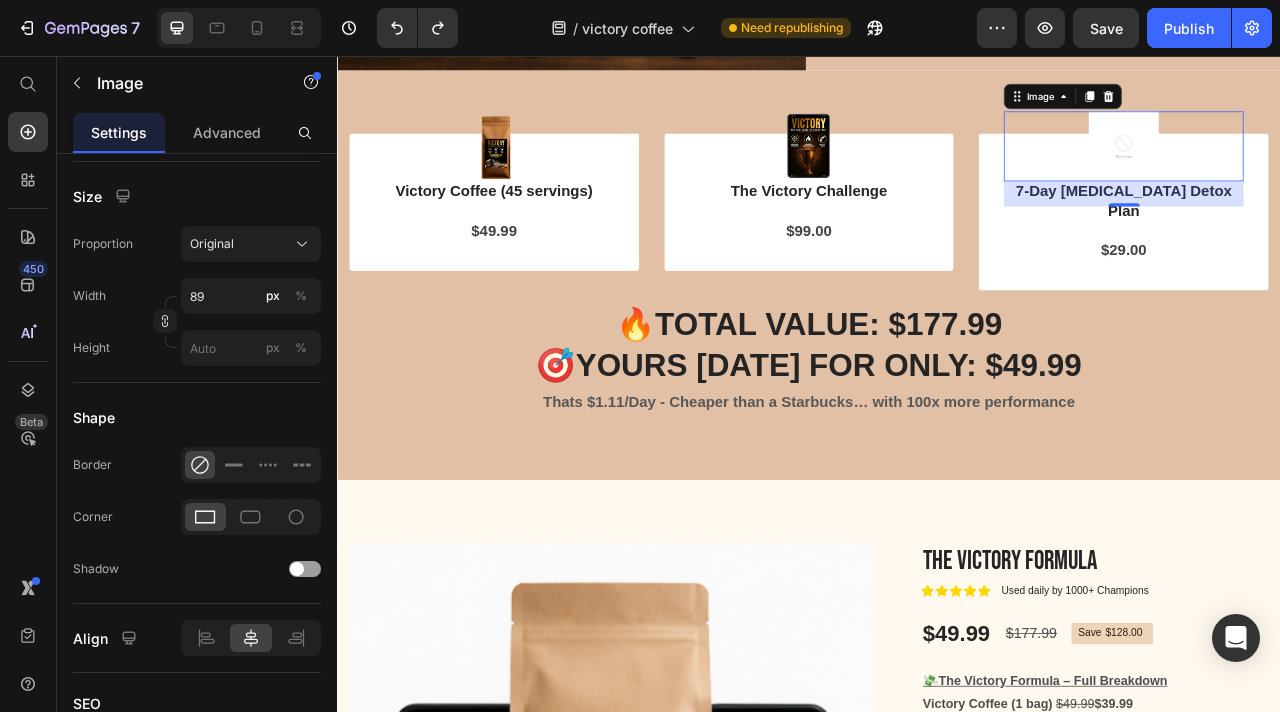 click at bounding box center (1337, 170) 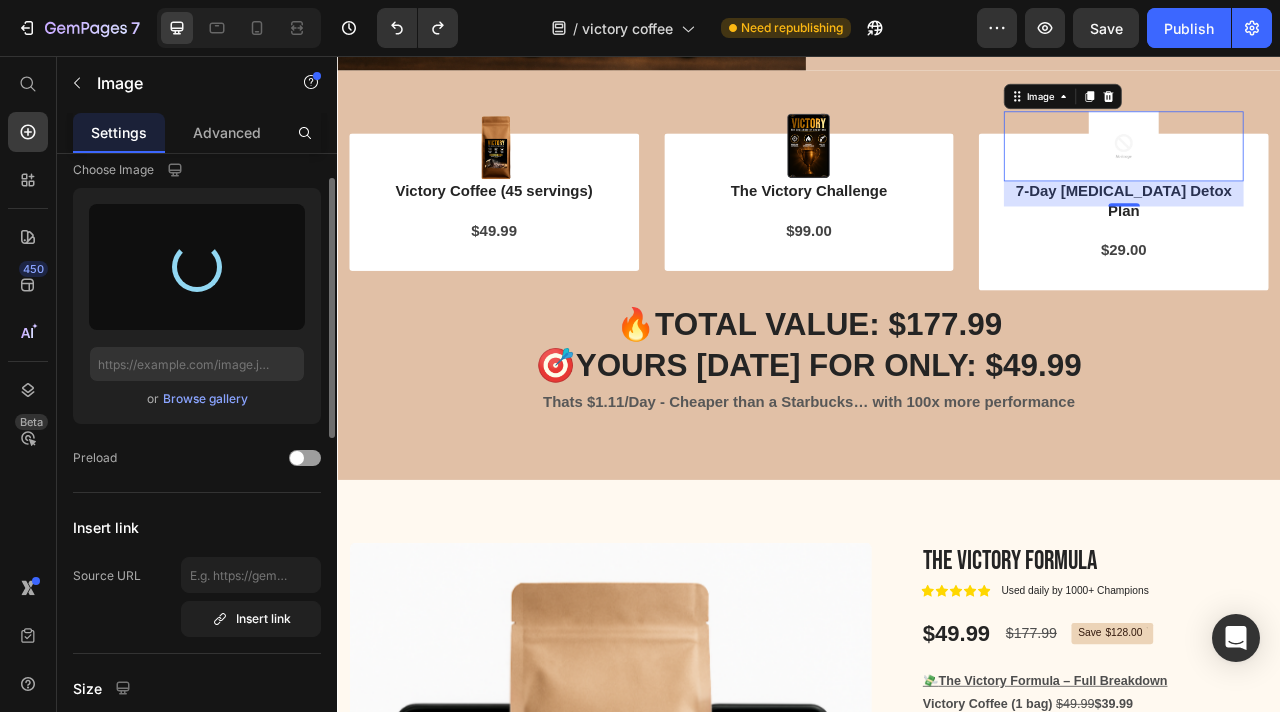 scroll, scrollTop: 0, scrollLeft: 0, axis: both 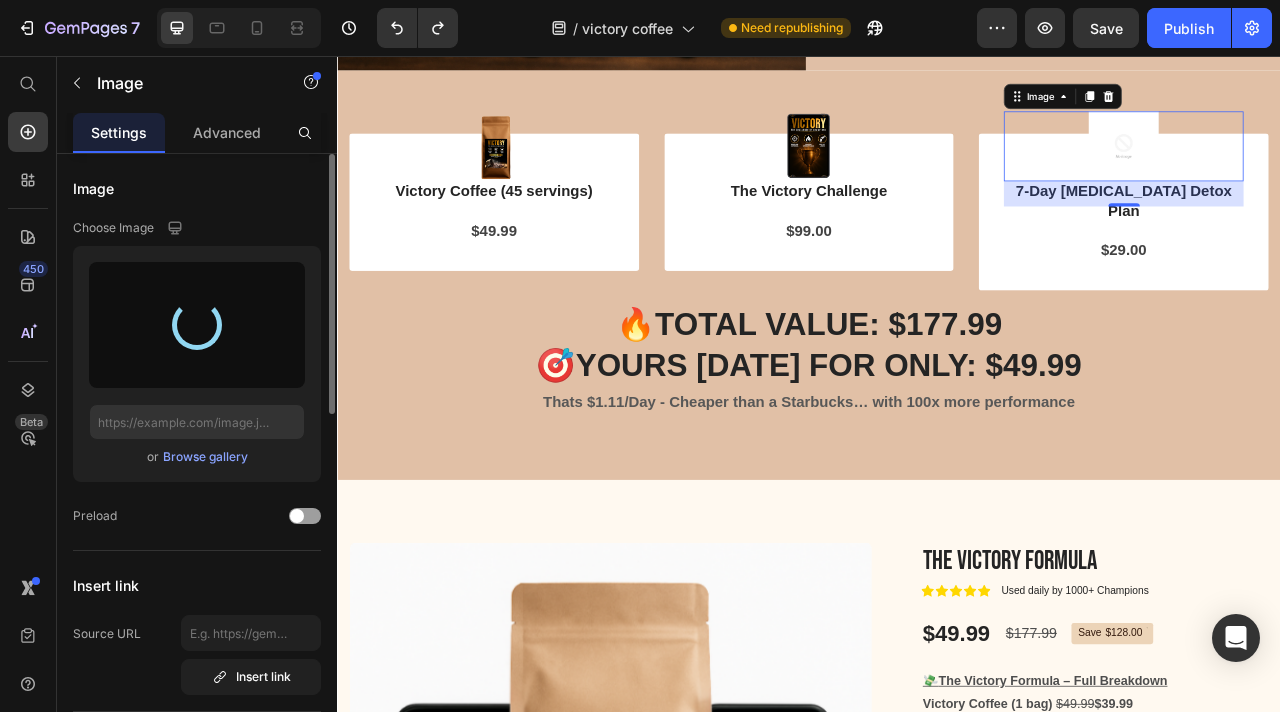 type on "[URL][DOMAIN_NAME]" 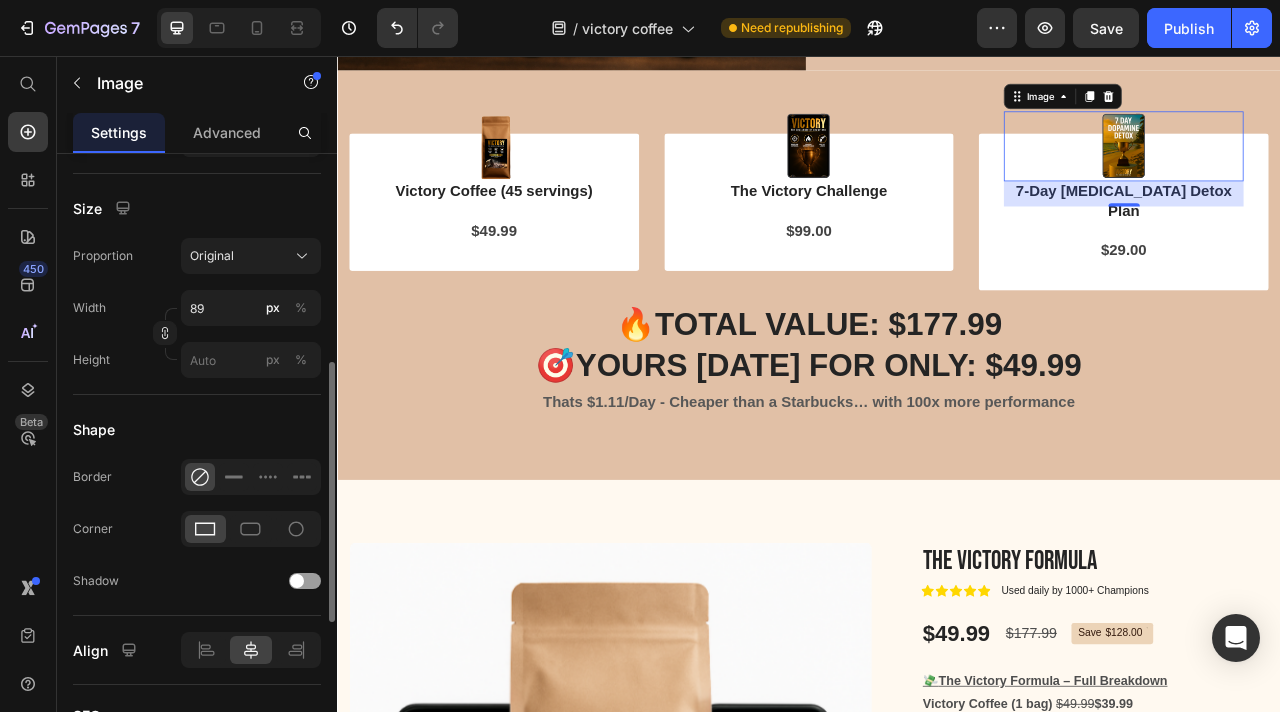 scroll, scrollTop: 542, scrollLeft: 0, axis: vertical 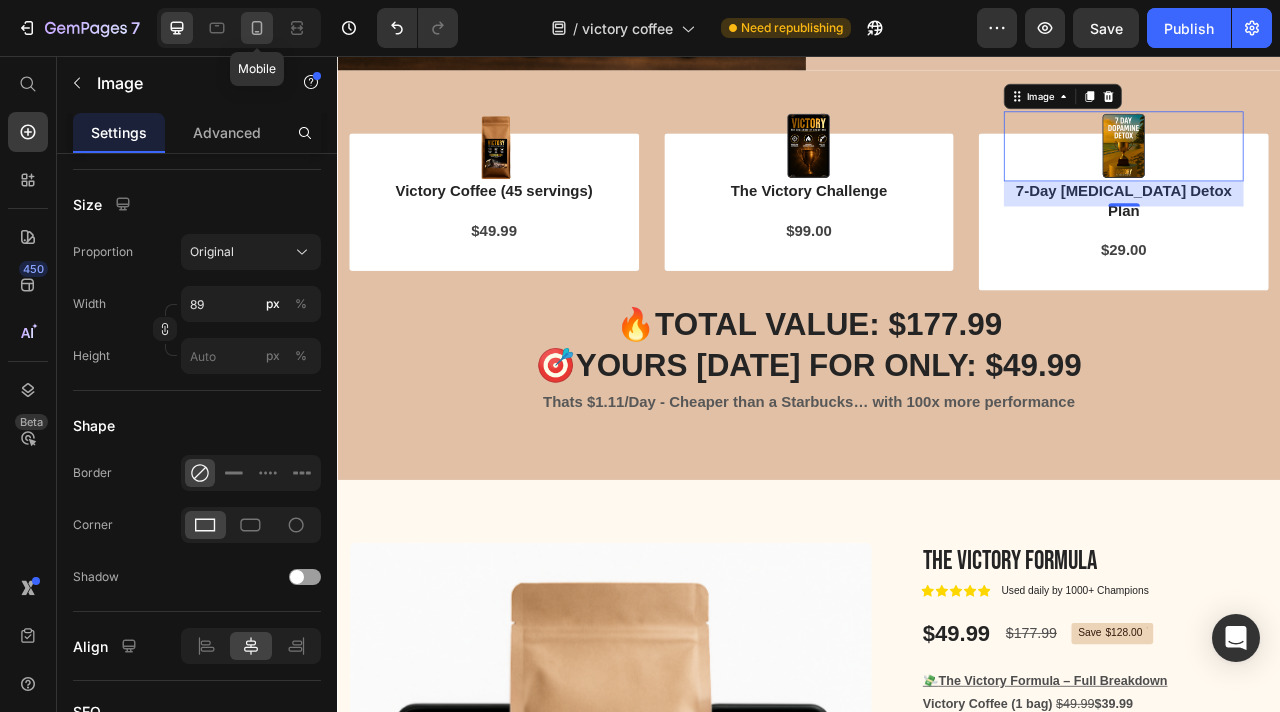 click 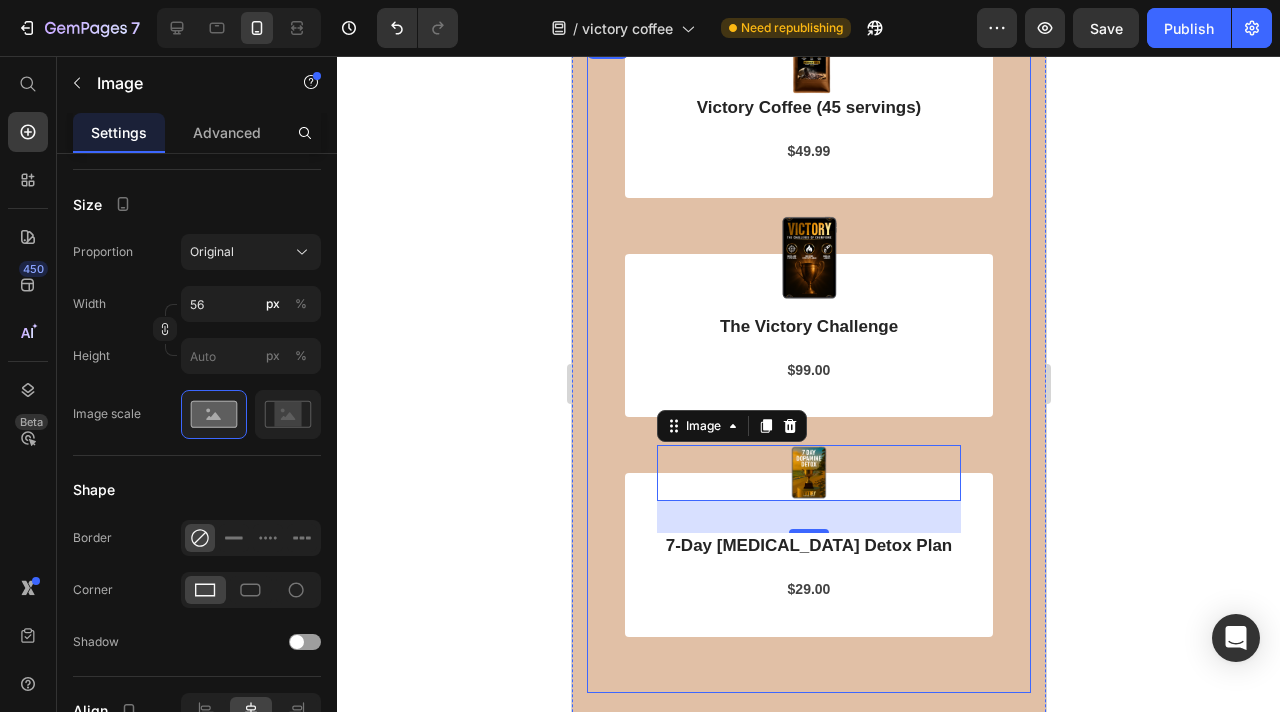 scroll, scrollTop: 3271, scrollLeft: 0, axis: vertical 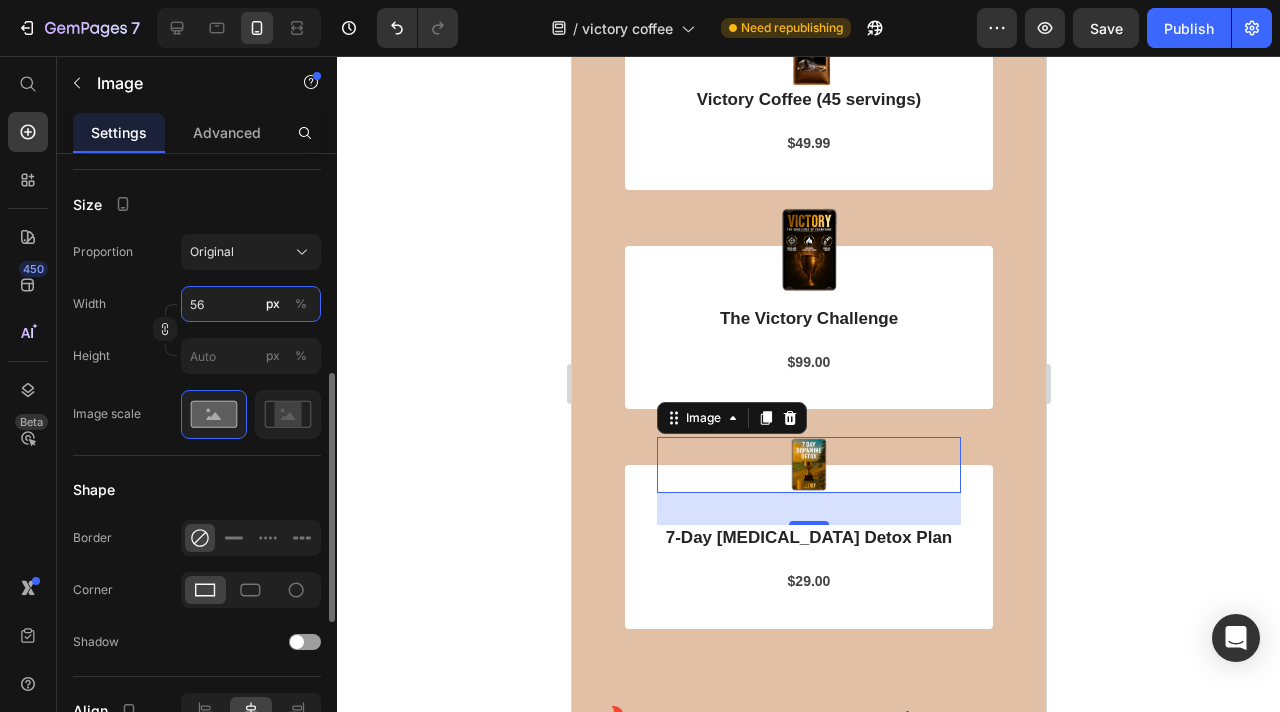 click on "56" at bounding box center (251, 304) 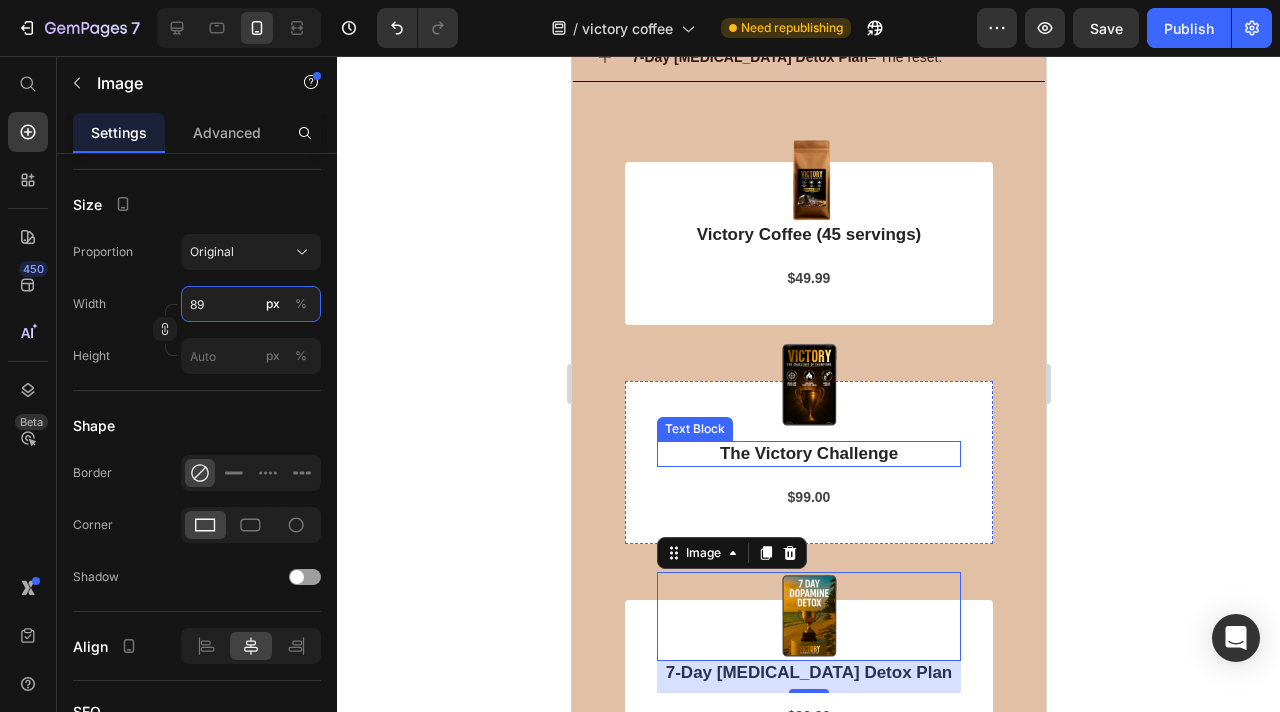 scroll, scrollTop: 3138, scrollLeft: 0, axis: vertical 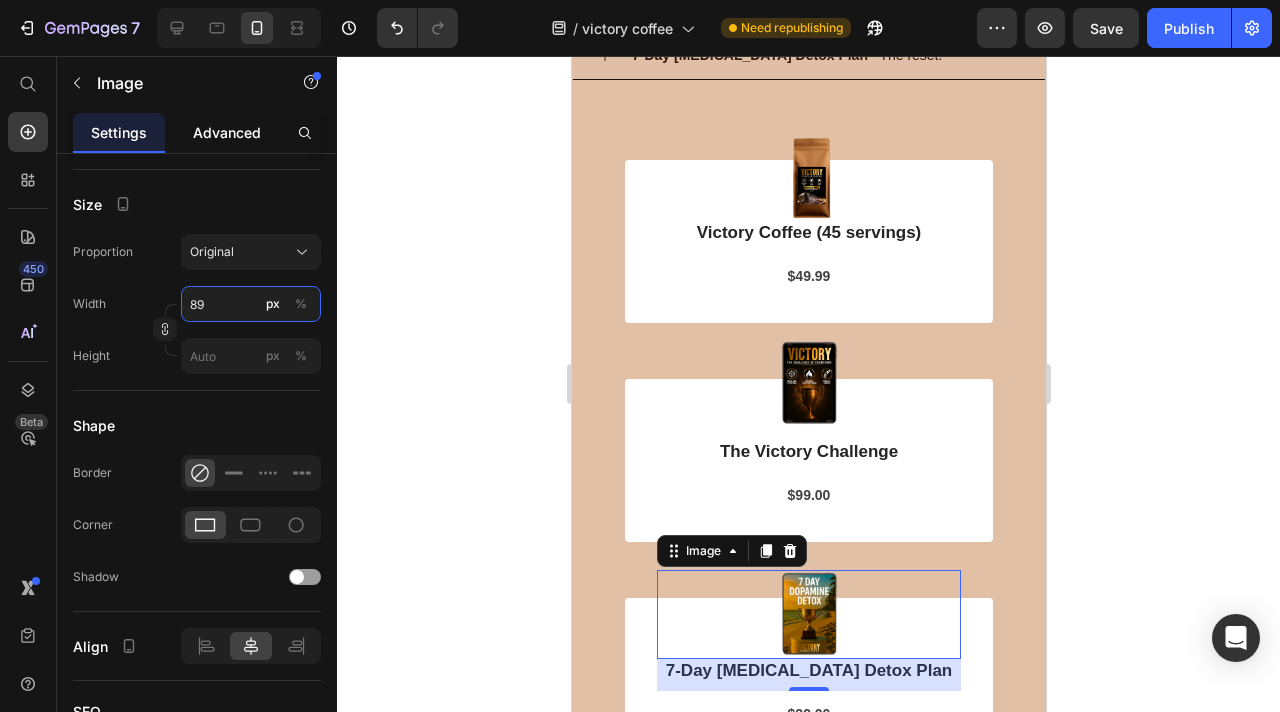 type on "89" 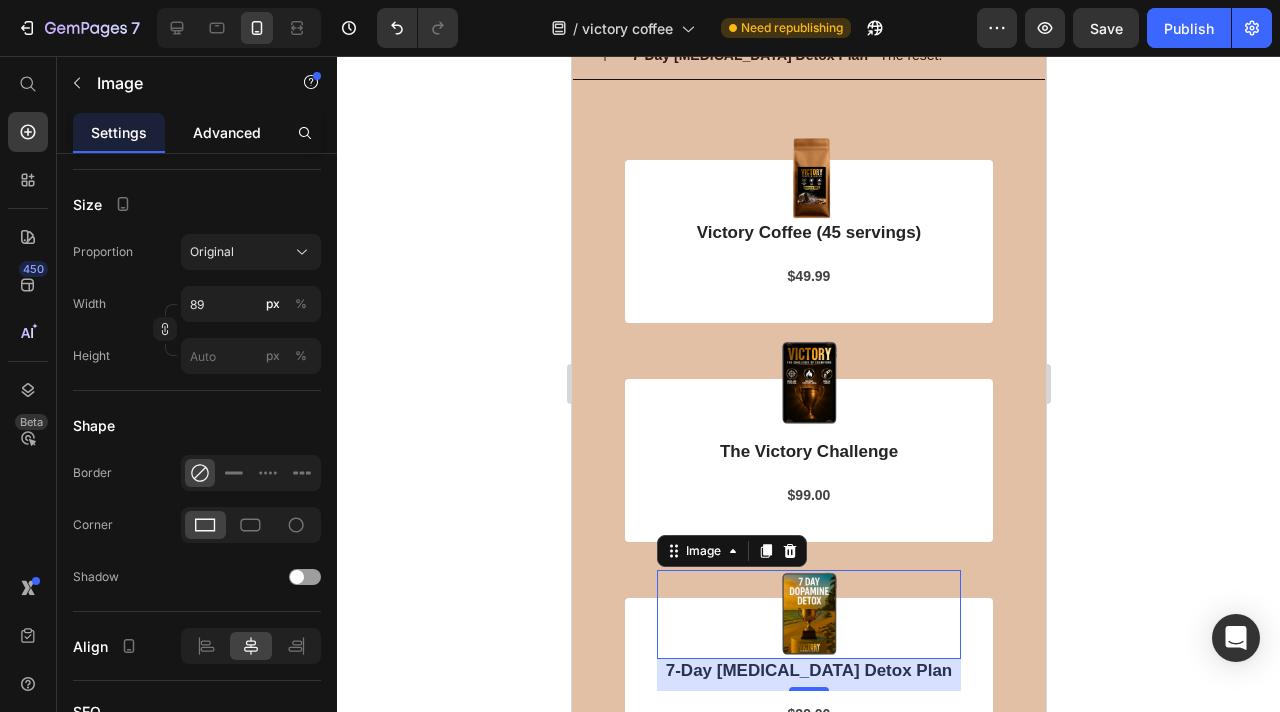 click on "Advanced" 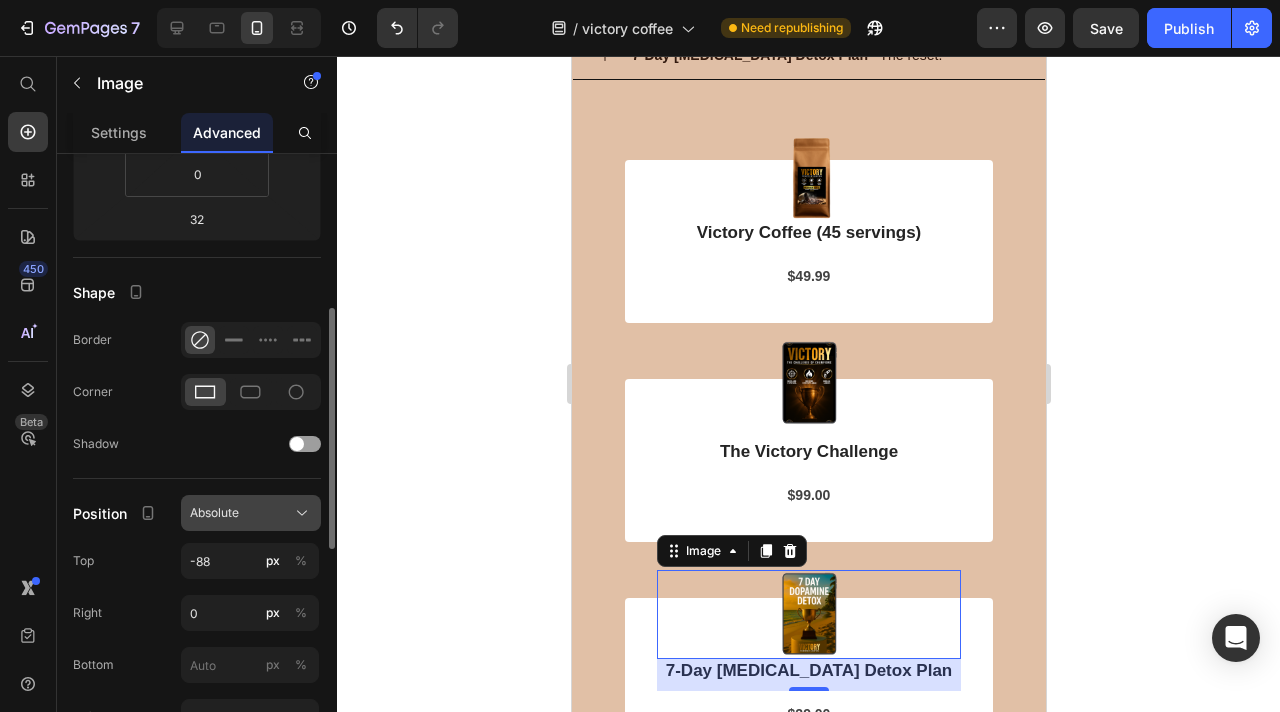scroll, scrollTop: 392, scrollLeft: 0, axis: vertical 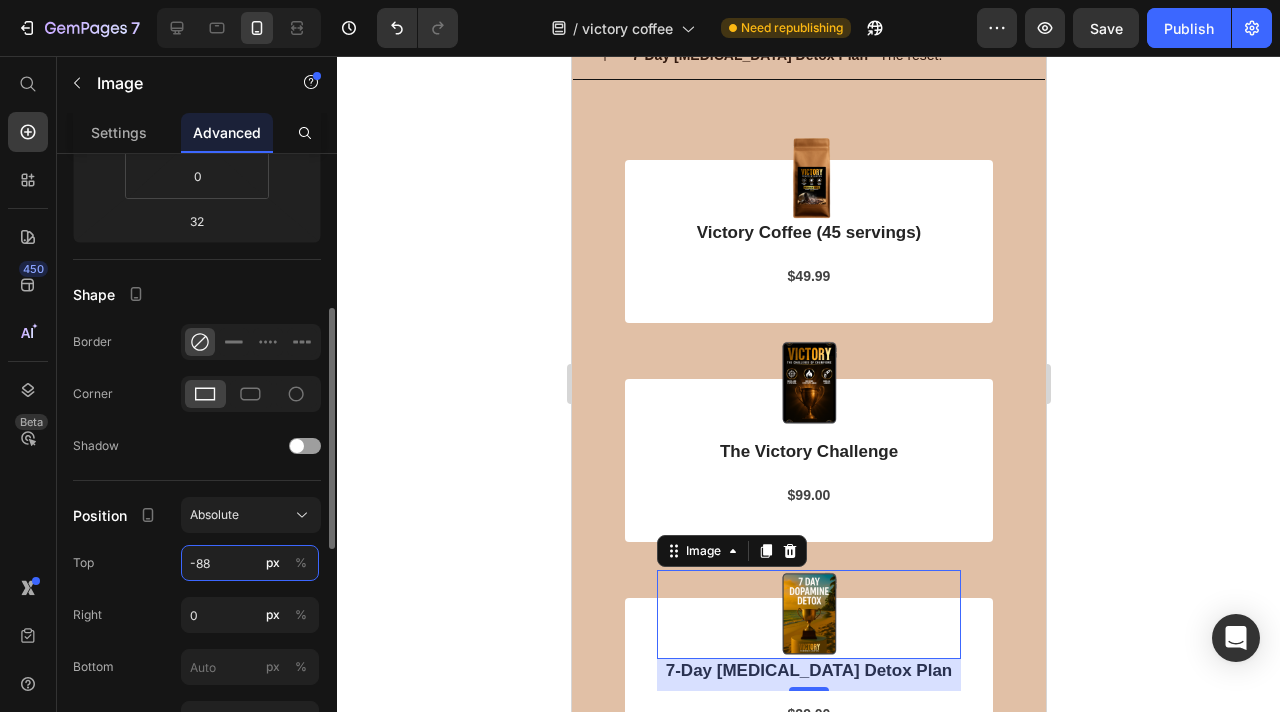 click on "-88" at bounding box center (250, 563) 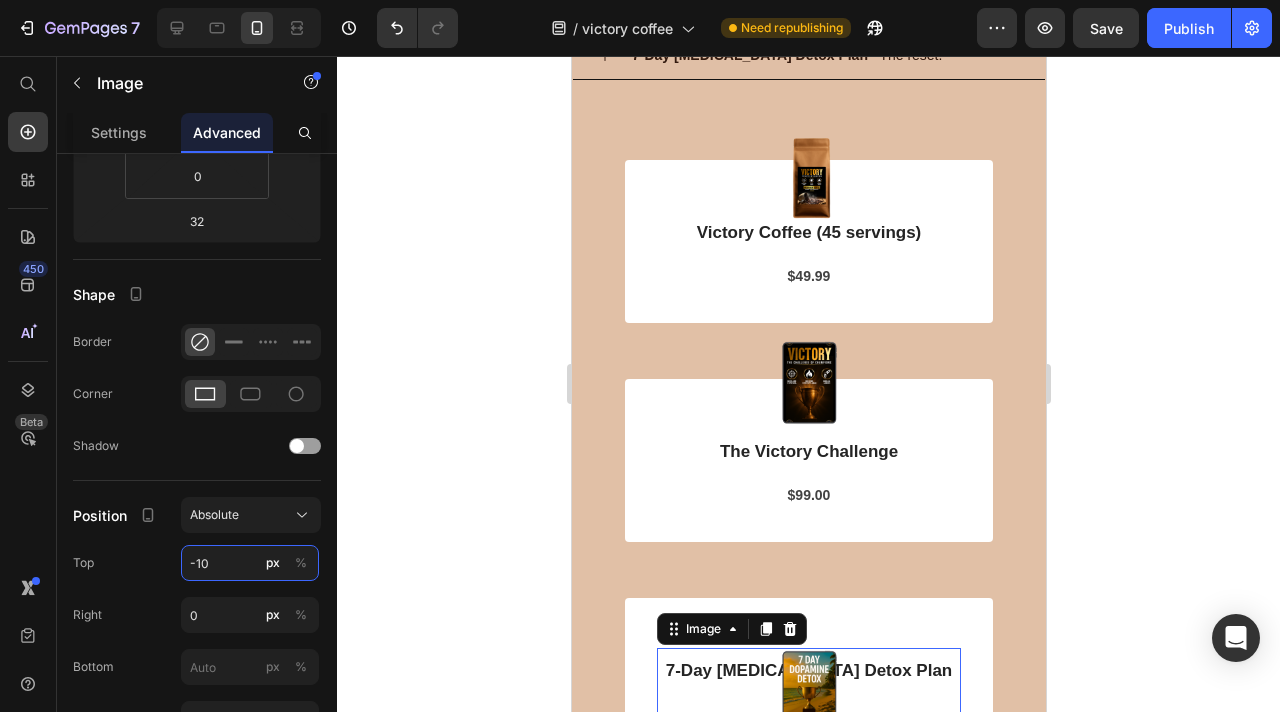 type on "-100" 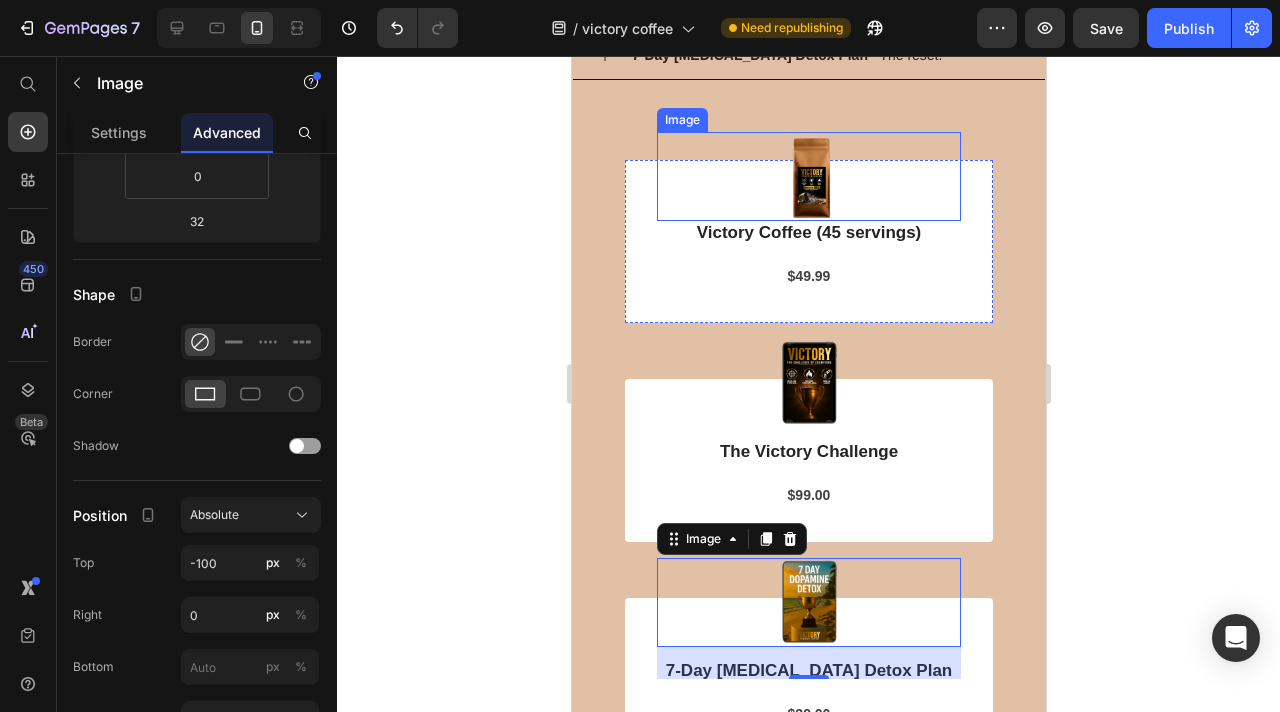 click at bounding box center (808, 176) 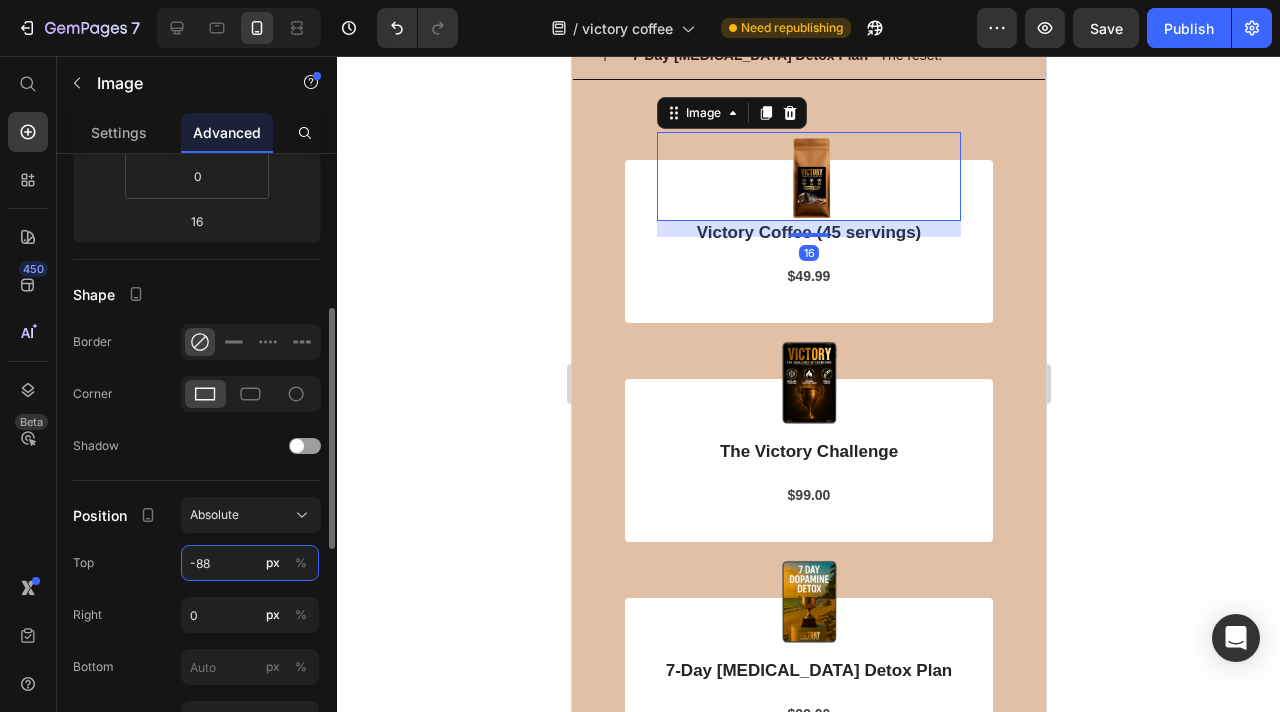 click on "-88" at bounding box center [250, 563] 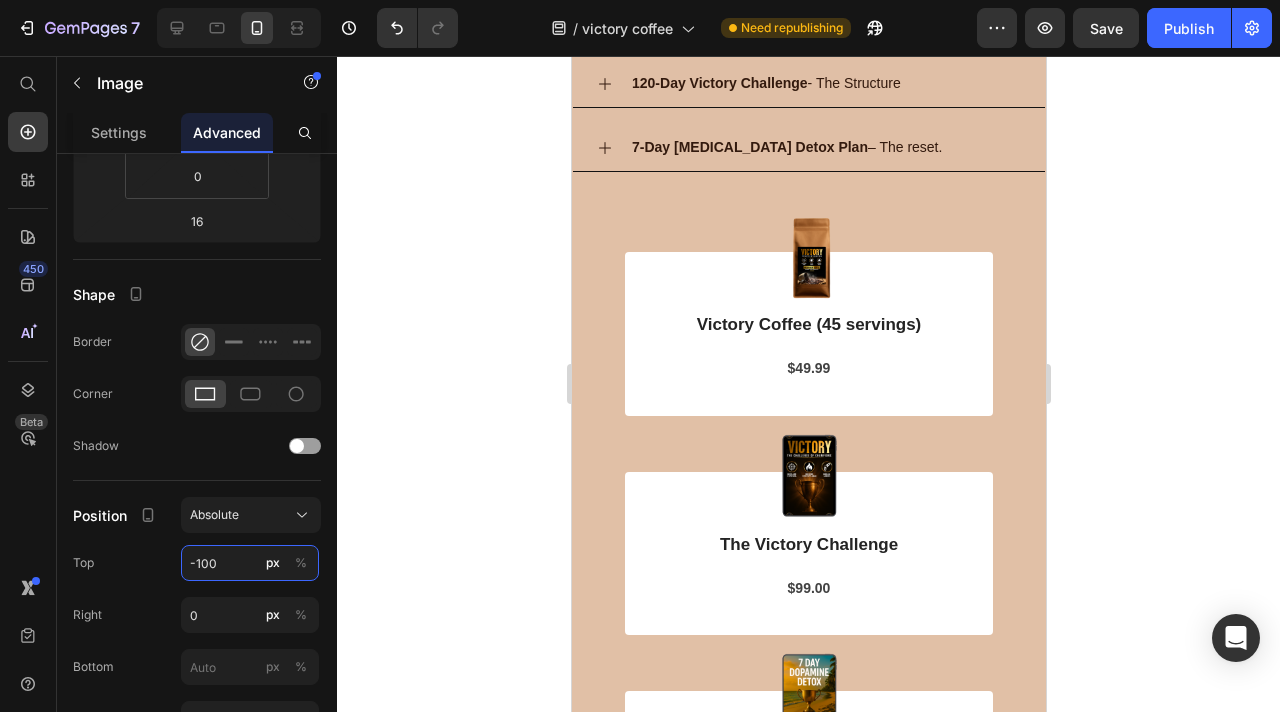 scroll, scrollTop: 4100, scrollLeft: 0, axis: vertical 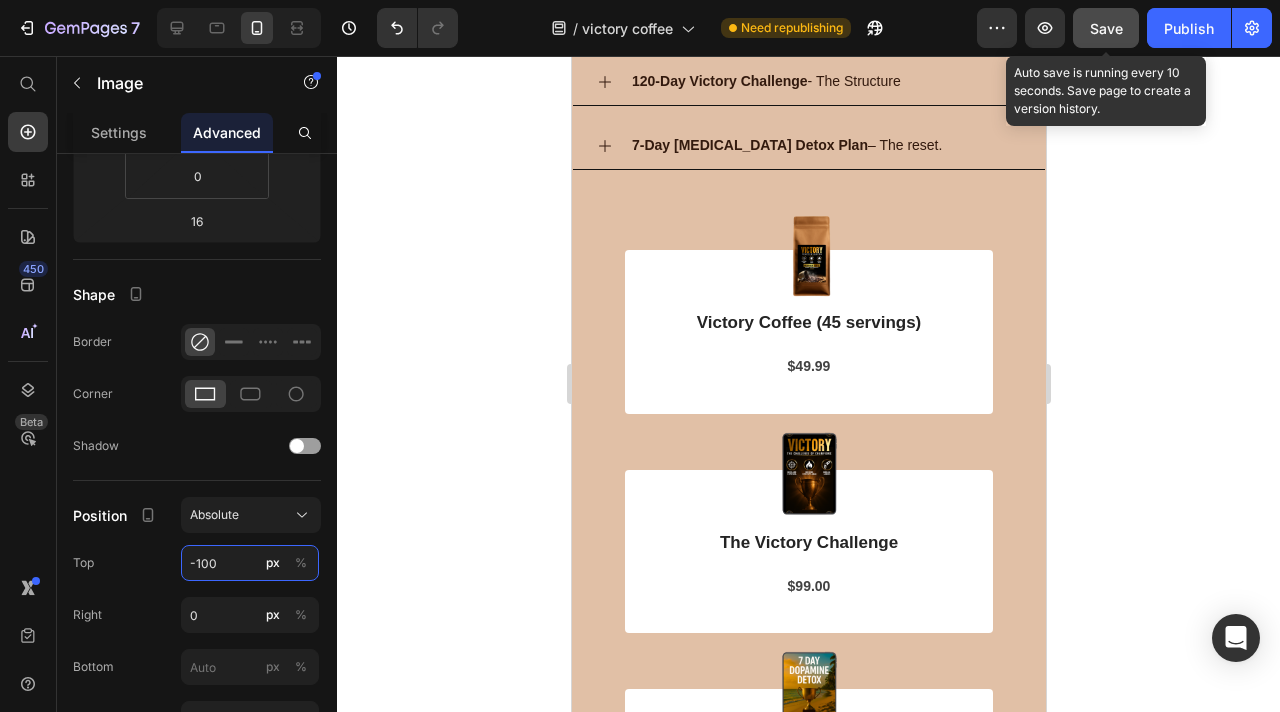 type on "-100" 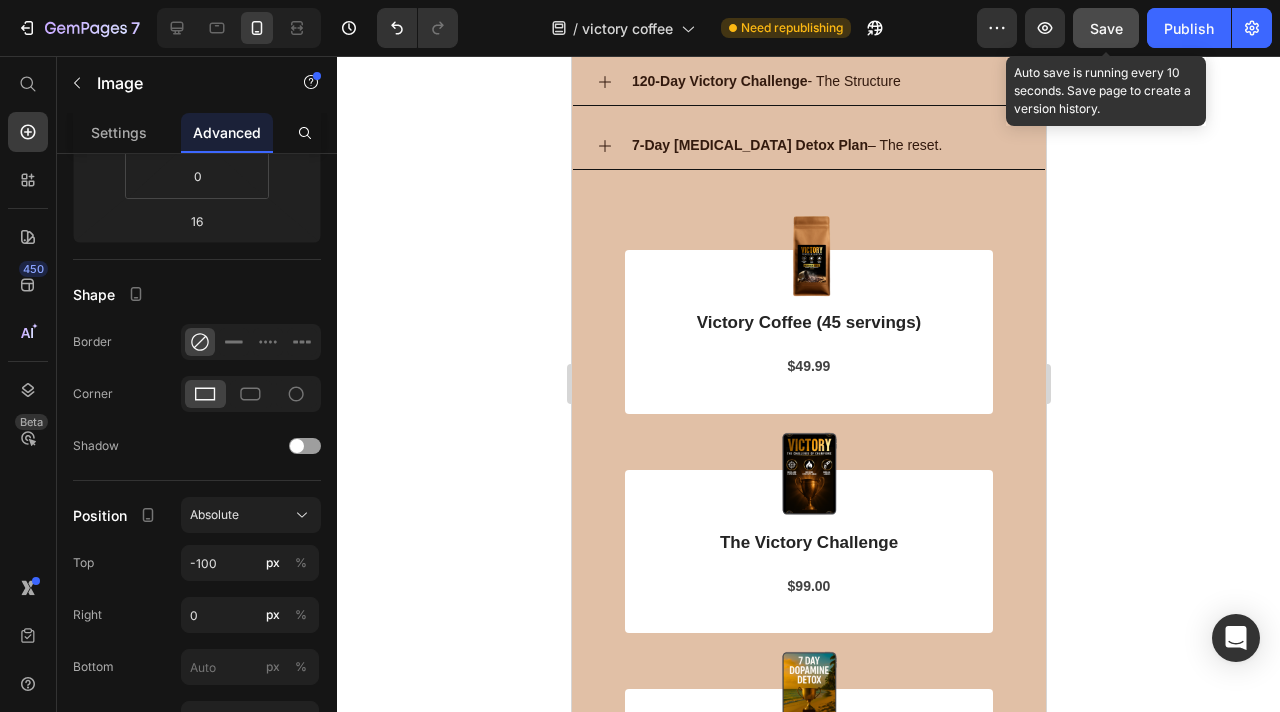 click on "Save" 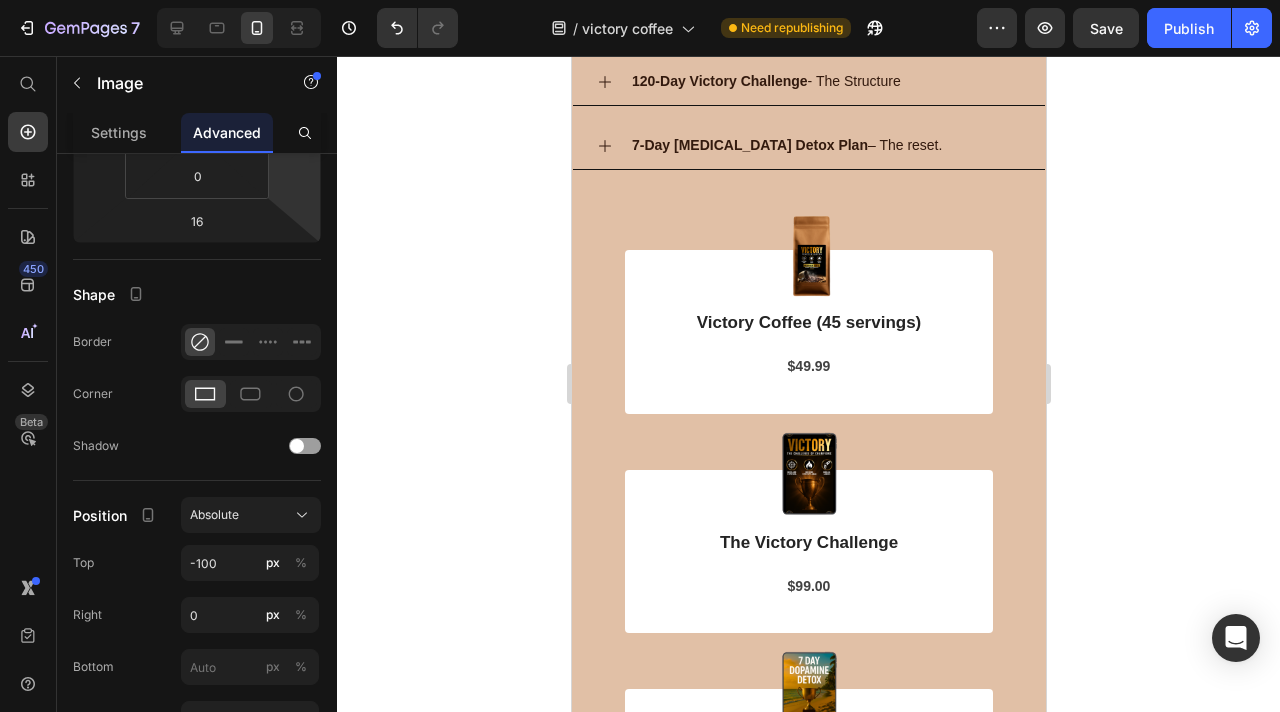 scroll, scrollTop: 0, scrollLeft: 0, axis: both 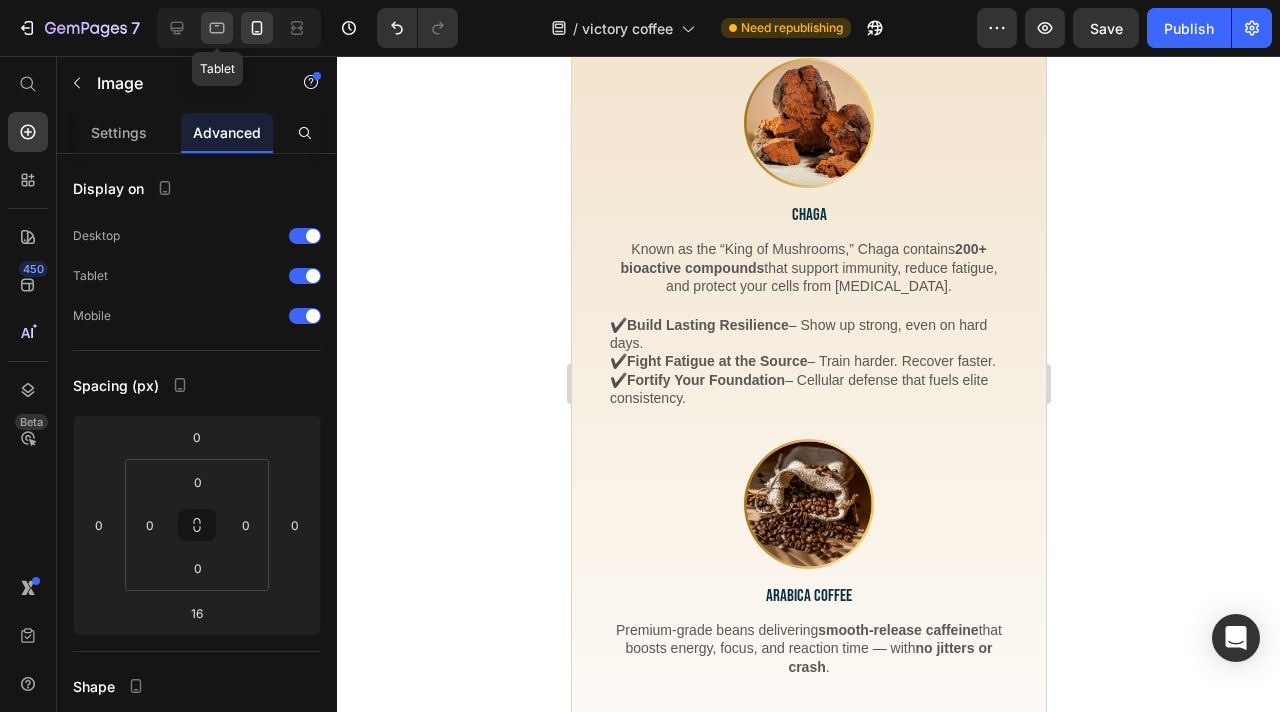 click 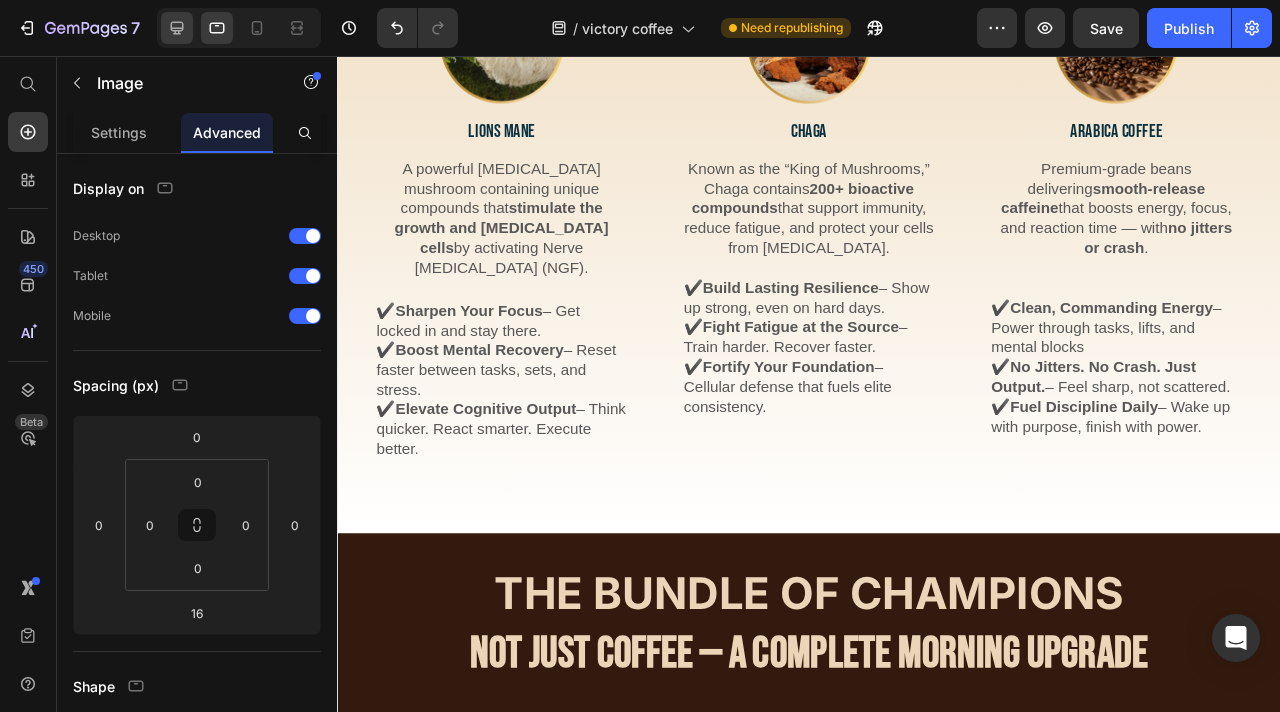 scroll, scrollTop: 2318, scrollLeft: 0, axis: vertical 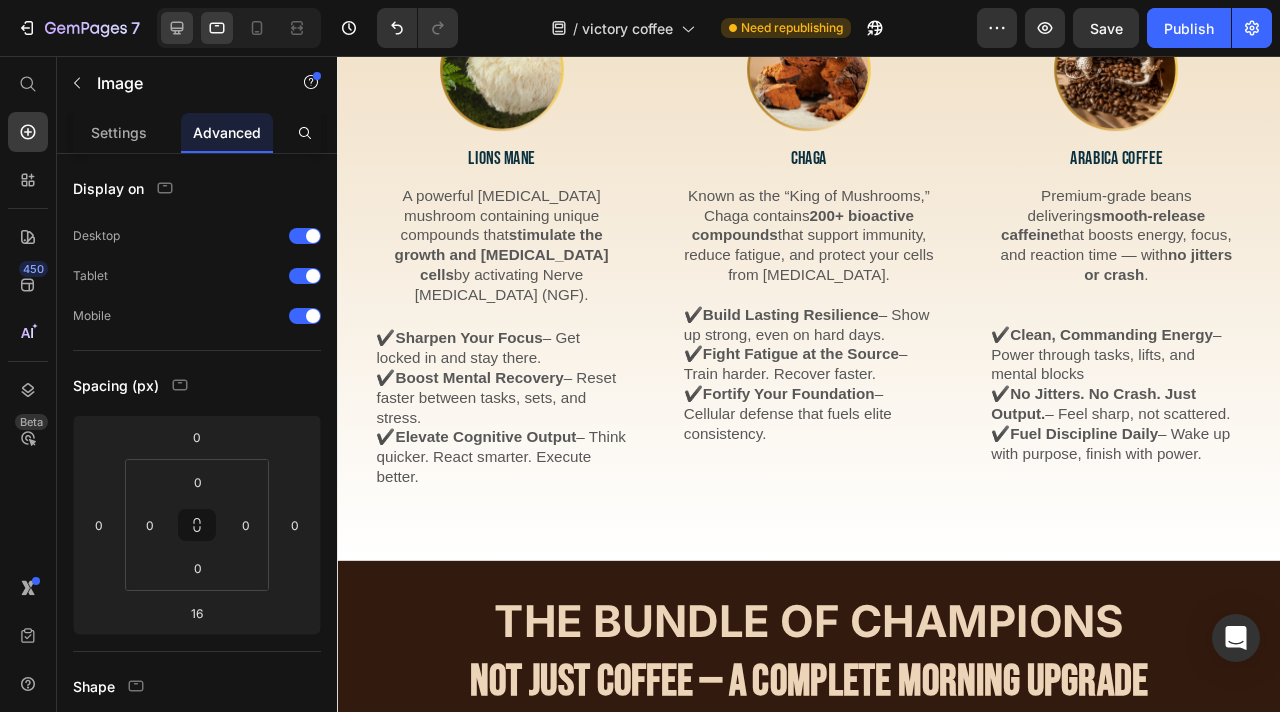 click 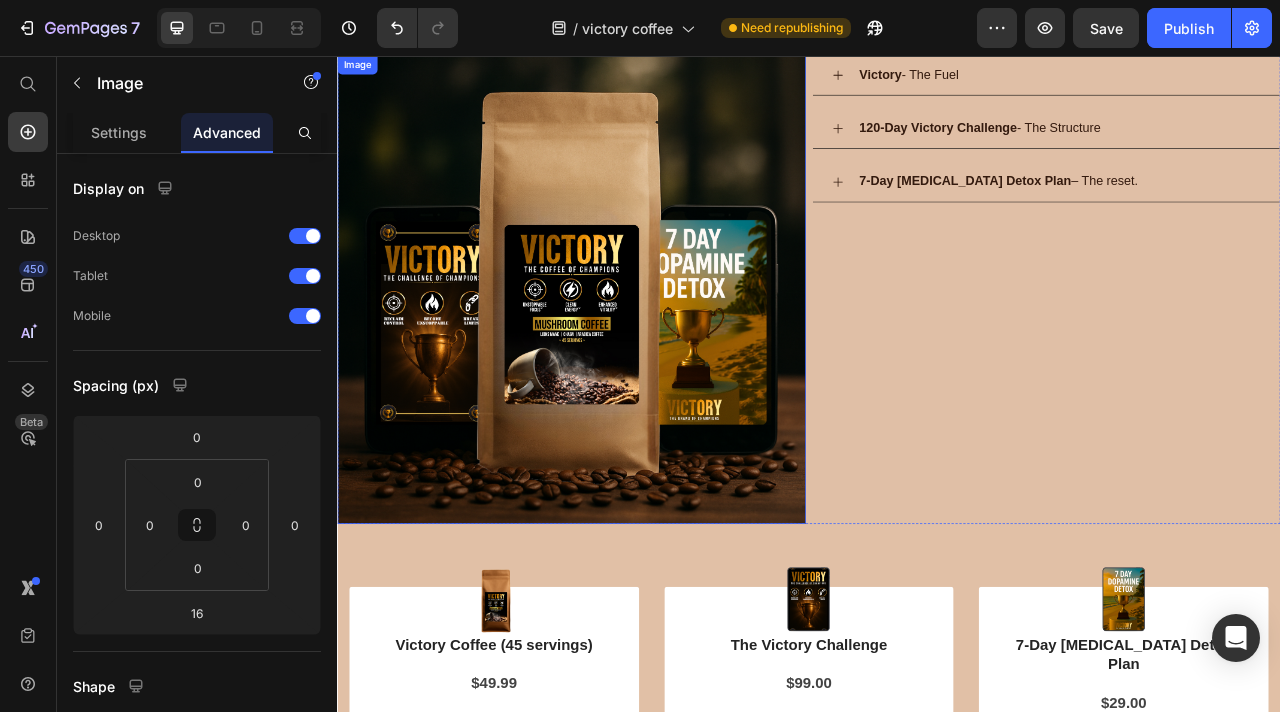 scroll, scrollTop: 3131, scrollLeft: 0, axis: vertical 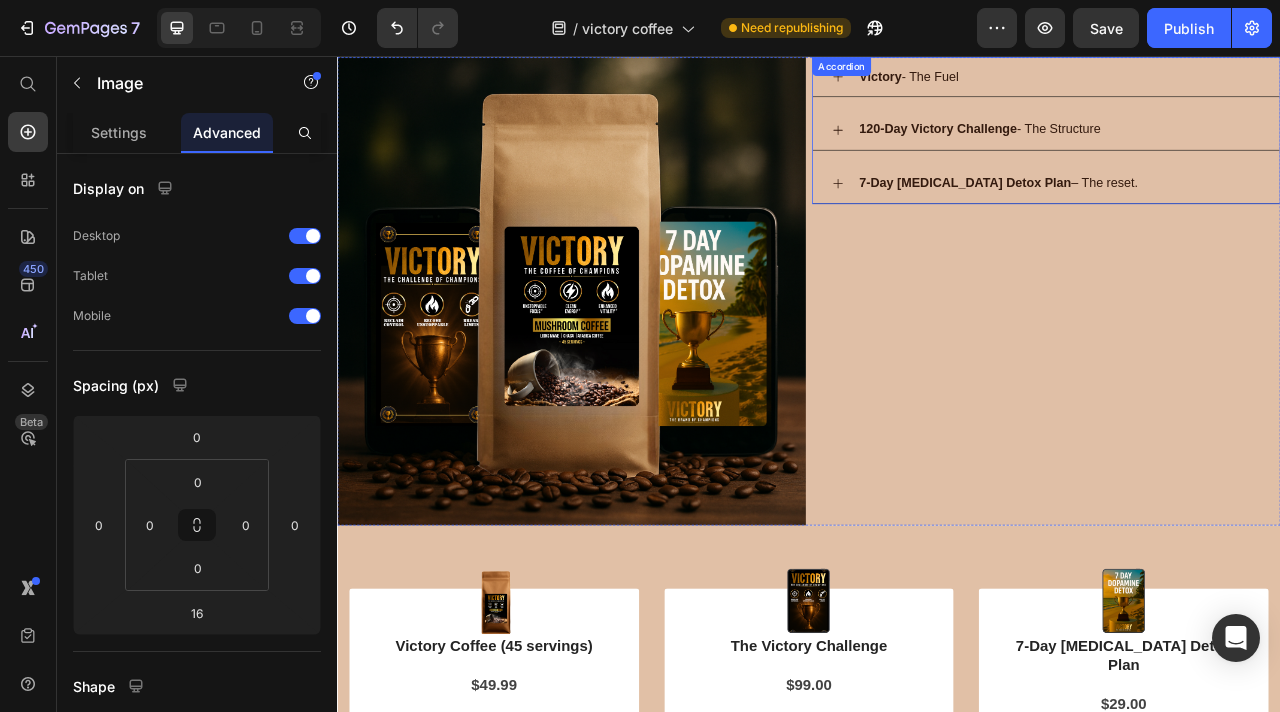 click 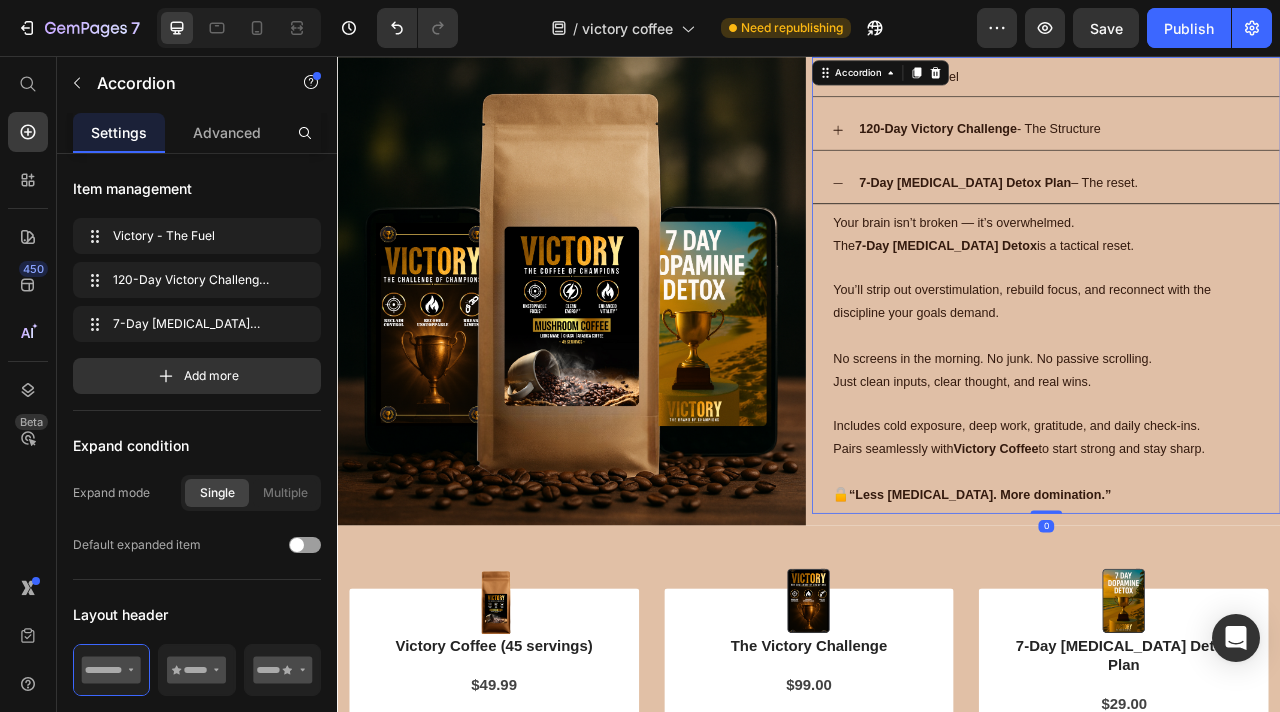 click on "120-Day Victory Challenge  - The Structure" at bounding box center (1239, 150) 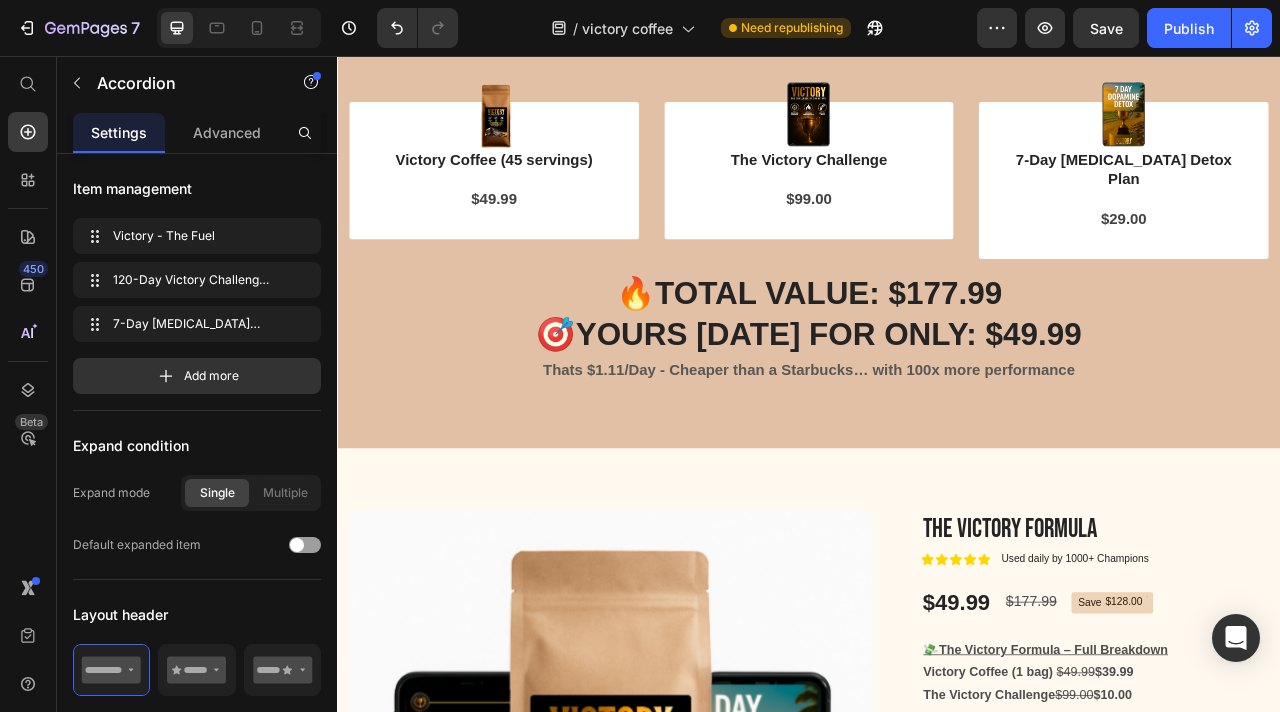 scroll, scrollTop: 3749, scrollLeft: 0, axis: vertical 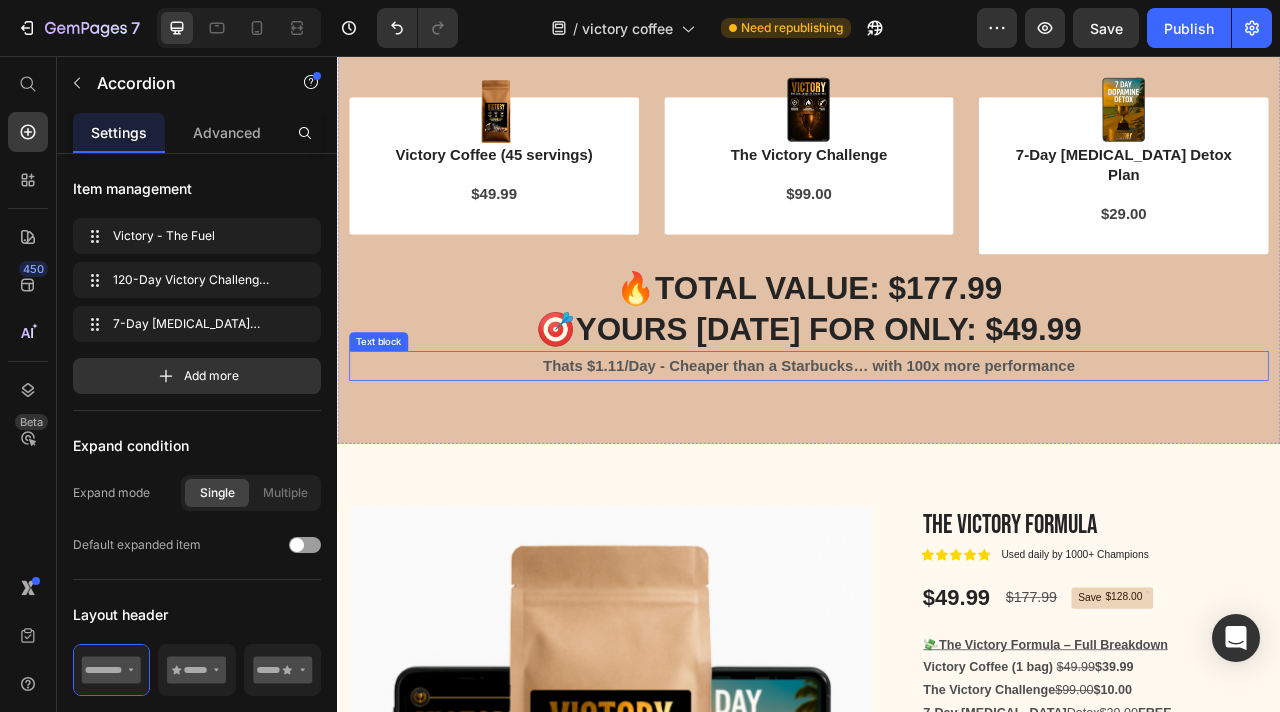 click on "Thats $1.11/Day - Cheaper than a Starbucks… with 100x more performance" at bounding box center [937, 450] 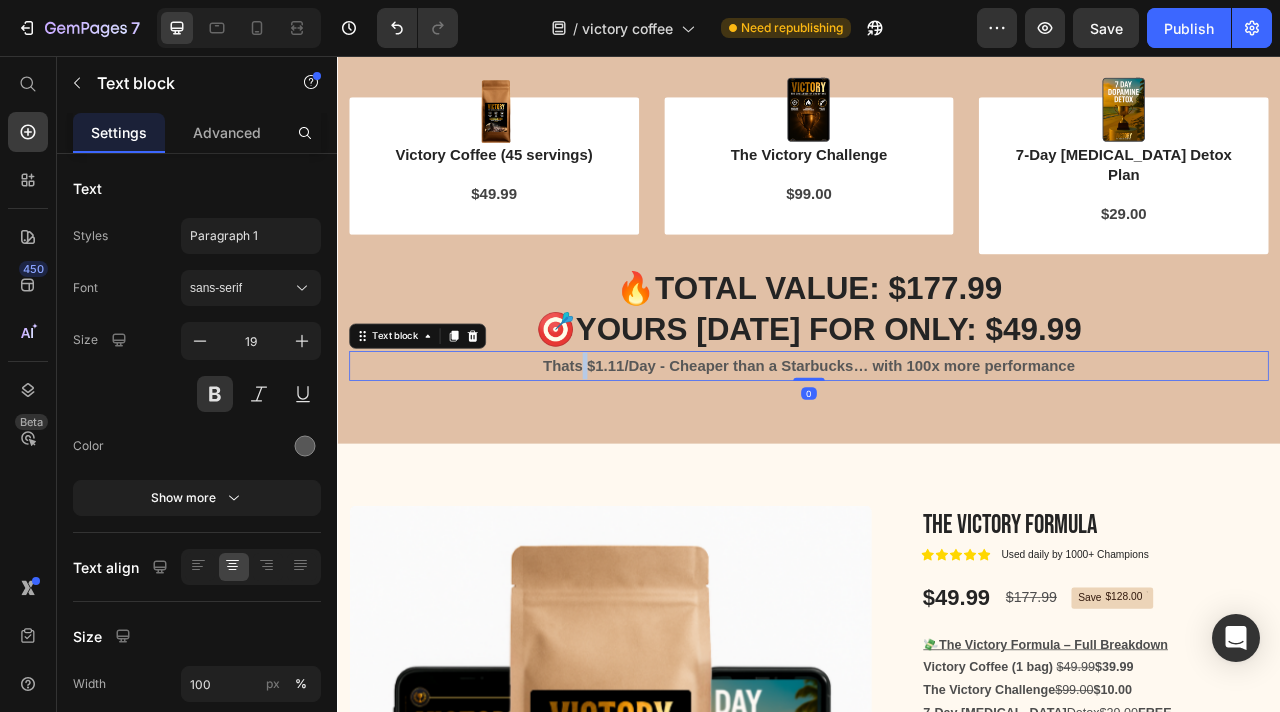 click on "Thats $1.11/Day - Cheaper than a Starbucks… with 100x more performance" at bounding box center (937, 450) 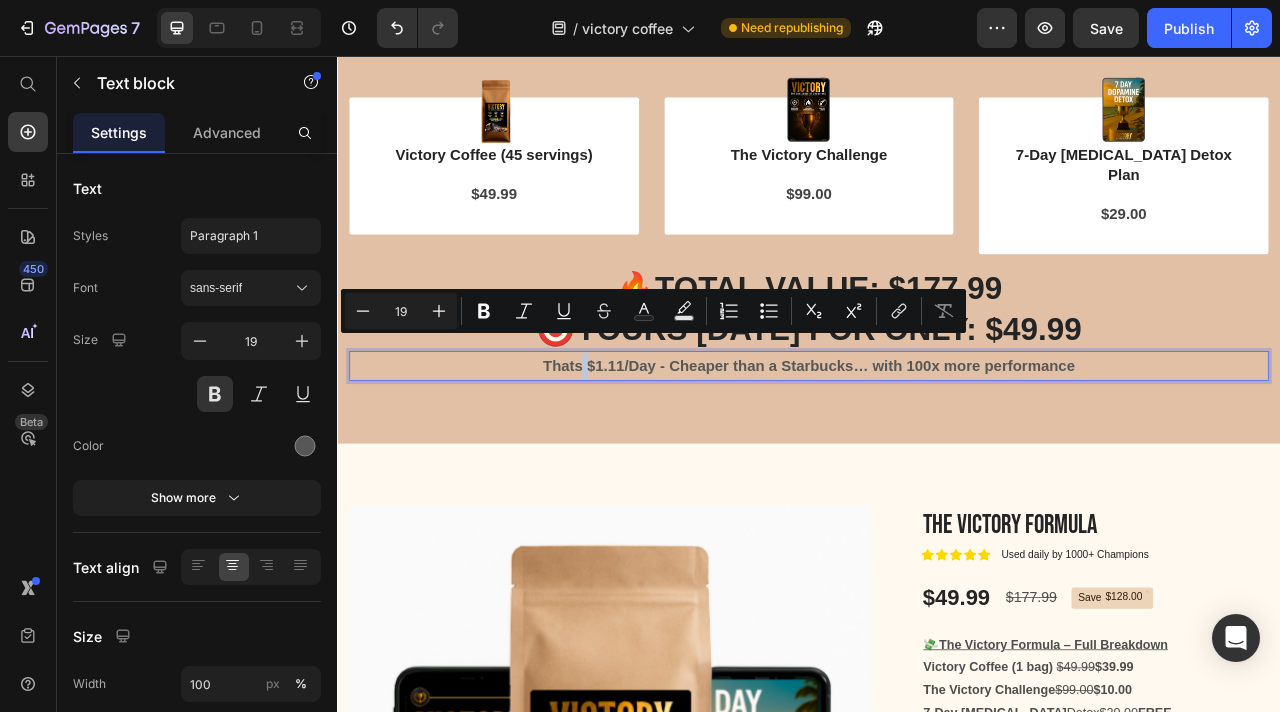 click on "Thats $1.11/Day - Cheaper than a Starbucks… with 100x more performance" at bounding box center [937, 450] 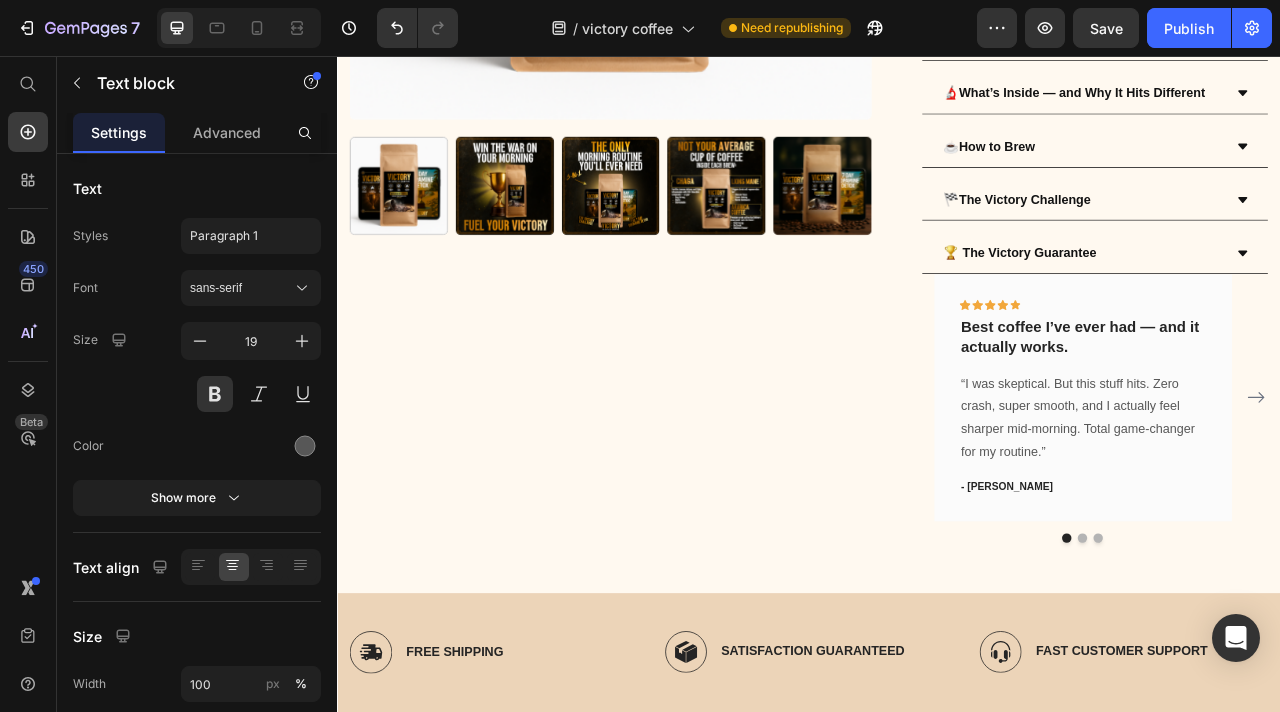 scroll, scrollTop: 4875, scrollLeft: 0, axis: vertical 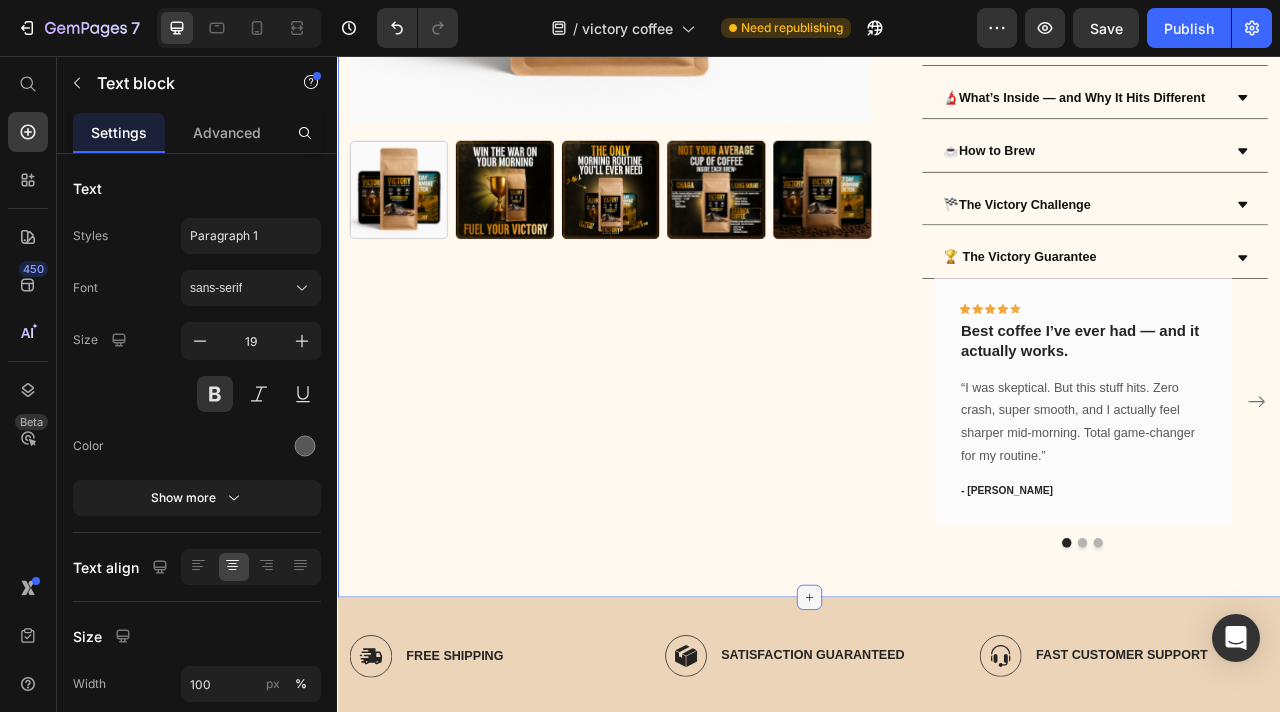 click at bounding box center (937, 745) 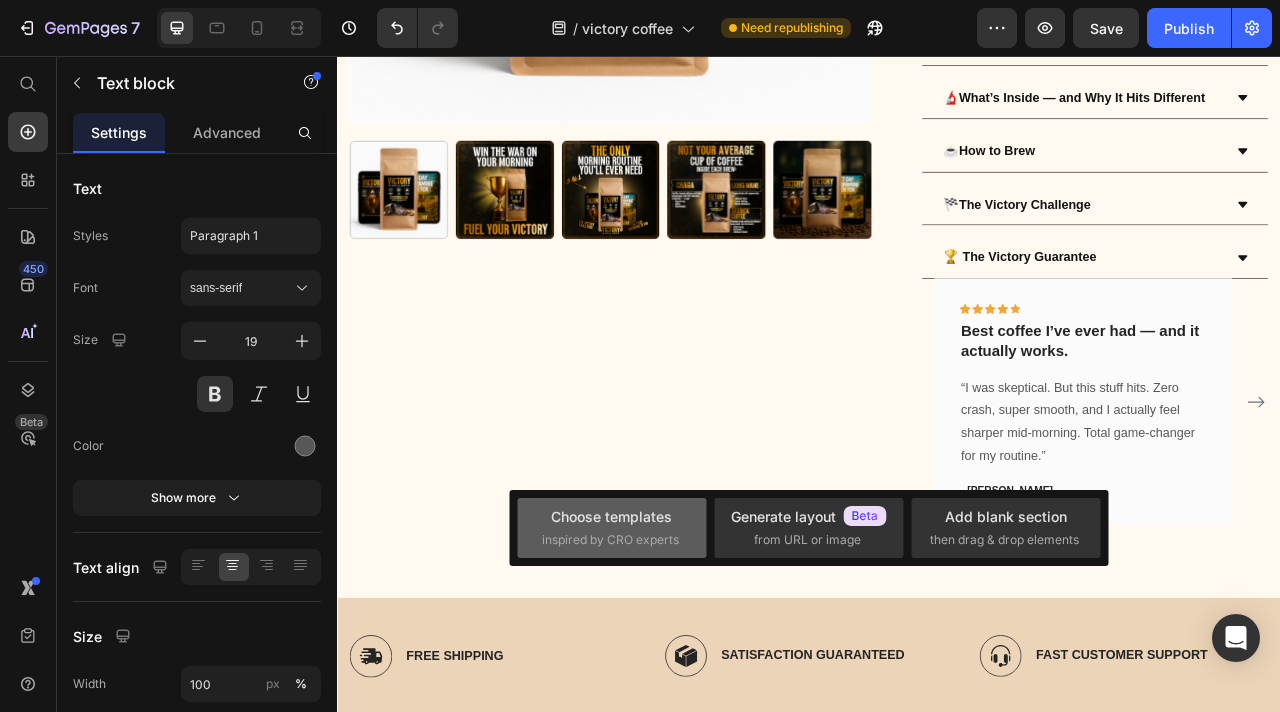 click on "inspired by CRO experts" at bounding box center (610, 540) 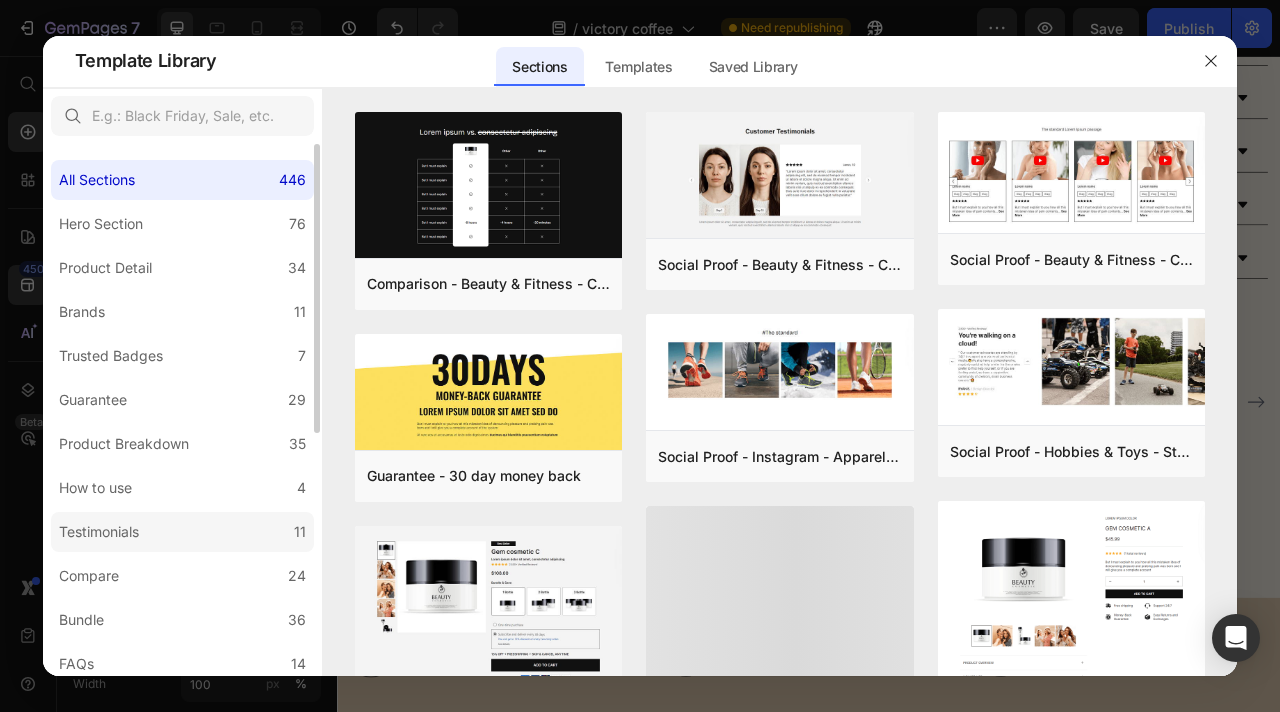 click on "Testimonials 11" 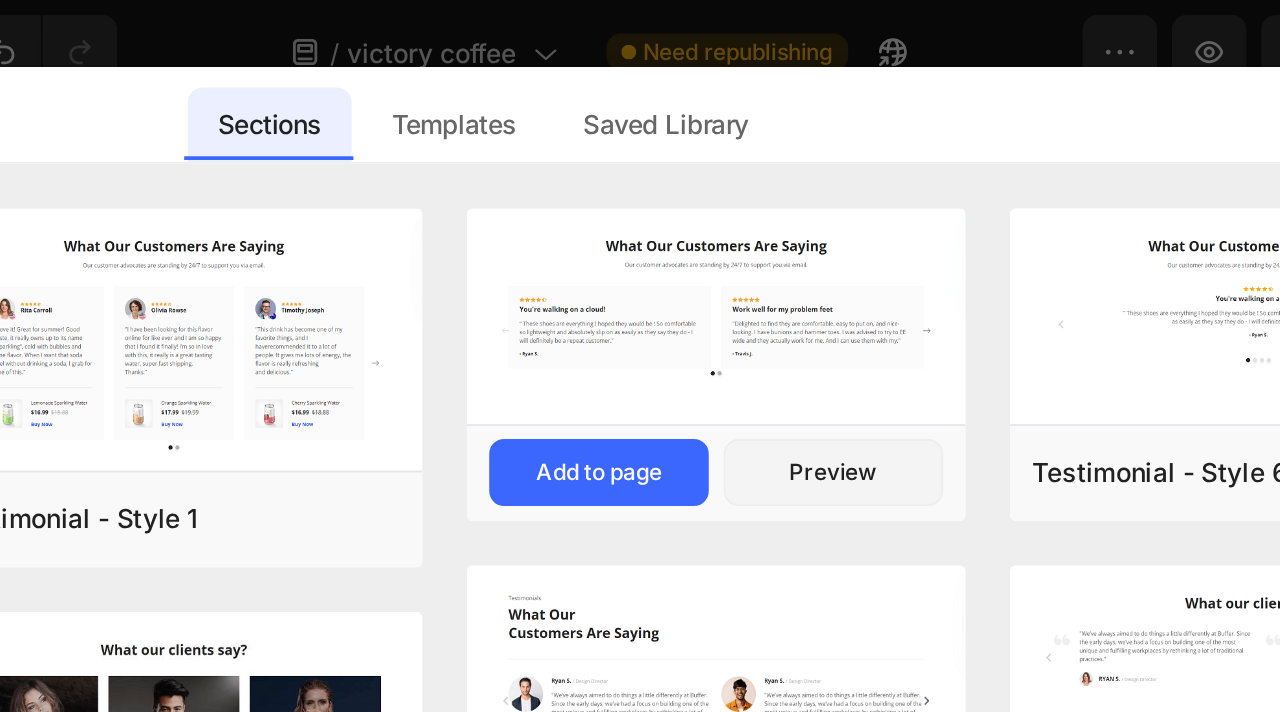 scroll, scrollTop: 253, scrollLeft: 0, axis: vertical 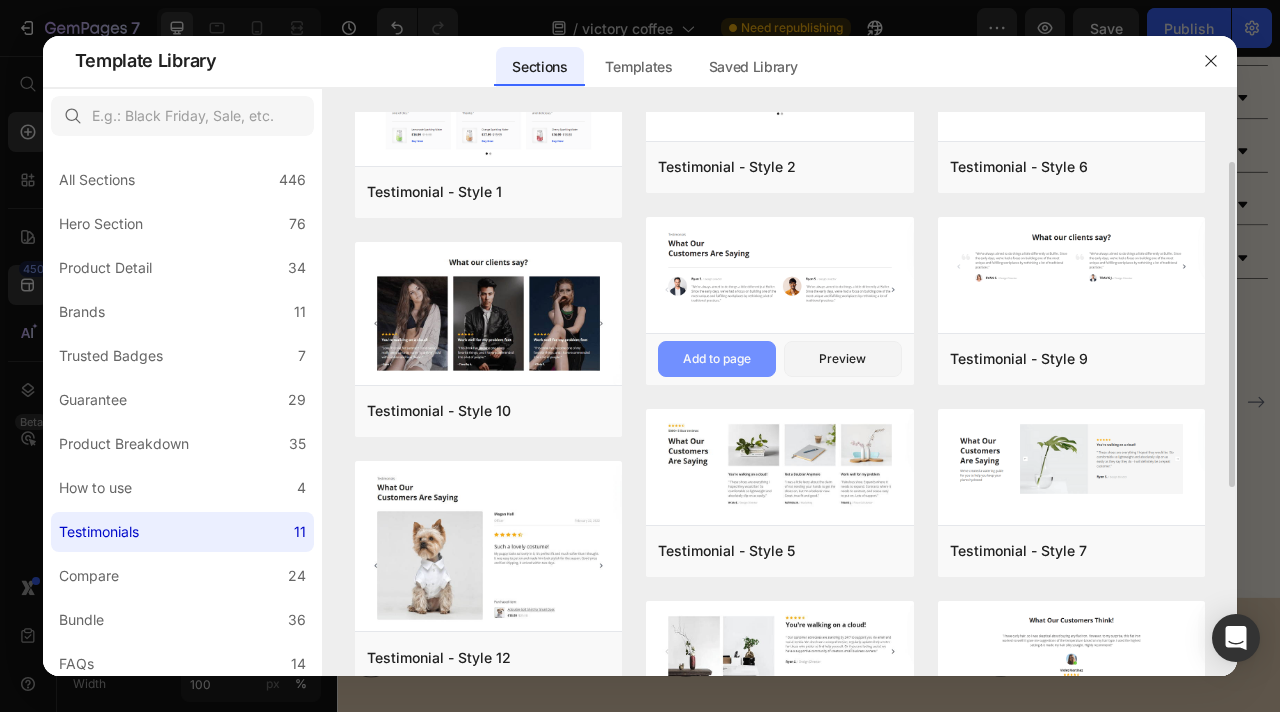 click on "Add to page" at bounding box center [717, 359] 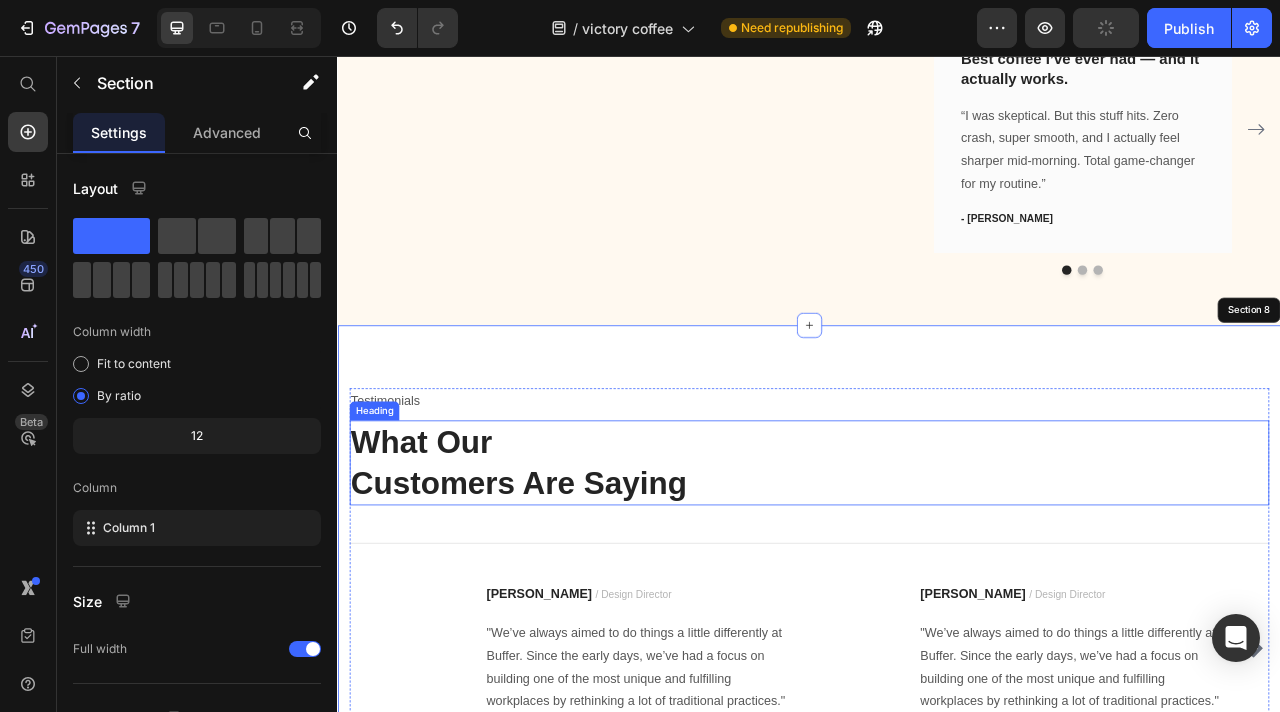 scroll, scrollTop: 5230, scrollLeft: 0, axis: vertical 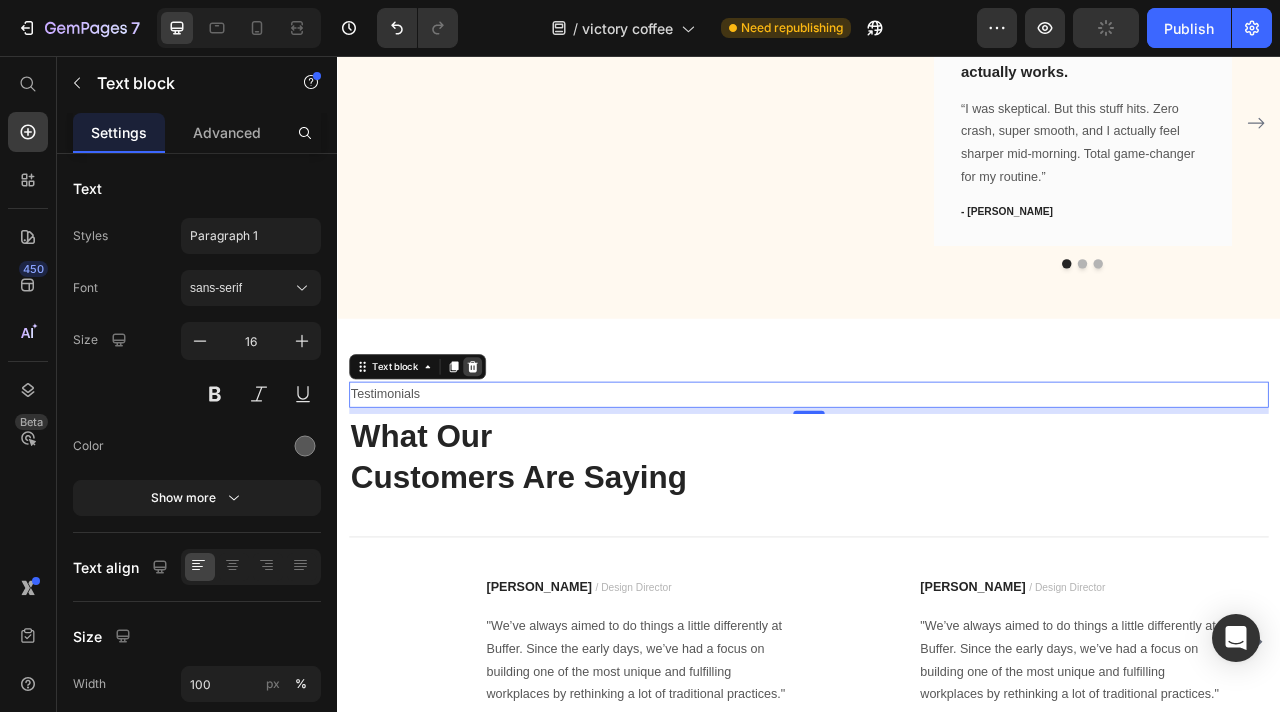 click 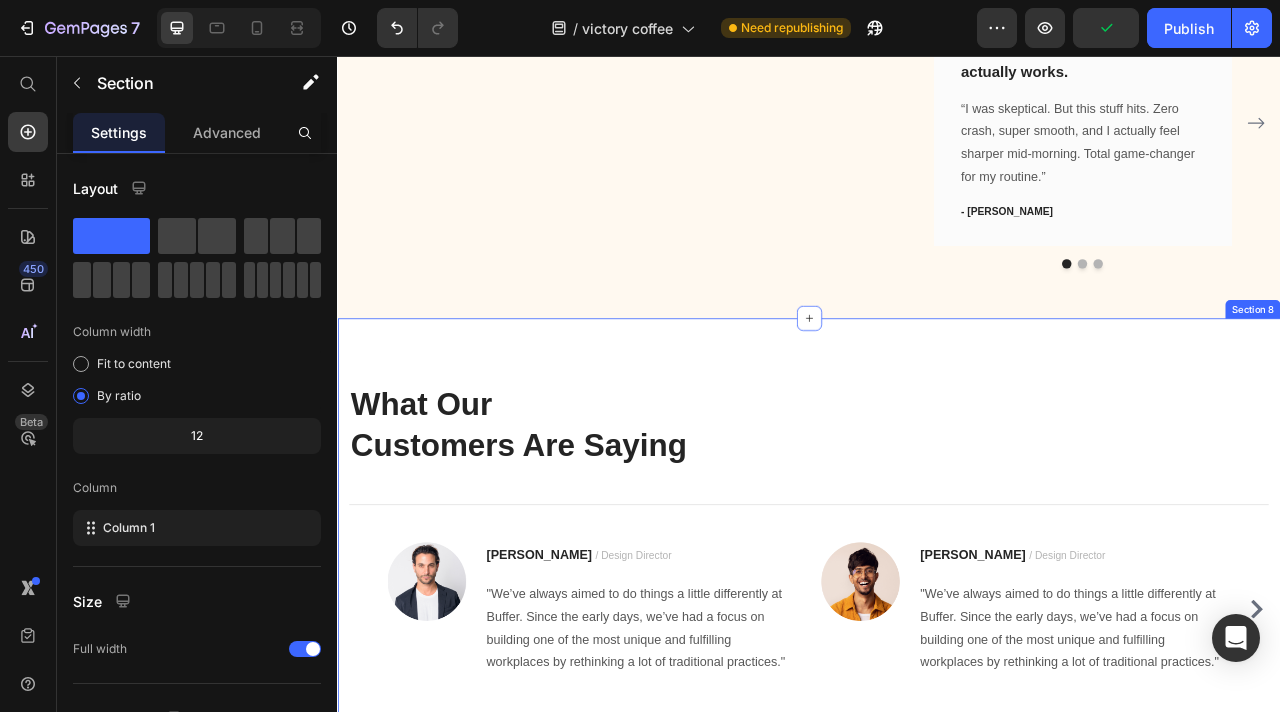 click on "What Our  Customers Are Saying Heading                Title Line Image [PERSON_NAME]   / Design Director Text block "We’ve always aimed to do things a little differently at Buffer. Since the early days, we’ve had a focus on building one of the most unique and fulfilling workplaces by rethinking a lot of traditional practices." Text block Row Image [PERSON_NAME]   / Design Director Text block "We’ve always aimed to do things a little differently at Buffer. Since the early days, we’ve had a focus on building one of the most unique and fulfilling workplaces by rethinking a lot of traditional practices." Text block Row Image [PERSON_NAME]   / Design Director Text block "We’ve always aimed to do things a little differently at Buffer. Since the early days, we’ve had a focus on building one of the most unique and fulfilling workplaces by rethinking a lot of traditional practices." Text block Row Image [PERSON_NAME]   / Design Director Text block Text block Row Carousel Row Section 8" at bounding box center [937, 673] 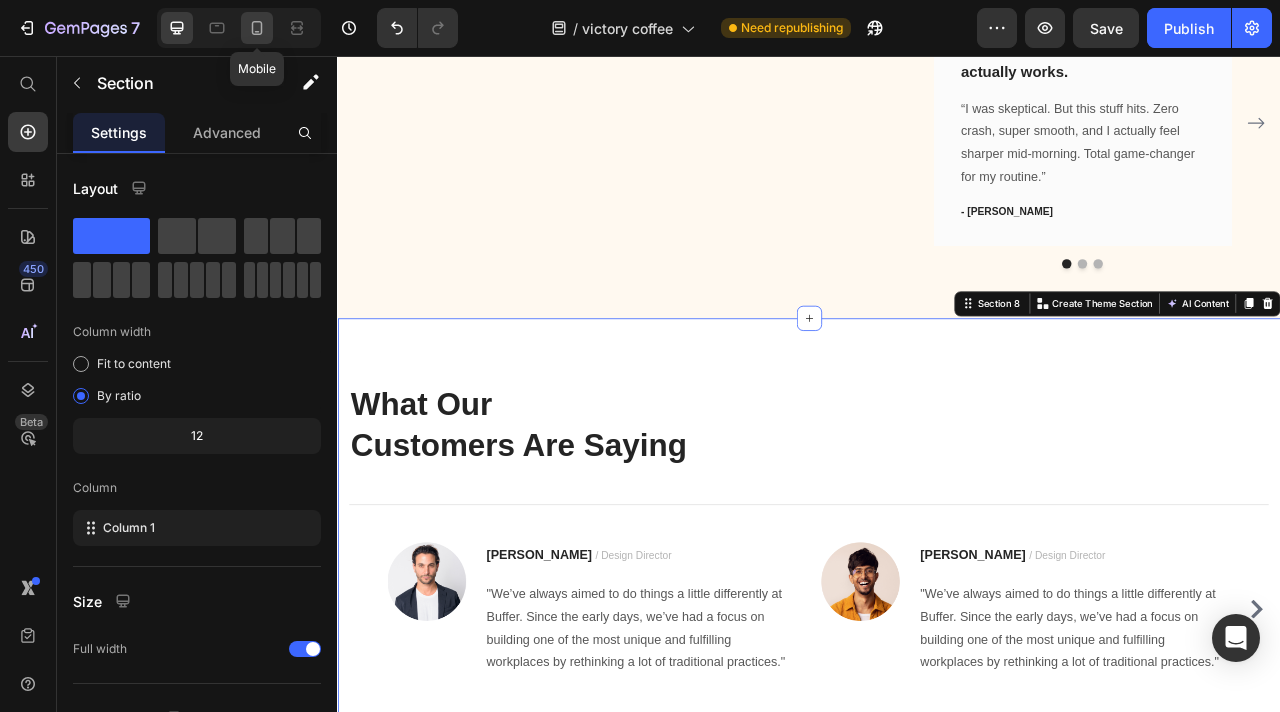 click 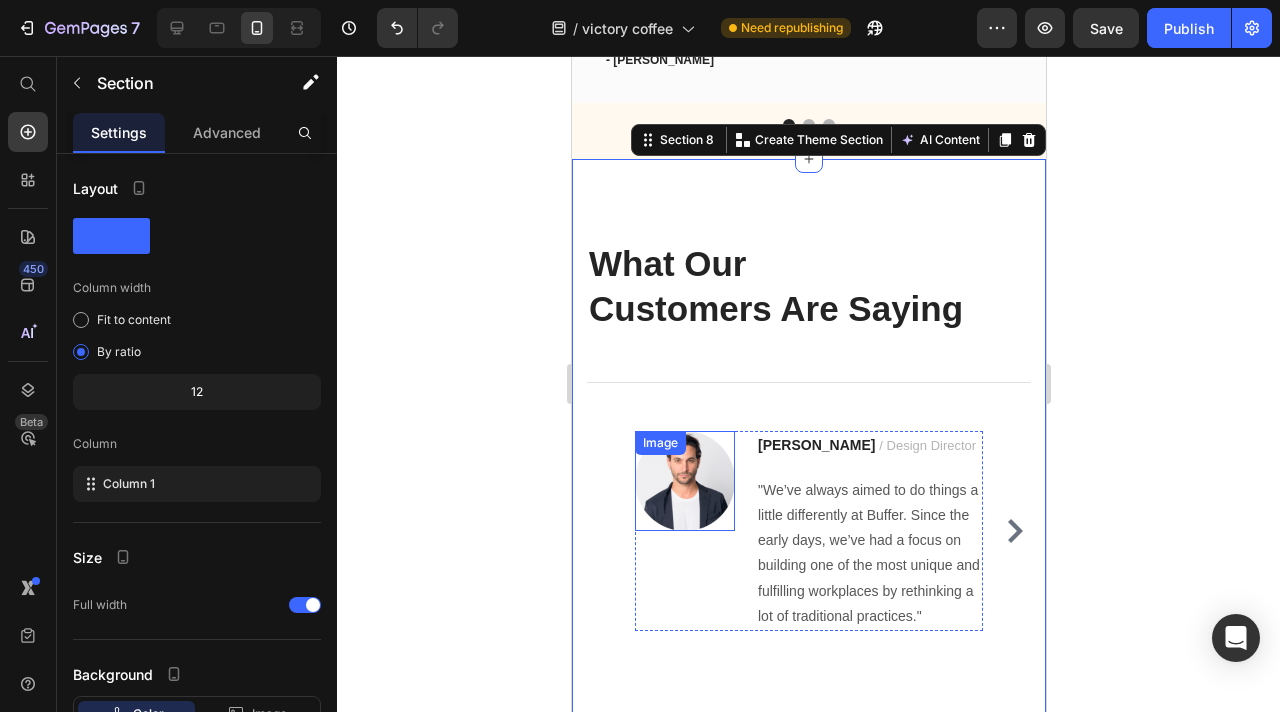 scroll, scrollTop: 5519, scrollLeft: 0, axis: vertical 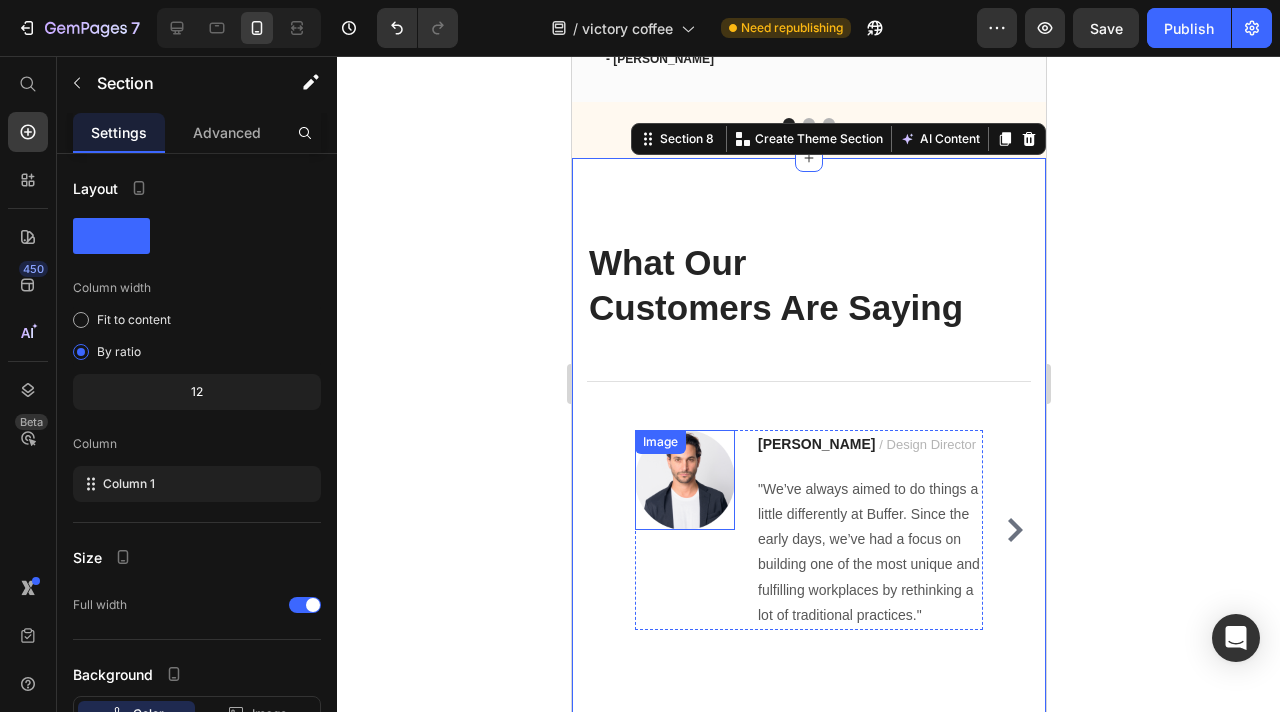 click on "Image" at bounding box center [684, 480] 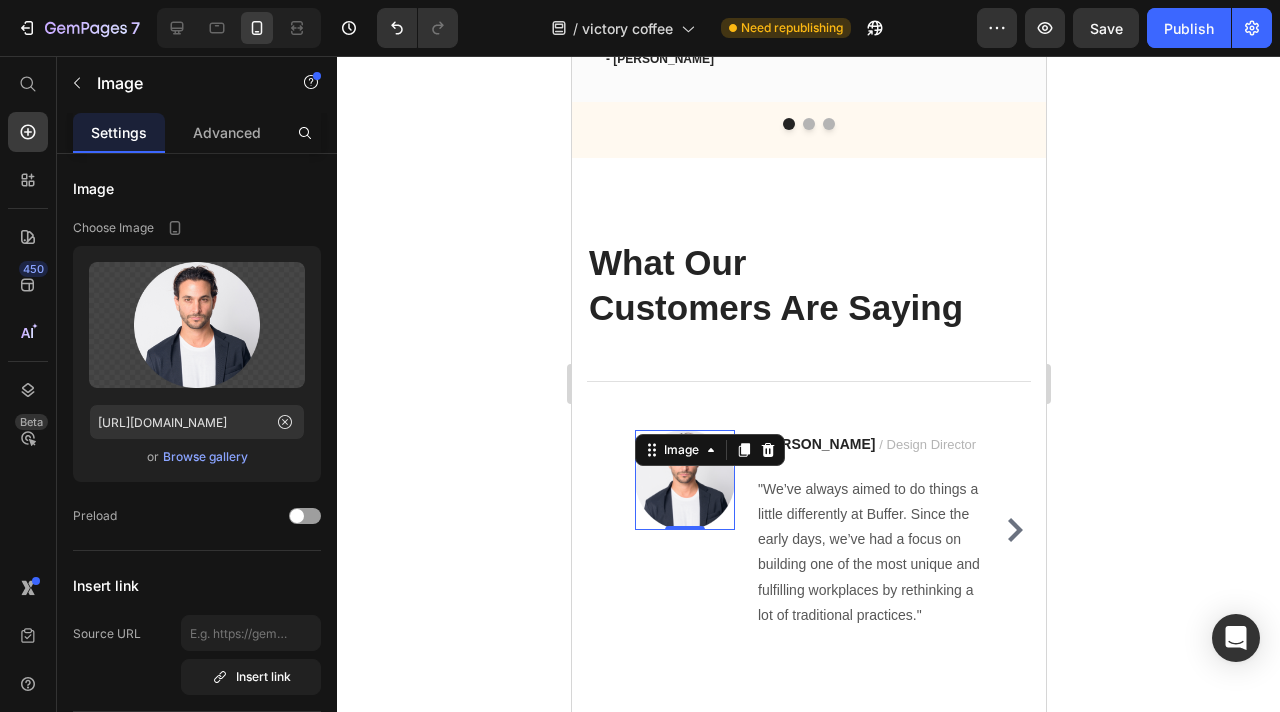 scroll, scrollTop: 5645, scrollLeft: 0, axis: vertical 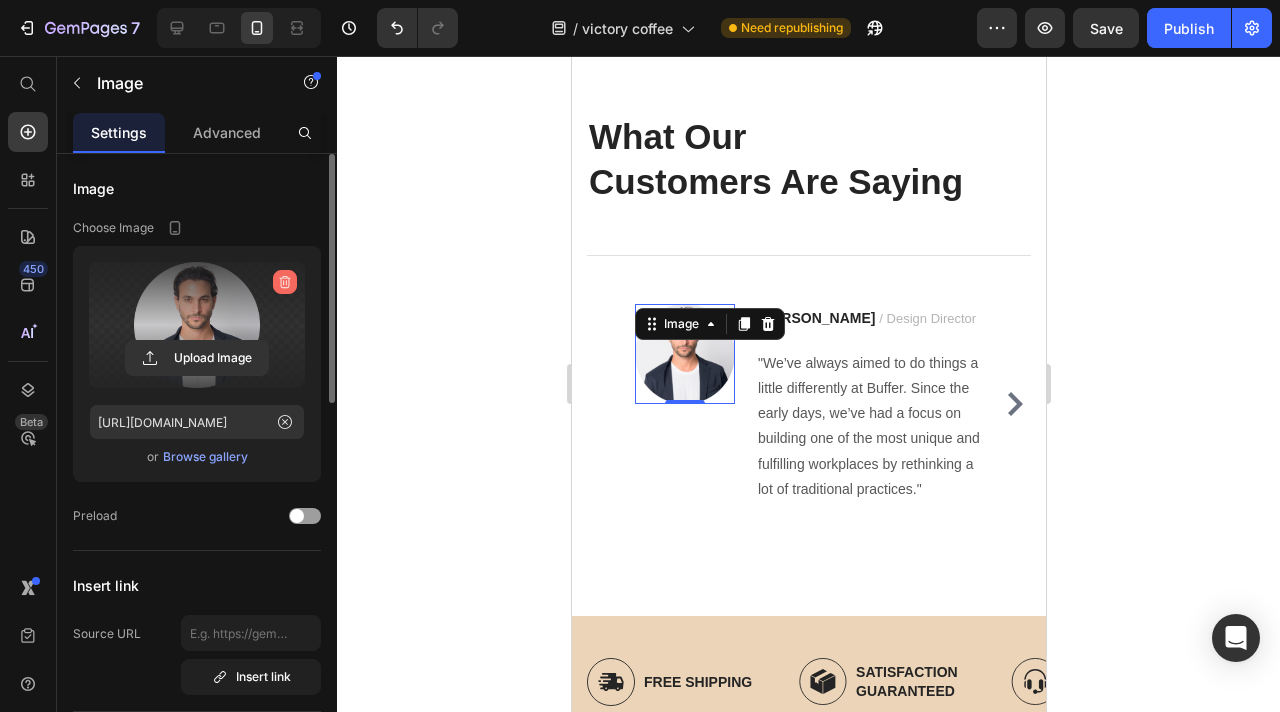 click at bounding box center (285, 282) 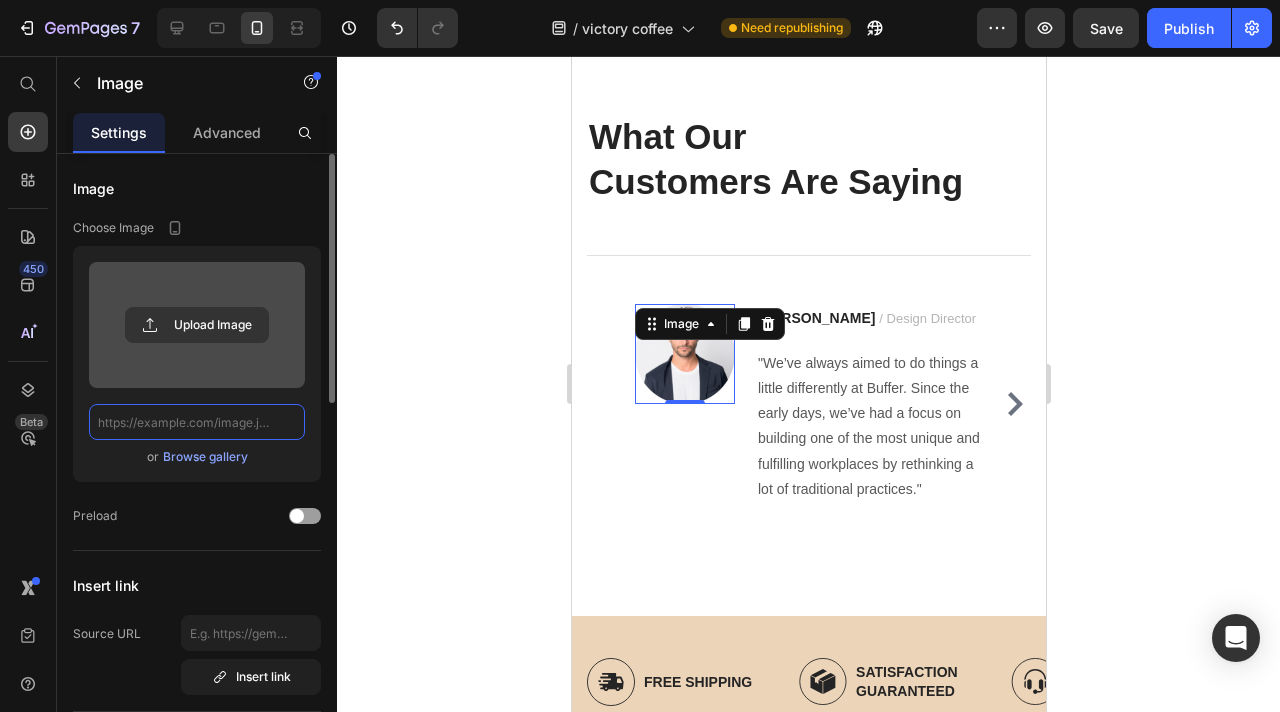 scroll, scrollTop: 0, scrollLeft: 0, axis: both 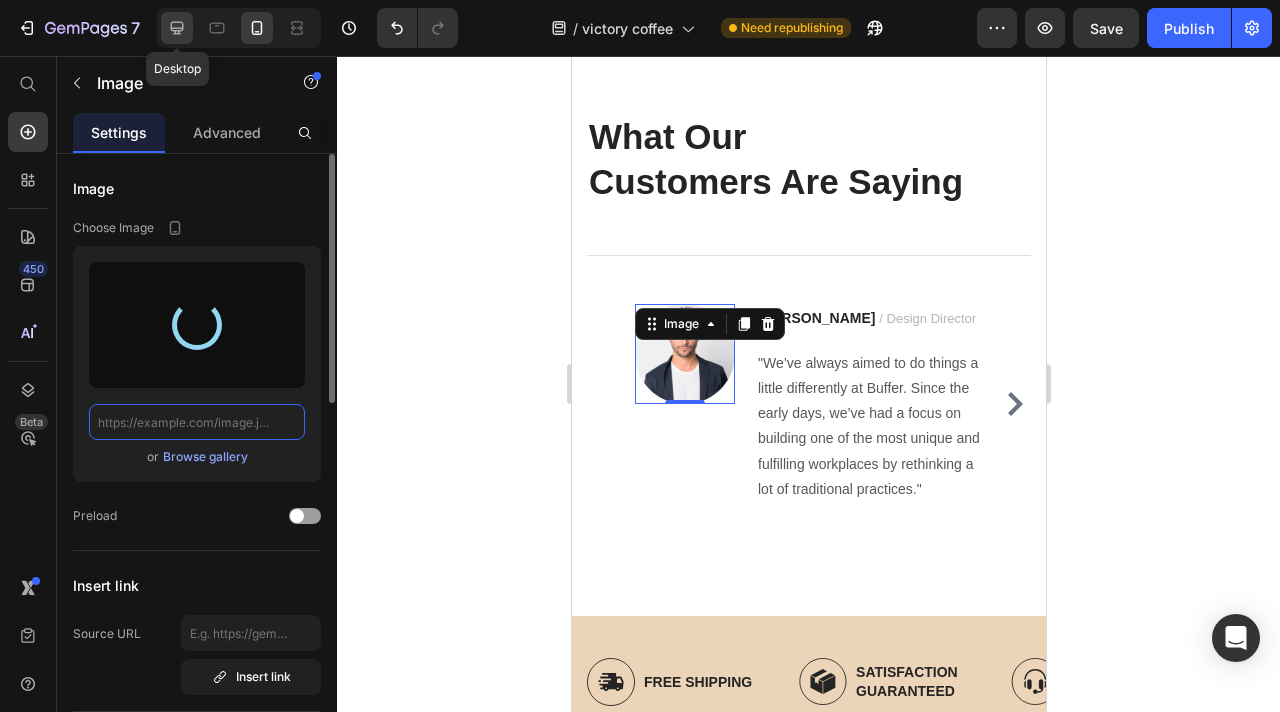 type on "[URL][DOMAIN_NAME]" 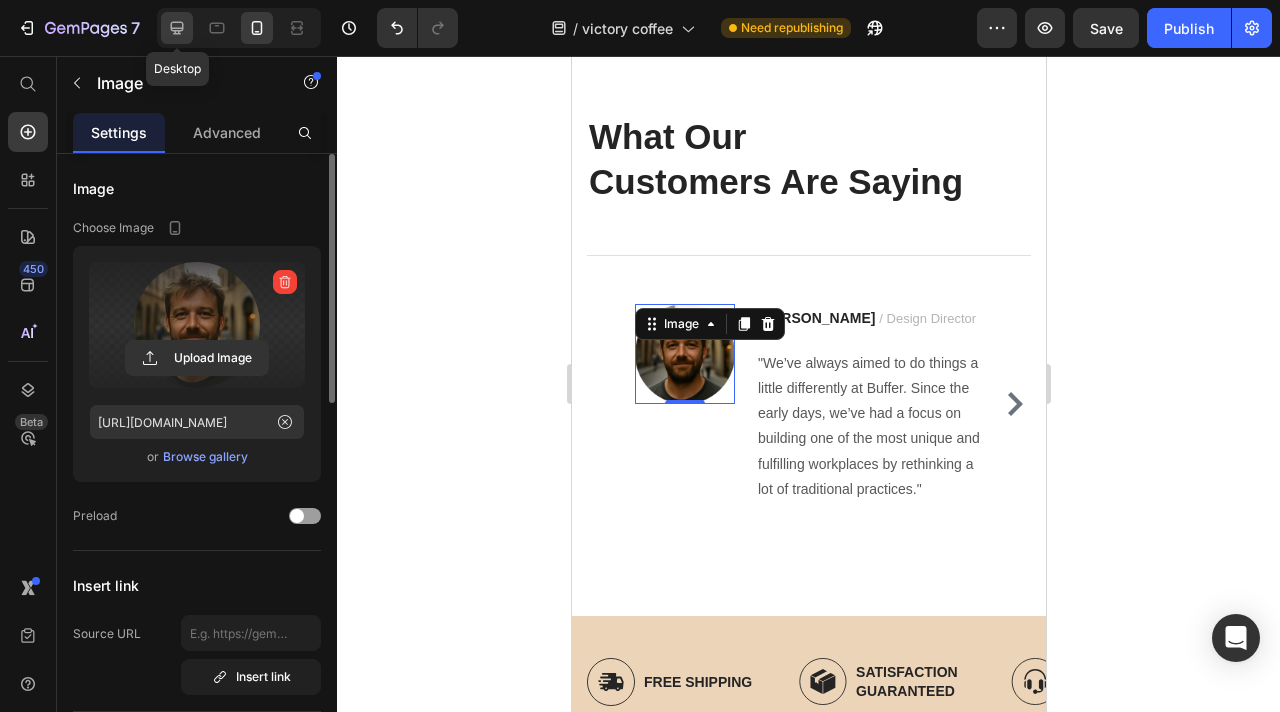 click 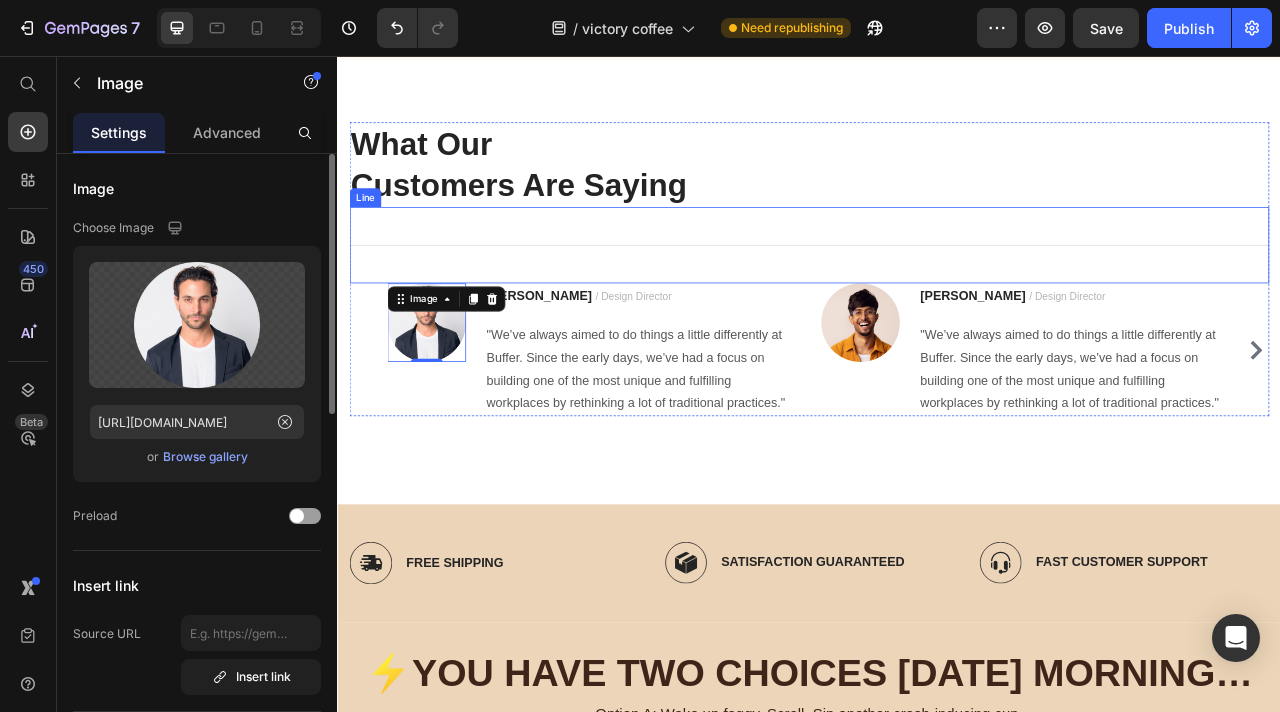 scroll, scrollTop: 5779, scrollLeft: 0, axis: vertical 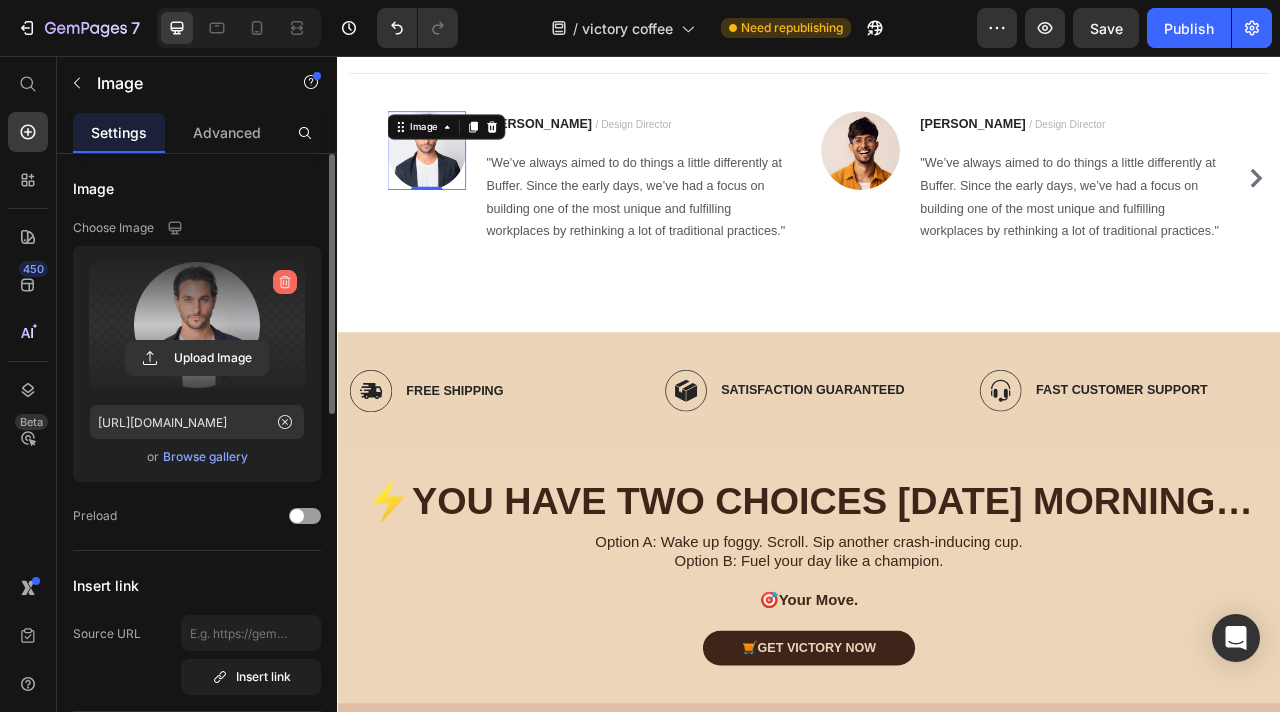 click 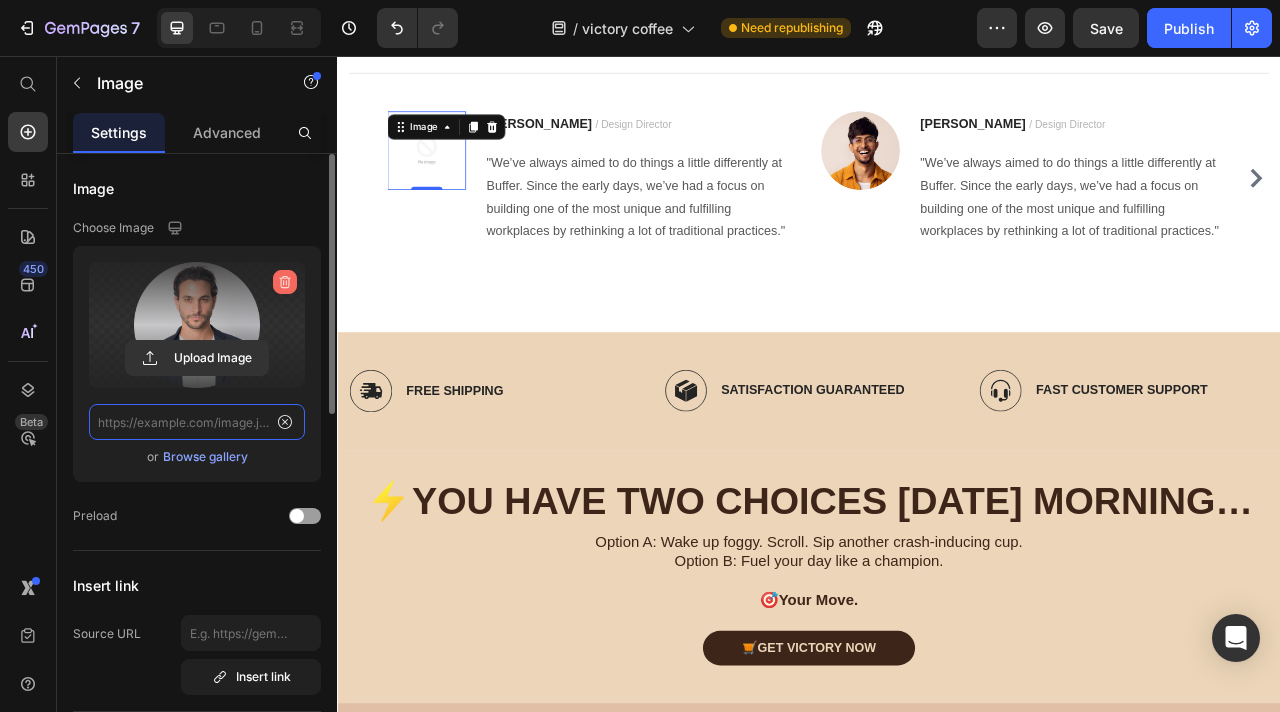 scroll, scrollTop: 0, scrollLeft: 0, axis: both 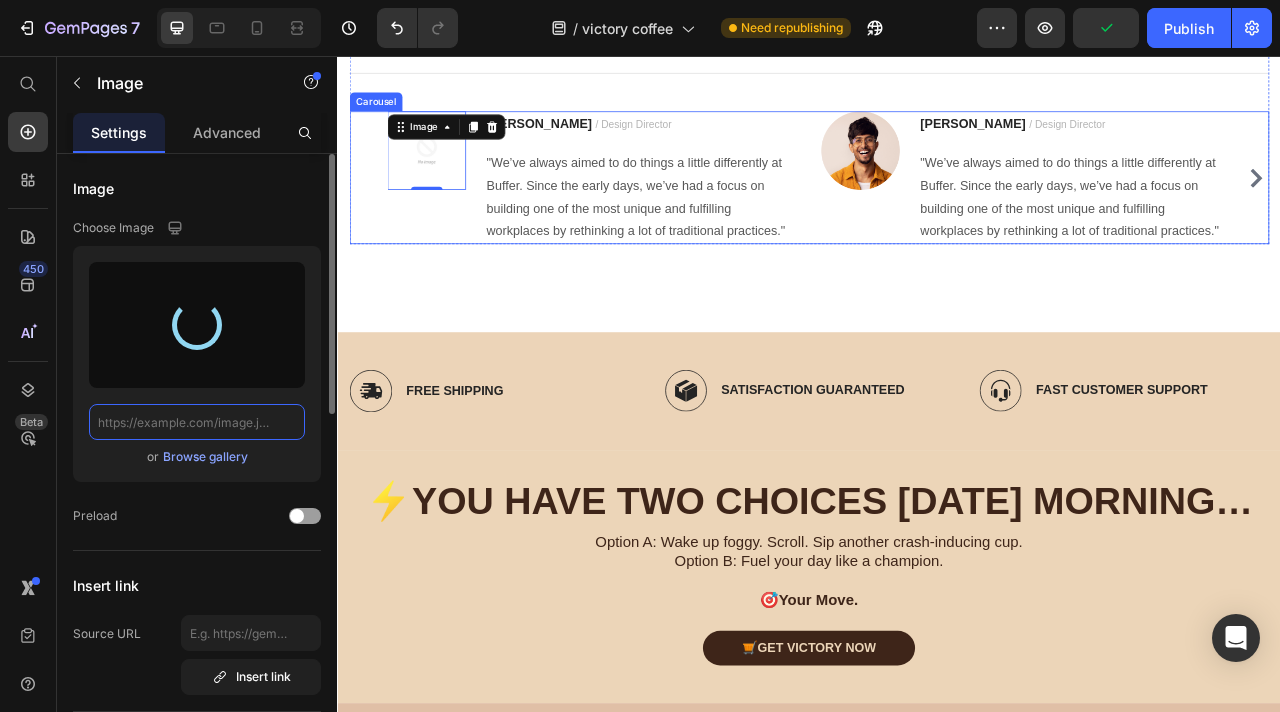 type on "[URL][DOMAIN_NAME]" 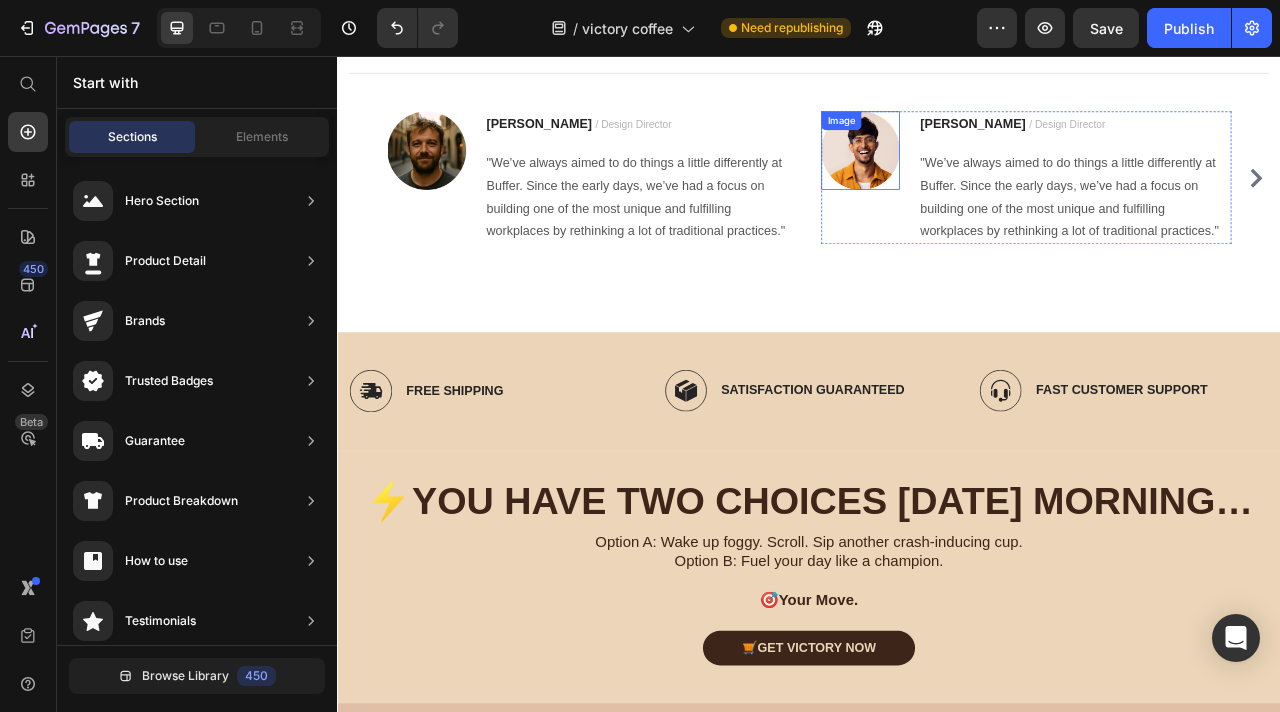 click at bounding box center [1002, 176] 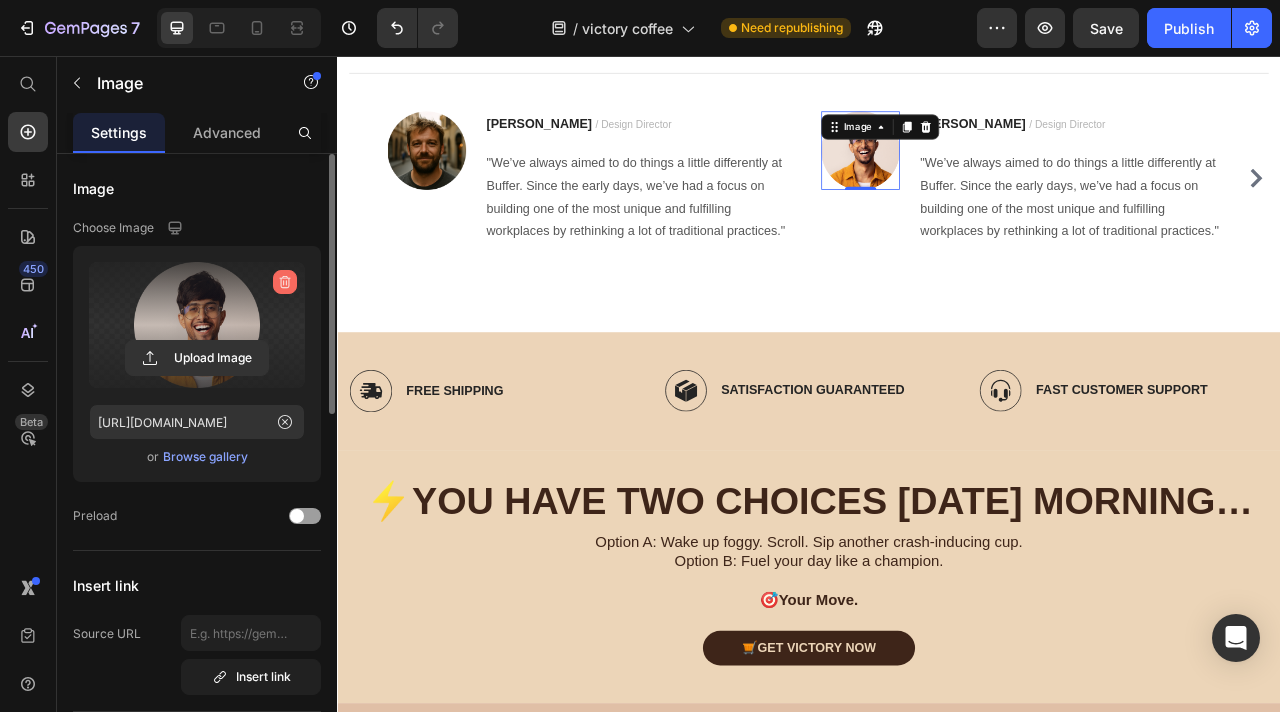 click 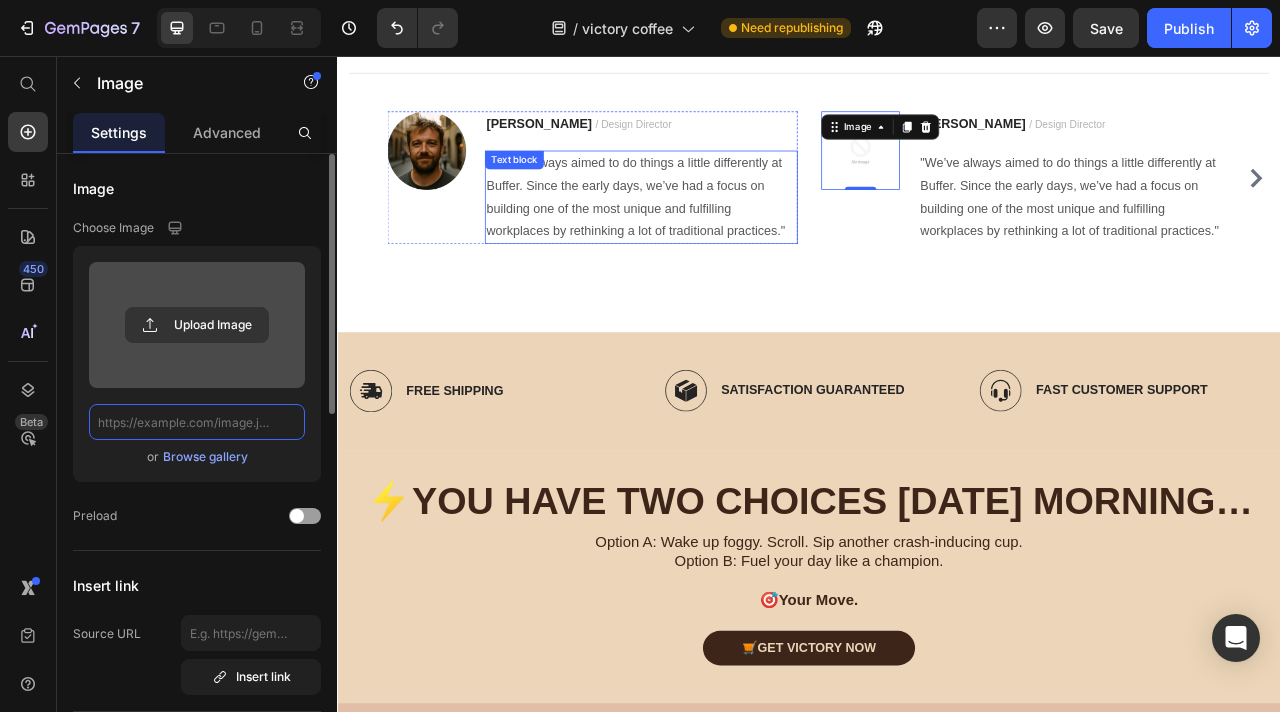 scroll, scrollTop: 0, scrollLeft: 0, axis: both 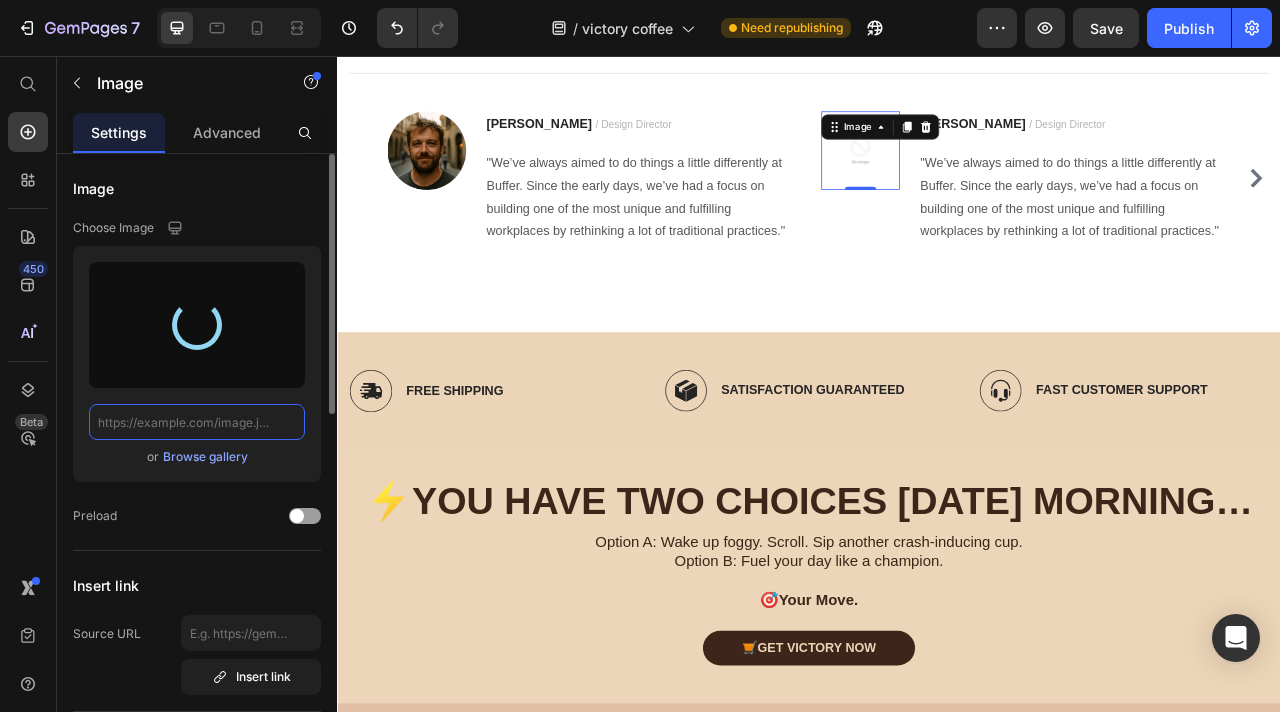 type on "[URL][DOMAIN_NAME]" 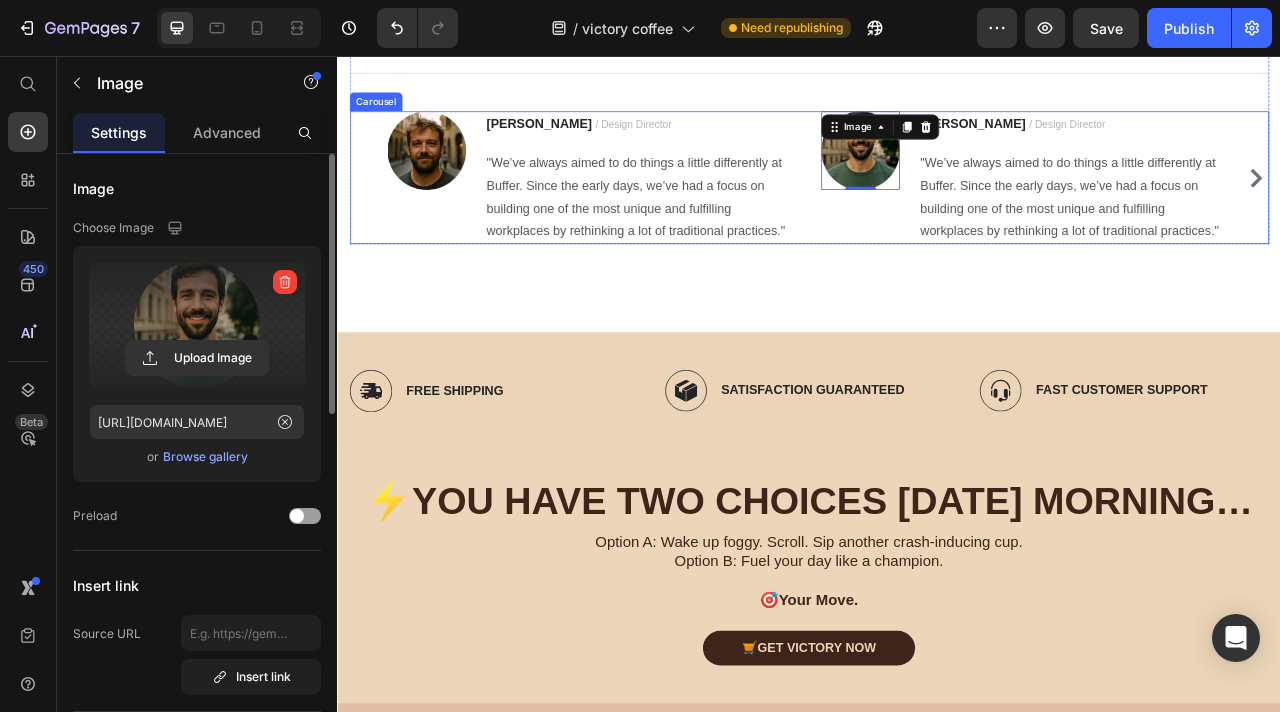 click 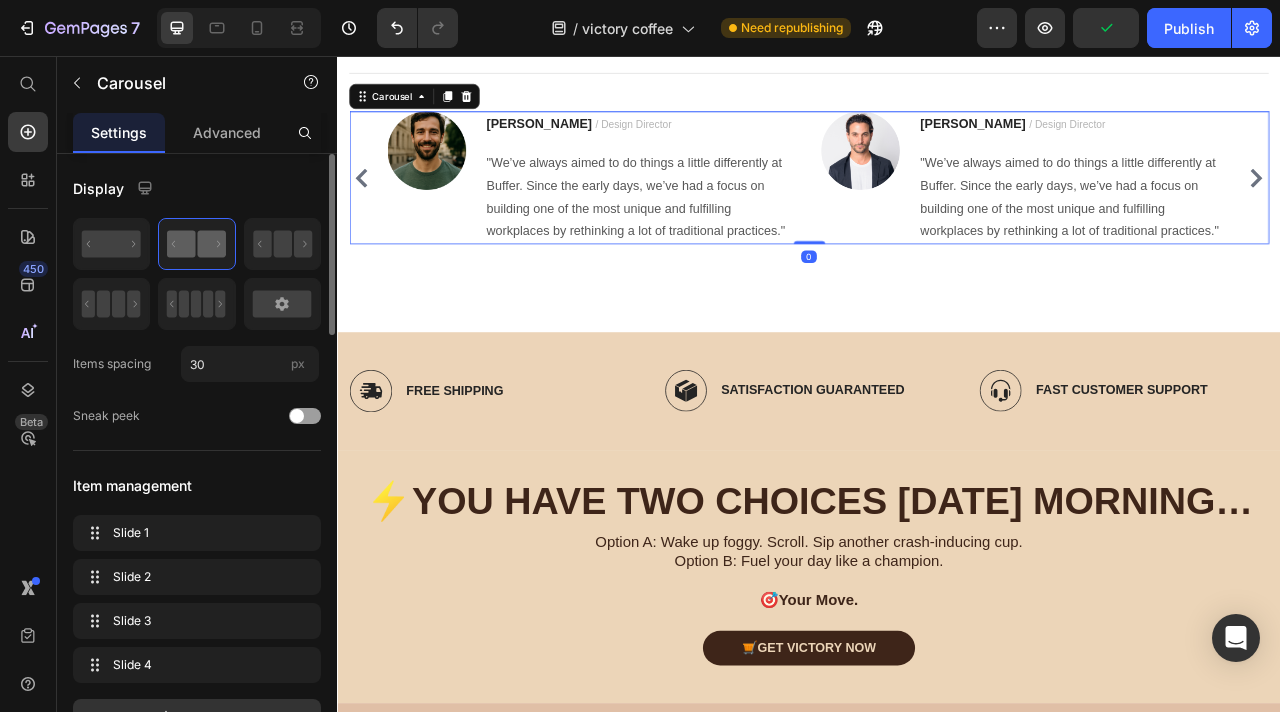 click 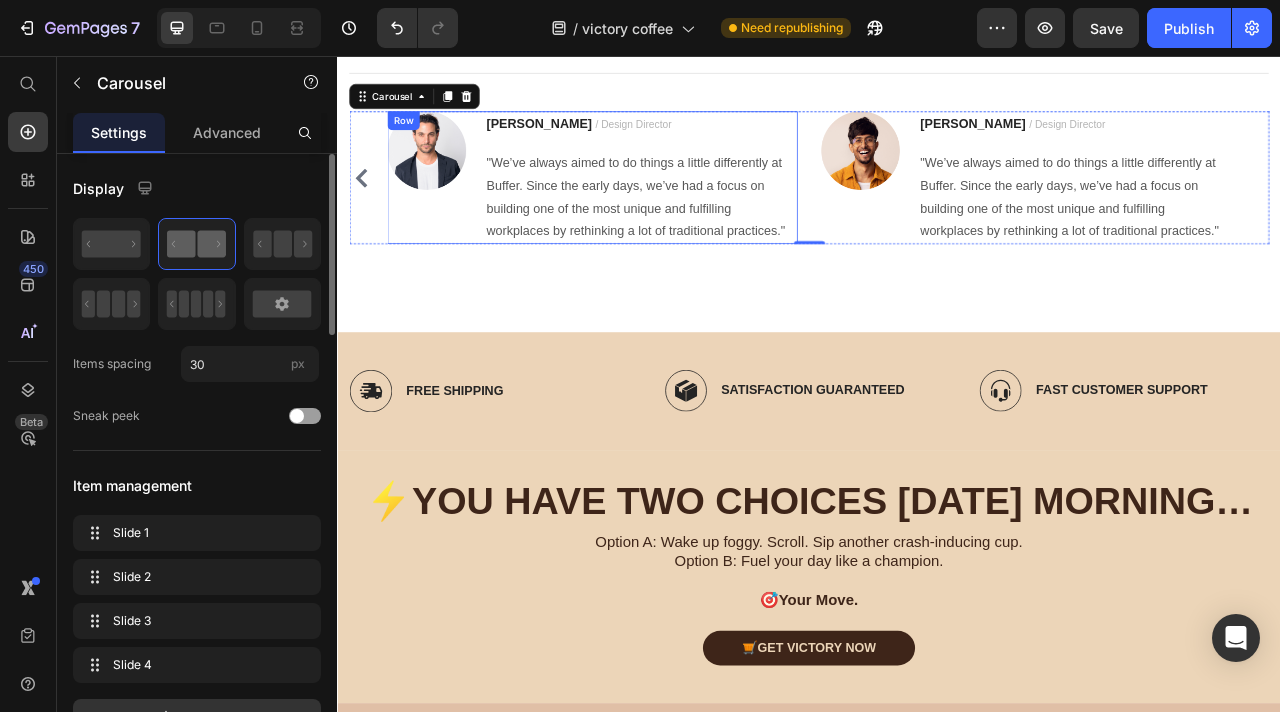 click on "Image [PERSON_NAME]   / Design Director Text block "We’ve always aimed to do things a little differently at Buffer. Since the early days, we’ve had a focus on building one of the most unique and fulfilling workplaces by rethinking a lot of traditional practices." Text block Row" at bounding box center (661, 210) 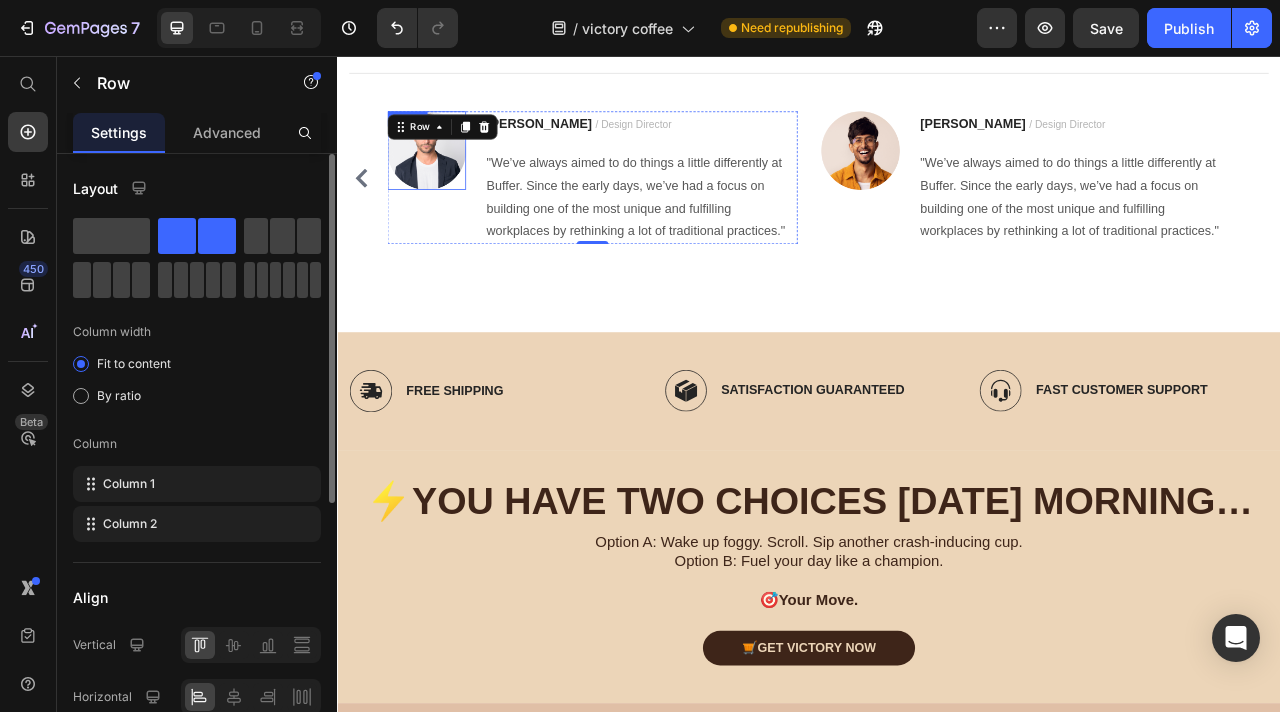 click at bounding box center (450, 176) 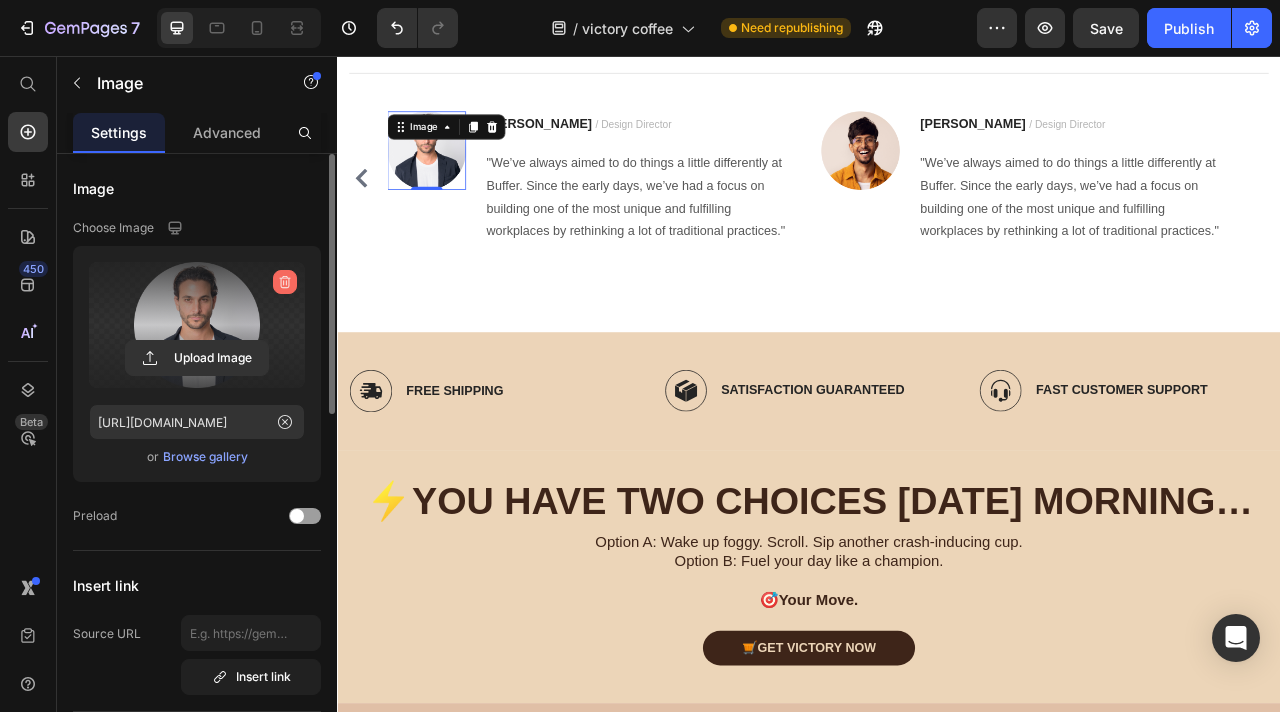click 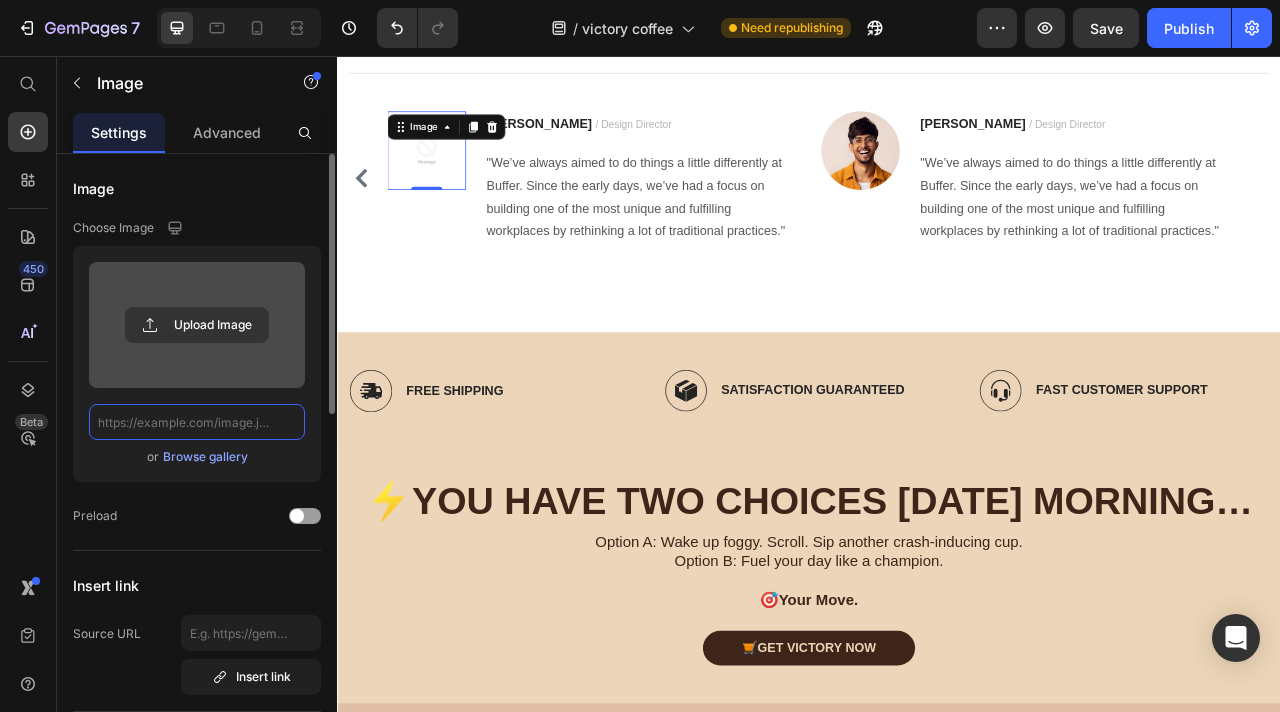 scroll, scrollTop: 0, scrollLeft: 0, axis: both 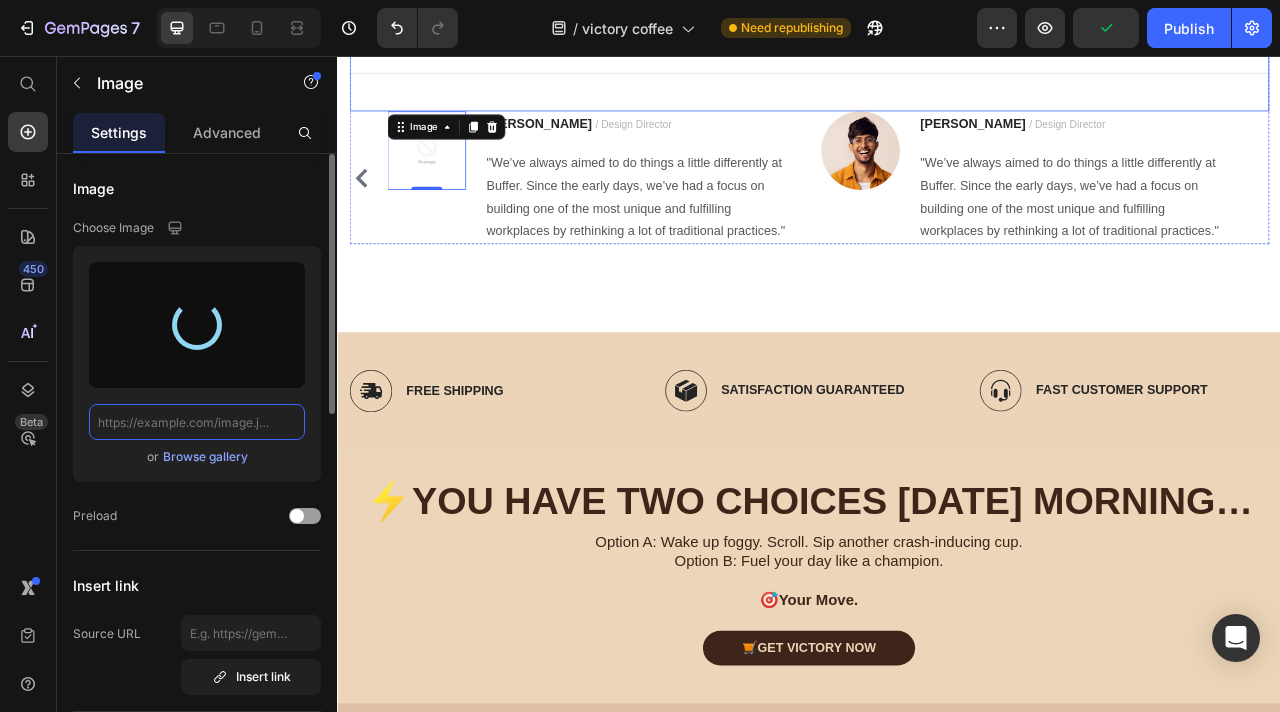 type on "[URL][DOMAIN_NAME]" 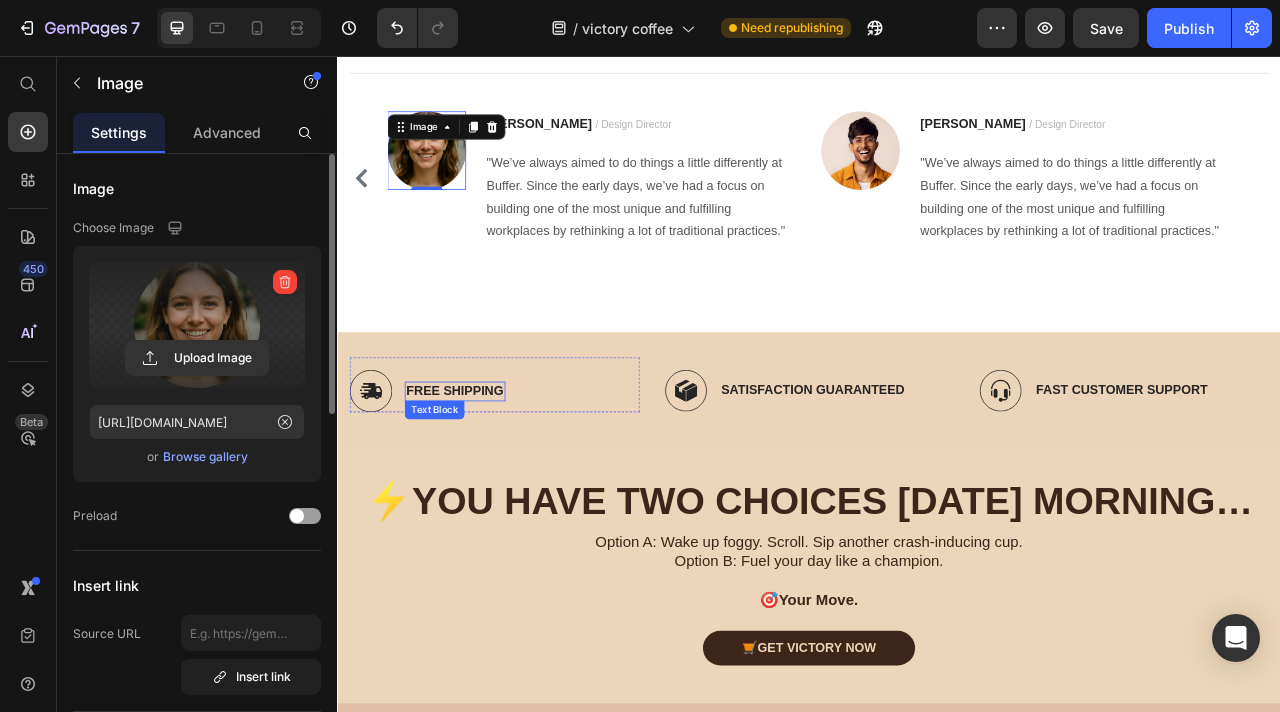click on "Free Shipping Text Block" at bounding box center (486, 482) 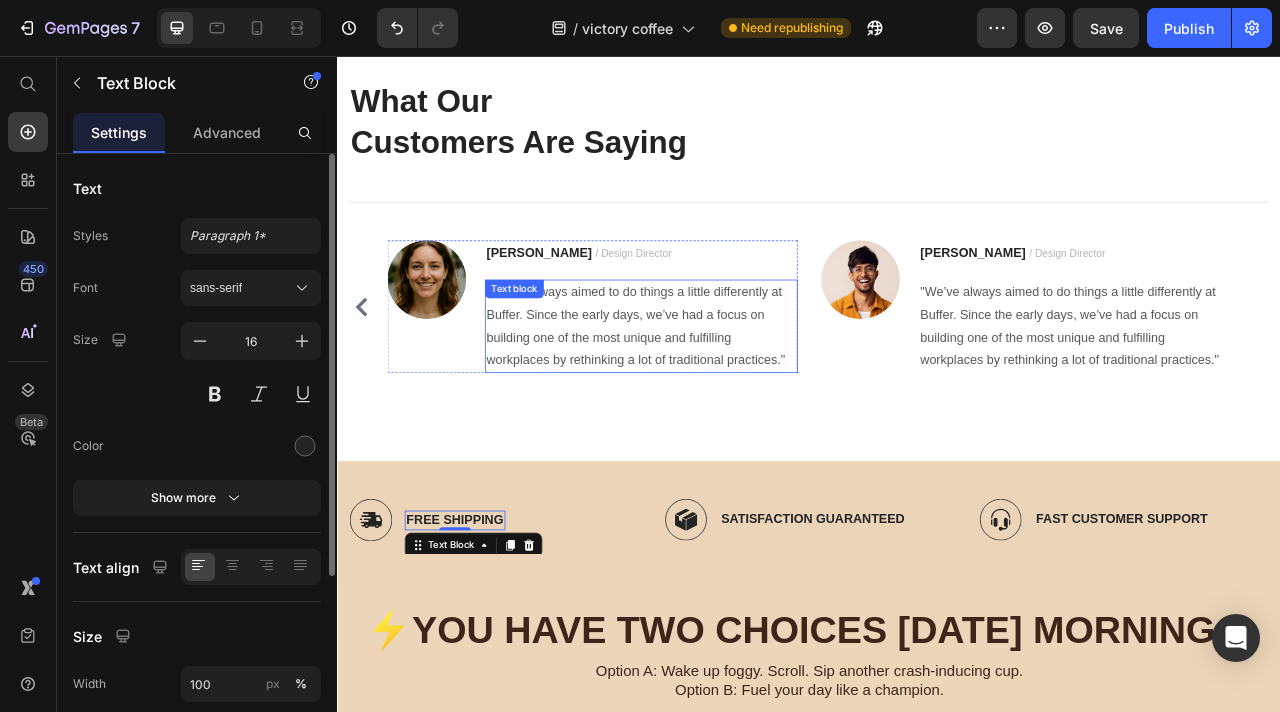 scroll, scrollTop: 5591, scrollLeft: 0, axis: vertical 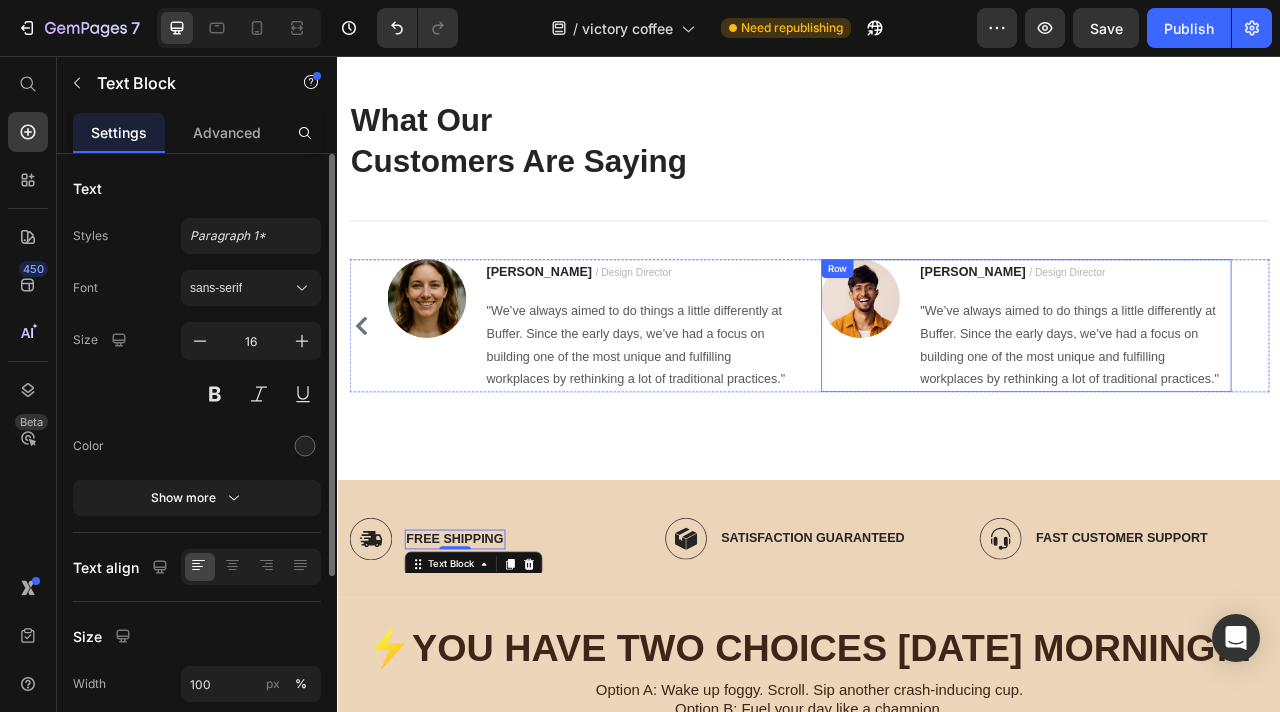 click at bounding box center [1002, 364] 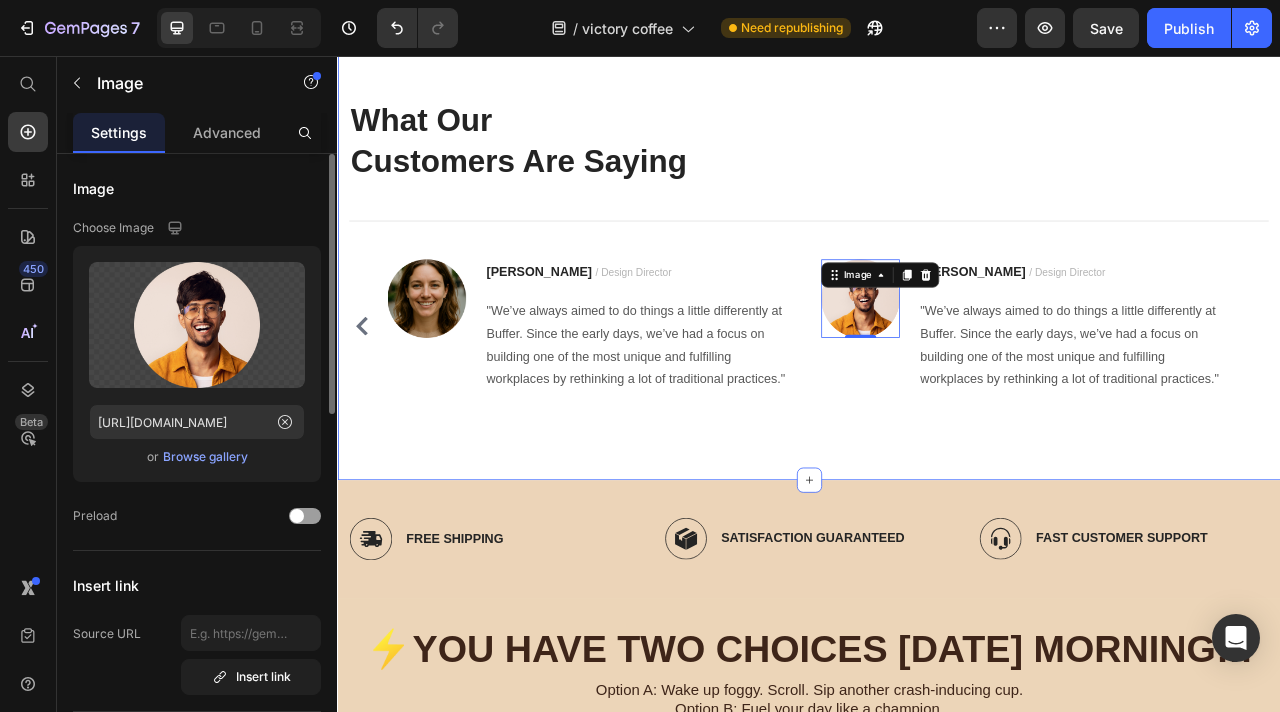 click at bounding box center [368, 399] 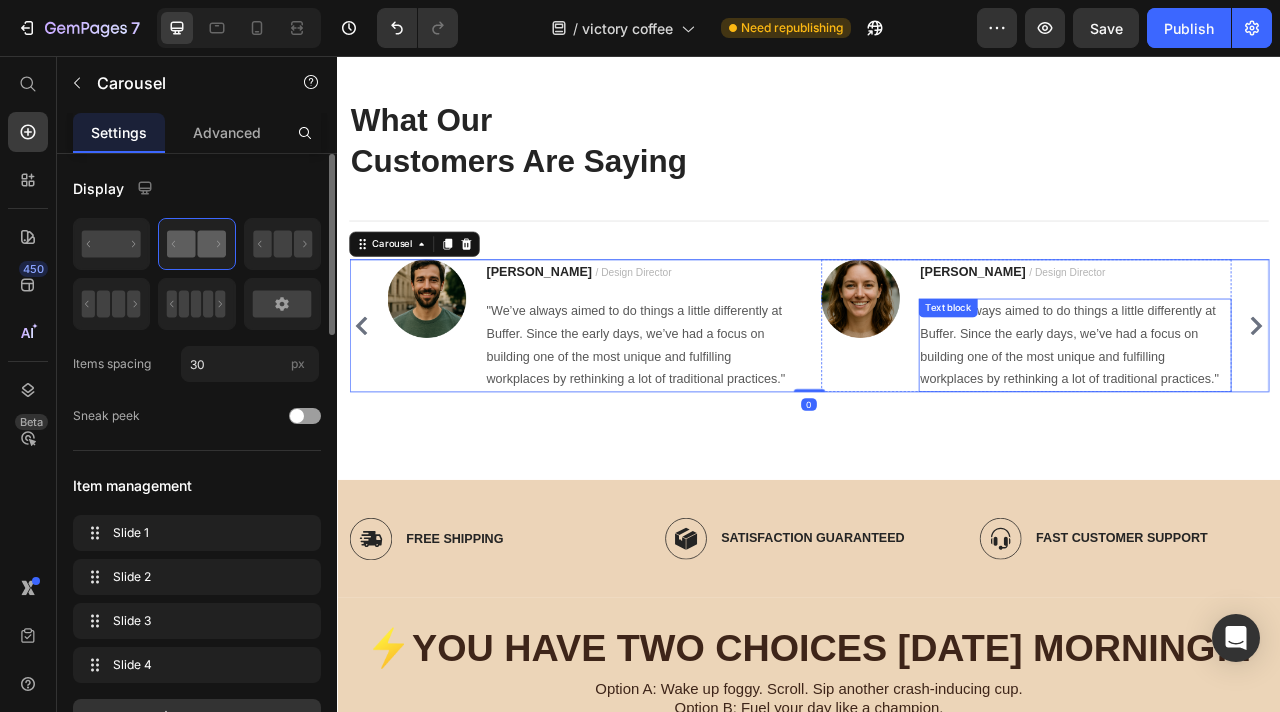 click 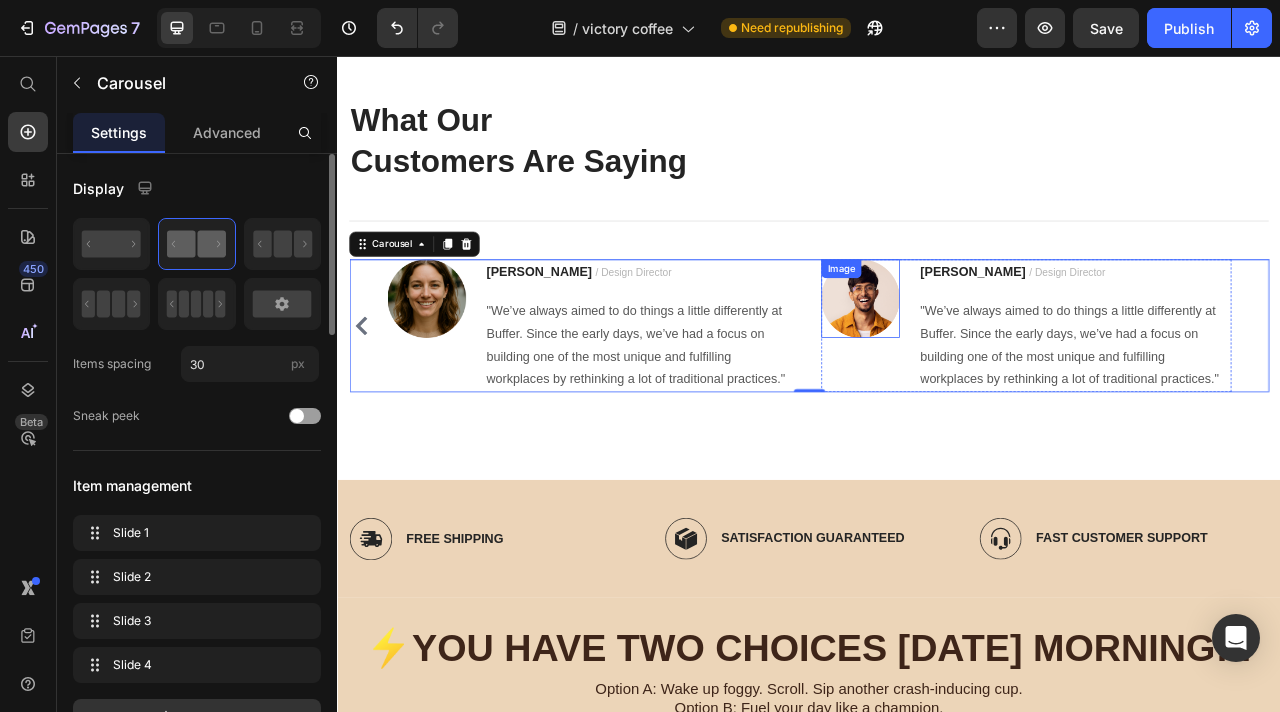 click at bounding box center [1002, 364] 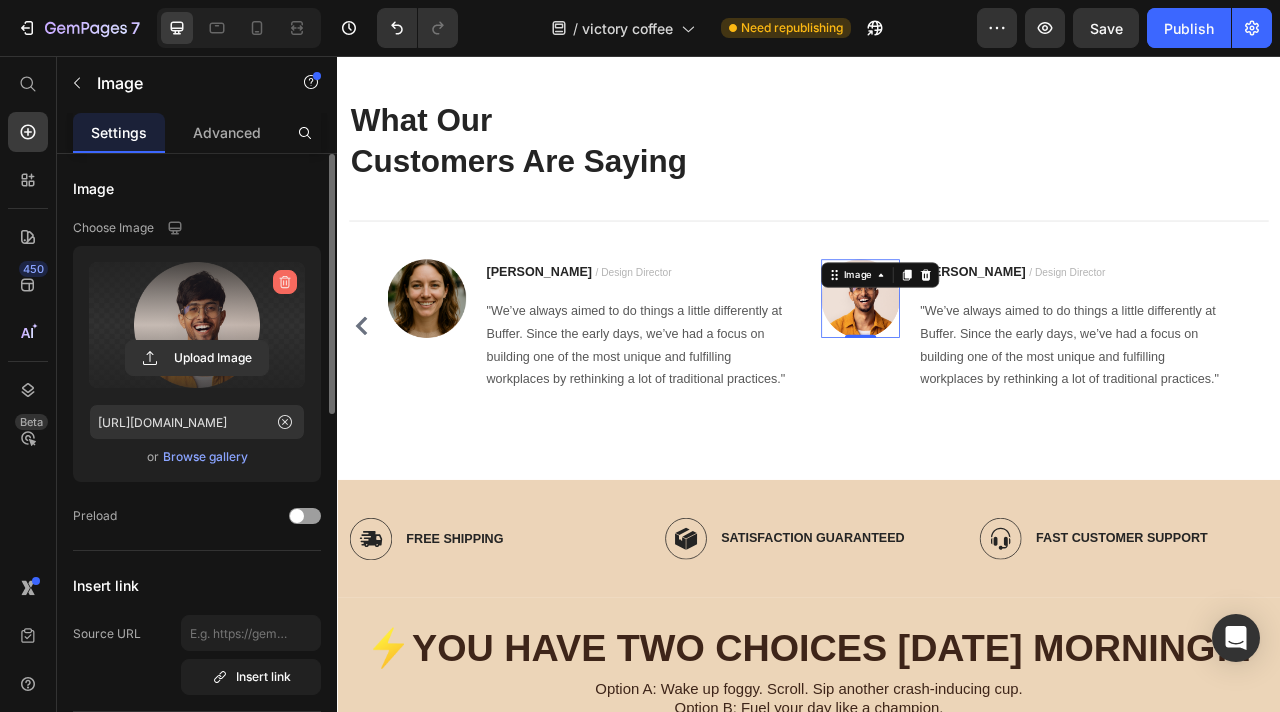 click 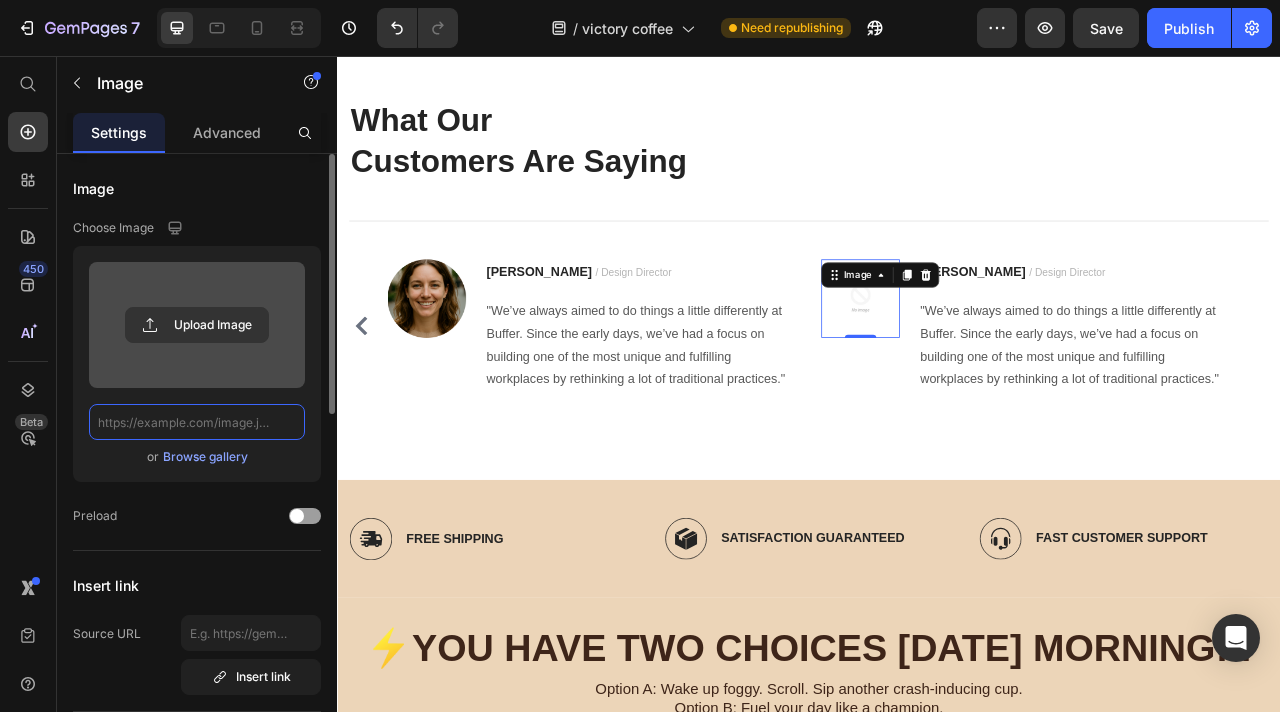 scroll, scrollTop: 0, scrollLeft: 0, axis: both 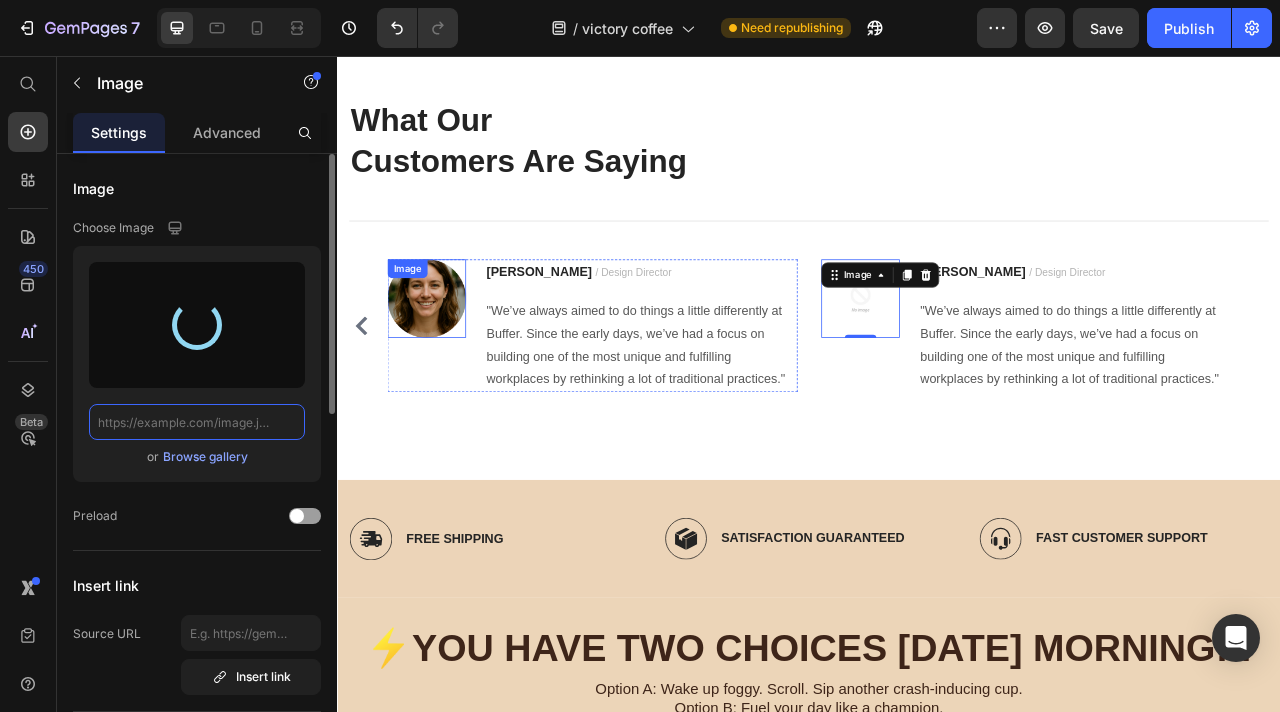 type on "[URL][DOMAIN_NAME]" 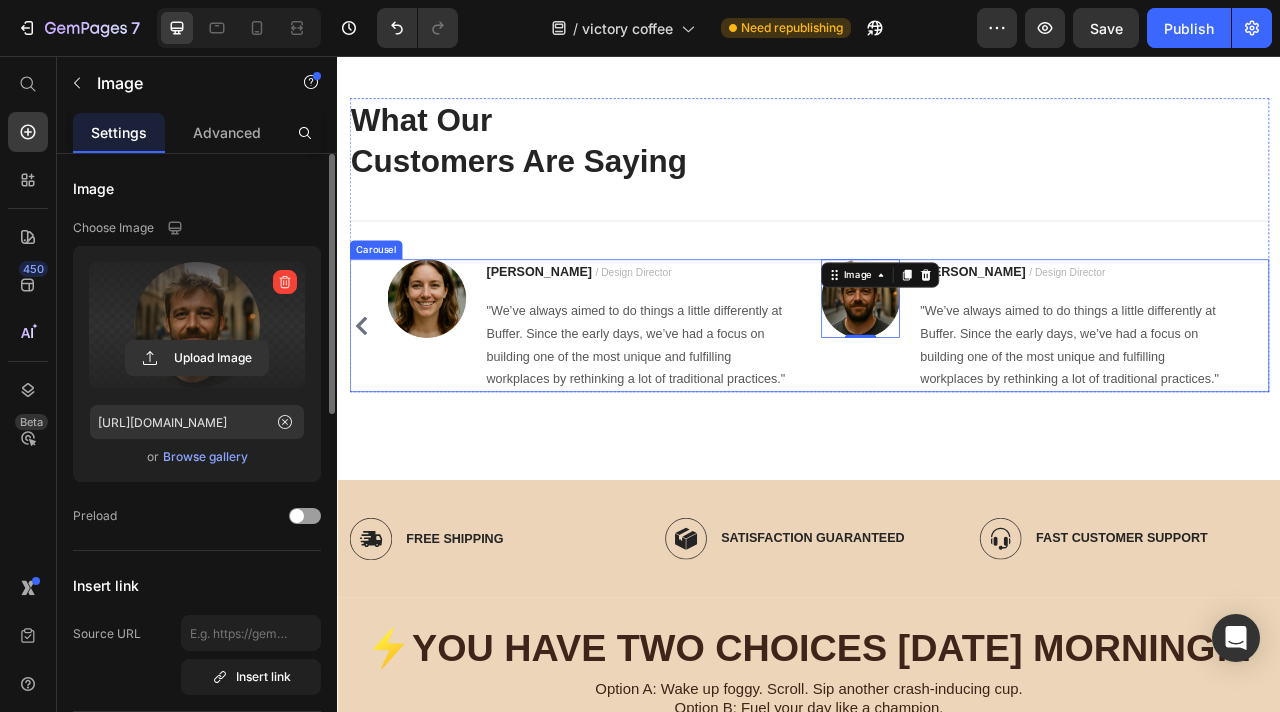 click 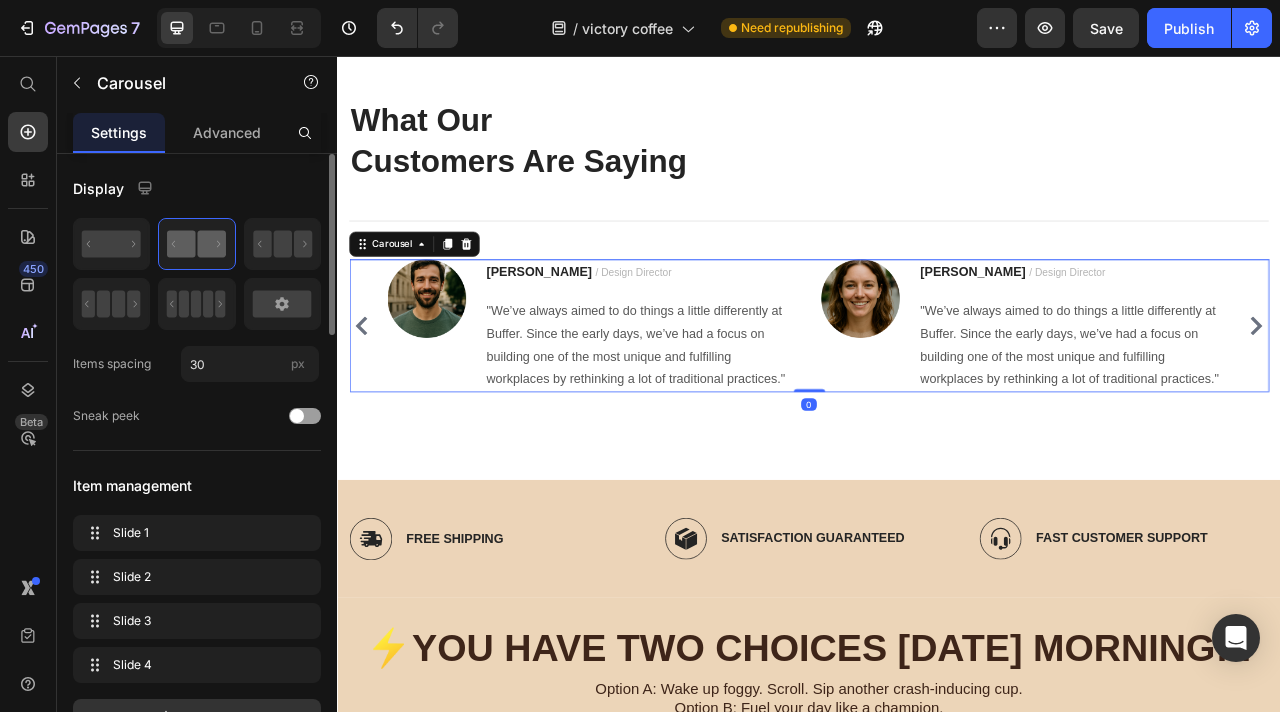 click 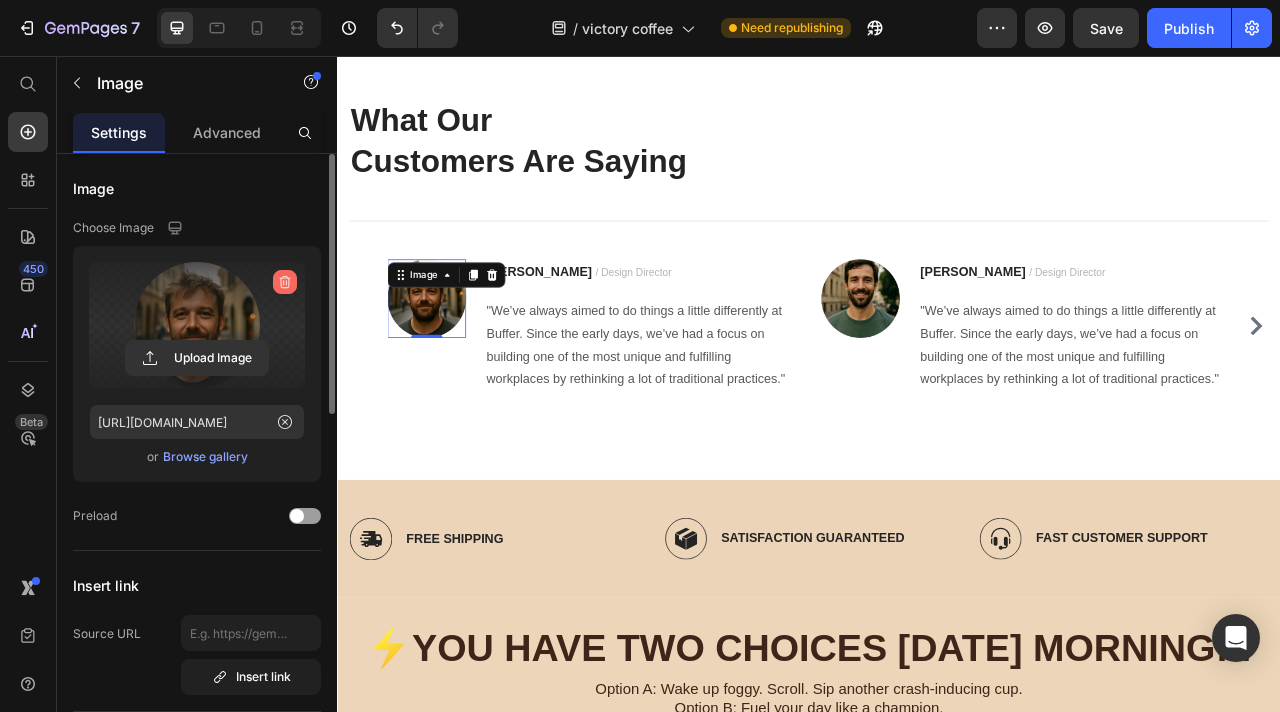 click 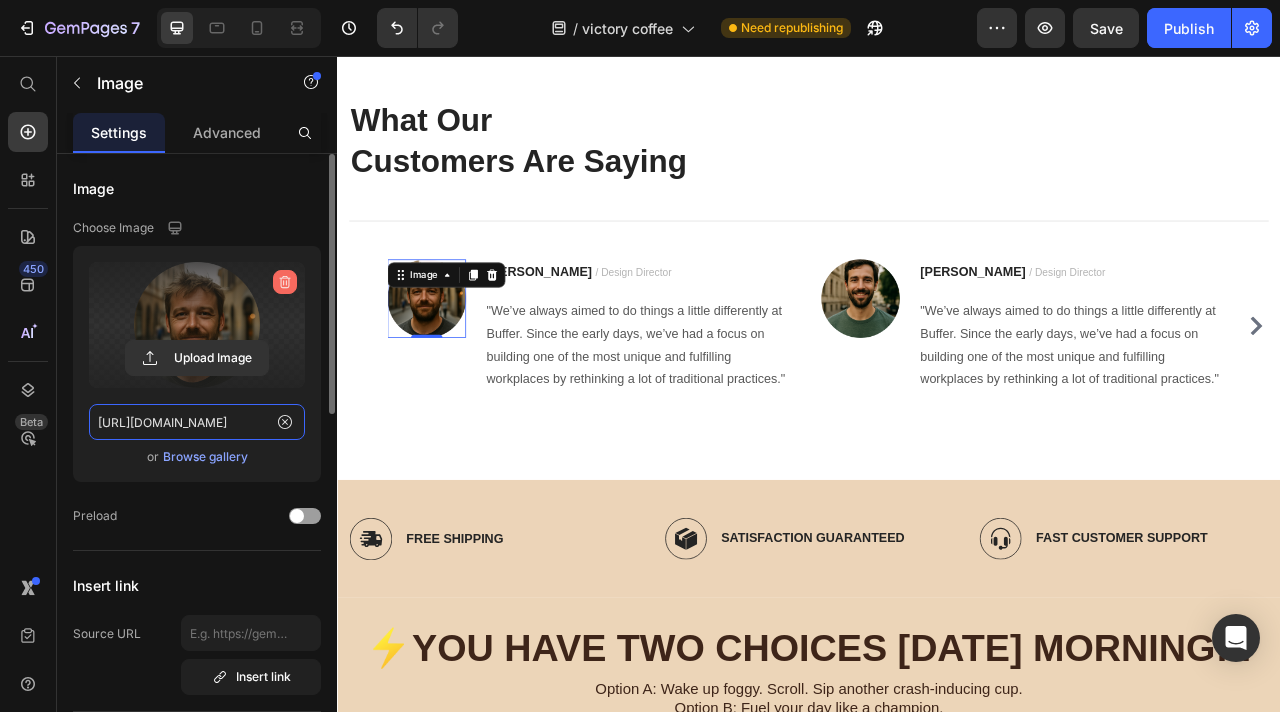 type 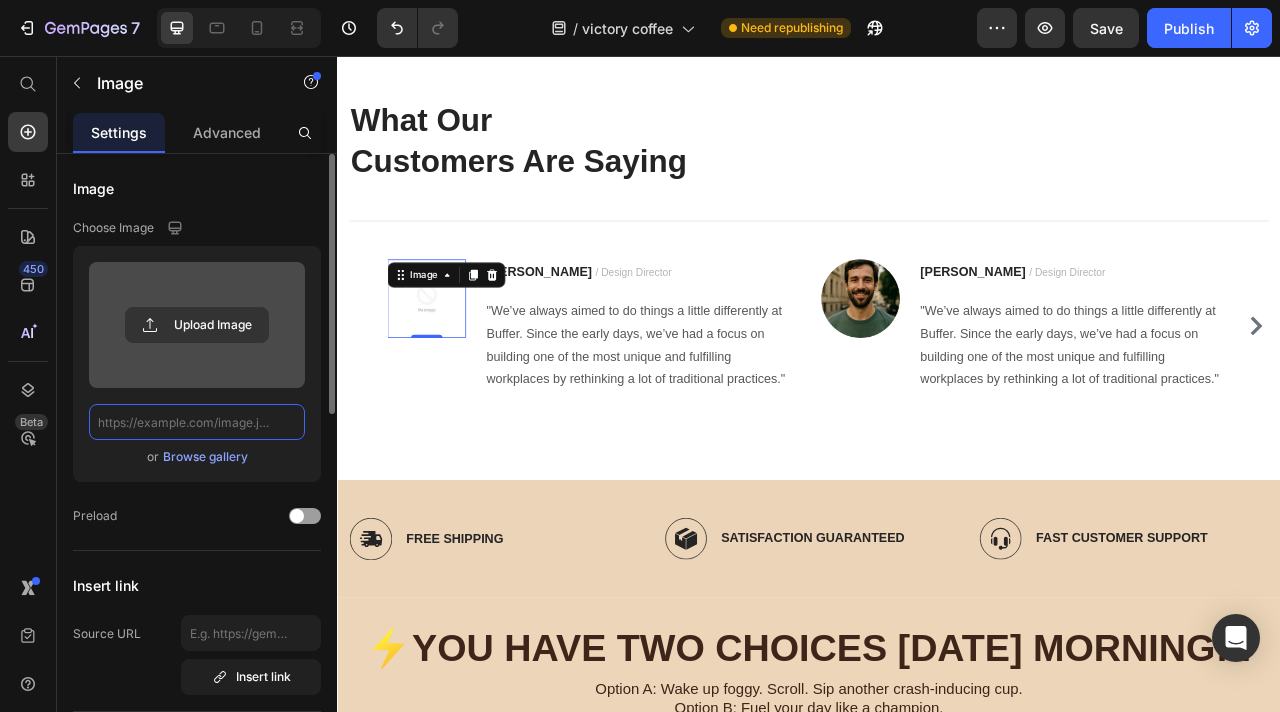 scroll, scrollTop: 0, scrollLeft: 0, axis: both 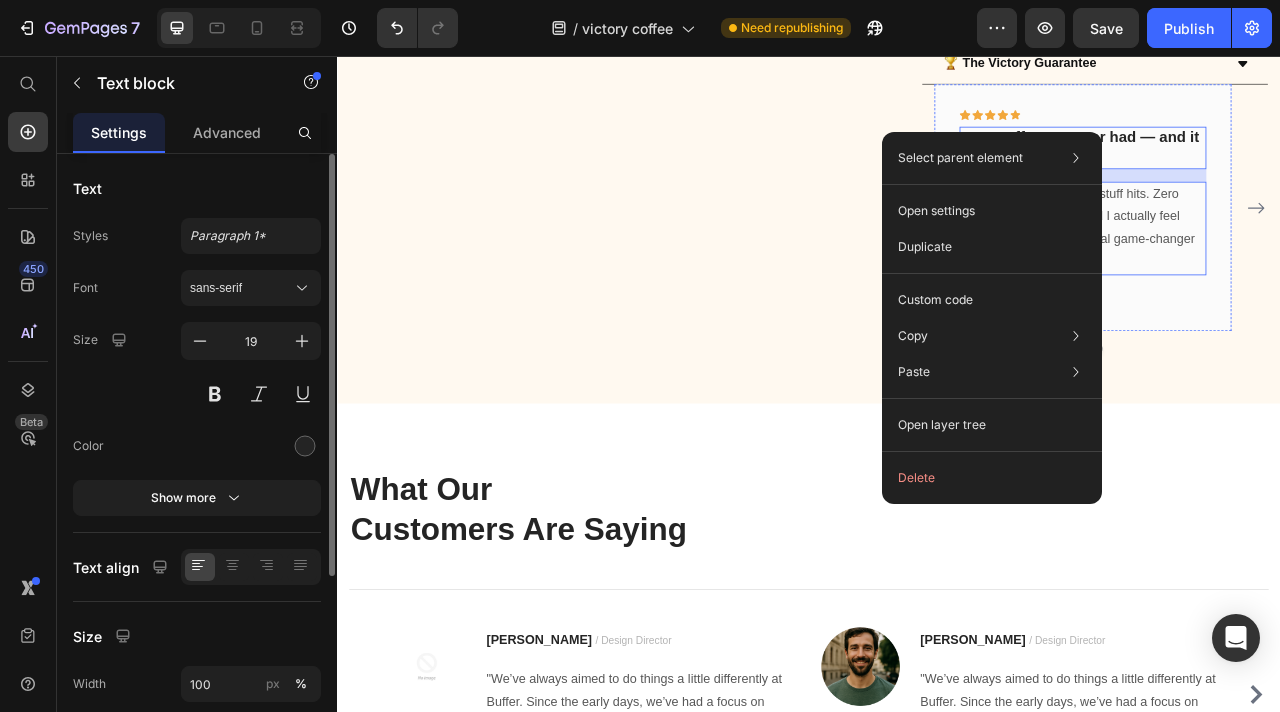 click on "“I was skeptical. But this stuff hits. Zero crash, super smooth, and I actually feel sharper mid-morning. Total game-changer for my routine.”" at bounding box center (1285, 275) 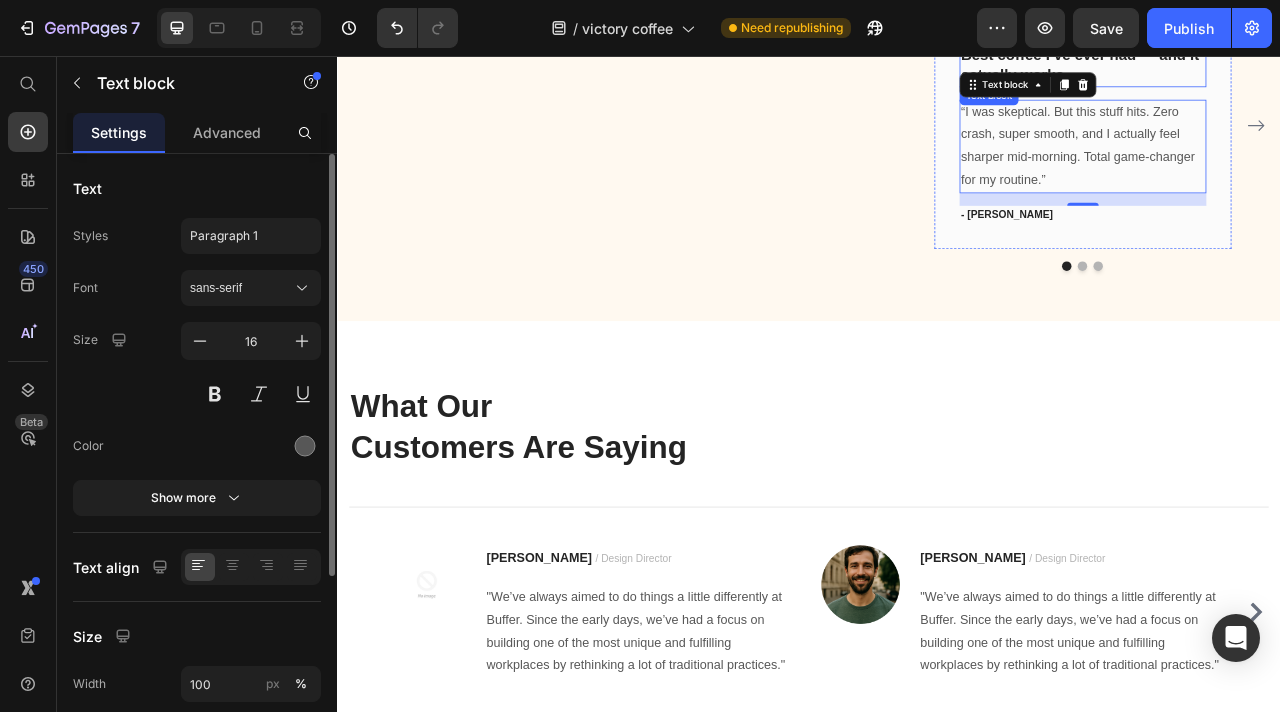 scroll, scrollTop: 5223, scrollLeft: 0, axis: vertical 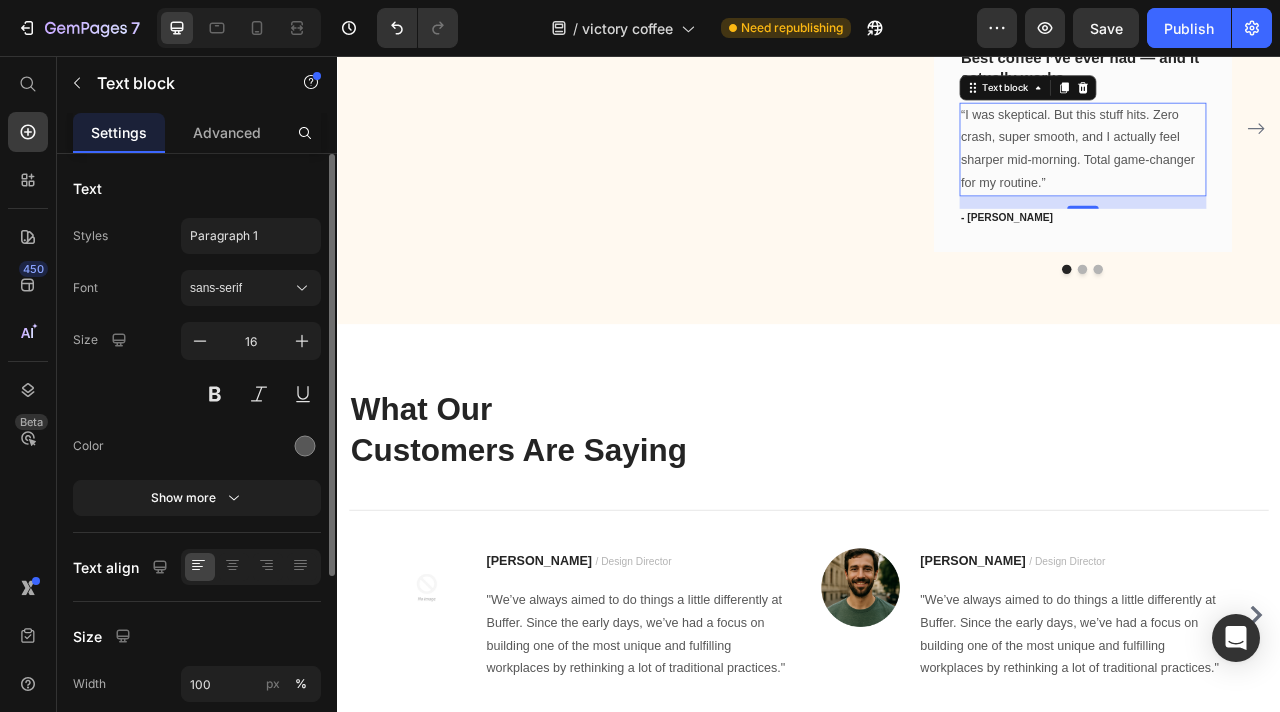 click on "“I was skeptical. But this stuff hits. Zero crash, super smooth, and I actually feel sharper mid-morning. Total game-changer for my routine.”" at bounding box center [1285, 174] 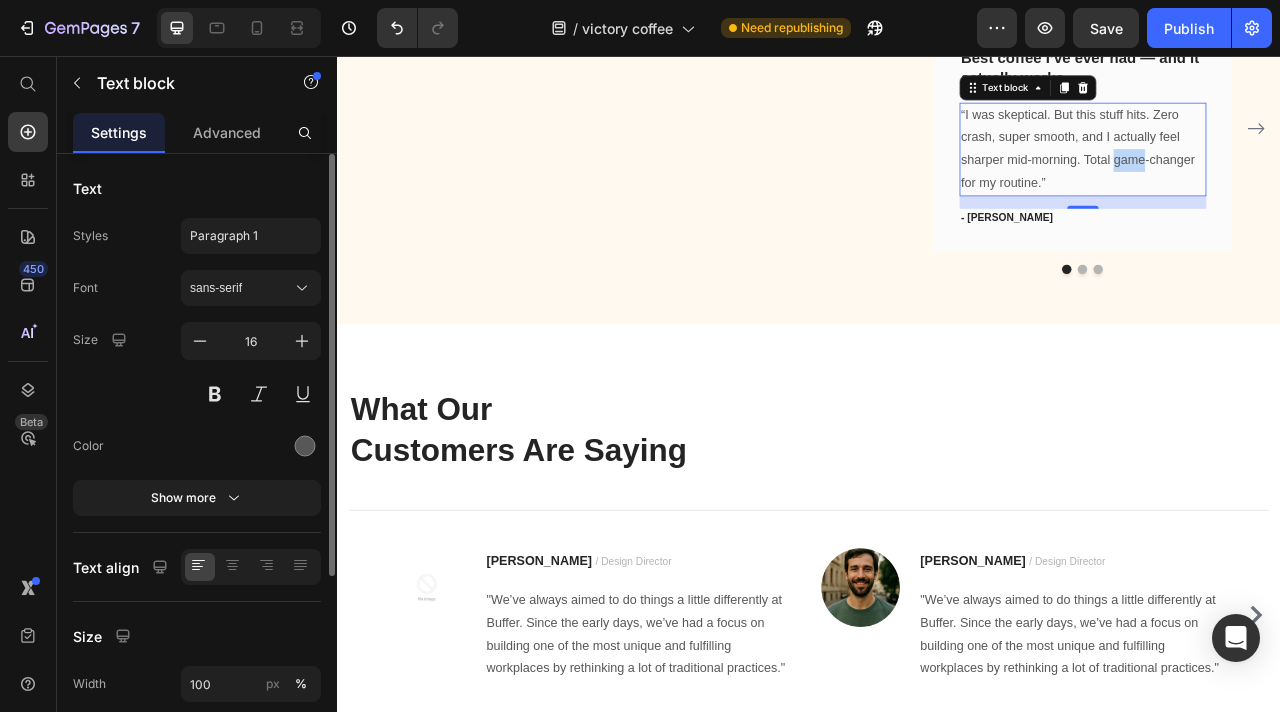 click on "“I was skeptical. But this stuff hits. Zero crash, super smooth, and I actually feel sharper mid-morning. Total game-changer for my routine.”" at bounding box center (1285, 174) 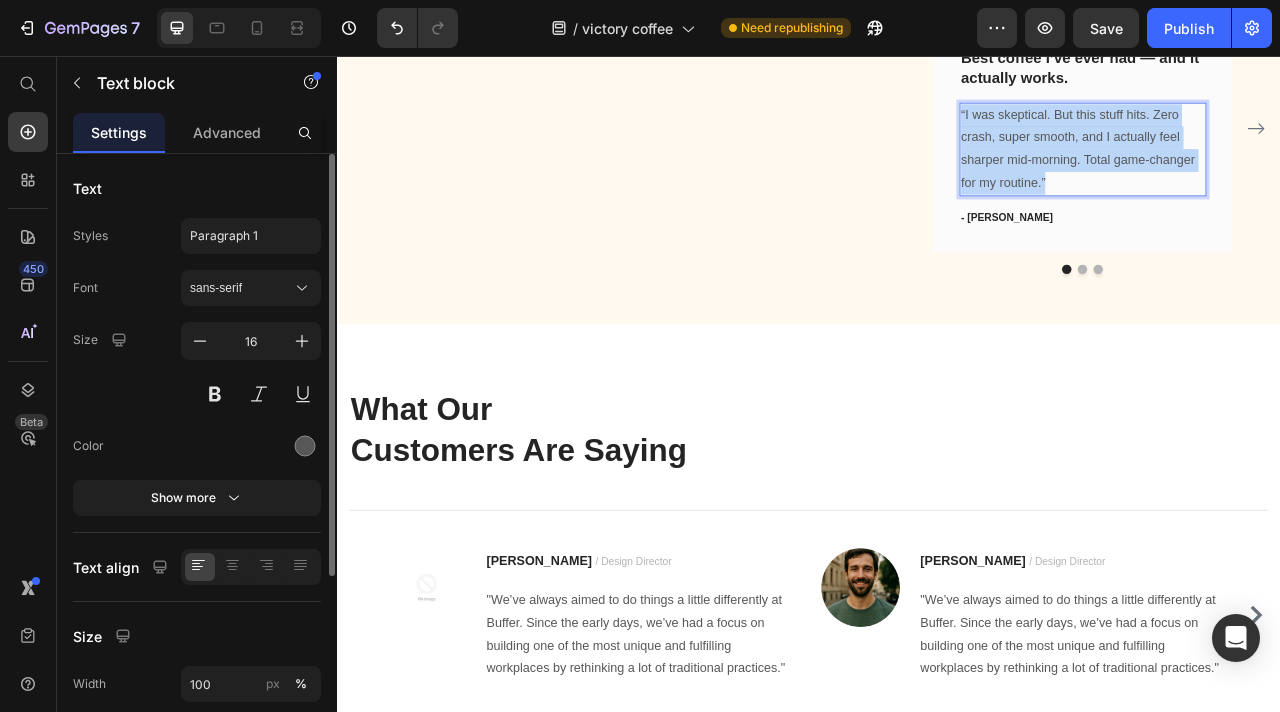 click on "“I was skeptical. But this stuff hits. Zero crash, super smooth, and I actually feel sharper mid-morning. Total game-changer for my routine.”" at bounding box center (1285, 174) 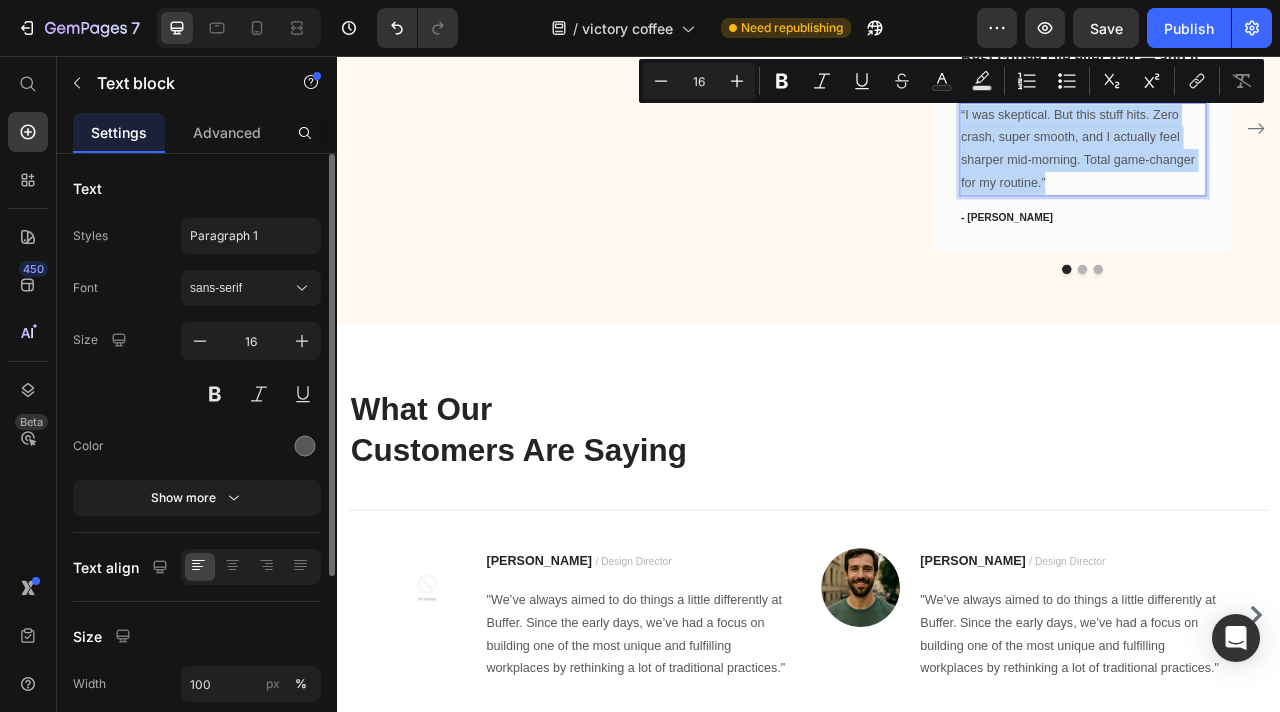 copy on "“I was skeptical. But this stuff hits. Zero crash, super smooth, and I actually feel sharper mid-morning. Total game-changer for my routine.”" 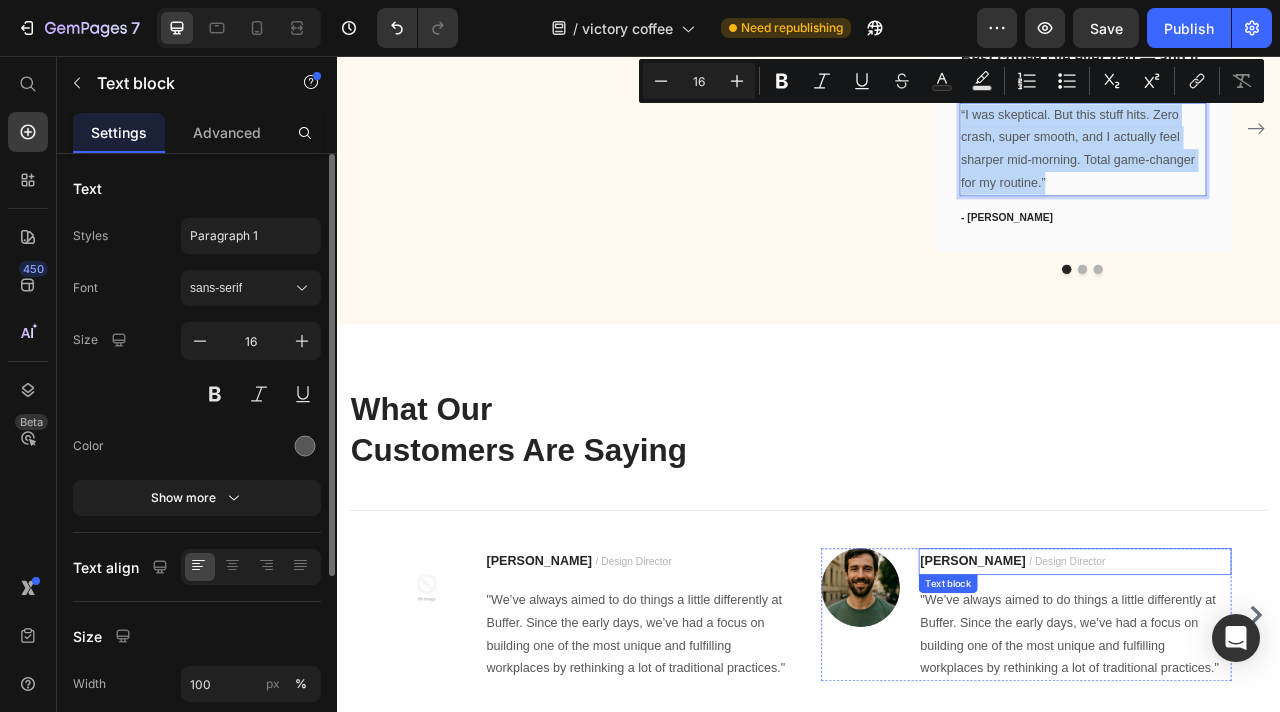 click on "Text block" at bounding box center [1113, 727] 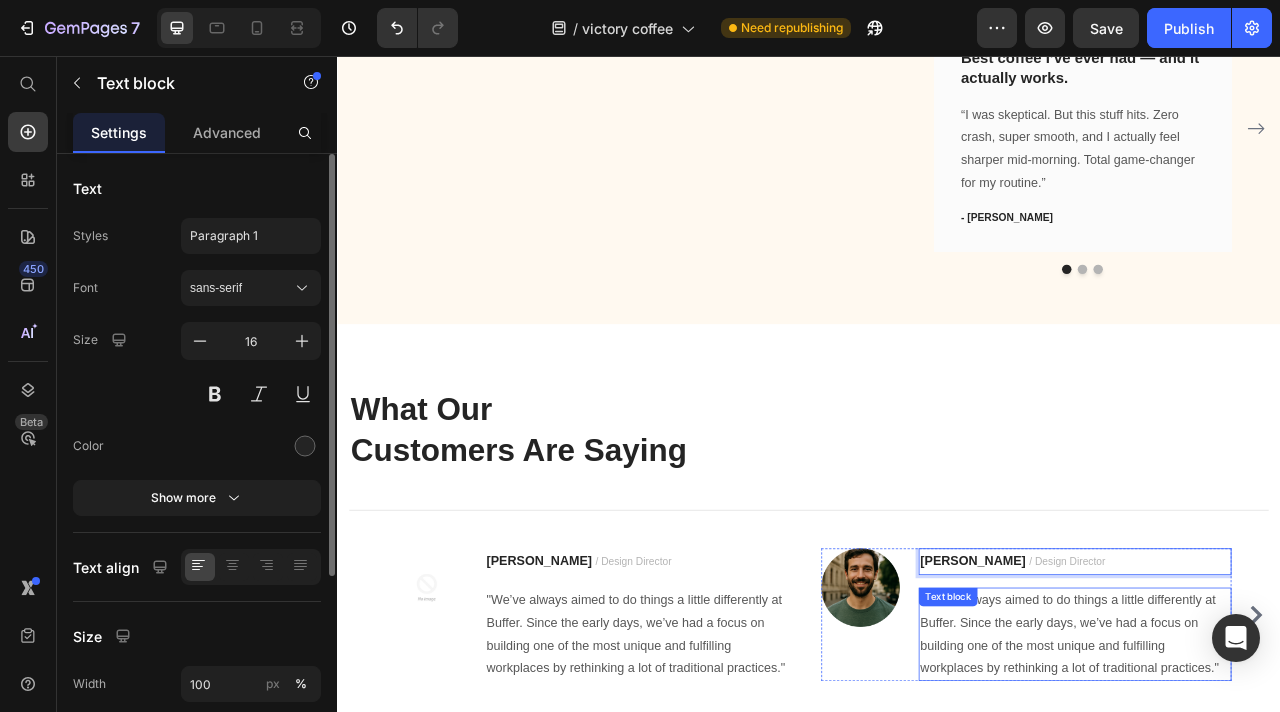 click on ""We’ve always aimed to do things a little differently at Buffer. Since the early days, we’ve had a focus on building one of the most unique and fulfilling workplaces by rethinking a lot of traditional practices."" at bounding box center [1275, 791] 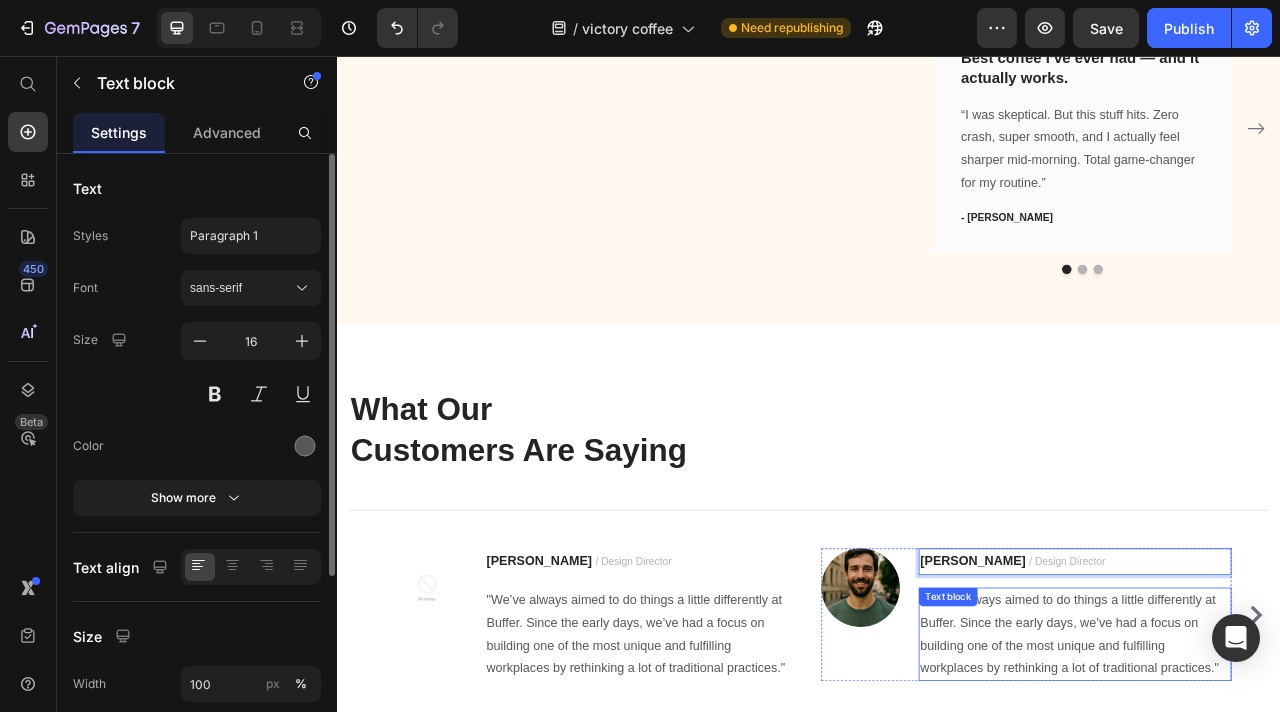 click on ""We’ve always aimed to do things a little differently at Buffer. Since the early days, we’ve had a focus on building one of the most unique and fulfilling workplaces by rethinking a lot of traditional practices."" at bounding box center [1275, 791] 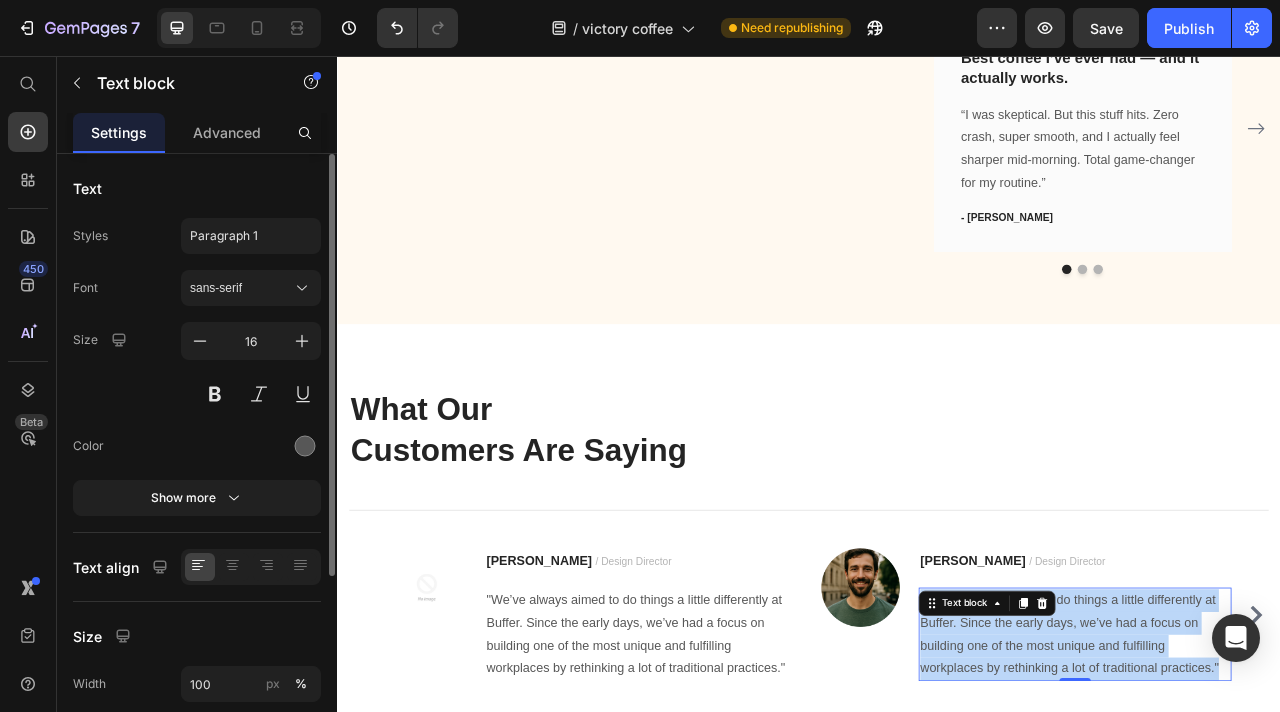 click on ""We’ve always aimed to do things a little differently at Buffer. Since the early days, we’ve had a focus on building one of the most unique and fulfilling workplaces by rethinking a lot of traditional practices."" at bounding box center [1275, 791] 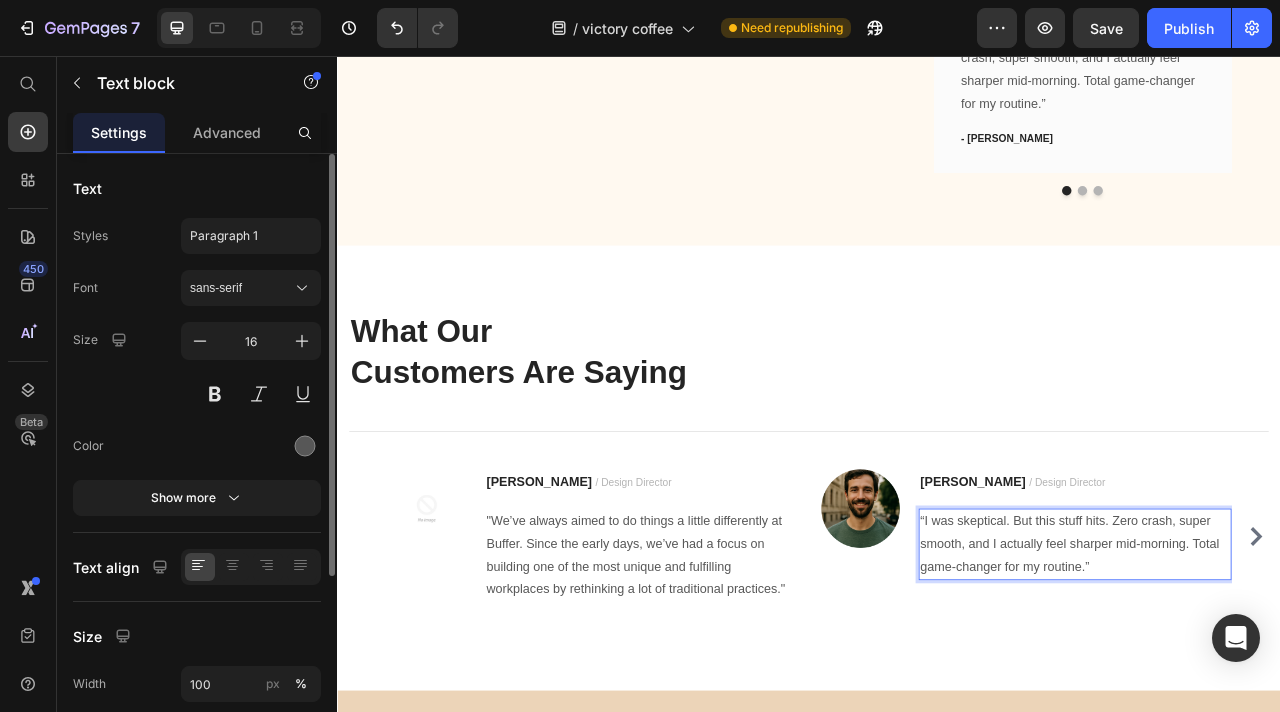 scroll, scrollTop: 5328, scrollLeft: 0, axis: vertical 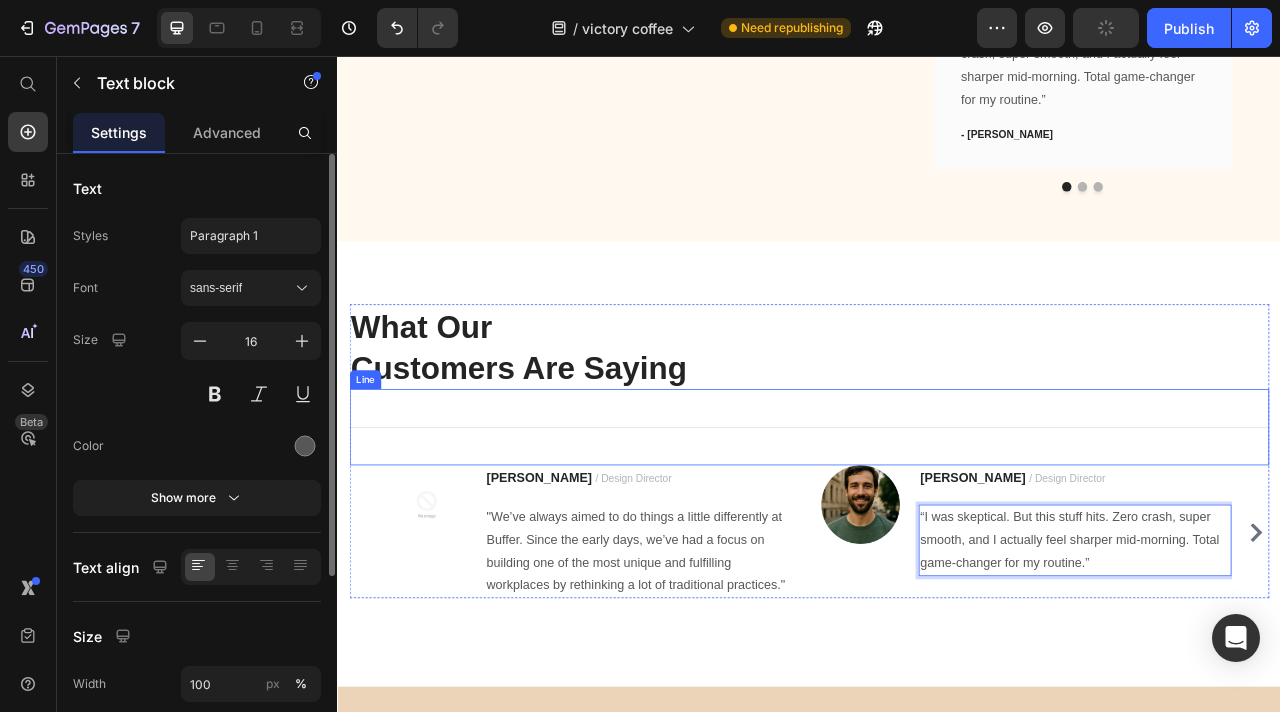 click on "[PERSON_NAME]" at bounding box center [1145, 592] 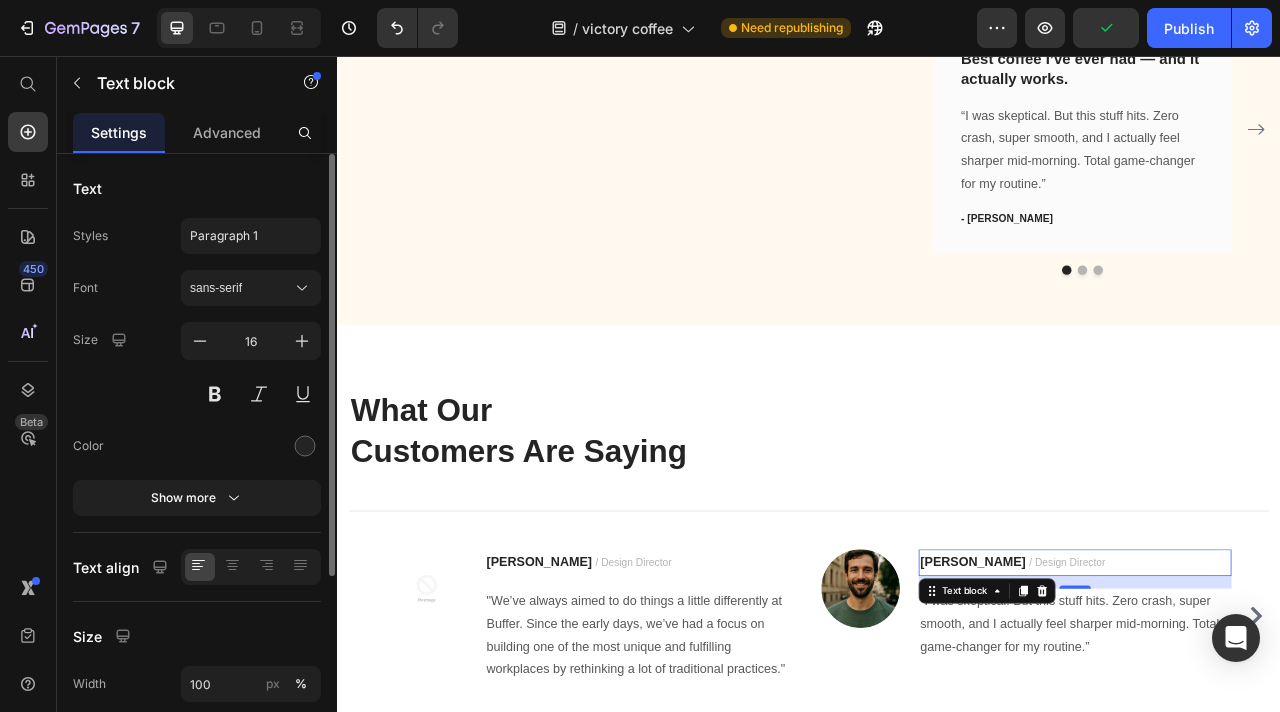 scroll, scrollTop: 5251, scrollLeft: 0, axis: vertical 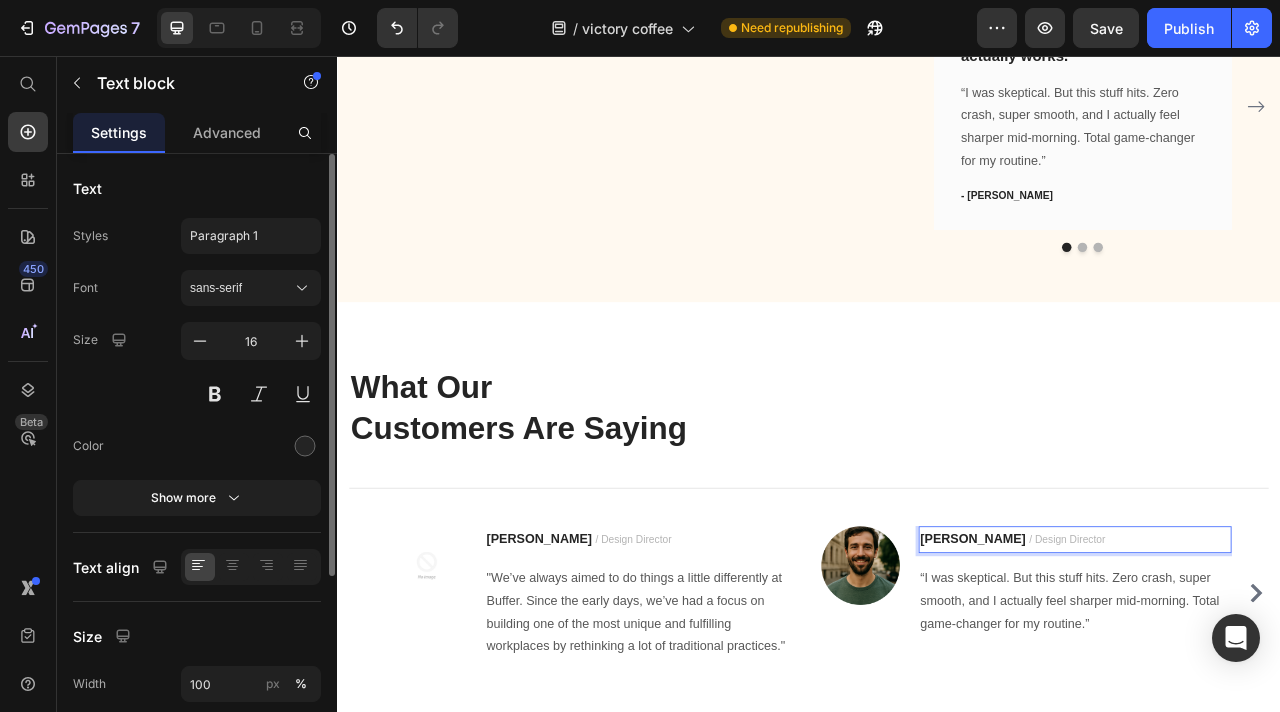 click on "[PERSON_NAME]" at bounding box center (1145, 669) 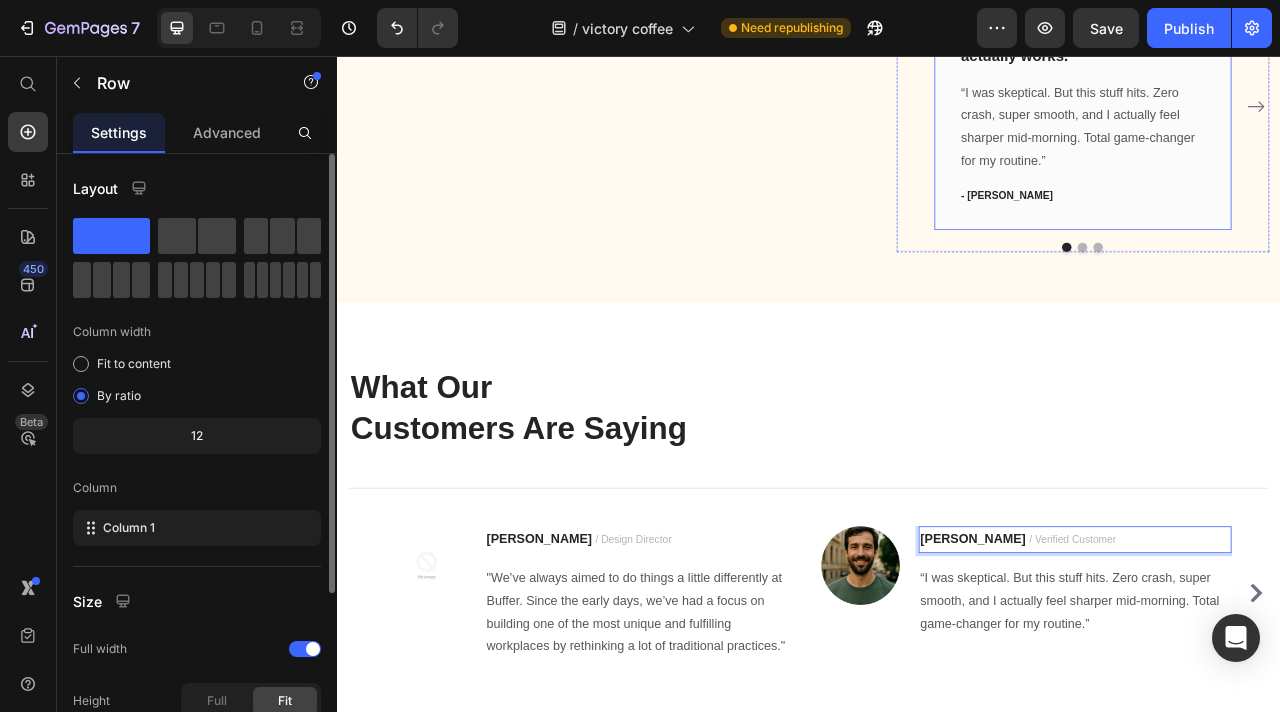 click on "Icon
Icon
Icon
Icon
Icon Row Best coffee I’ve ever had — and it actually works. Text block “I was skeptical. But this stuff hits. Zero crash, super smooth, and I actually feel sharper mid-morning. Total game-changer for my routine.” Text block - [PERSON_NAME] Text block Row" at bounding box center [1285, 120] 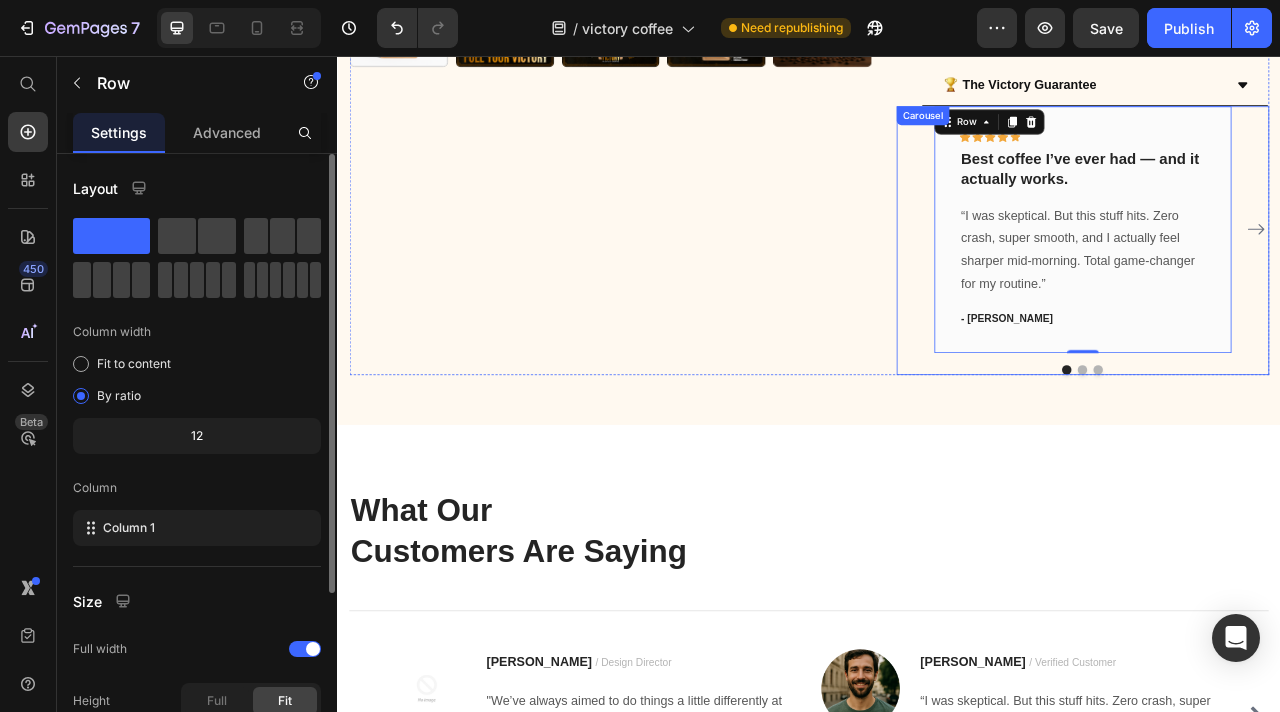 scroll, scrollTop: 5092, scrollLeft: 0, axis: vertical 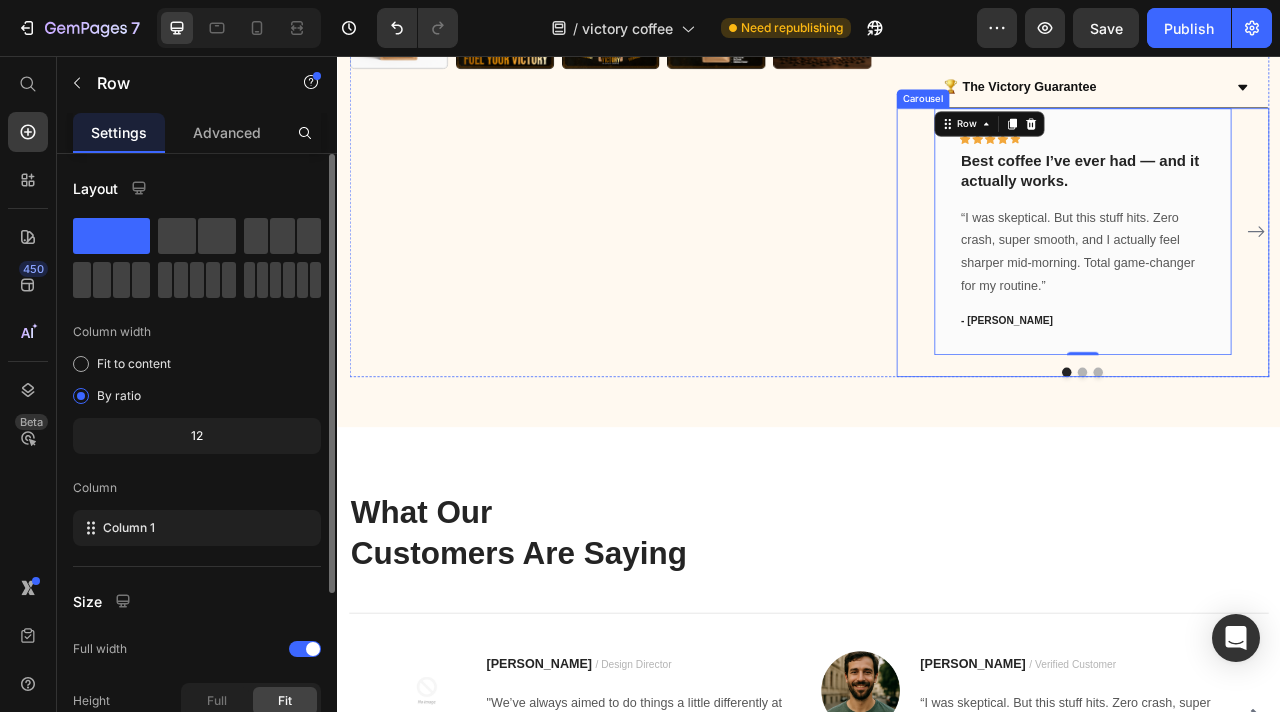 click on "Icon
Icon
Icon
Icon
Icon Row Best coffee I’ve ever had — and it actually works. Text block “I was skeptical. But this stuff hits. Zero crash, super smooth, and I actually feel sharper mid-morning. Total game-changer for my routine.” Text block - [PERSON_NAME] Text block Row   0
Icon
Icon
Icon
Icon
Icon Row Morning momentum, every single day. Text block “Victory got me off energy drinks, off my phone first thing, and into focus. The coffee is 🔥, and the [MEDICAL_DATA] detox? Worked Wonders" Text block - [PERSON_NAME] Text block Row
Icon
Icon
Icon
Icon
Icon Row I didn’t expect this level of clarity. Text block “Most products talk a big game. This one backs it up. After a week, I felt more focused, more in control — and weirdly calmer. No going back.” Row" at bounding box center [1285, 279] 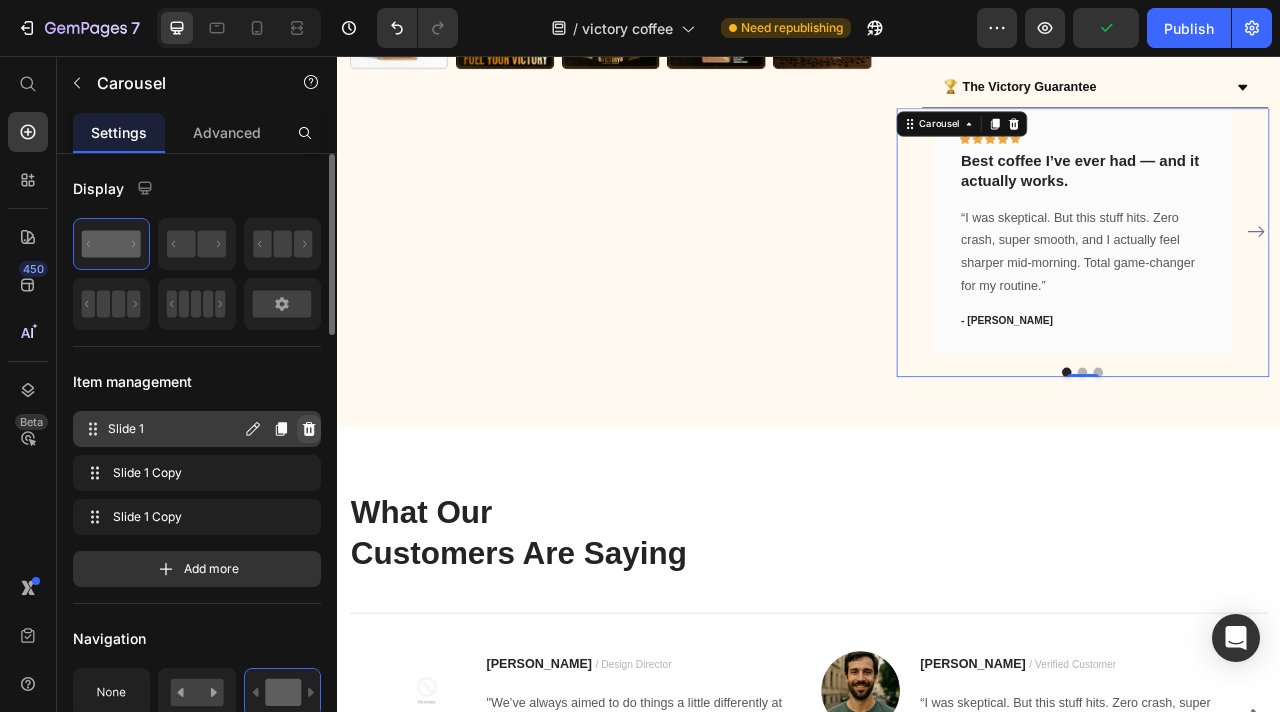 click 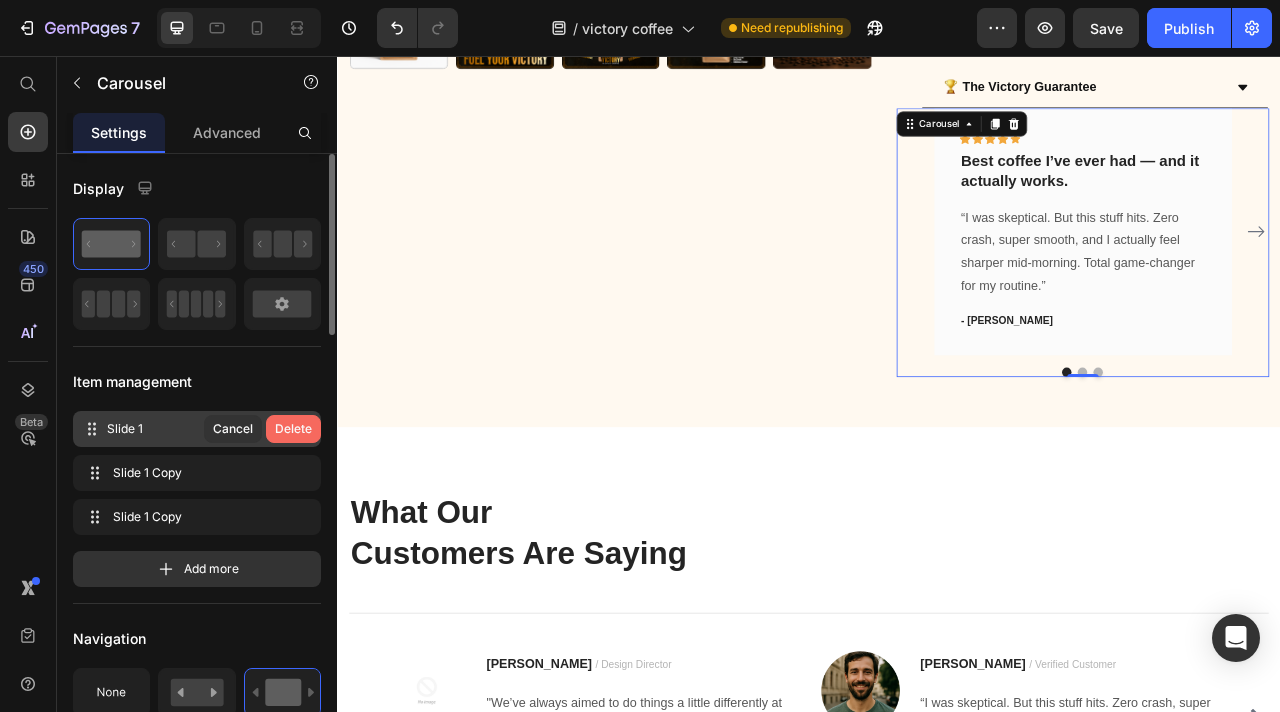 click on "Delete" at bounding box center [293, 429] 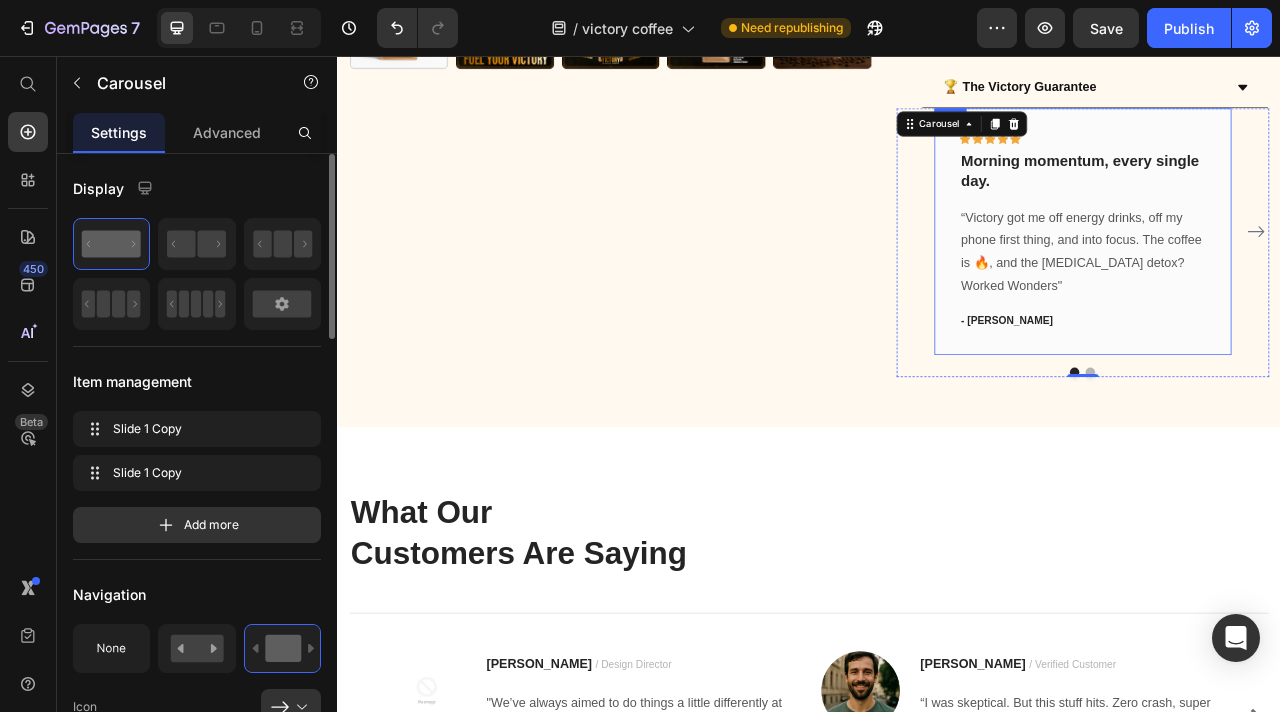 click on "Icon
Icon
Icon
Icon
Icon Row Morning momentum, every single day. Text block “Victory got me off energy drinks, off my phone first thing, and into focus. The coffee is 🔥, and the [MEDICAL_DATA] detox? Worked Wonders" Text block - [PERSON_NAME] Text block" at bounding box center [1285, 279] 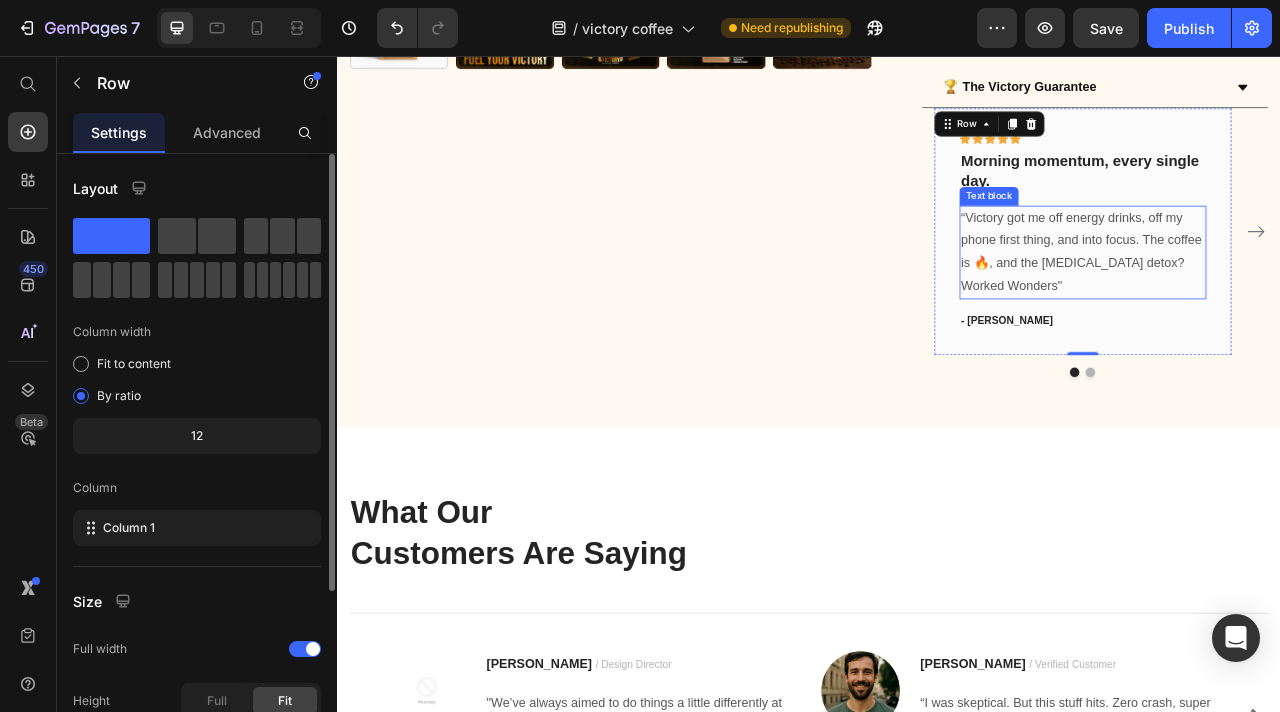 click on "“Victory got me off energy drinks, off my phone first thing, and into focus. The coffee is 🔥, and the [MEDICAL_DATA] detox? Worked Wonders"" at bounding box center [1285, 305] 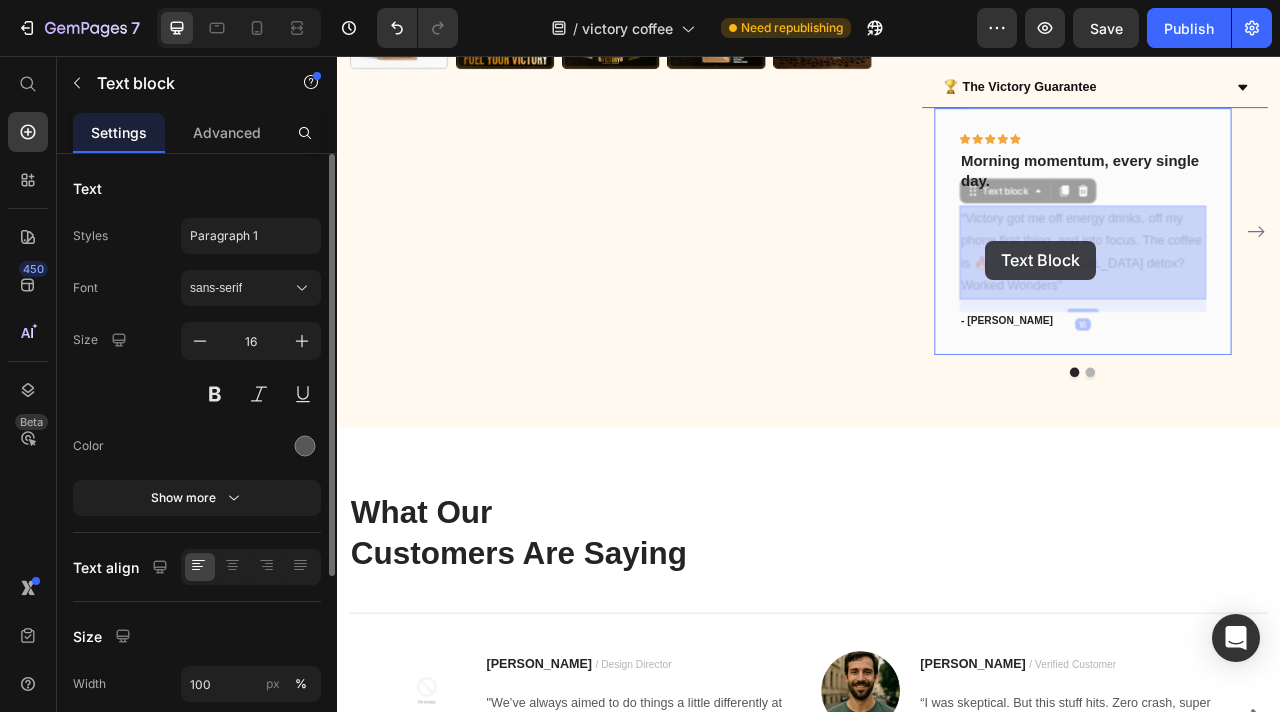 drag, startPoint x: 1213, startPoint y: 352, endPoint x: 1163, endPoint y: 292, distance: 78.10249 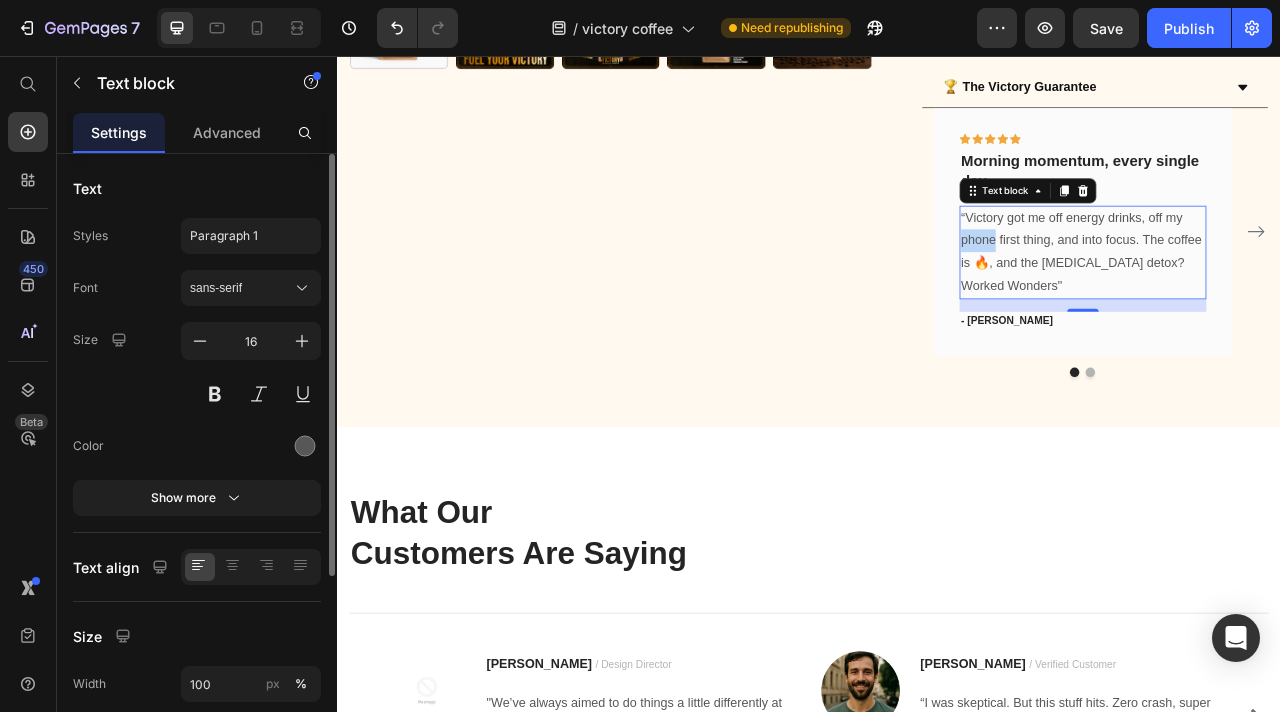 click on "“Victory got me off energy drinks, off my phone first thing, and into focus. The coffee is 🔥, and the [MEDICAL_DATA] detox? Worked Wonders"" at bounding box center (1285, 305) 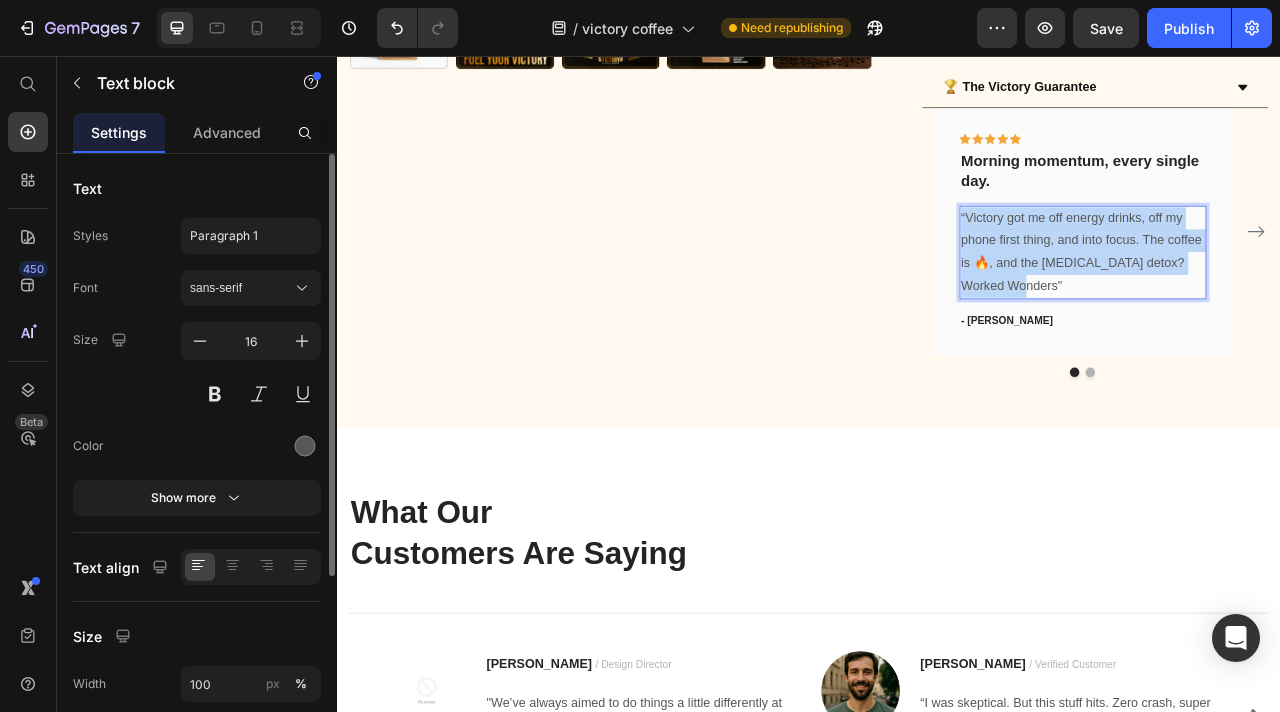 click on "“Victory got me off energy drinks, off my phone first thing, and into focus. The coffee is 🔥, and the [MEDICAL_DATA] detox? Worked Wonders"" at bounding box center (1285, 305) 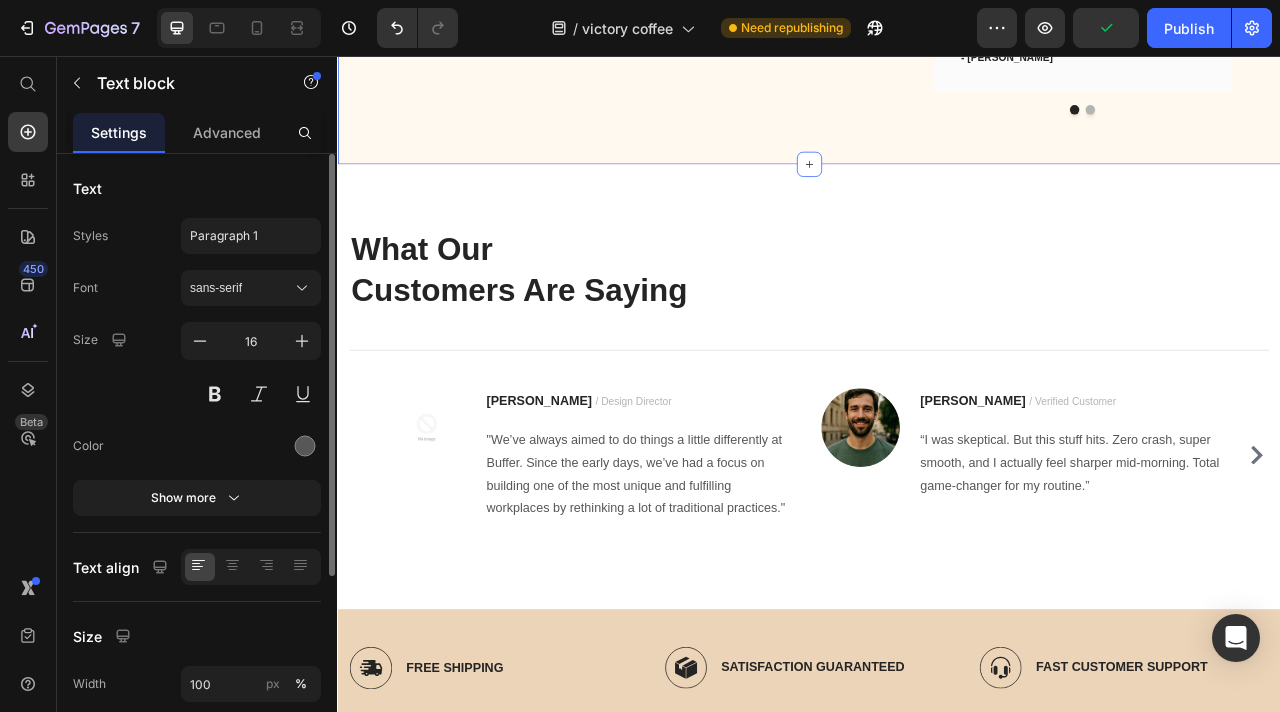 scroll, scrollTop: 5545, scrollLeft: 0, axis: vertical 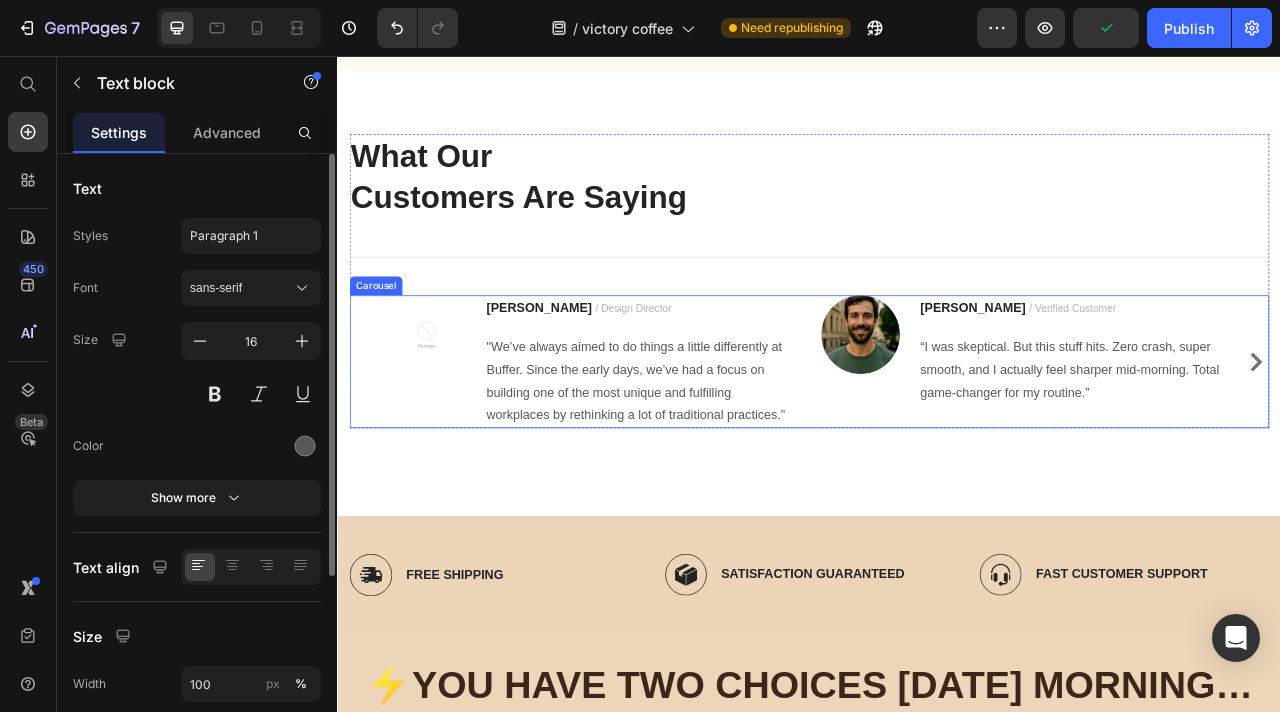 click 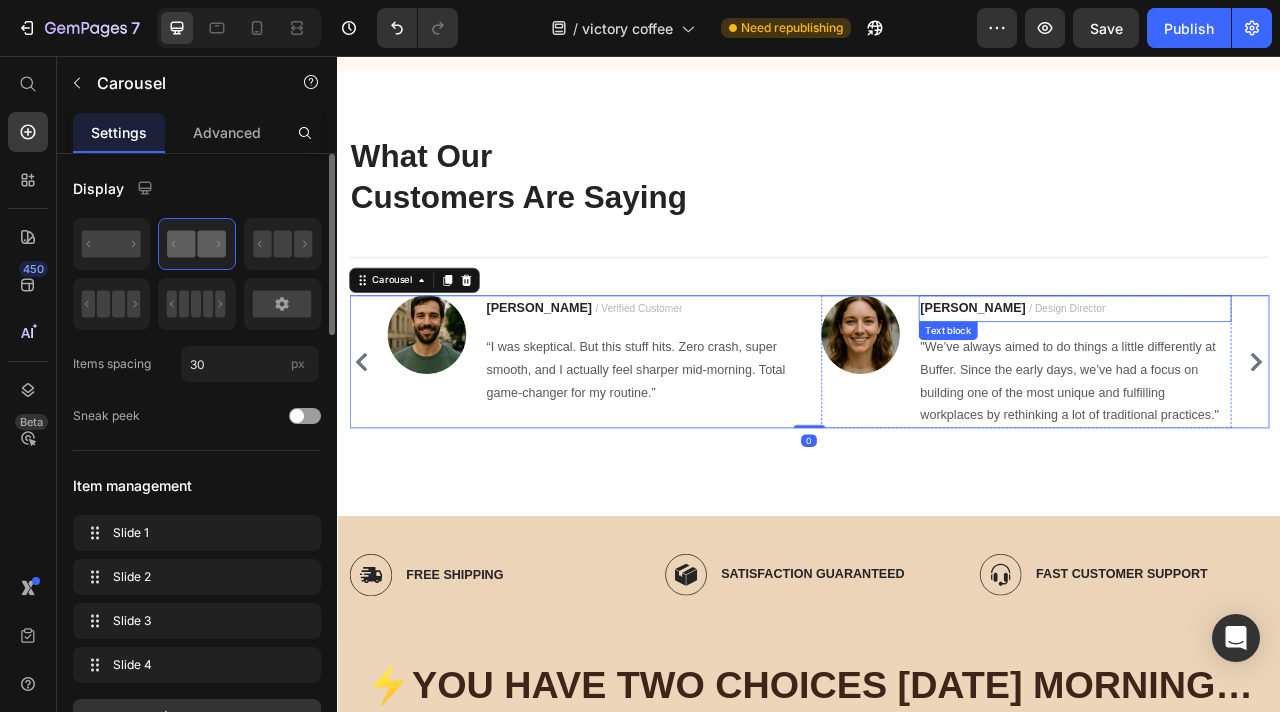 click on ""We’ve always aimed to do things a little differently at Buffer. Since the early days, we’ve had a focus on building one of the most unique and fulfilling workplaces by rethinking a lot of traditional practices."" at bounding box center (1275, 469) 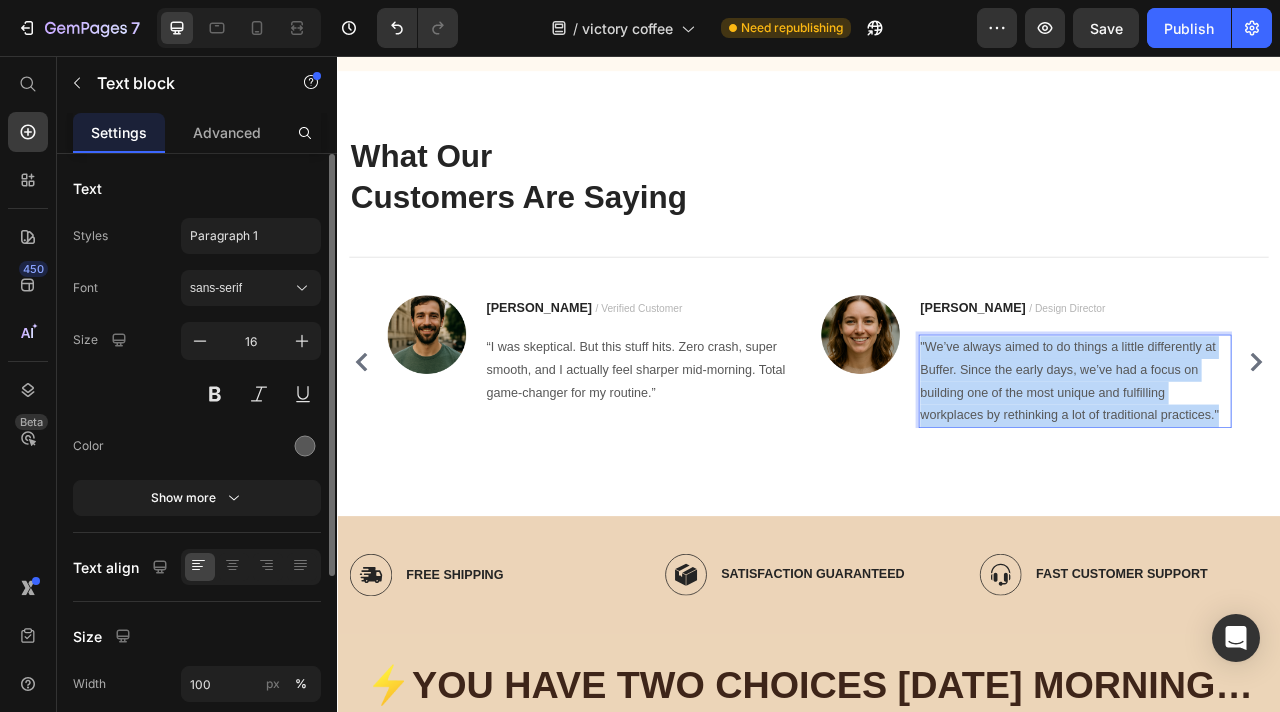 click on ""We’ve always aimed to do things a little differently at Buffer. Since the early days, we’ve had a focus on building one of the most unique and fulfilling workplaces by rethinking a lot of traditional practices."" at bounding box center (1275, 469) 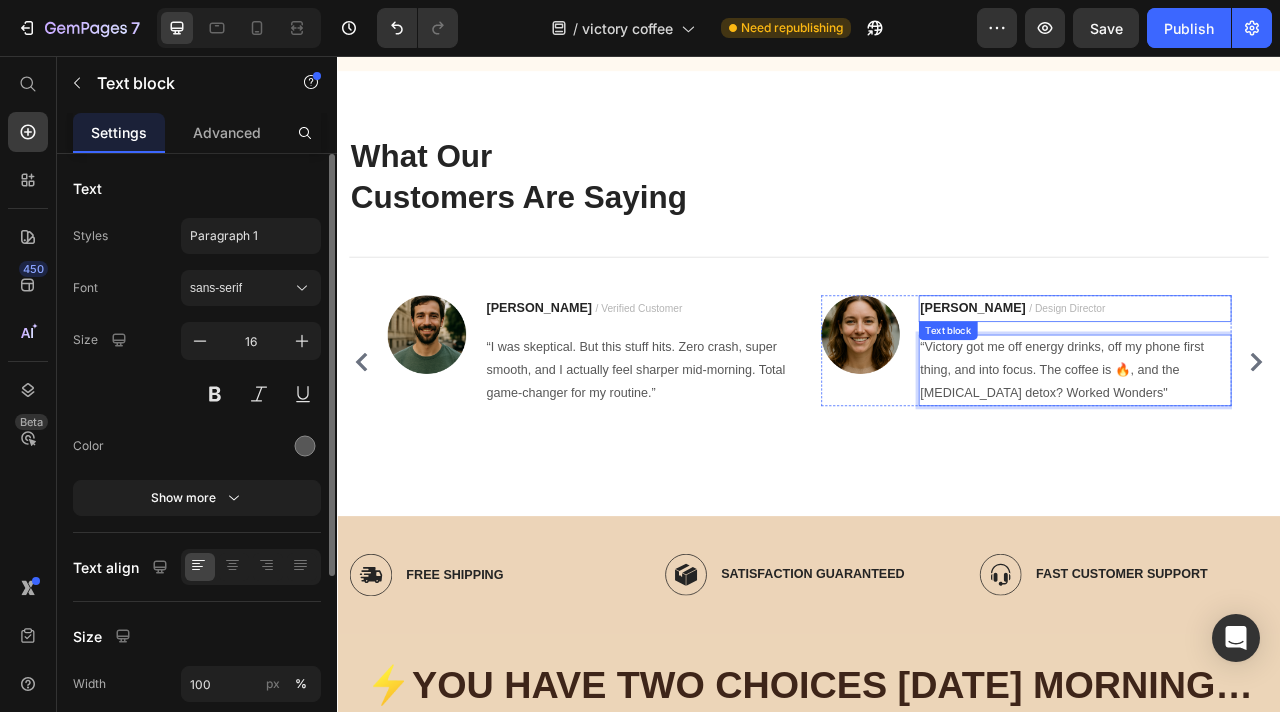 click on "[PERSON_NAME]" at bounding box center [1145, 375] 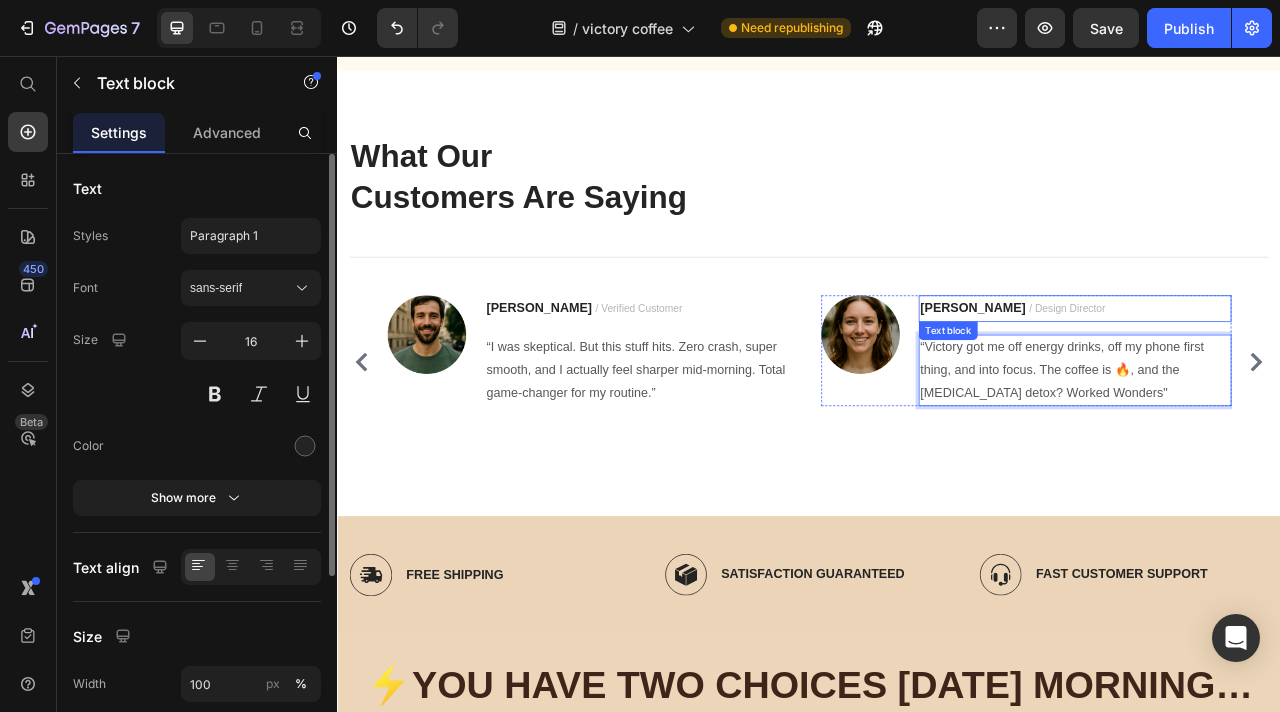 click on "[PERSON_NAME]" at bounding box center [1145, 375] 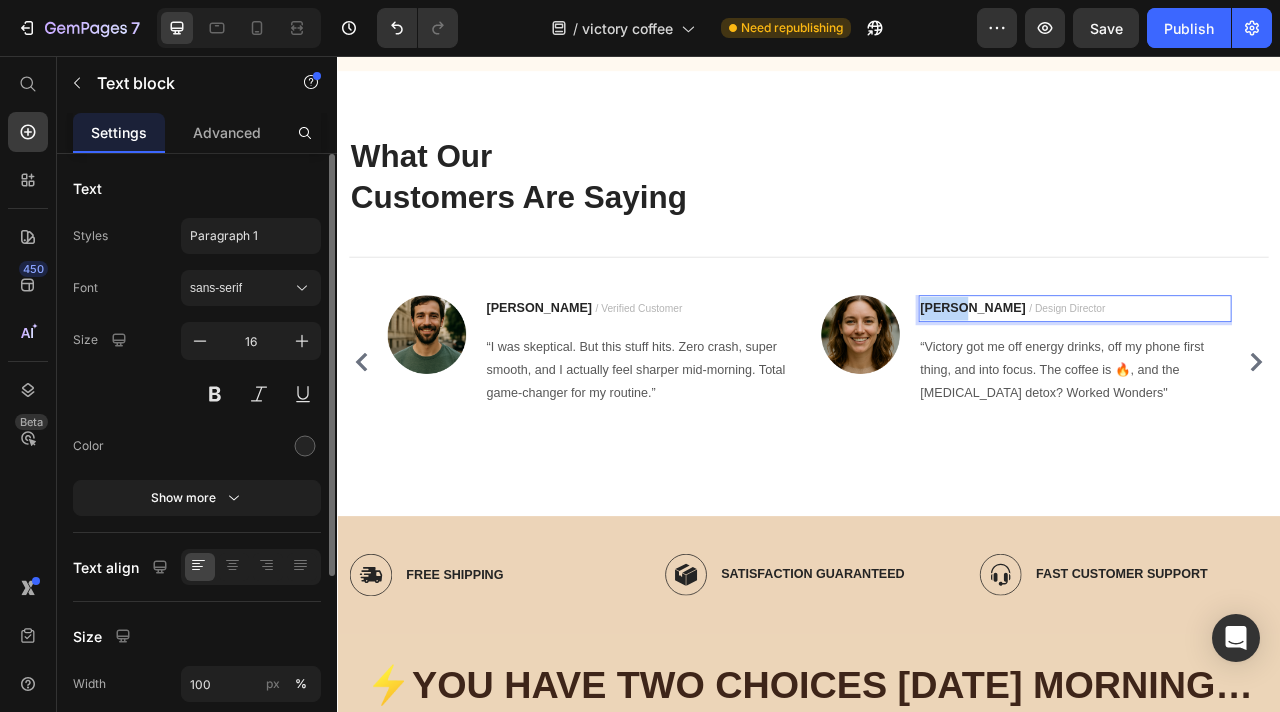drag, startPoint x: 1130, startPoint y: 374, endPoint x: 1080, endPoint y: 375, distance: 50.01 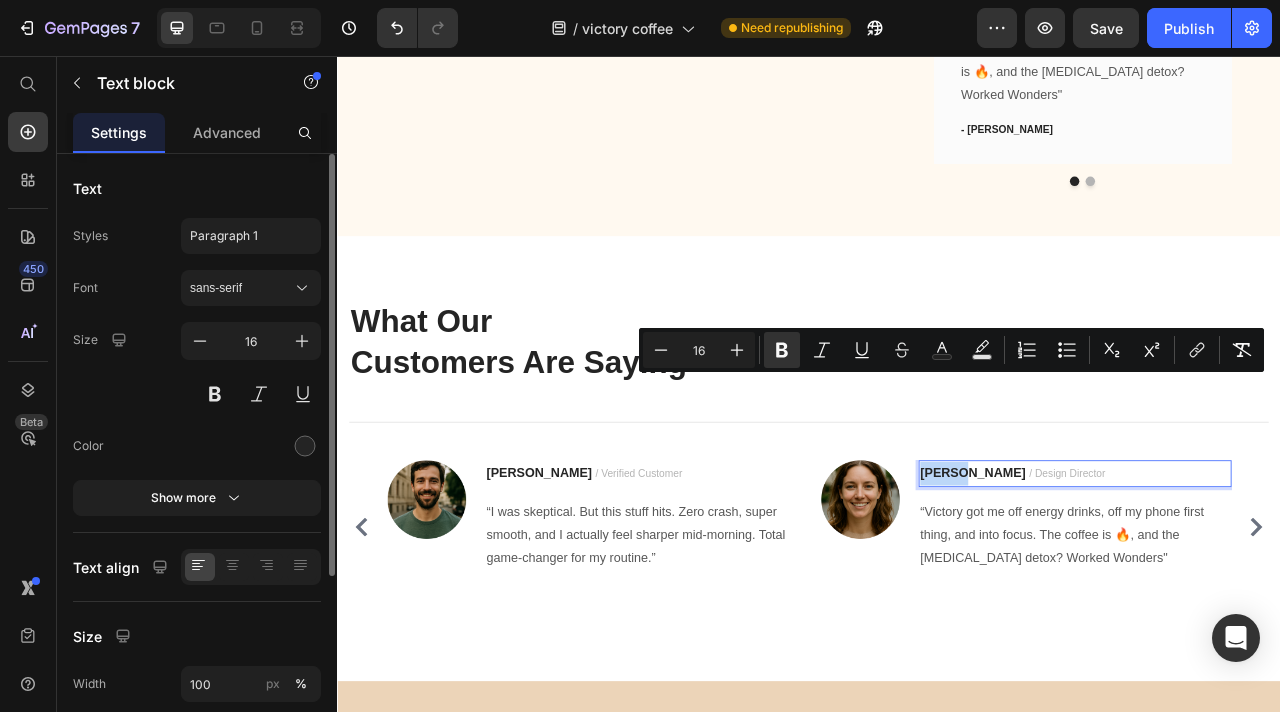 scroll, scrollTop: 5254, scrollLeft: 0, axis: vertical 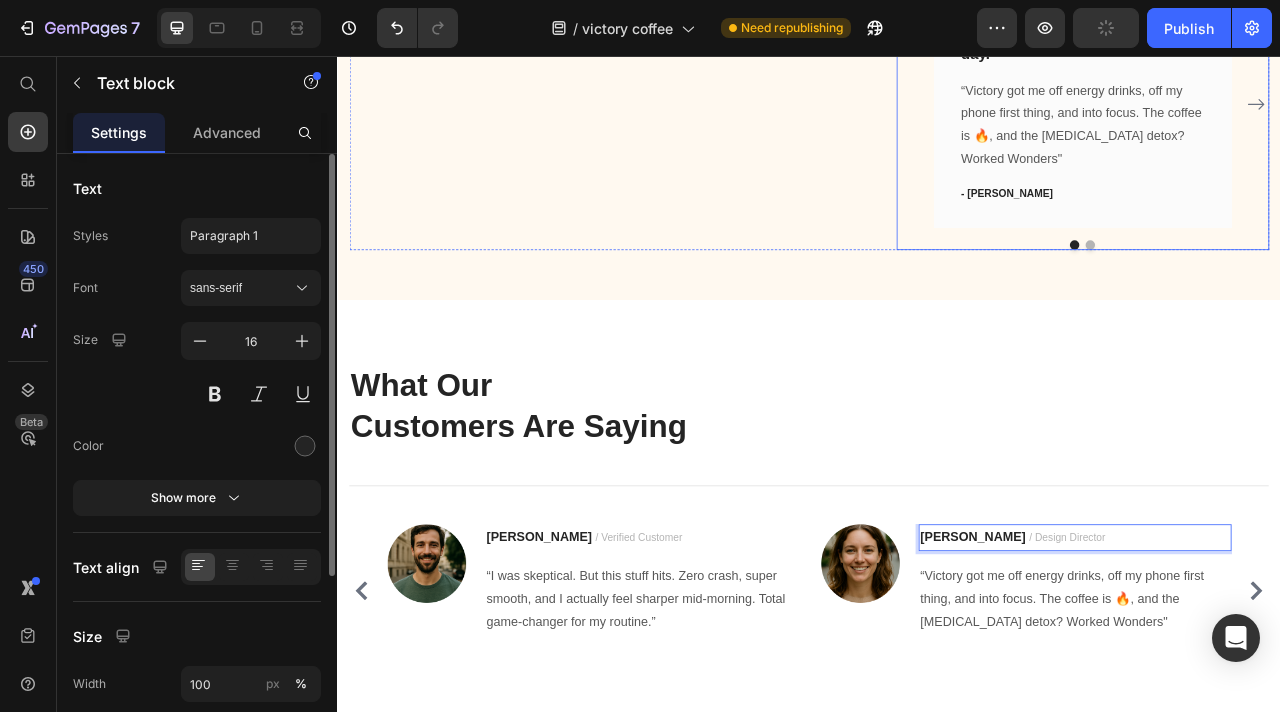 click on "Icon
Icon
Icon
Icon
Icon Row Morning momentum, every single day. Text block “Victory got me off energy drinks, off my phone first thing, and into focus. The coffee is 🔥, and the [MEDICAL_DATA] detox? Worked Wonders" Text block - [PERSON_NAME] Text block Row
Icon
Icon
Icon
Icon
Icon Row I didn’t expect this level of clarity. Text block “Most products talk a big game. This one backs it up. After a week, I felt more focused, more in control — and weirdly calmer. No going back.” Text block - [PERSON_NAME] Text block Row" at bounding box center (1285, 117) 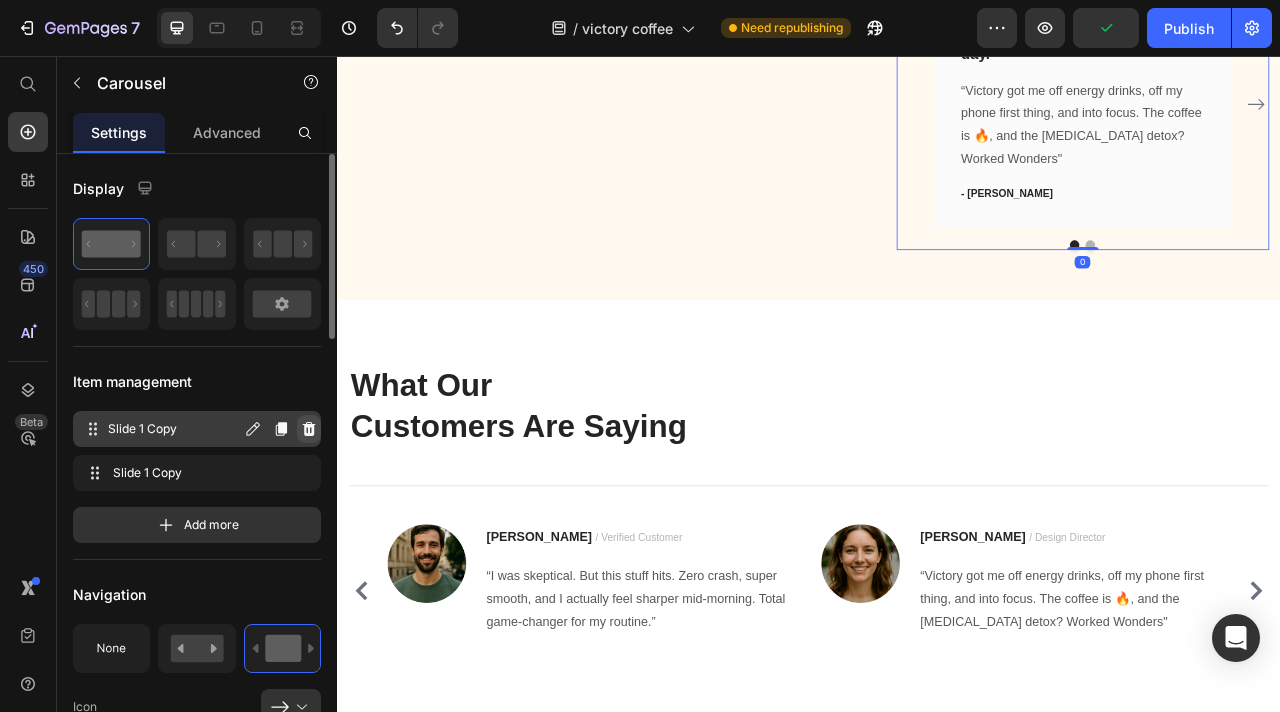 click 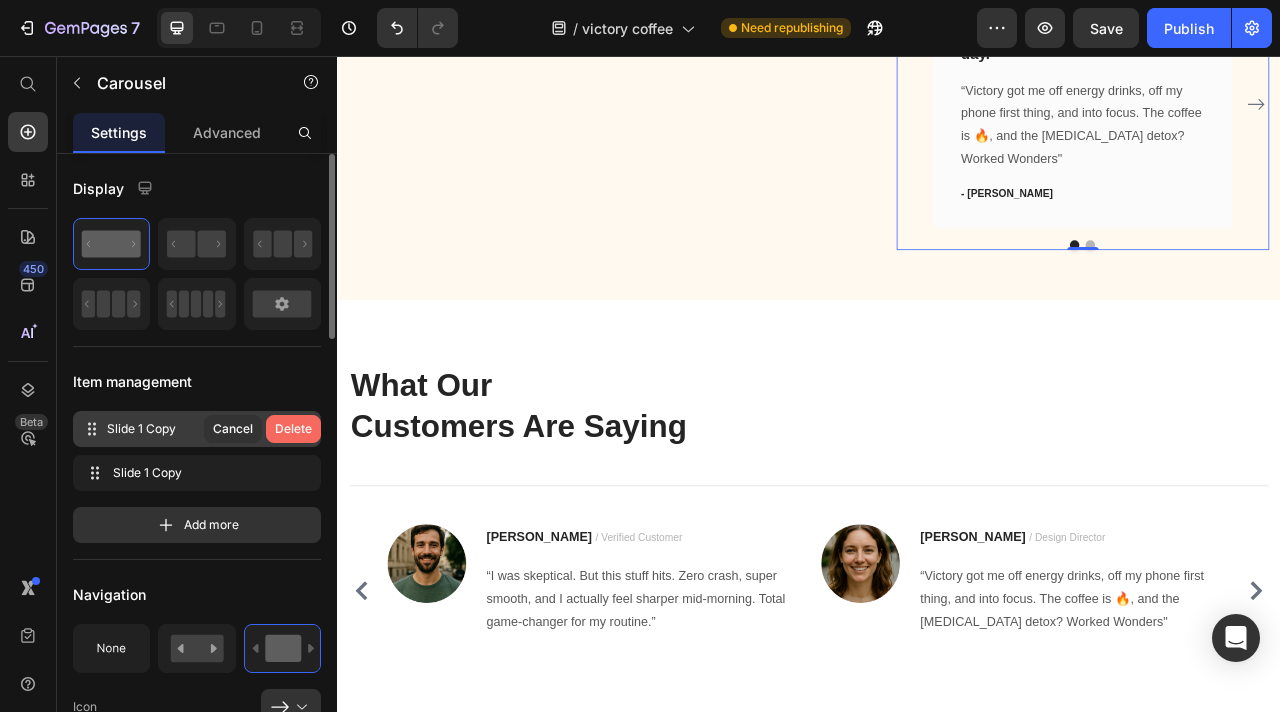 click on "Delete" at bounding box center (293, 429) 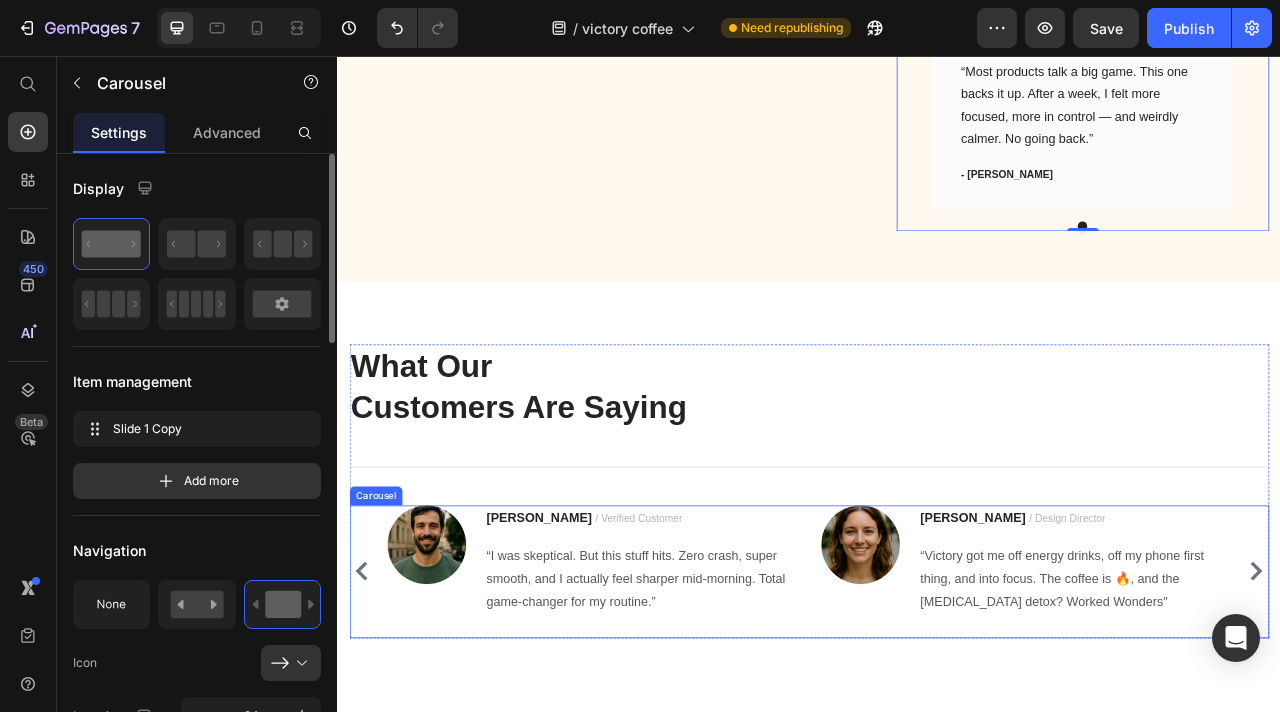 click 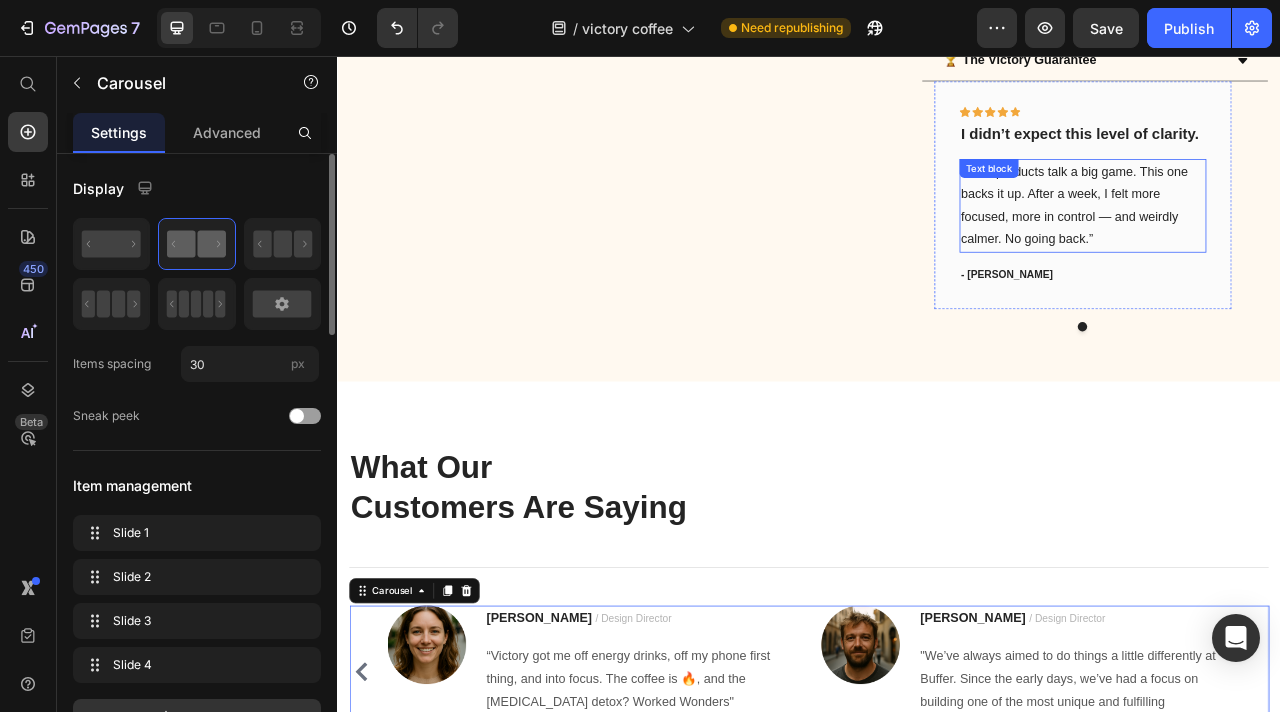 scroll, scrollTop: 5092, scrollLeft: 0, axis: vertical 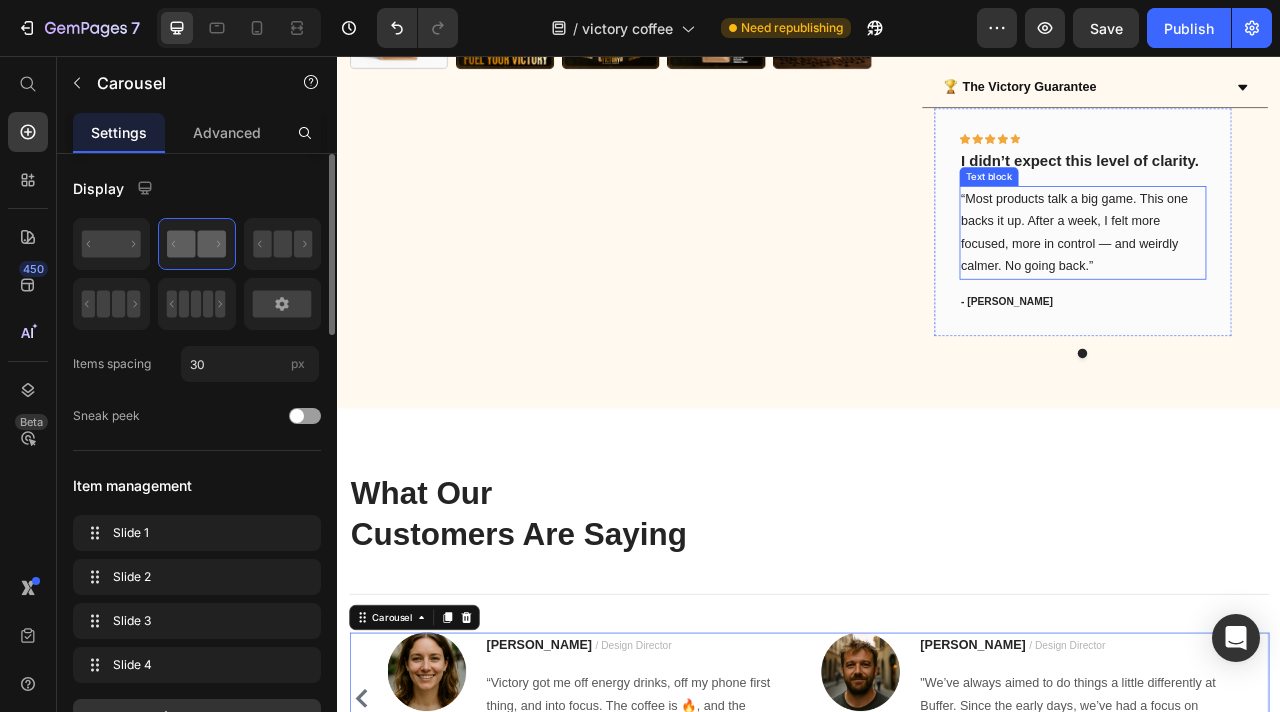 click on "“Most products talk a big game. This one backs it up. After a week, I felt more focused, more in control — and weirdly calmer. No going back.”" at bounding box center (1285, 280) 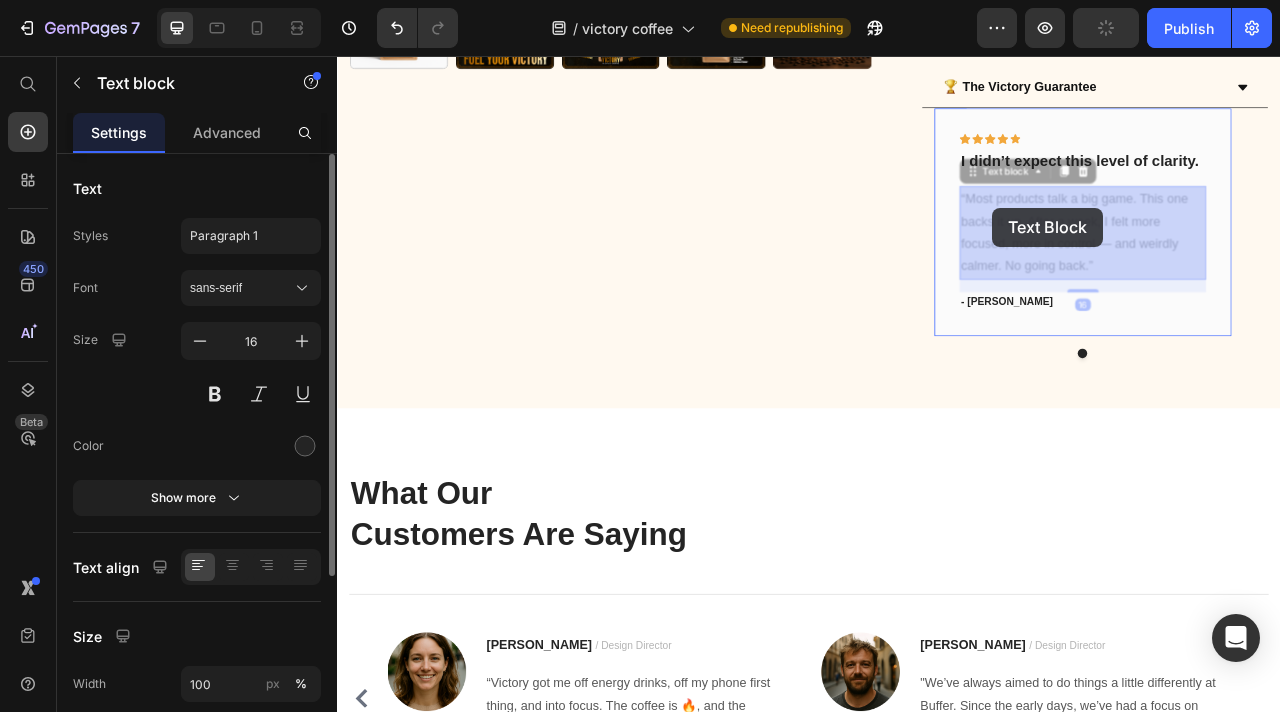 drag, startPoint x: 1315, startPoint y: 324, endPoint x: 1177, endPoint y: 254, distance: 154.7385 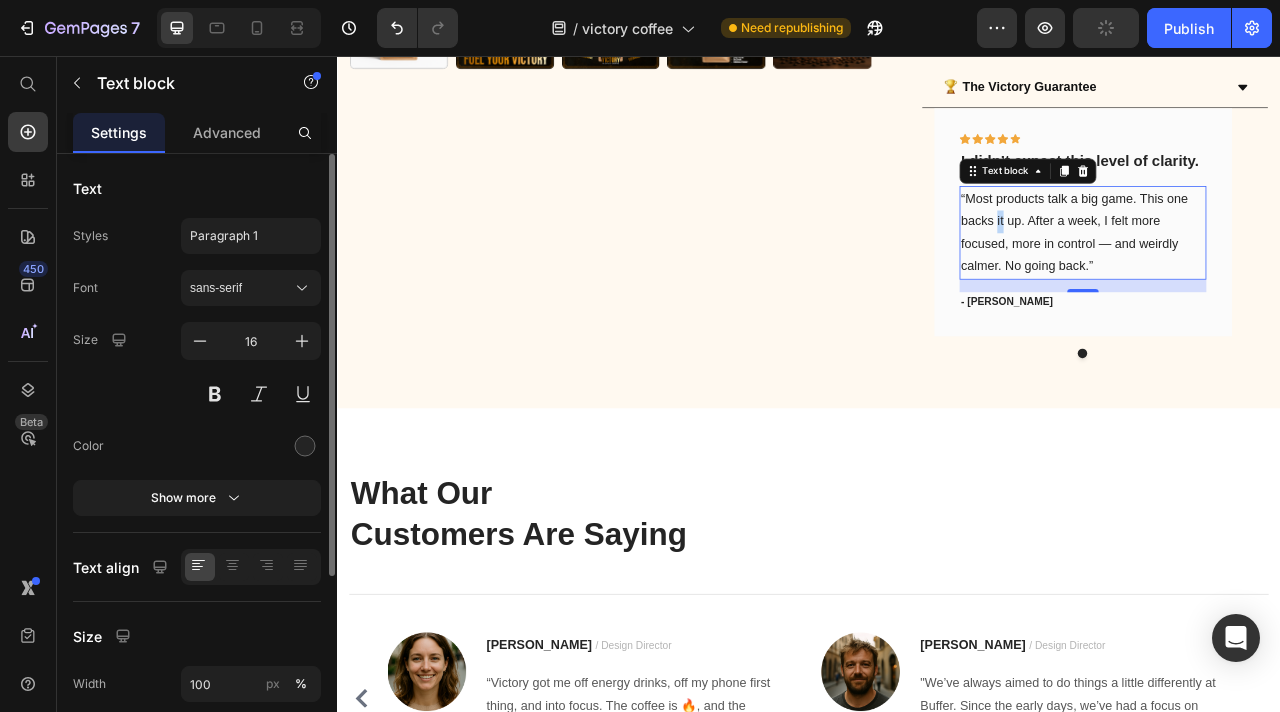 click on "“Most products talk a big game. This one backs it up. After a week, I felt more focused, more in control — and weirdly calmer. No going back.”" at bounding box center [1285, 280] 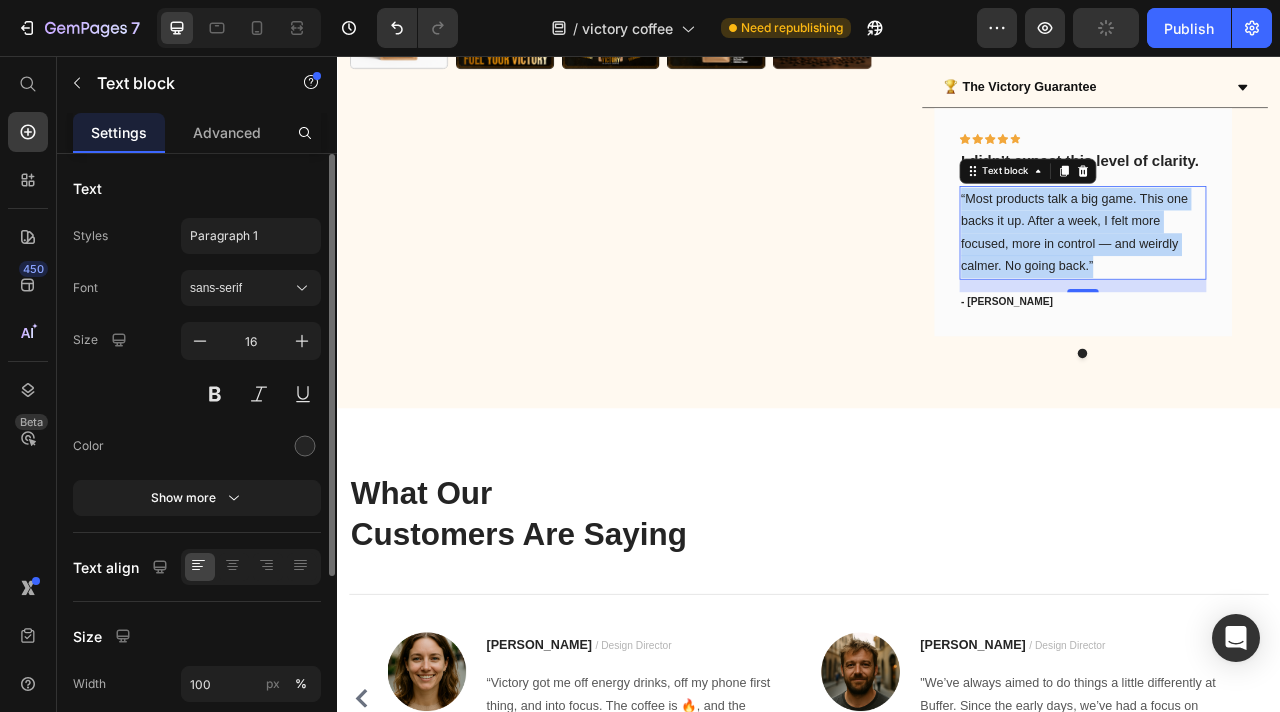 click on "“Most products talk a big game. This one backs it up. After a week, I felt more focused, more in control — and weirdly calmer. No going back.”" at bounding box center (1285, 280) 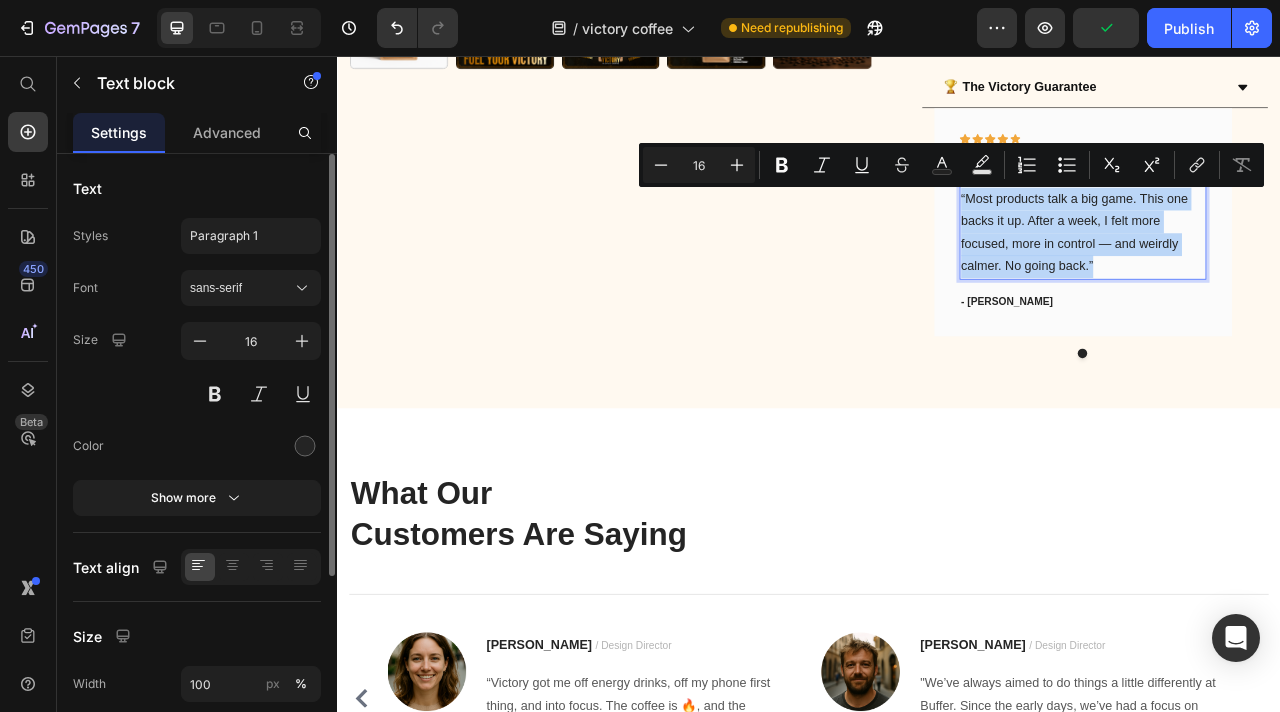 copy on "“Most products talk a big game. This one backs it up. After a week, I felt more focused, more in control — and weirdly calmer. No going back.”" 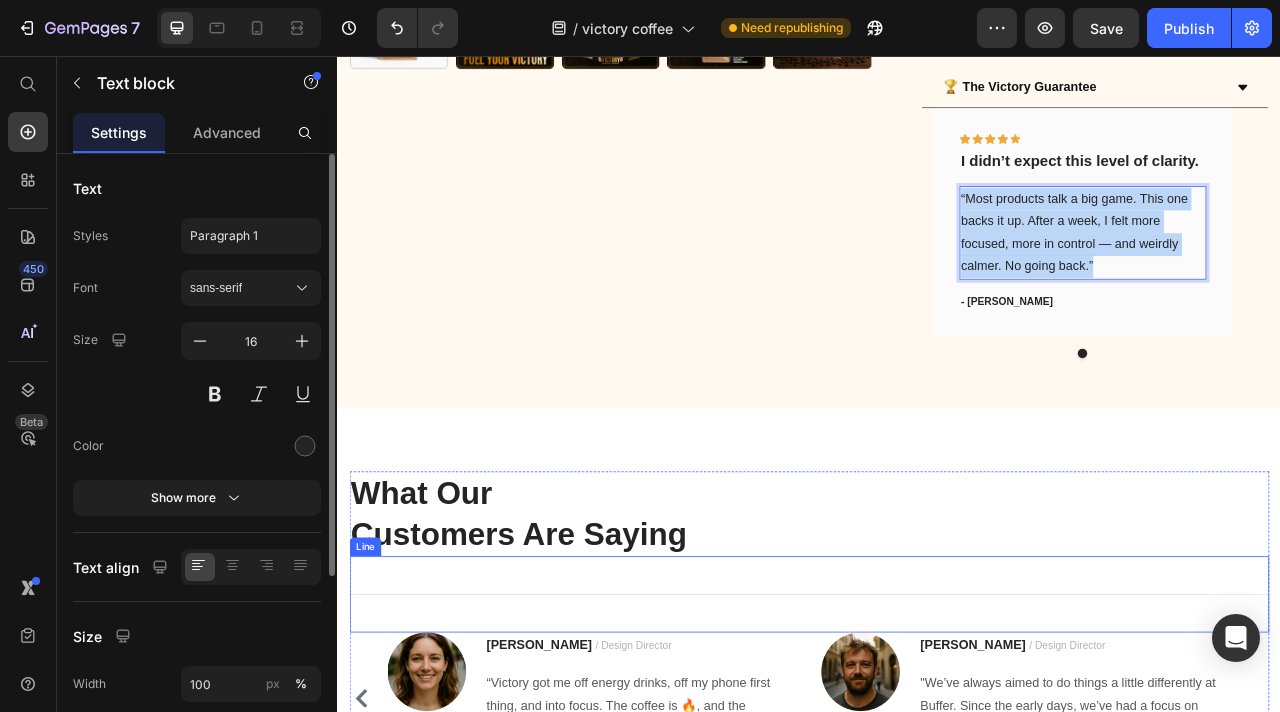 scroll, scrollTop: 5436, scrollLeft: 0, axis: vertical 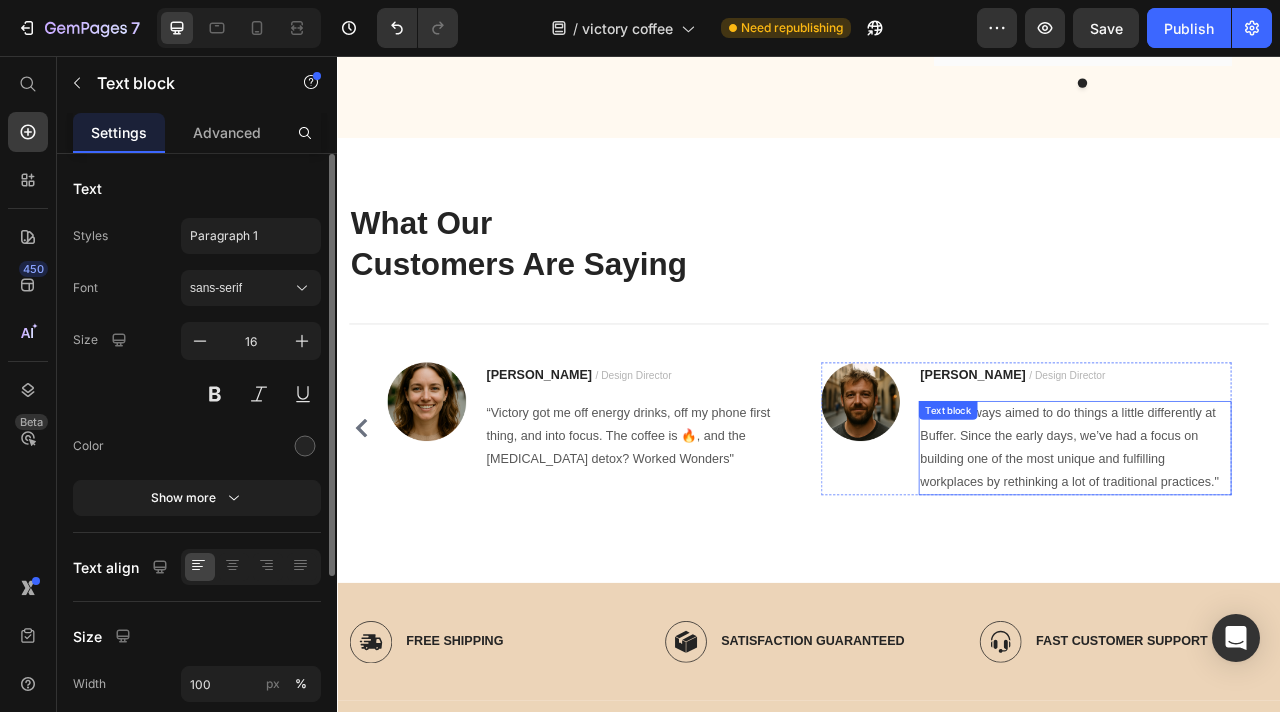 click on ""We’ve always aimed to do things a little differently at Buffer. Since the early days, we’ve had a focus on building one of the most unique and fulfilling workplaces by rethinking a lot of traditional practices."" at bounding box center (1275, 553) 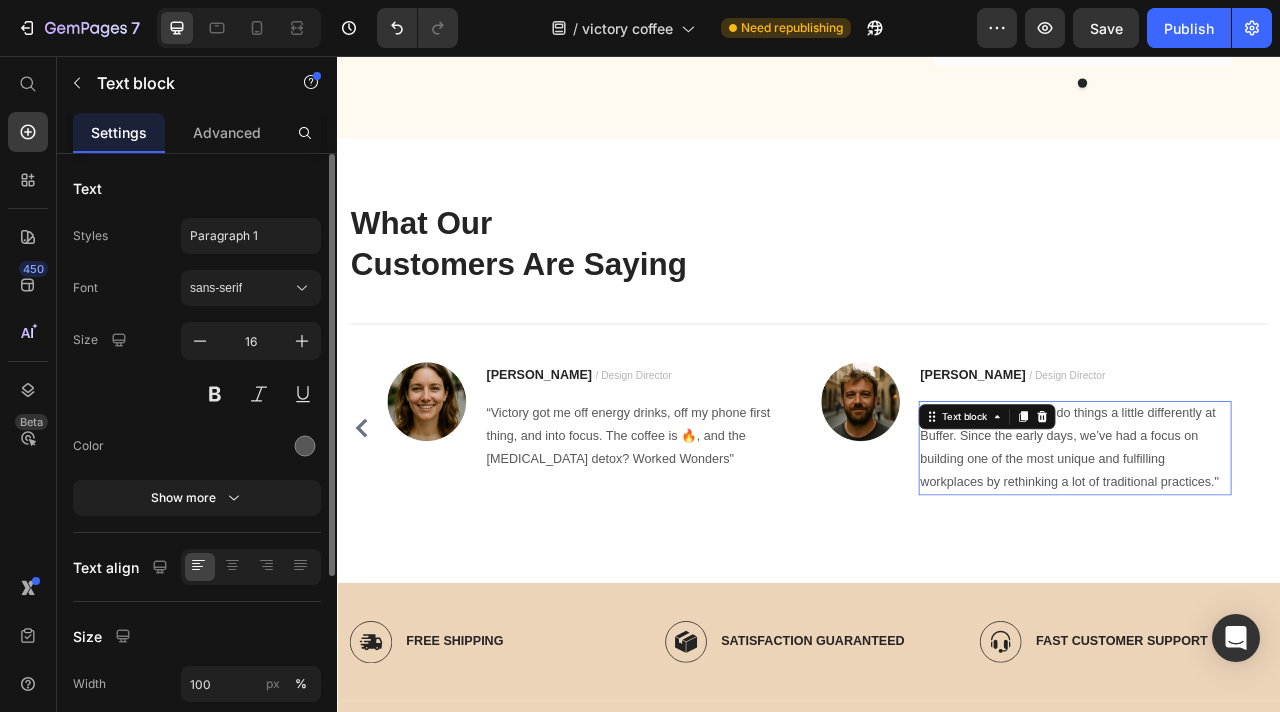 click on ""We’ve always aimed to do things a little differently at Buffer. Since the early days, we’ve had a focus on building one of the most unique and fulfilling workplaces by rethinking a lot of traditional practices."" at bounding box center [1275, 553] 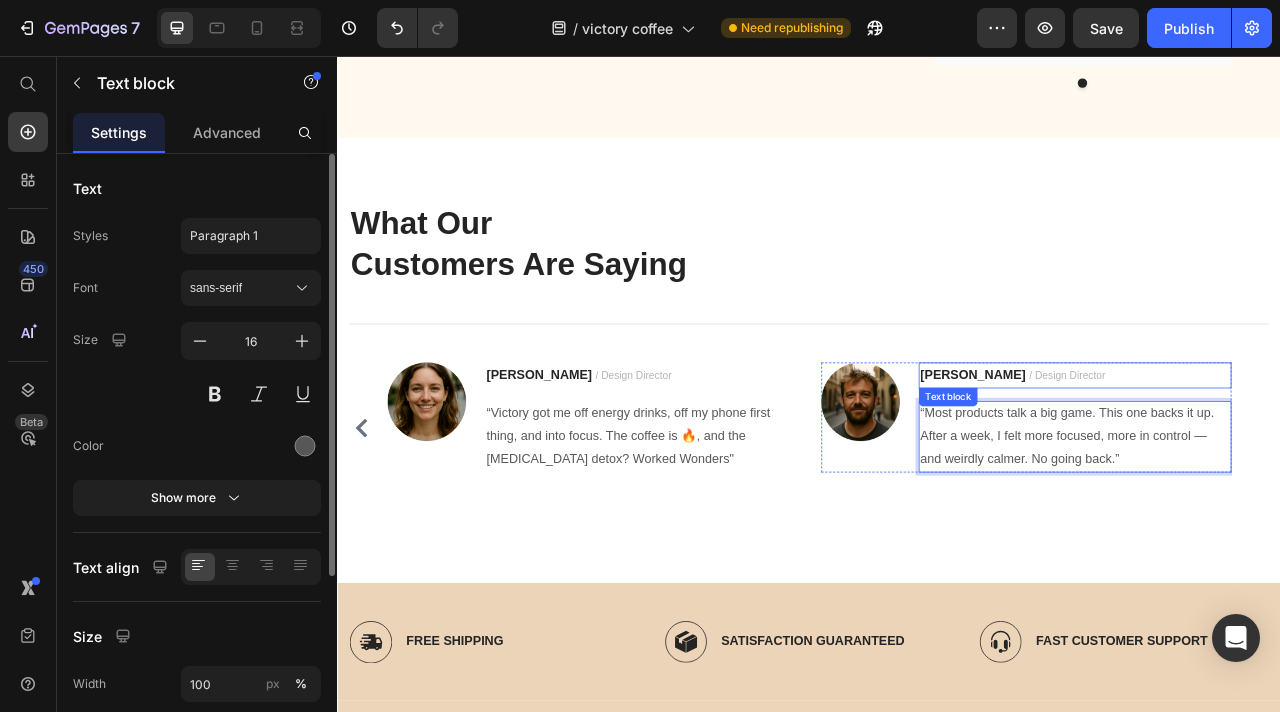 click on "[PERSON_NAME]" at bounding box center (1145, 460) 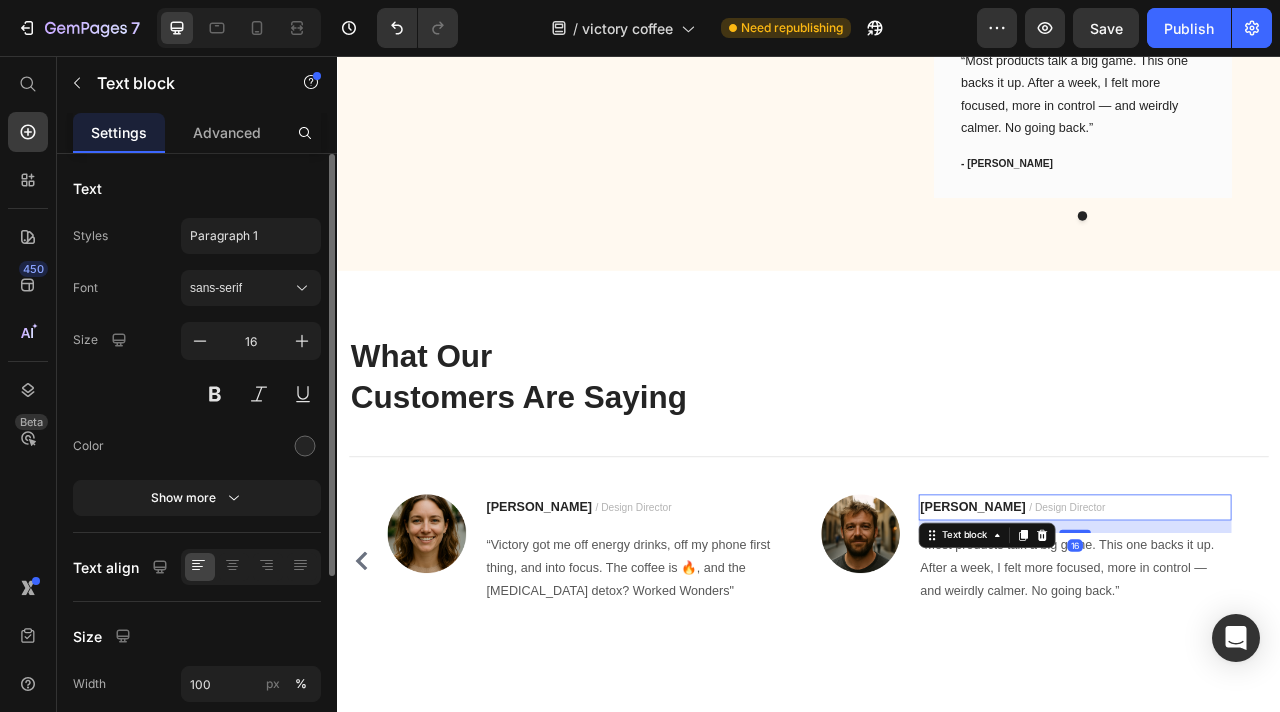 scroll, scrollTop: 5266, scrollLeft: 0, axis: vertical 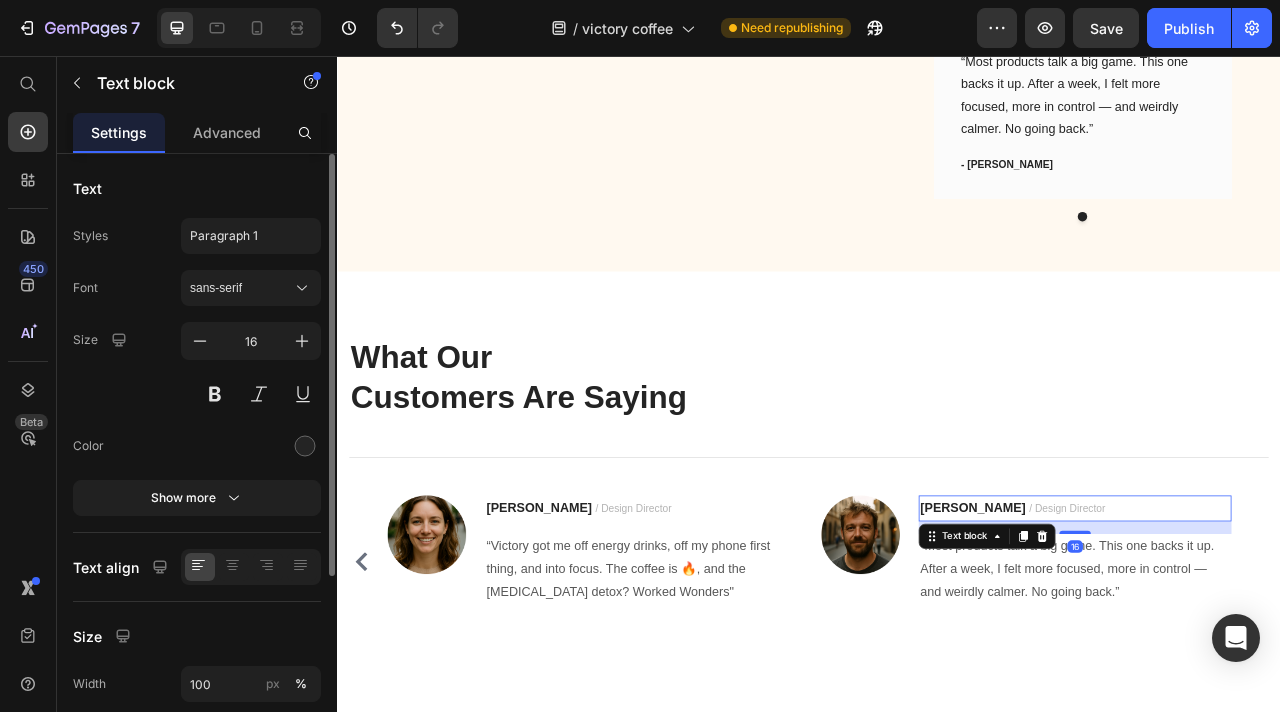 click on "[PERSON_NAME]" at bounding box center [1145, 630] 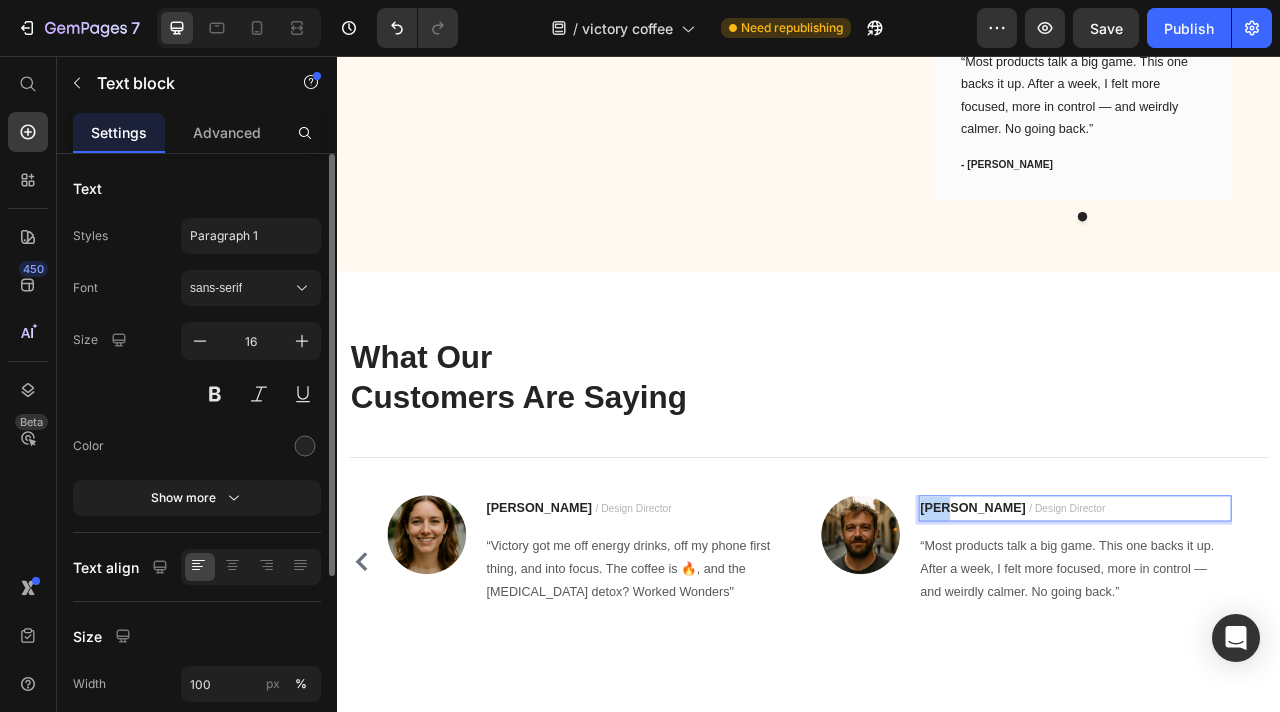 click on "[PERSON_NAME]" at bounding box center [1145, 630] 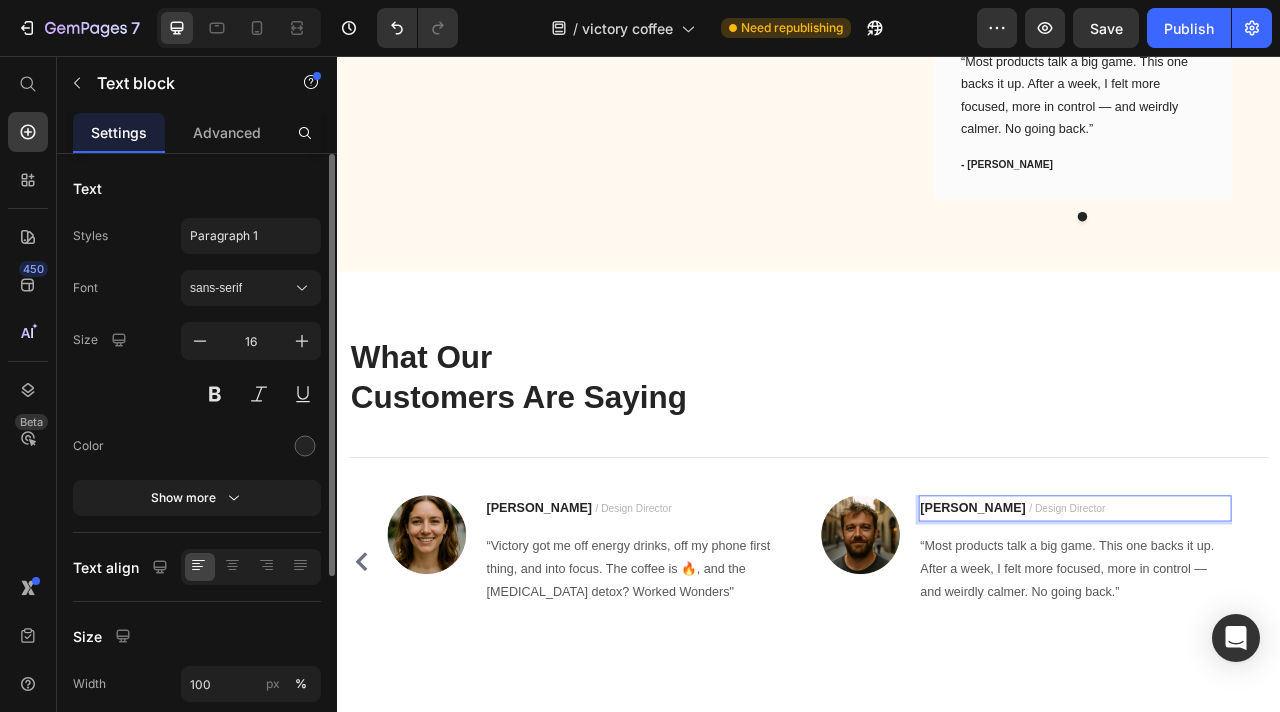 click on "[PERSON_NAME]   / Design Director" at bounding box center (1275, 632) 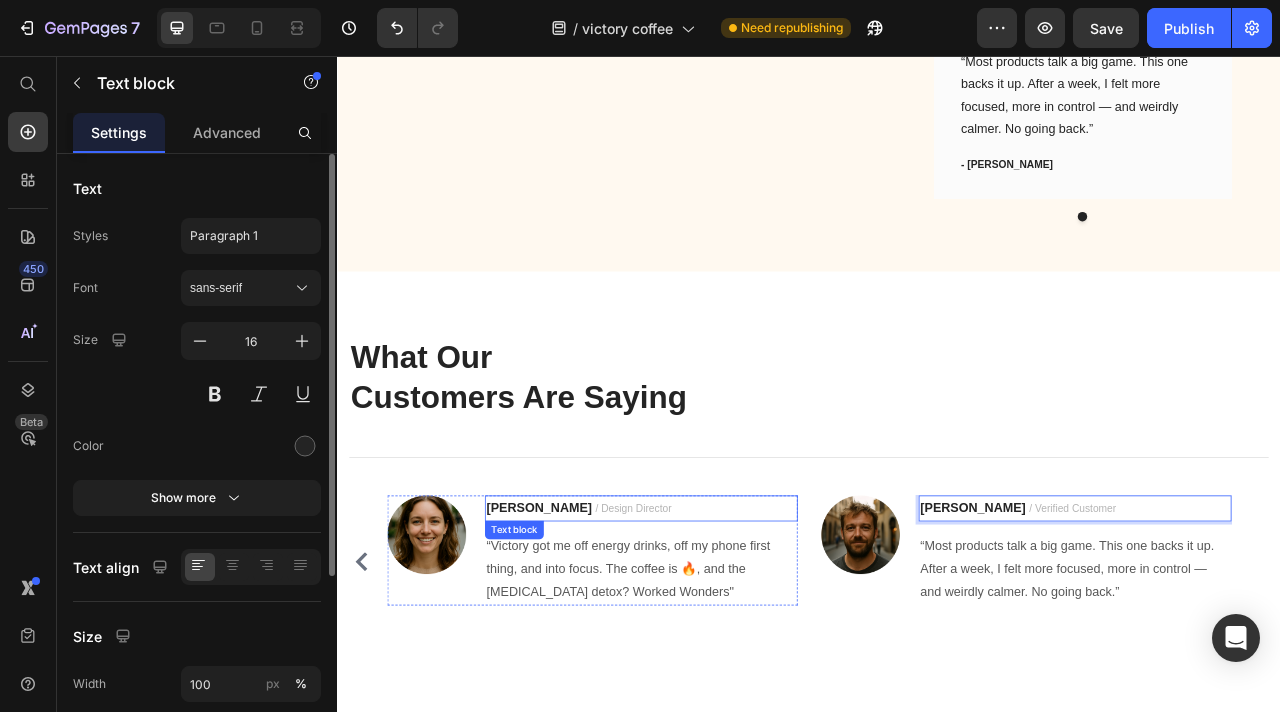 click on "/ Design Director" at bounding box center [713, 631] 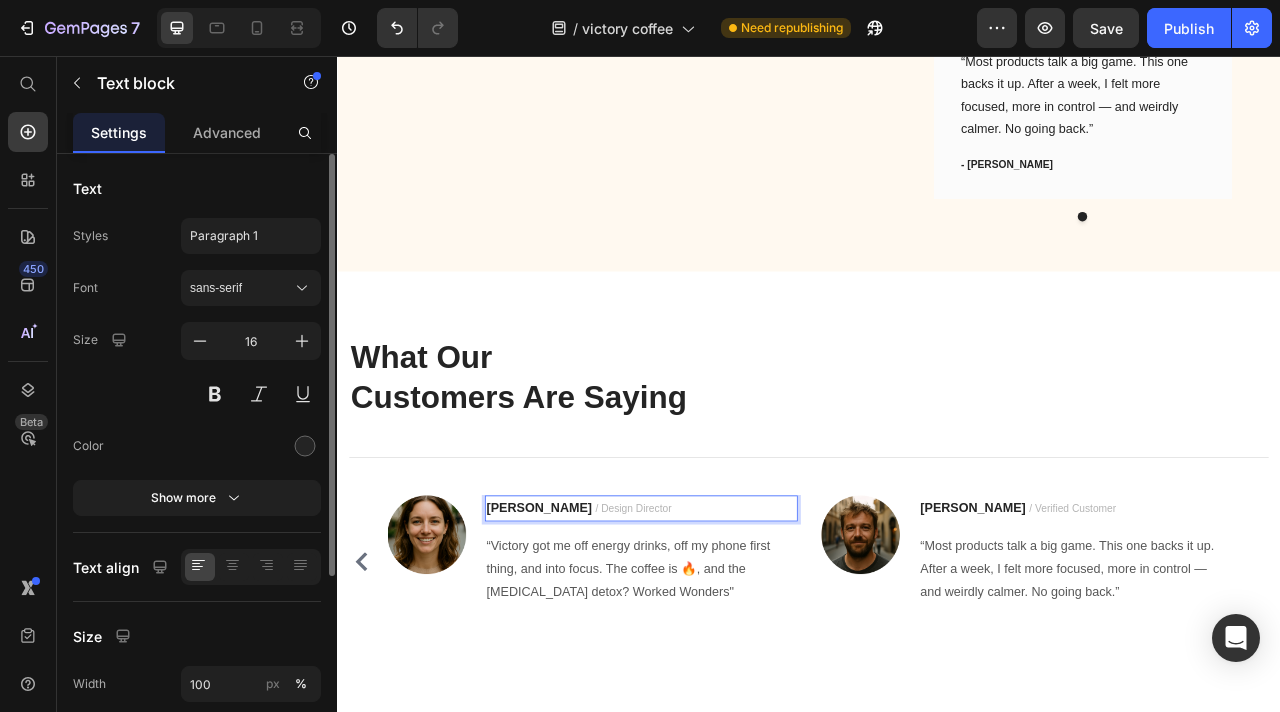 click on "/ Design Director" at bounding box center (713, 631) 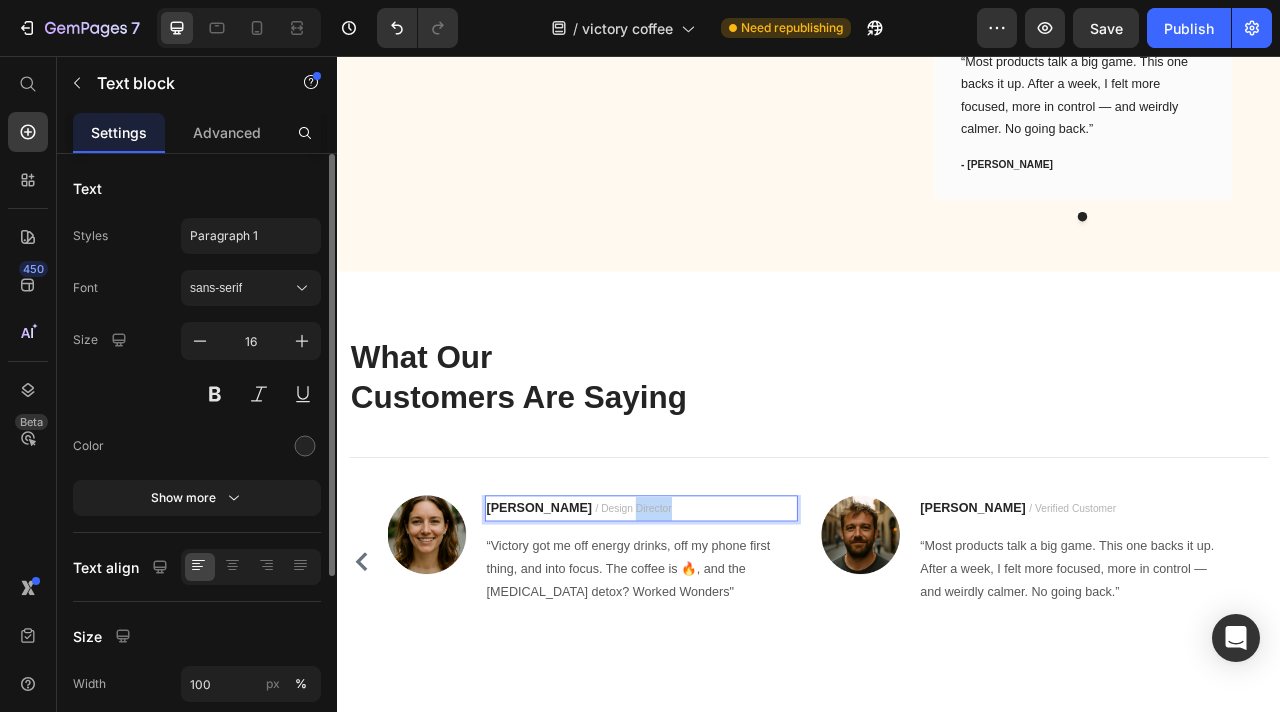 click on "/ Design Director" at bounding box center [713, 631] 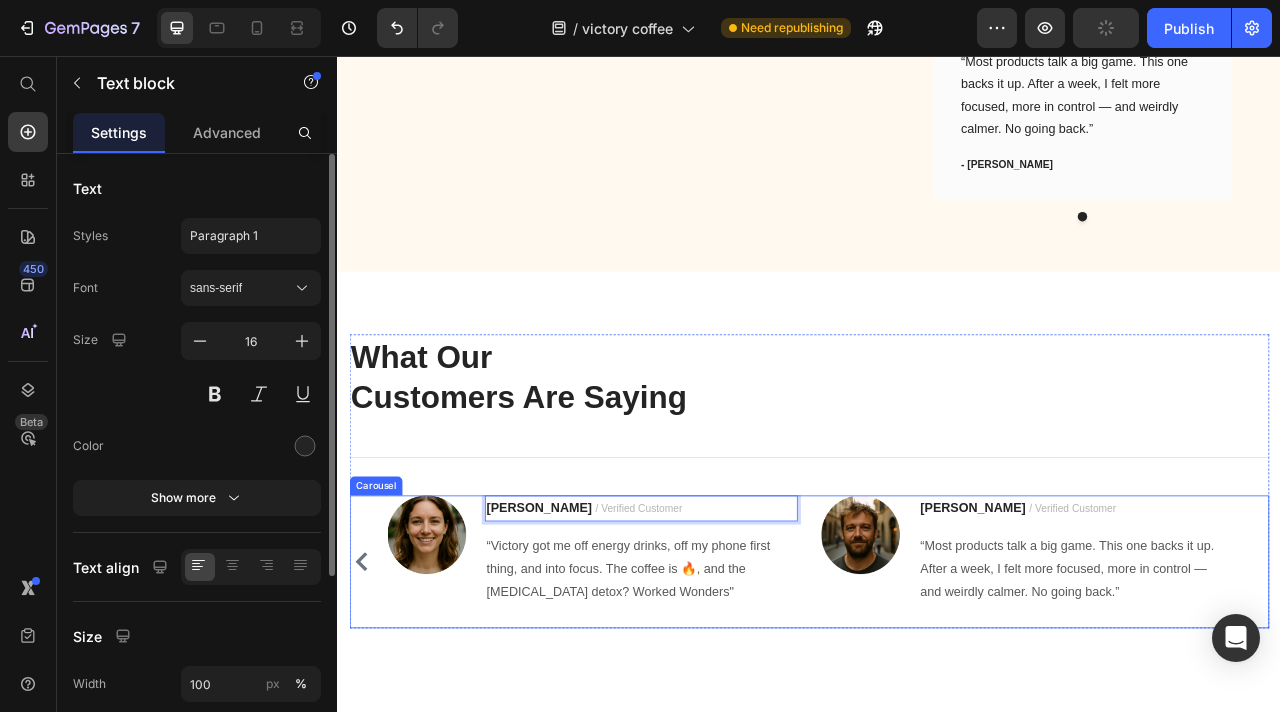 click 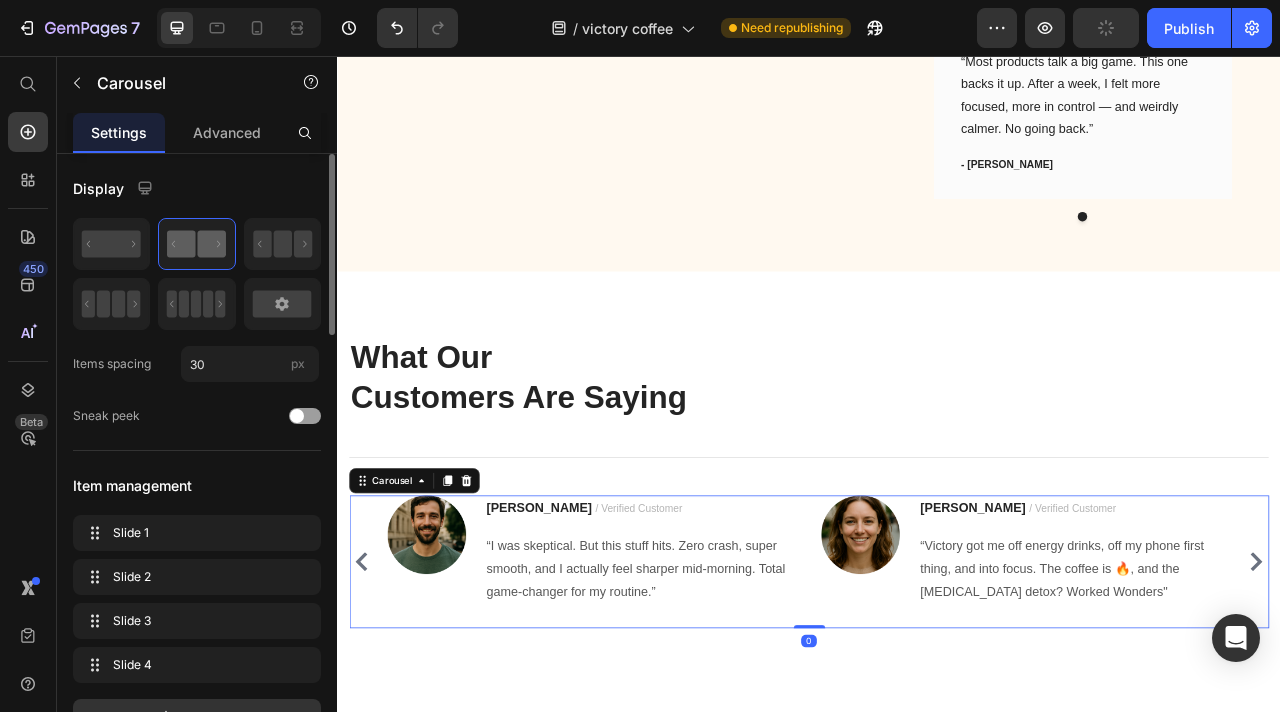 click 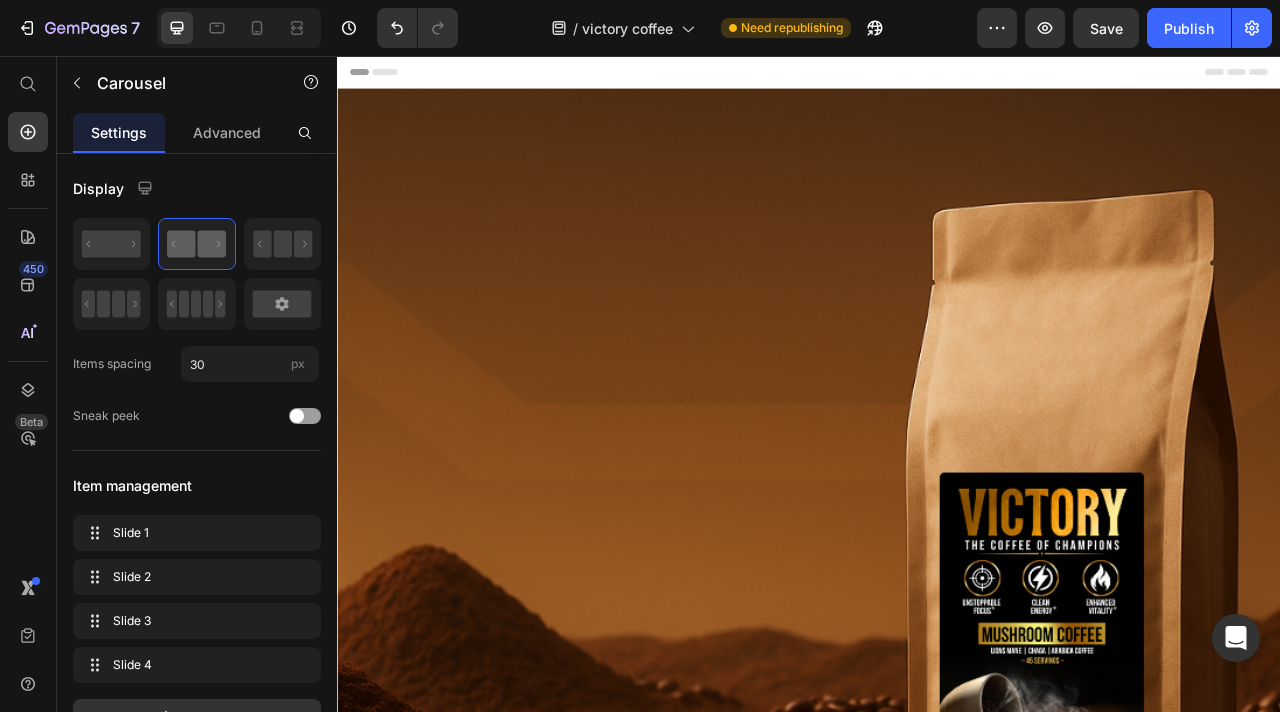 scroll, scrollTop: 0, scrollLeft: 0, axis: both 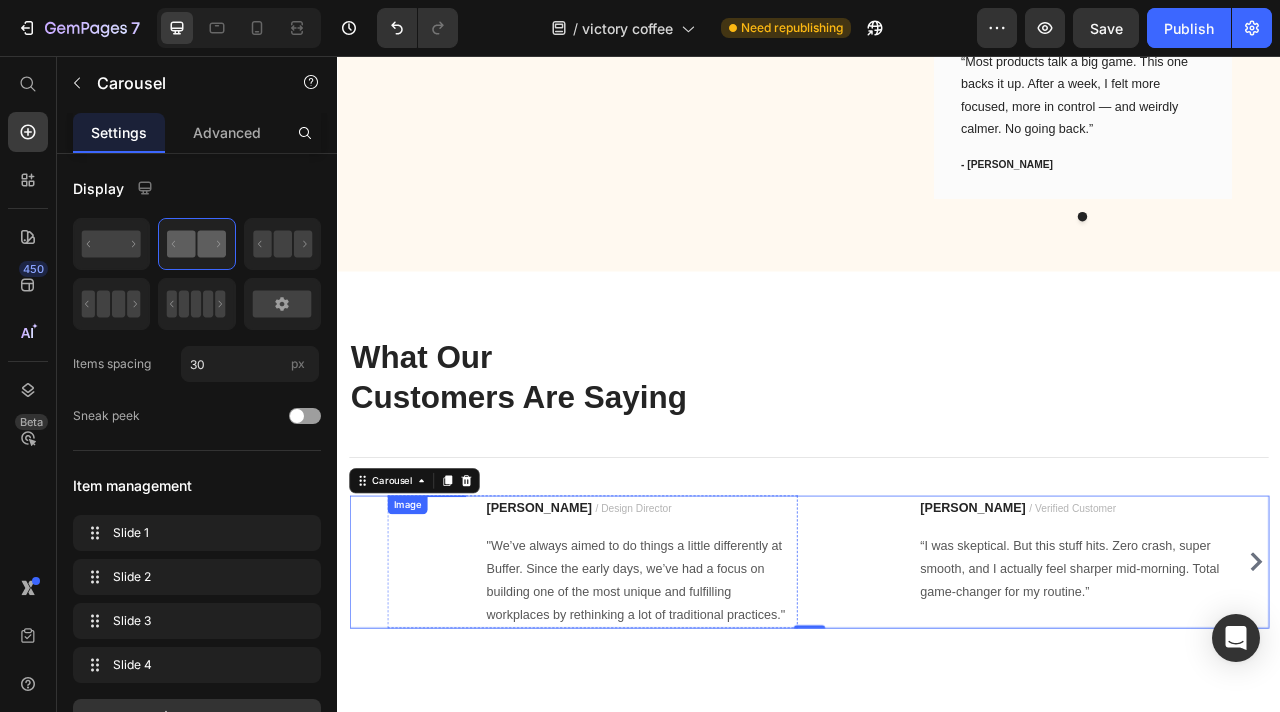 click at bounding box center (450, 615) 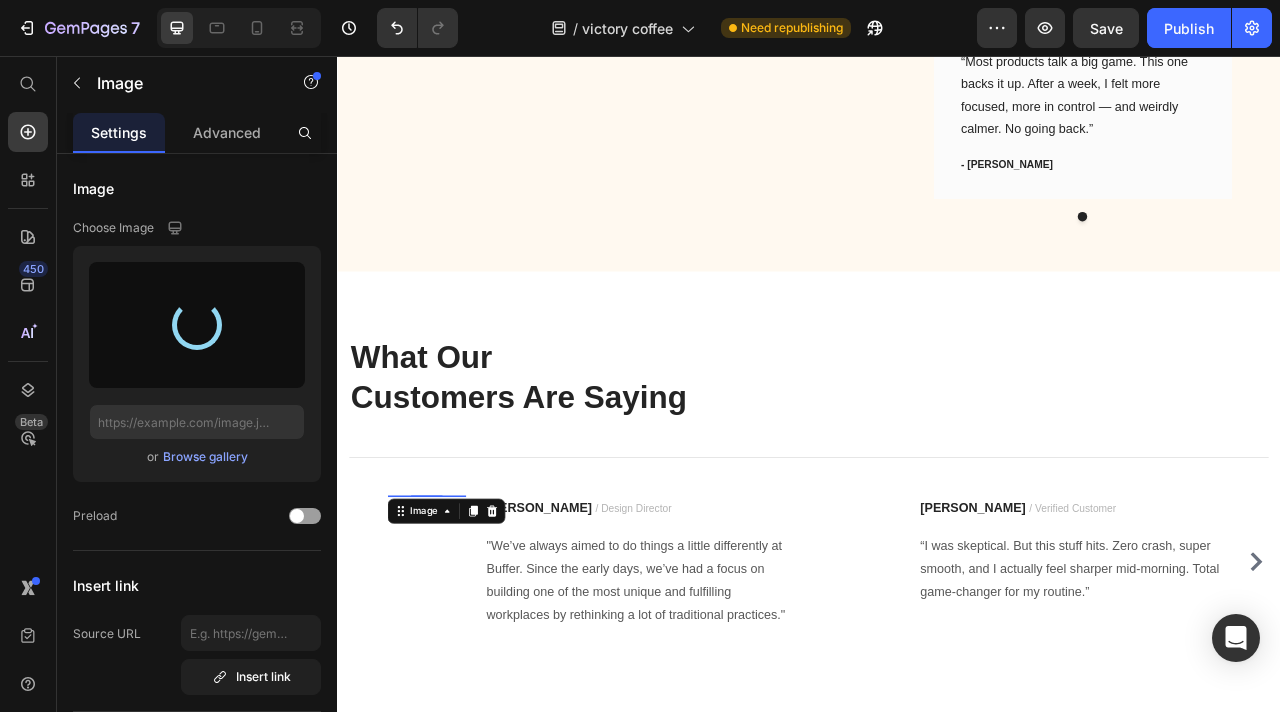 type on "https://cdn.shopify.com/s/files/1/0777/6400/2139/files/gempages_553560748064768917-2dcddd2b-e21d-4e91-93a7-7043f6771978.png" 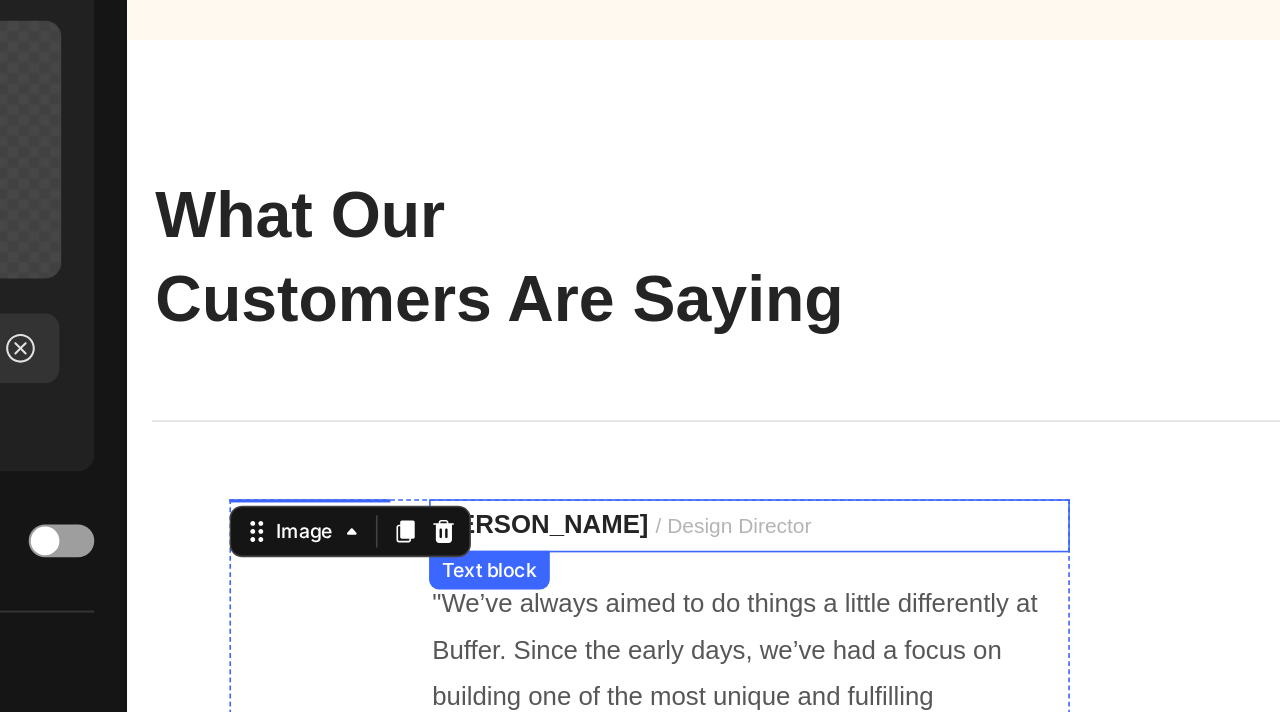 click on "[PERSON_NAME]" at bounding box center (383, 173) 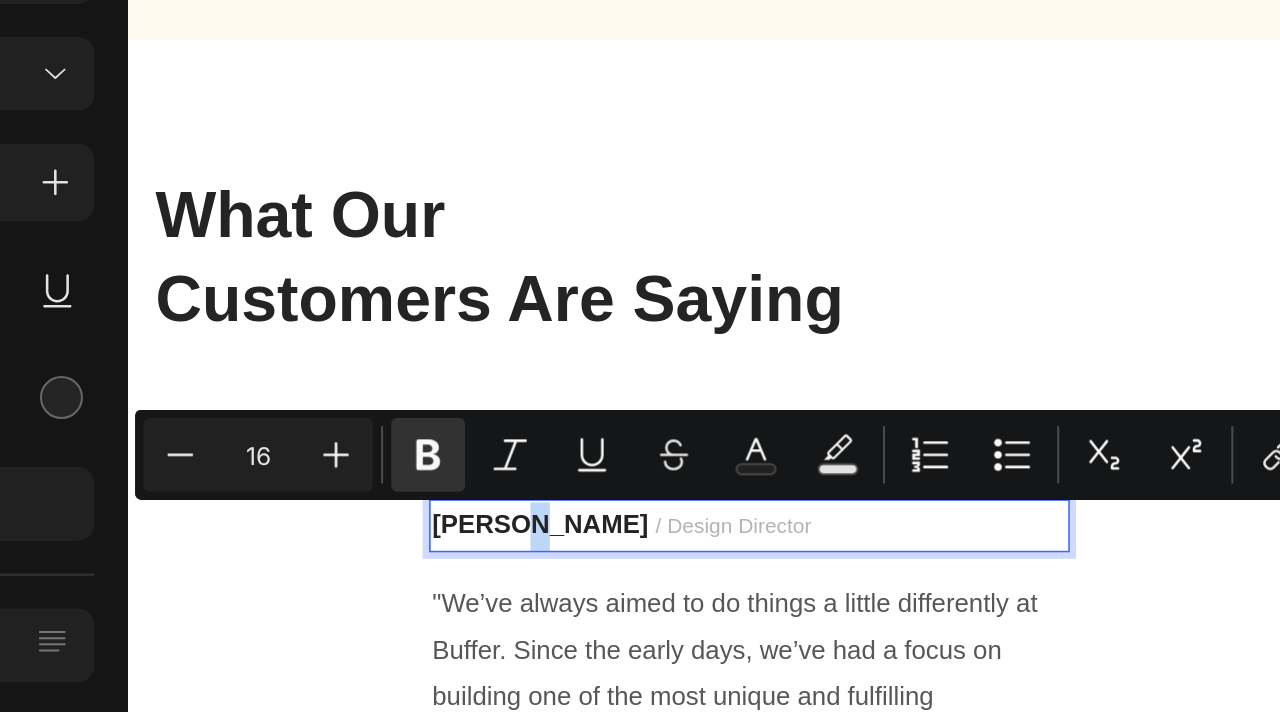 click on "[PERSON_NAME]" at bounding box center (383, 173) 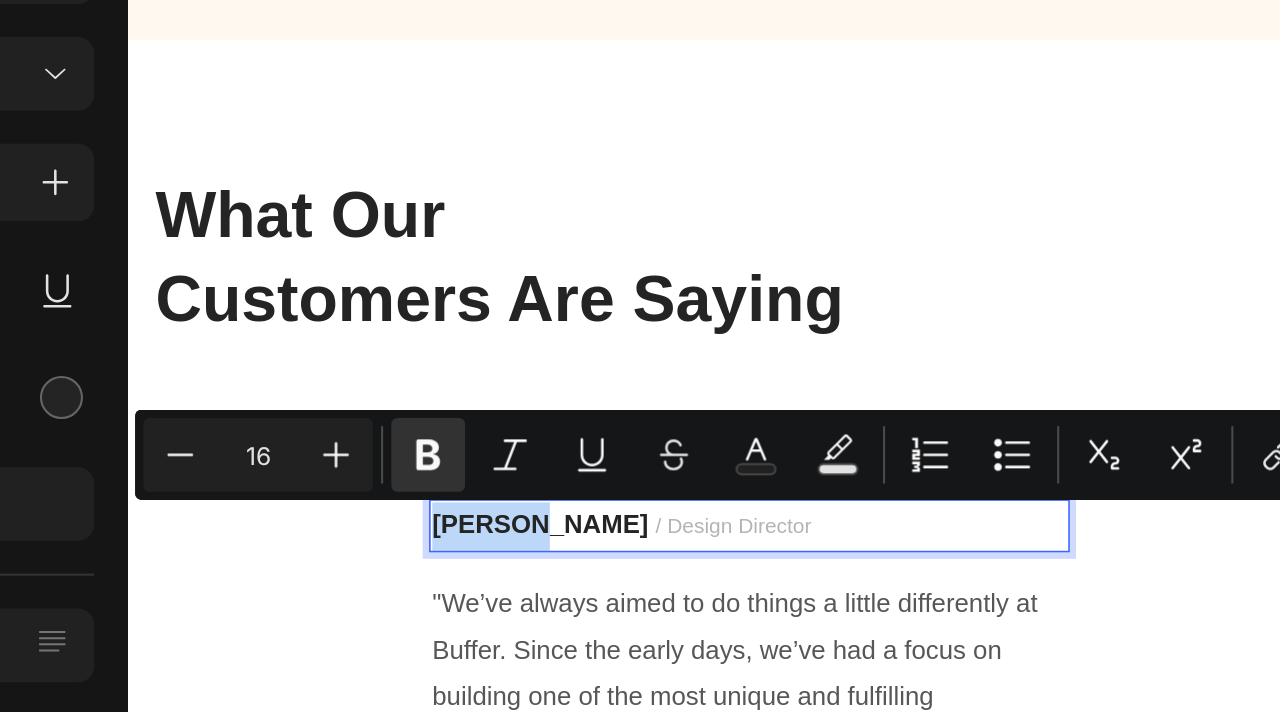 drag, startPoint x: 375, startPoint y: 173, endPoint x: 321, endPoint y: 172, distance: 54.00926 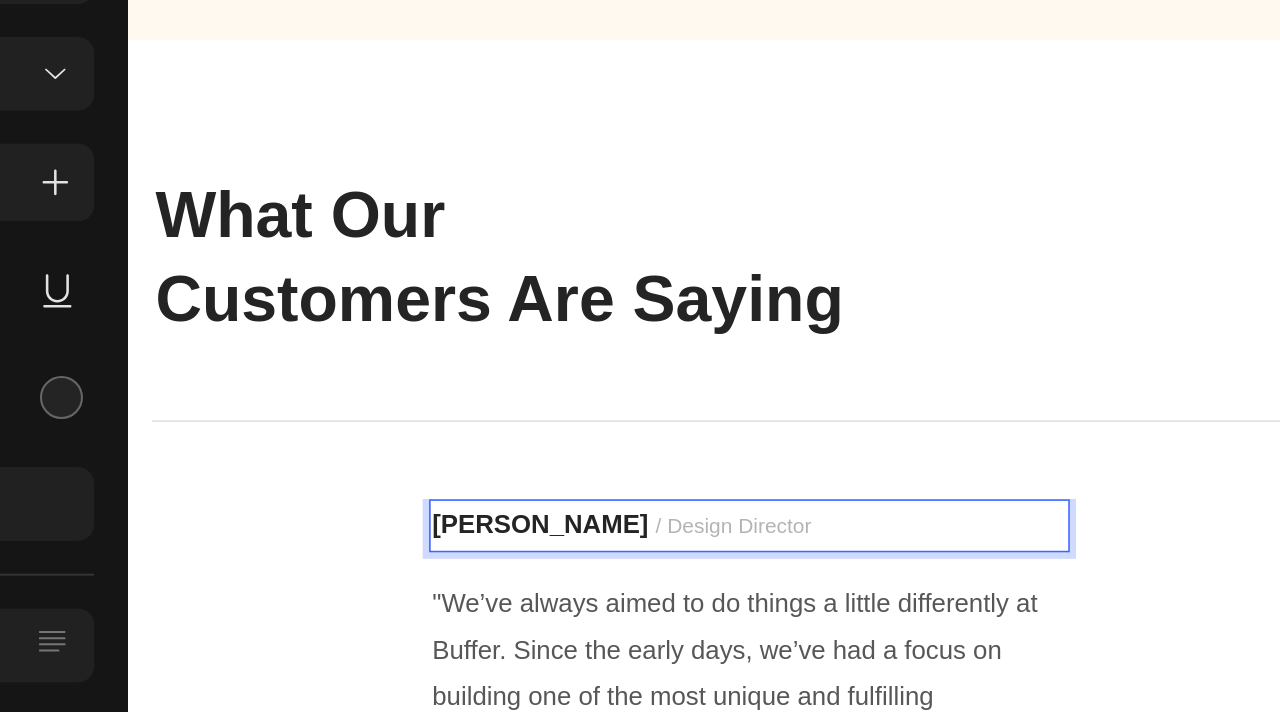 click on "Mark R.   / Design Director" at bounding box center (513, 175) 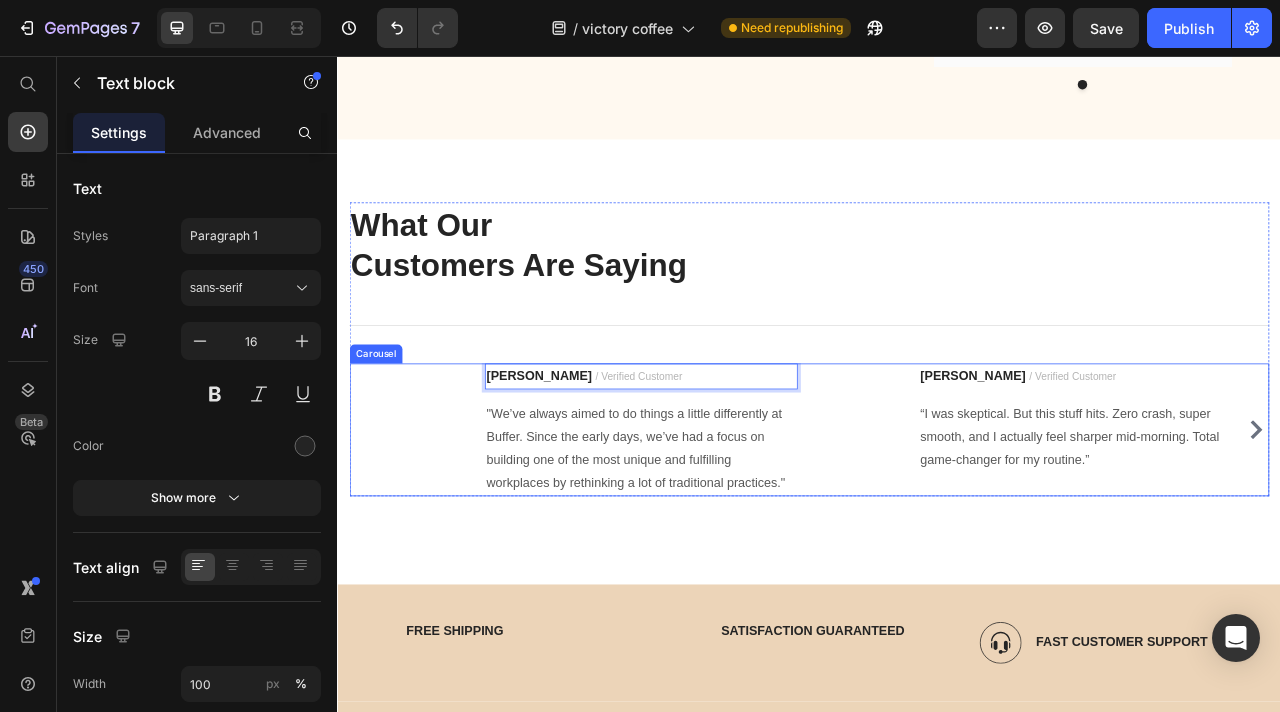 scroll, scrollTop: 5480, scrollLeft: 0, axis: vertical 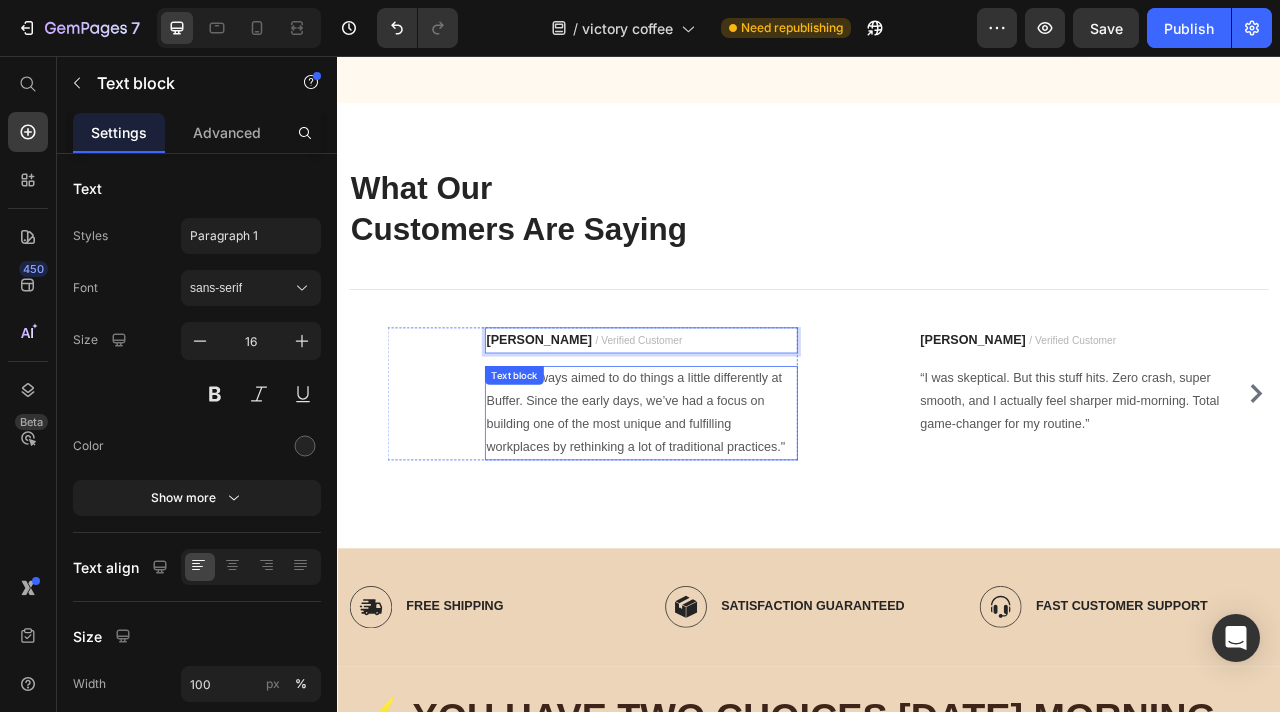 click on ""We’ve always aimed to do things a little differently at Buffer. Since the early days, we’ve had a focus on building one of the most unique and fulfilling workplaces by rethinking a lot of traditional practices."" at bounding box center (723, 509) 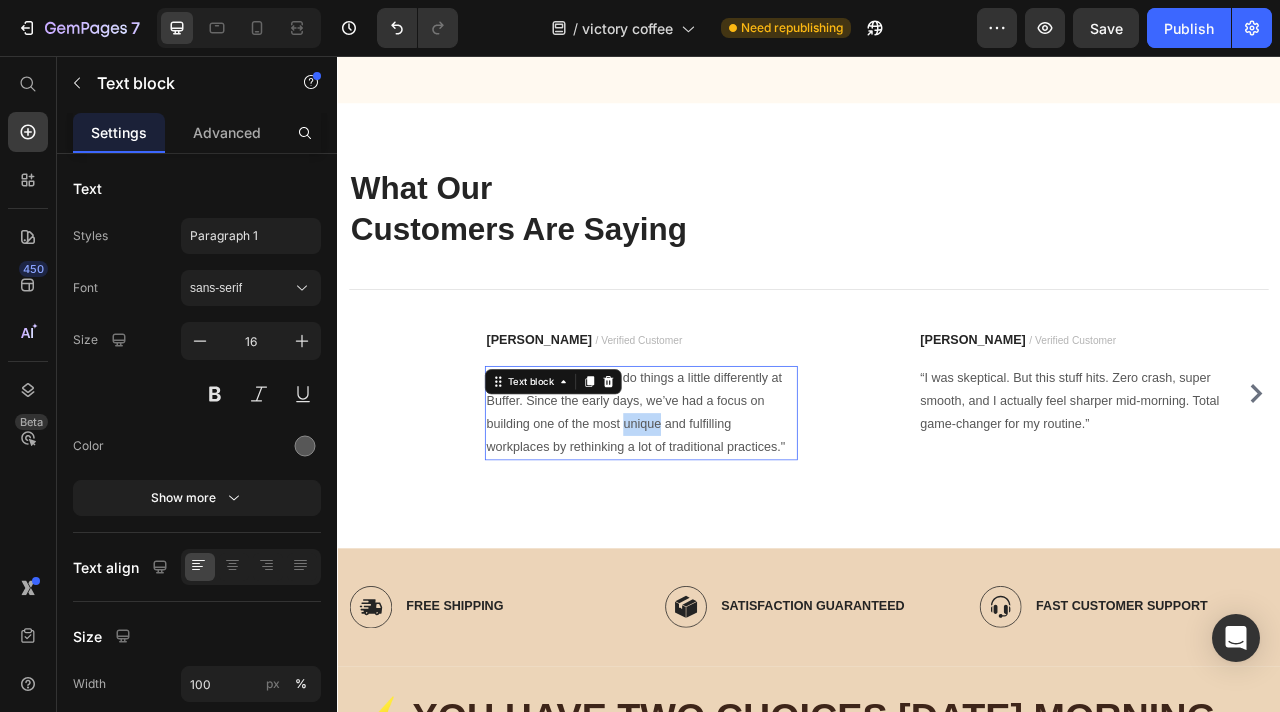 click on ""We’ve always aimed to do things a little differently at Buffer. Since the early days, we’ve had a focus on building one of the most unique and fulfilling workplaces by rethinking a lot of traditional practices."" at bounding box center (723, 509) 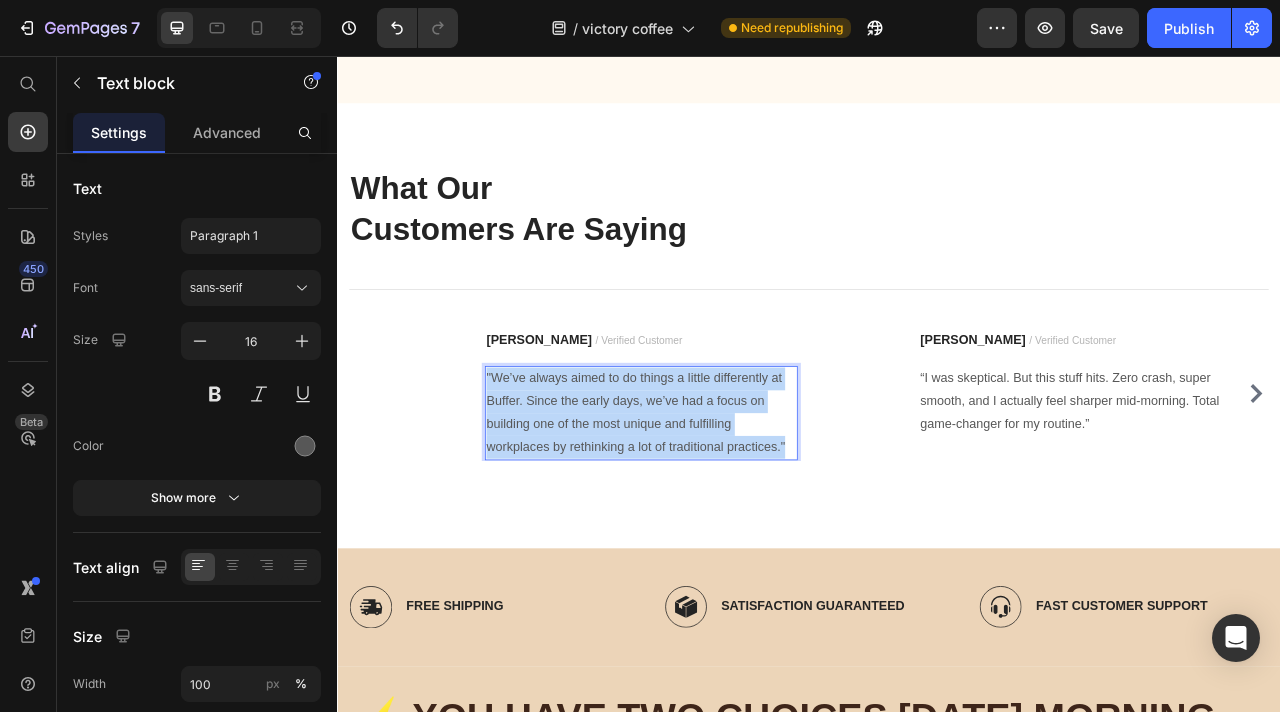 click on ""We’ve always aimed to do things a little differently at Buffer. Since the early days, we’ve had a focus on building one of the most unique and fulfilling workplaces by rethinking a lot of traditional practices."" at bounding box center (723, 509) 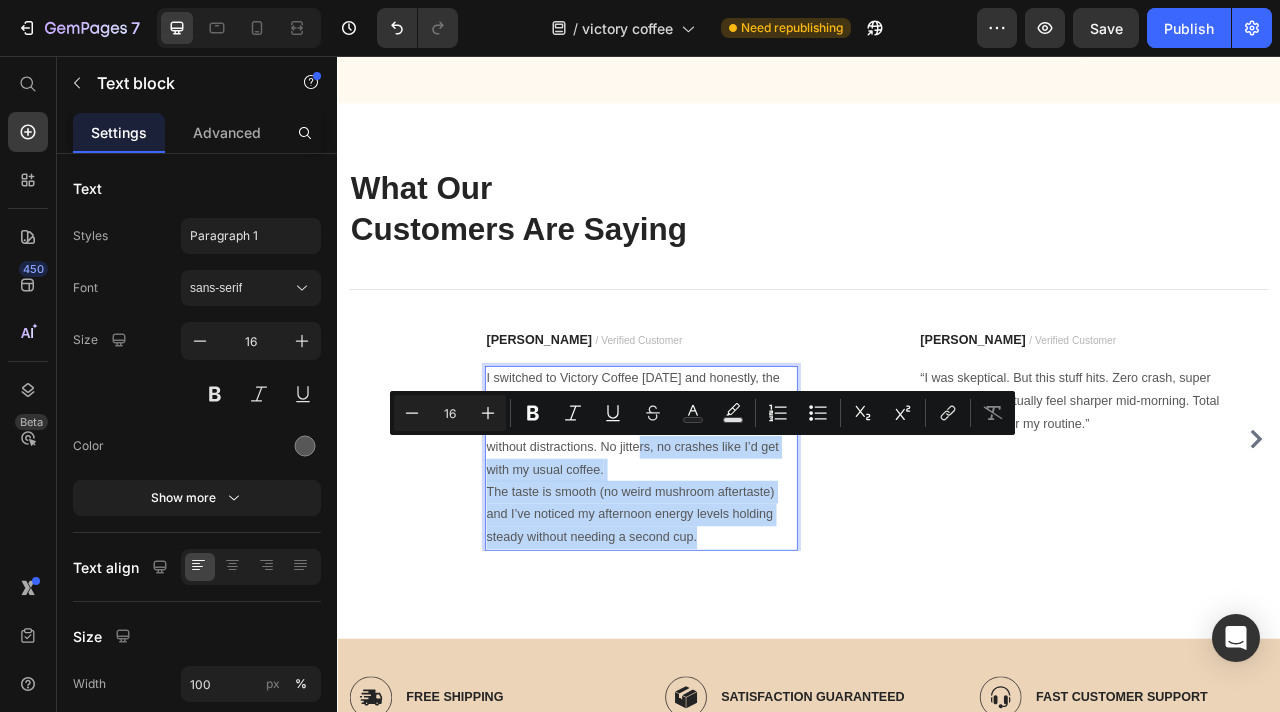 drag, startPoint x: 819, startPoint y: 677, endPoint x: 756, endPoint y: 556, distance: 136.41847 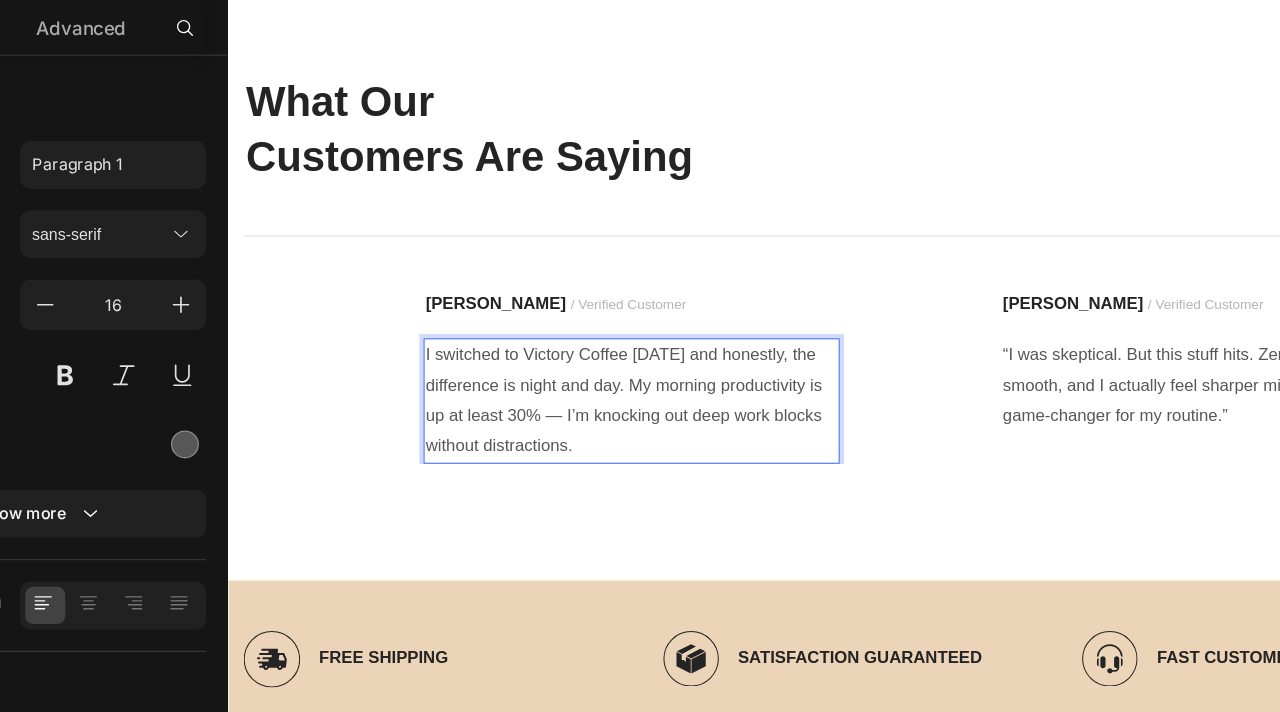 click on "I switched to Victory Coffee two months ago and honestly, the difference is night and day. My morning productivity is up at least 30% — I’m knocking out deep work blocks without distractions." at bounding box center (613, 379) 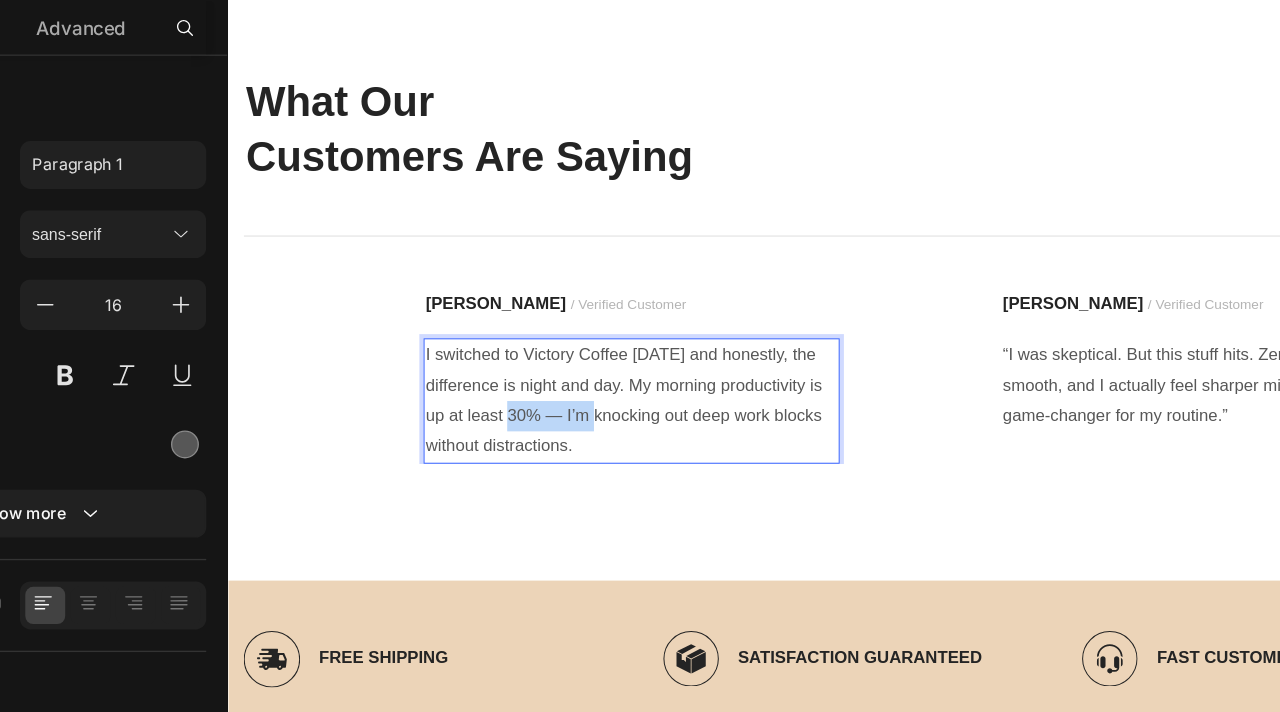 drag, startPoint x: 618, startPoint y: 396, endPoint x: 545, endPoint y: 396, distance: 73 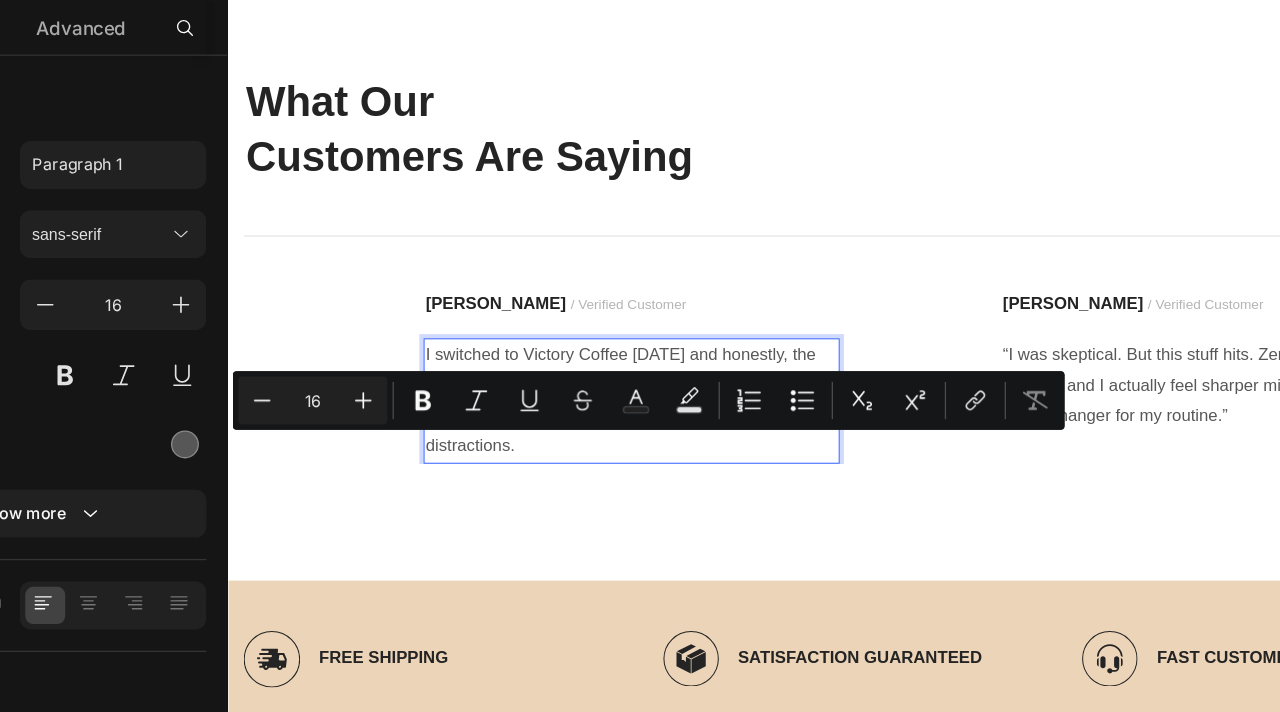 drag, startPoint x: 608, startPoint y: 431, endPoint x: 418, endPoint y: 426, distance: 190.06578 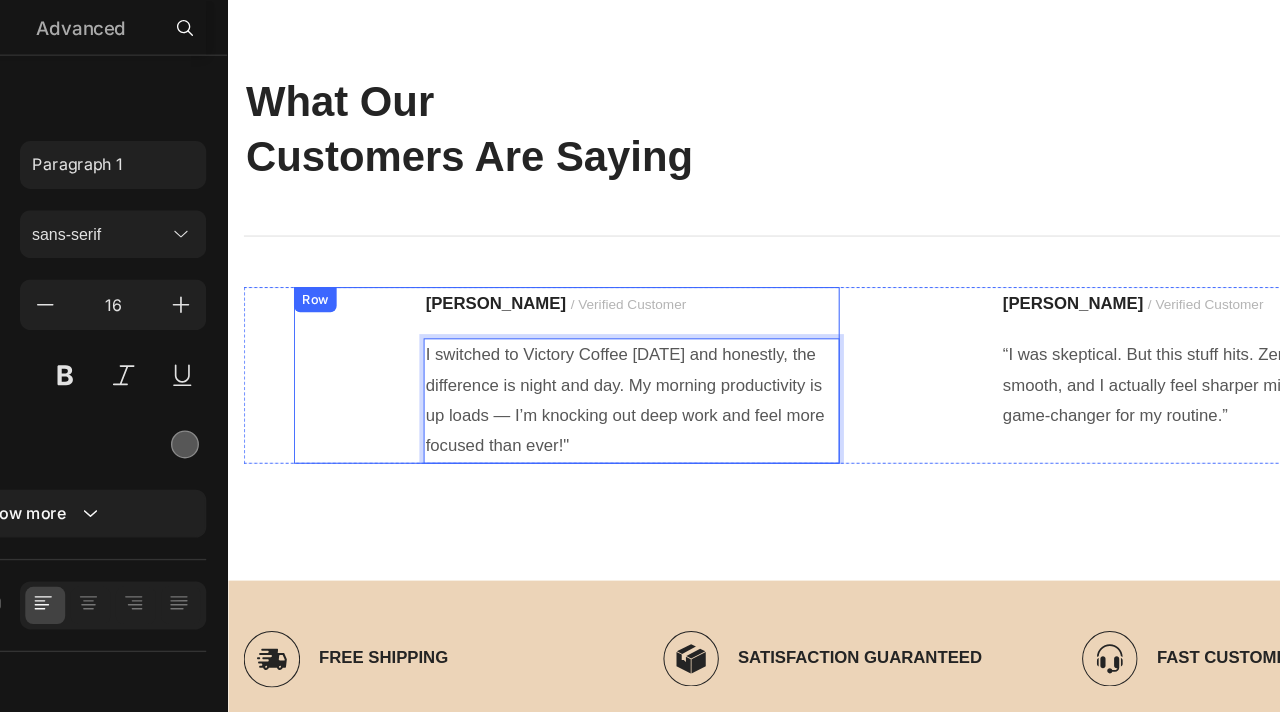 click on "Image Mark R.   / Verified Customer Text block I switched to Victory Coffee two months ago and honestly, the difference is night and day. My morning productivity is up loads — I’m knocking out deep work and feel more focused than ever!"  Text block   0 Row" at bounding box center [551, 355] 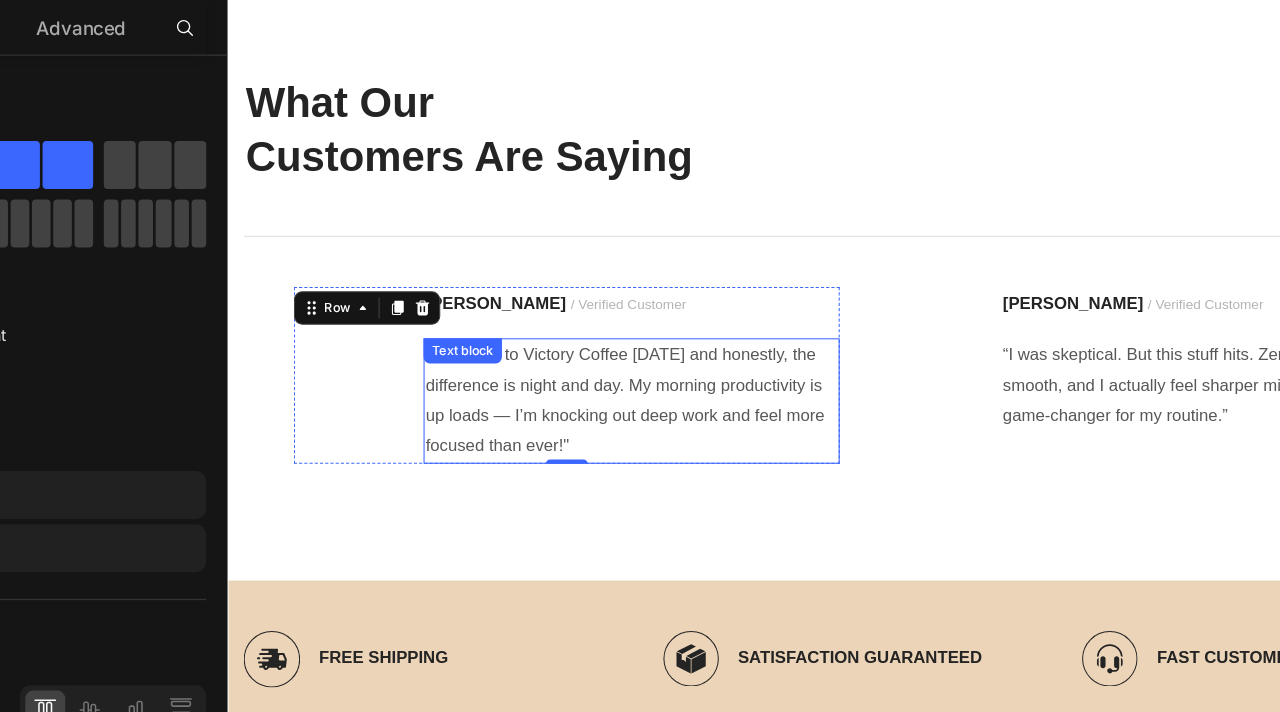 click on "Text block" at bounding box center [451, 332] 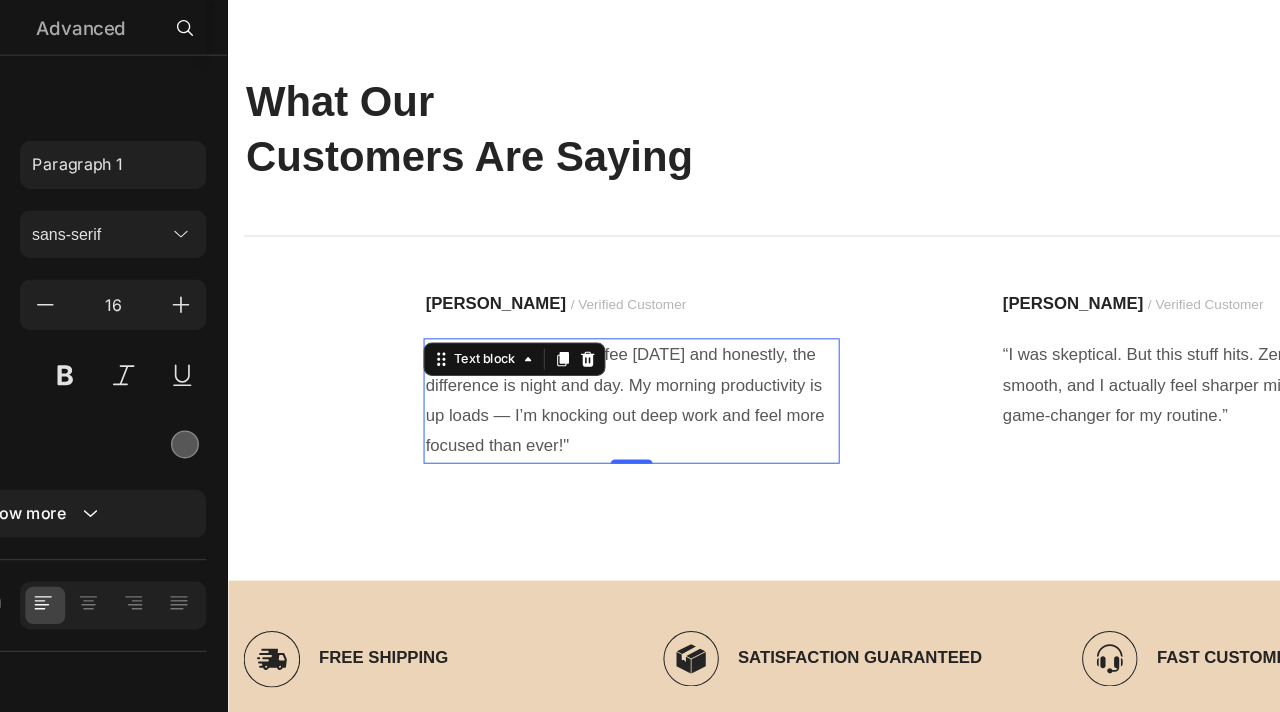 click on "Text block" at bounding box center [501, 340] 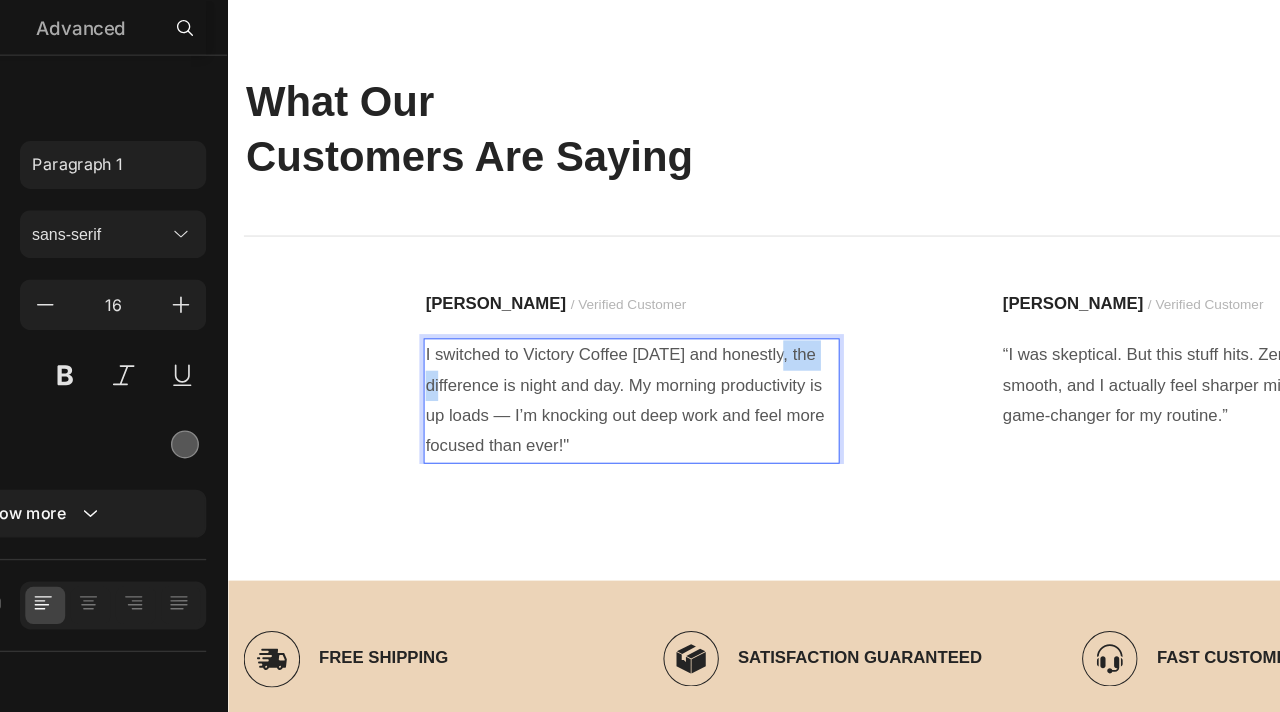 click on "I switched to Victory Coffee two months ago and honestly, the difference is night and day. My morning productivity is up loads — I’m knocking out deep work and feel more focused than ever!"" at bounding box center (613, 379) 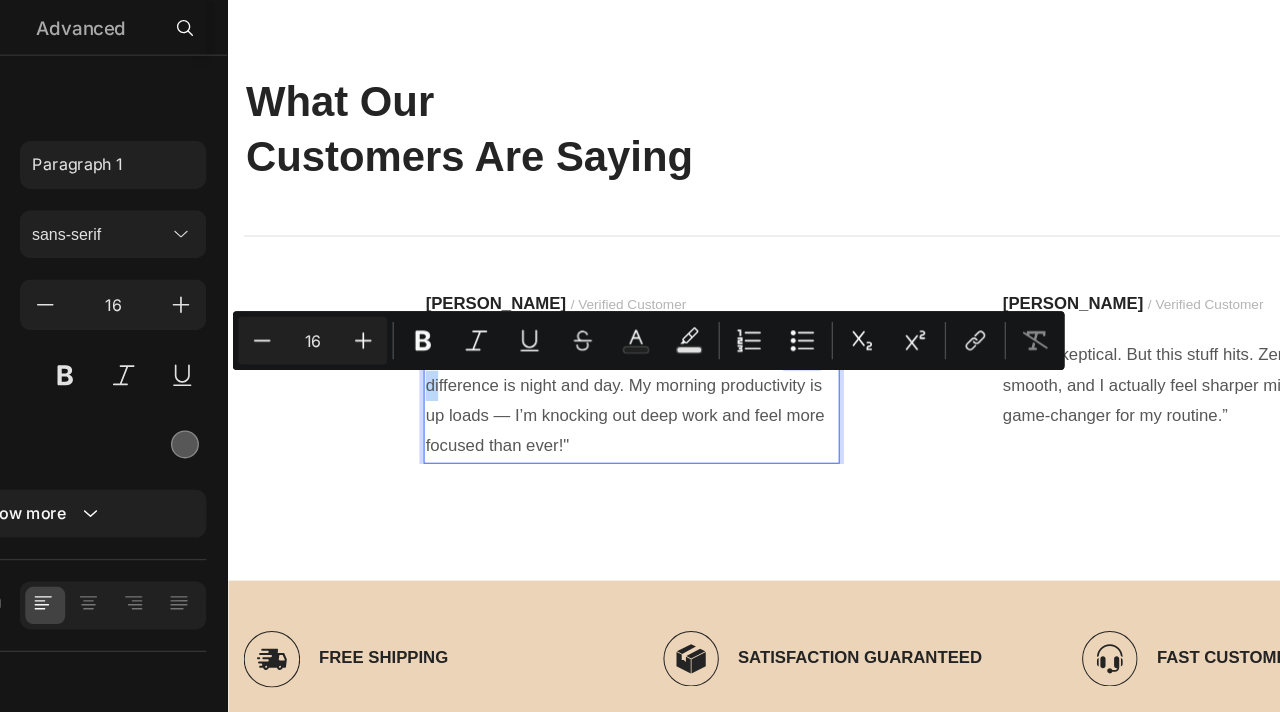 click on "I switched to Victory Coffee two months ago and honestly, the difference is night and day. My morning productivity is up loads — I’m knocking out deep work and feel more focused than ever!"" at bounding box center (613, 379) 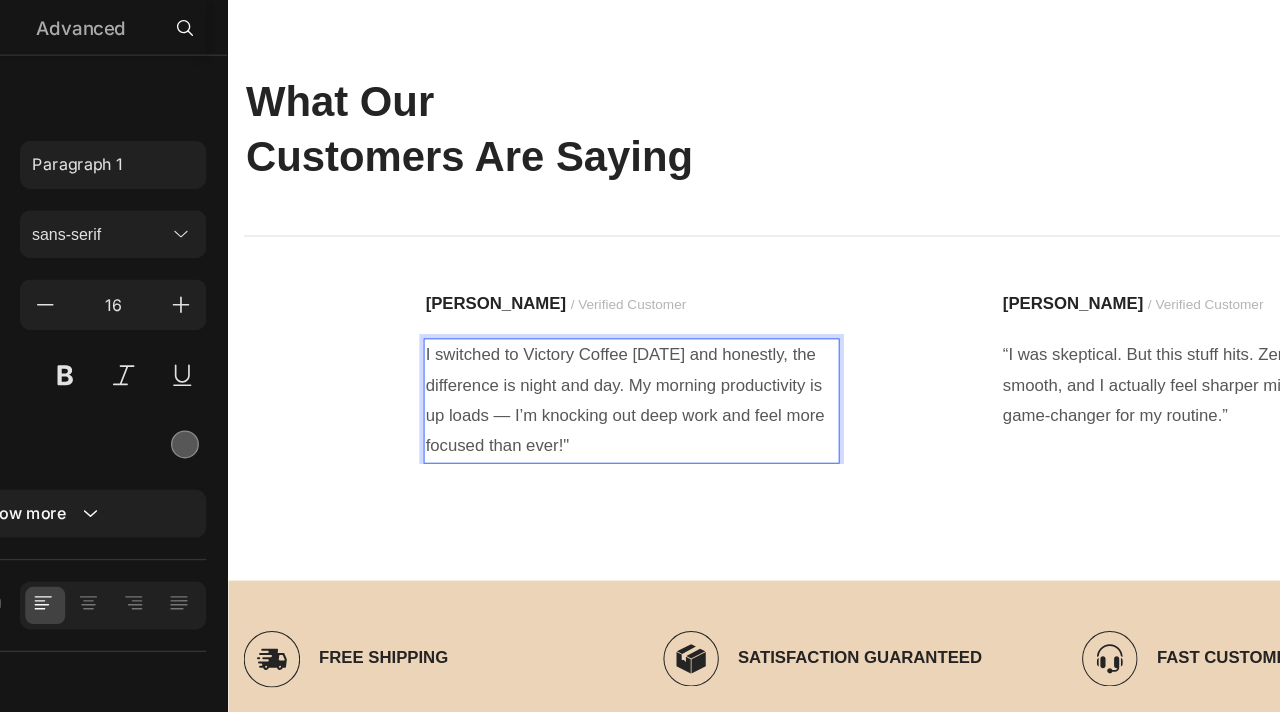 click on "I switched to Victory Coffee two months ago and honestly, the difference is night and day. My morning productivity is up loads — I’m knocking out deep work and feel more focused than ever!"" at bounding box center [613, 379] 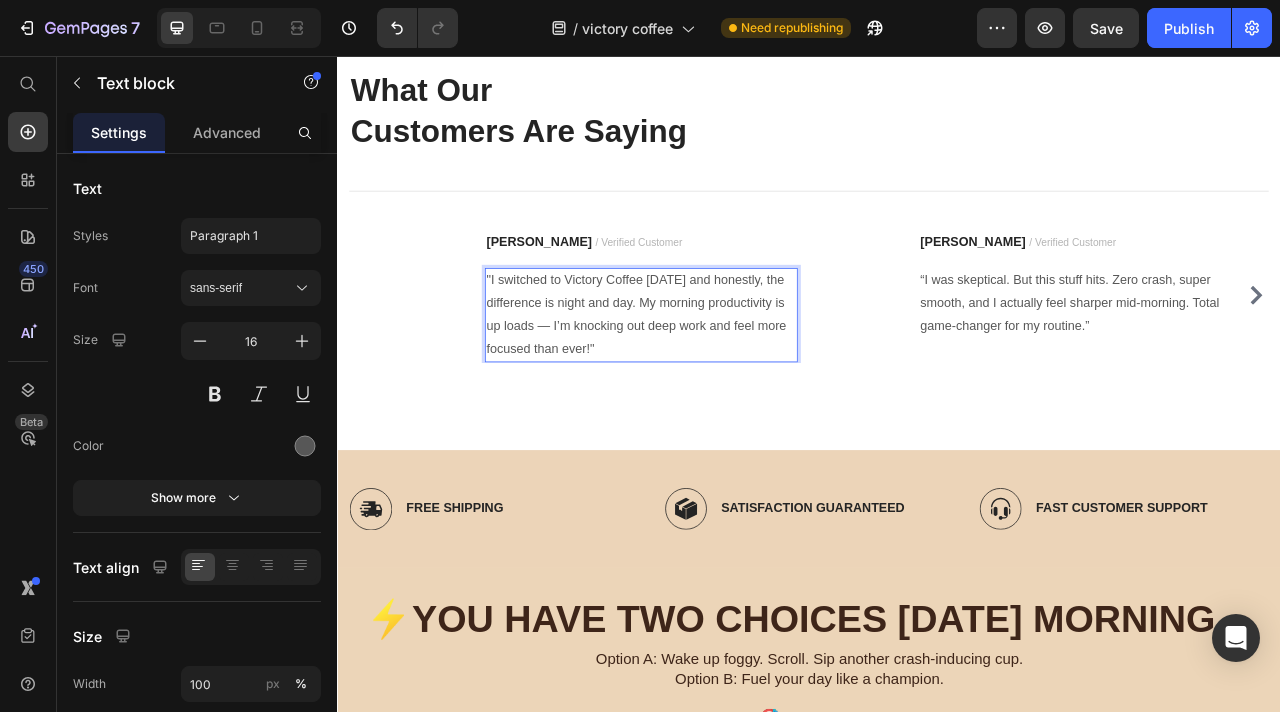 scroll, scrollTop: 4933, scrollLeft: 0, axis: vertical 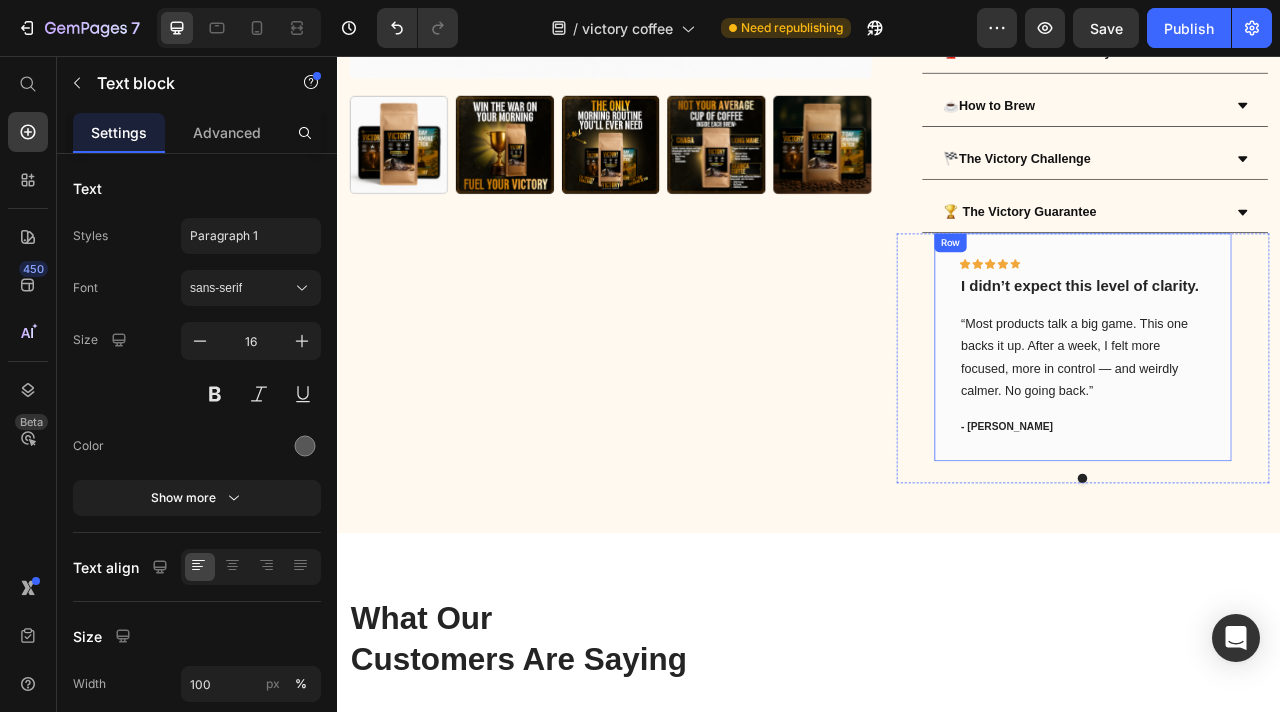 click on "Icon
Icon
Icon
Icon
Icon Row I didn’t expect this level of clarity. Text block “Most products talk a big game. This one backs it up. After a week, I felt more focused, more in control — and weirdly calmer. No going back.” Text block - Chris D. Text block Row" at bounding box center [1285, 425] 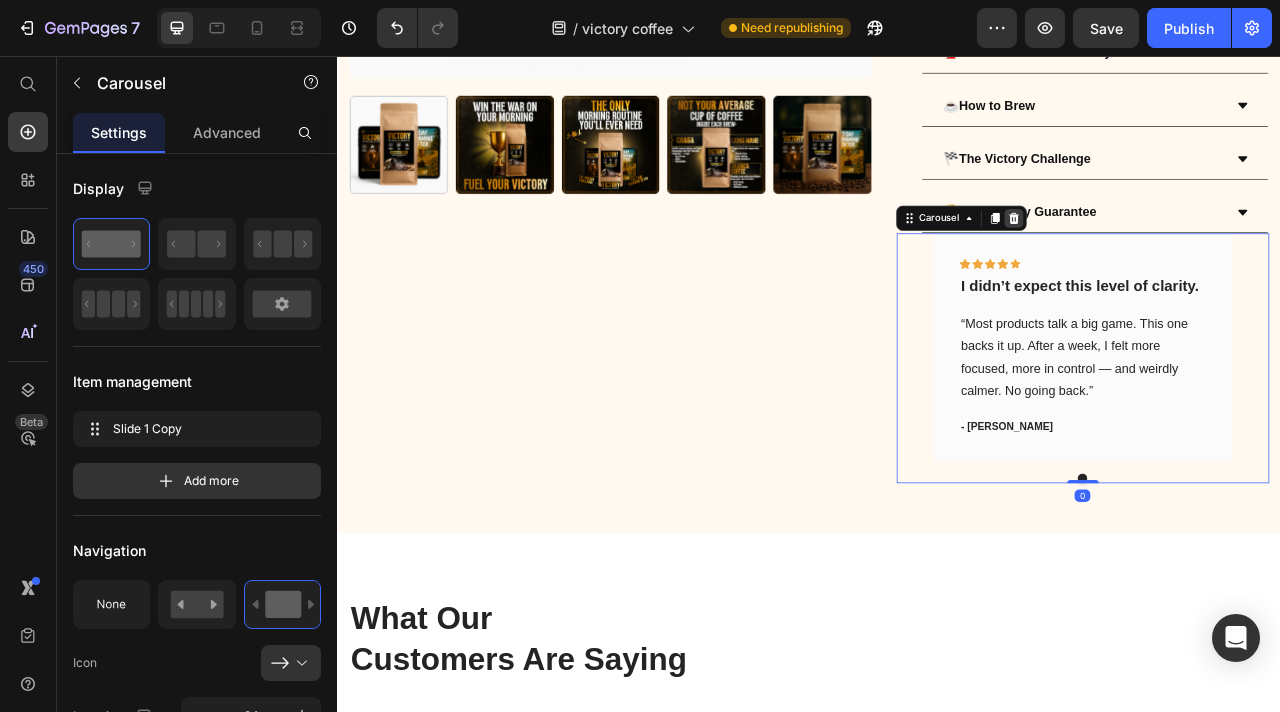 click 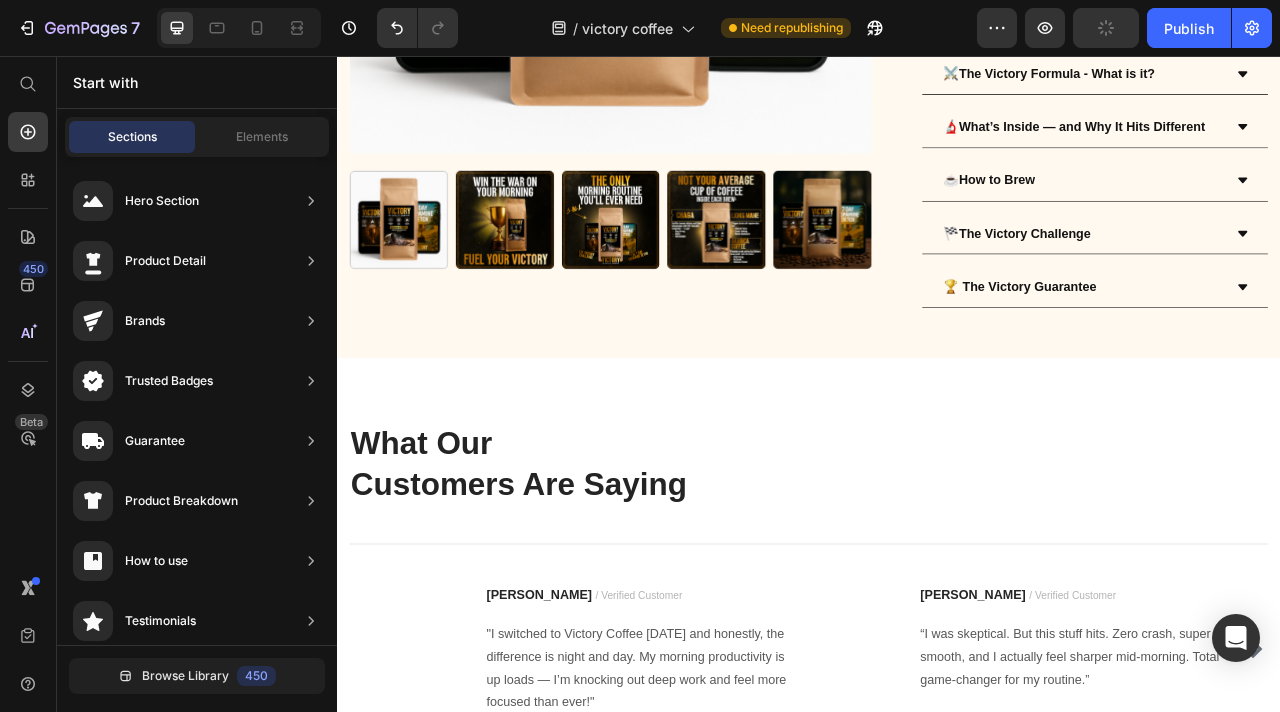 scroll, scrollTop: 4842, scrollLeft: 0, axis: vertical 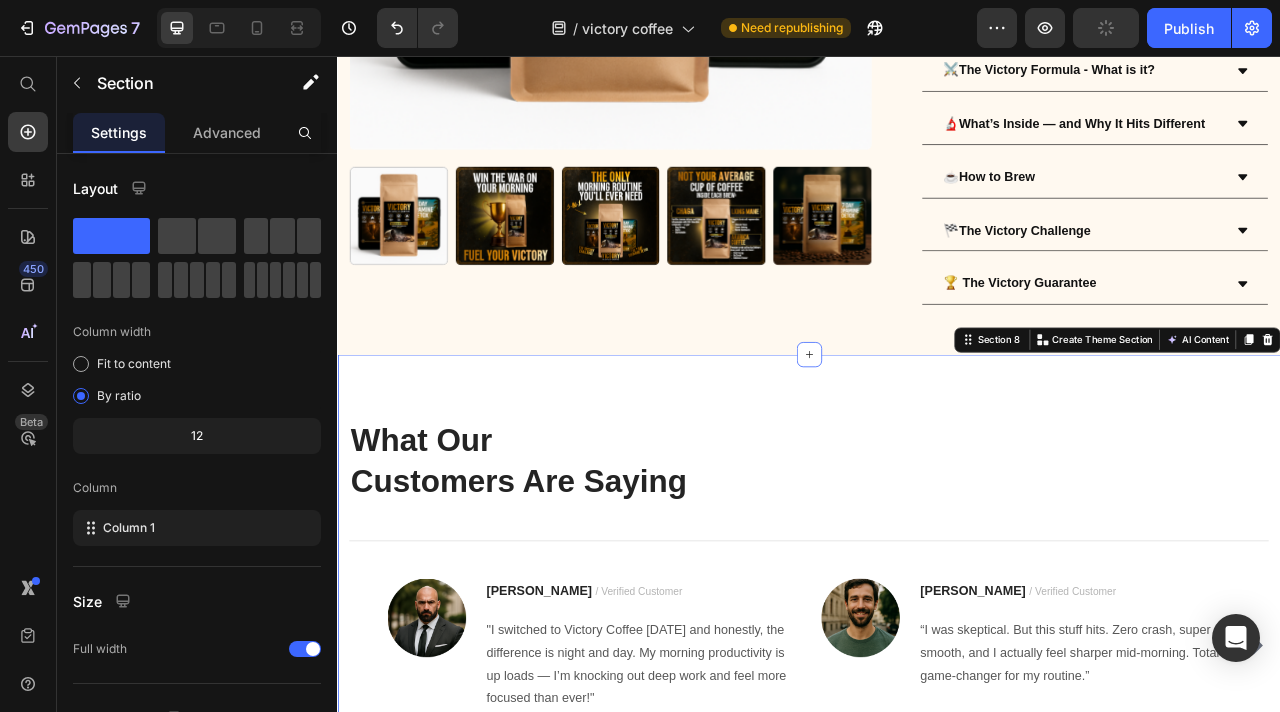 click on "What Our  Customers Are Saying Heading                Title Line Image Mark R.   / Verified Customer Text block "I switched to Victory Coffee two months ago and honestly, the difference is night and day. My morning productivity is up loads — I’m knocking out deep work and feel more focused than ever!"  Text block Row Image Jake S.   / Verified Customer Text block “I was skeptical. But this stuff hits. Zero crash, super smooth, and I actually feel sharper mid-morning. Total game-changer for my routine.” Text block Row Image Emily R.   / Verified Customer Text block “Victory got me off energy drinks, off my phone first thing, and into focus. The coffee is 🔥, and the dopamine detox? Worked Wonders" Text block Row Image Chris D.   / Verified Customer Text block “Most products talk a big game. This one backs it up. After a week, I felt more focused, more in control — and weirdly calmer. No going back.” Text block Row Carousel Row Section 8   You can create reusable sections AI Content Product" at bounding box center (937, 719) 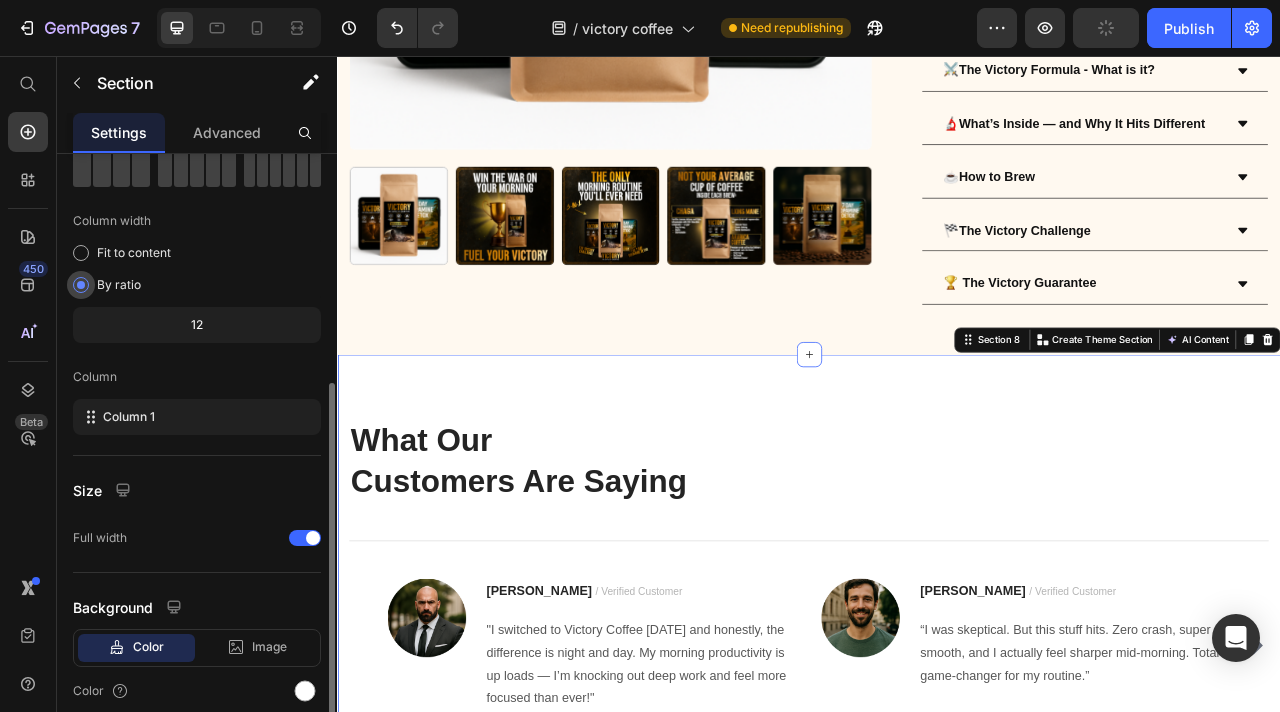 scroll, scrollTop: 193, scrollLeft: 0, axis: vertical 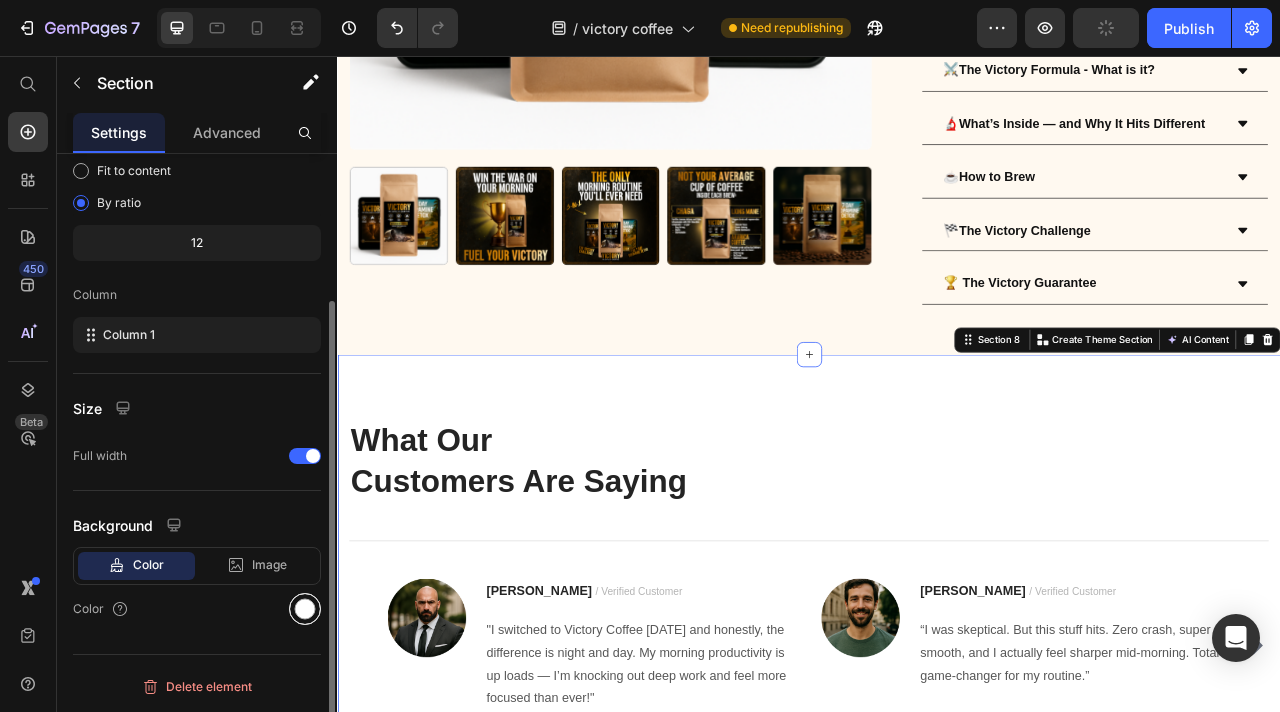click at bounding box center (305, 609) 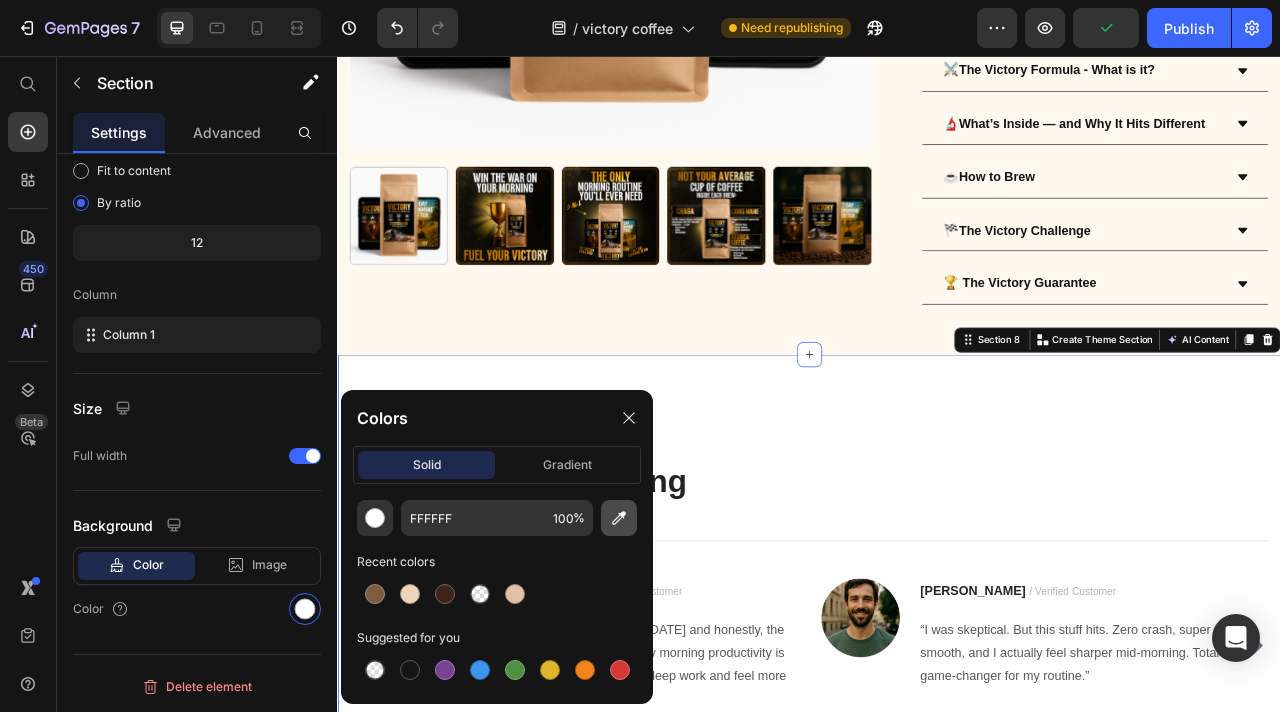 click 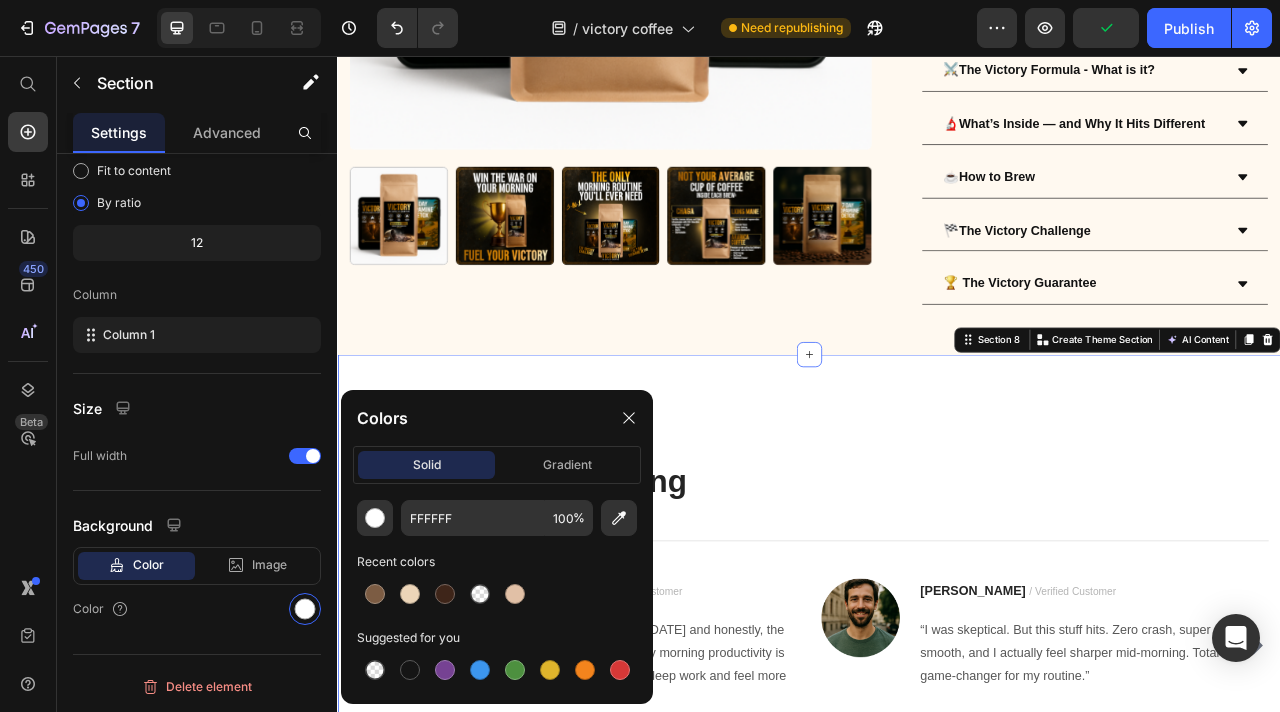 type on "FFF9F0" 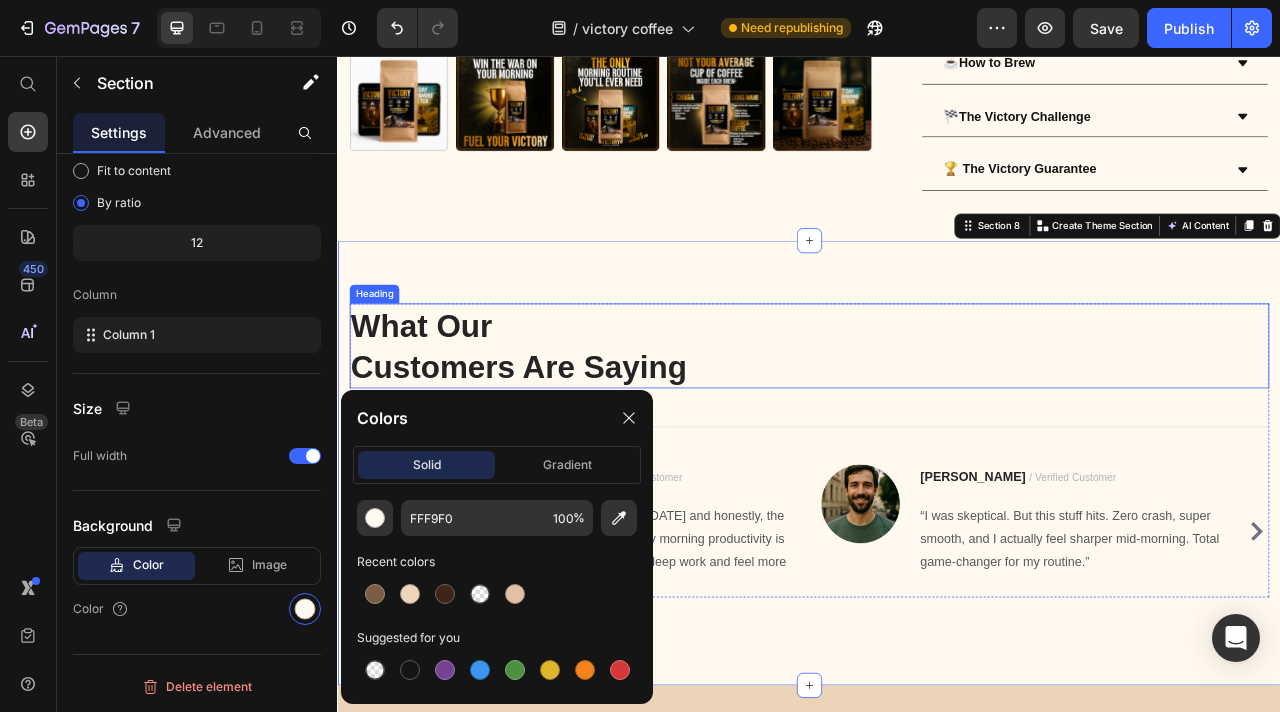 scroll, scrollTop: 5112, scrollLeft: 0, axis: vertical 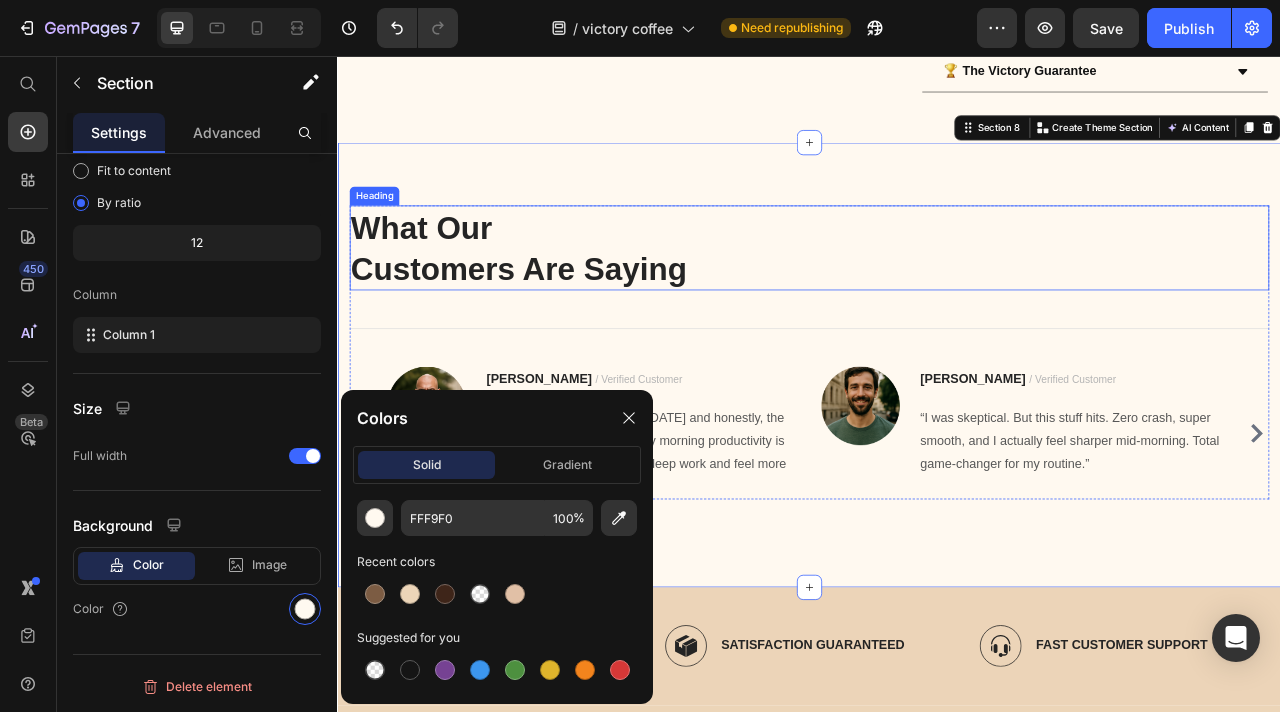 click on "What Our  Customers Are Saying" at bounding box center [937, 300] 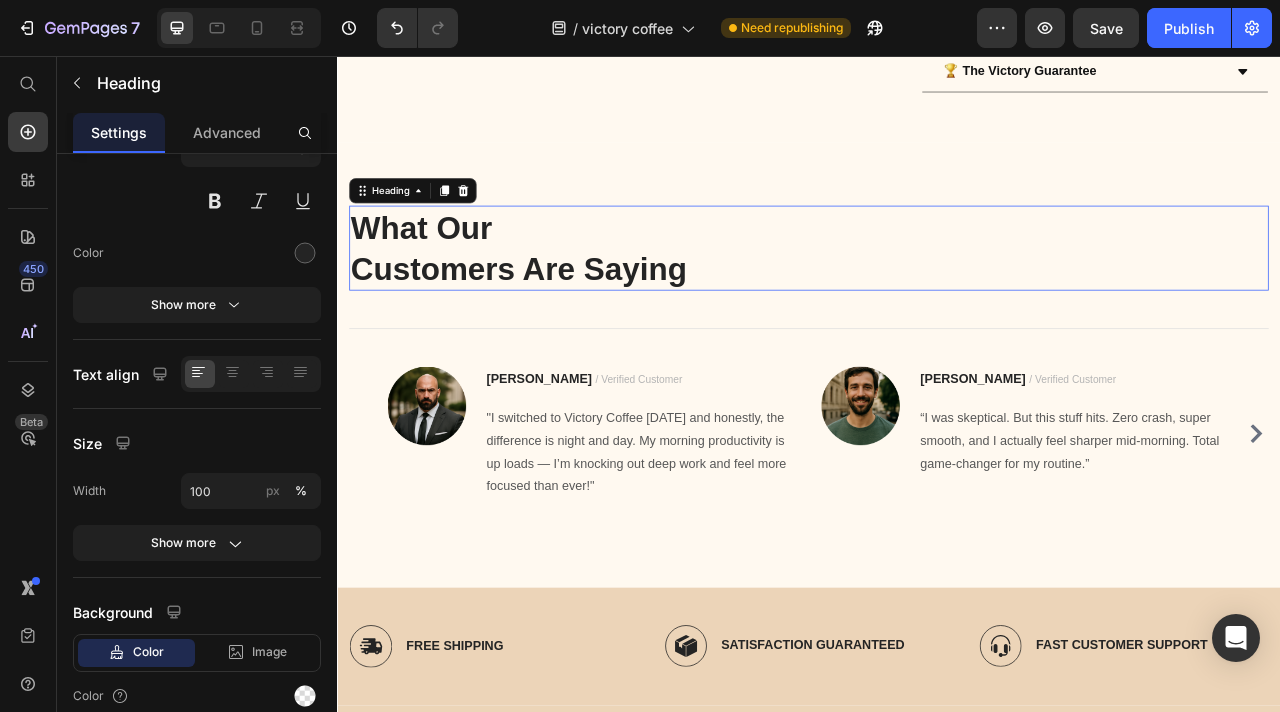 click on "What Our  Customers Are Saying" at bounding box center [937, 300] 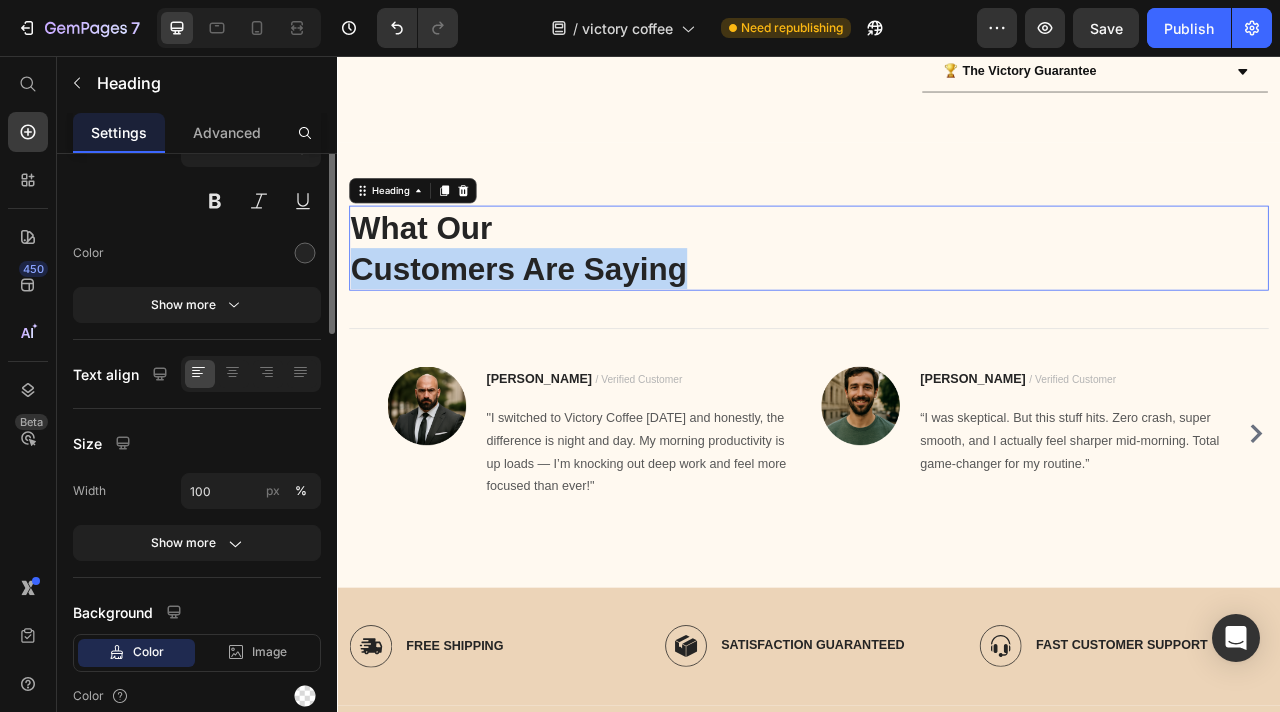 scroll, scrollTop: 0, scrollLeft: 0, axis: both 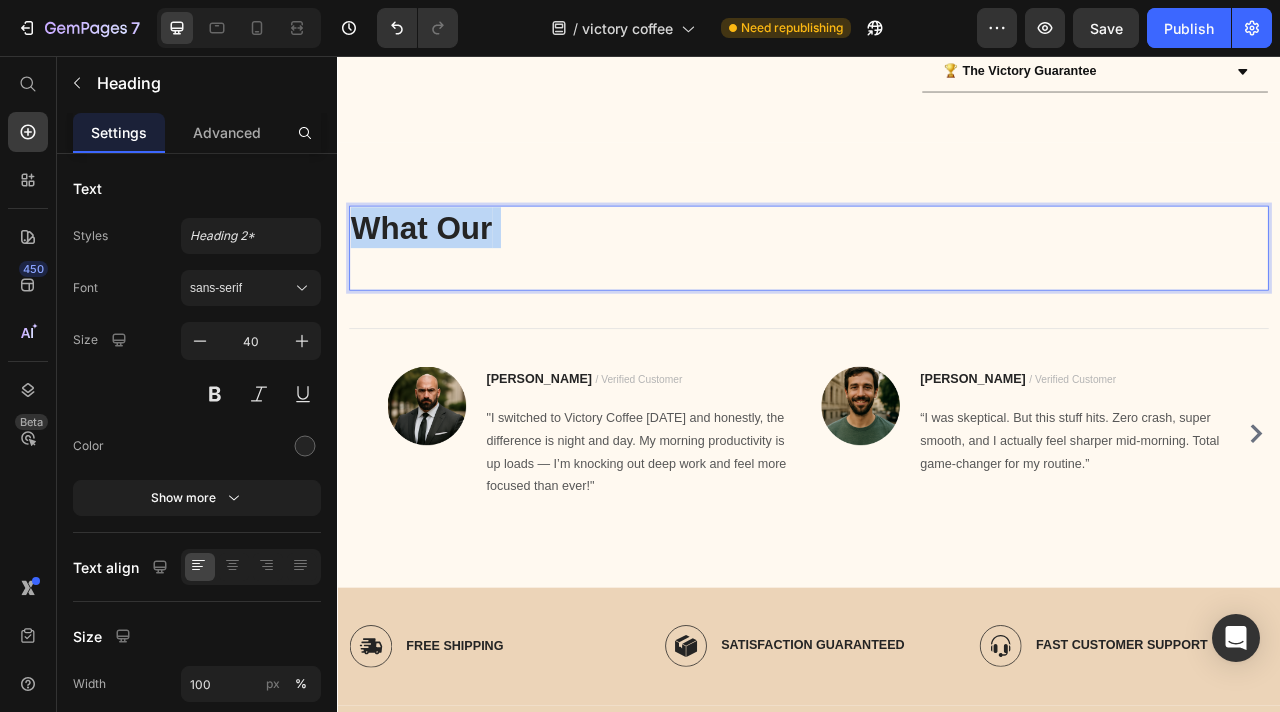 drag, startPoint x: 516, startPoint y: 303, endPoint x: 365, endPoint y: 262, distance: 156.46725 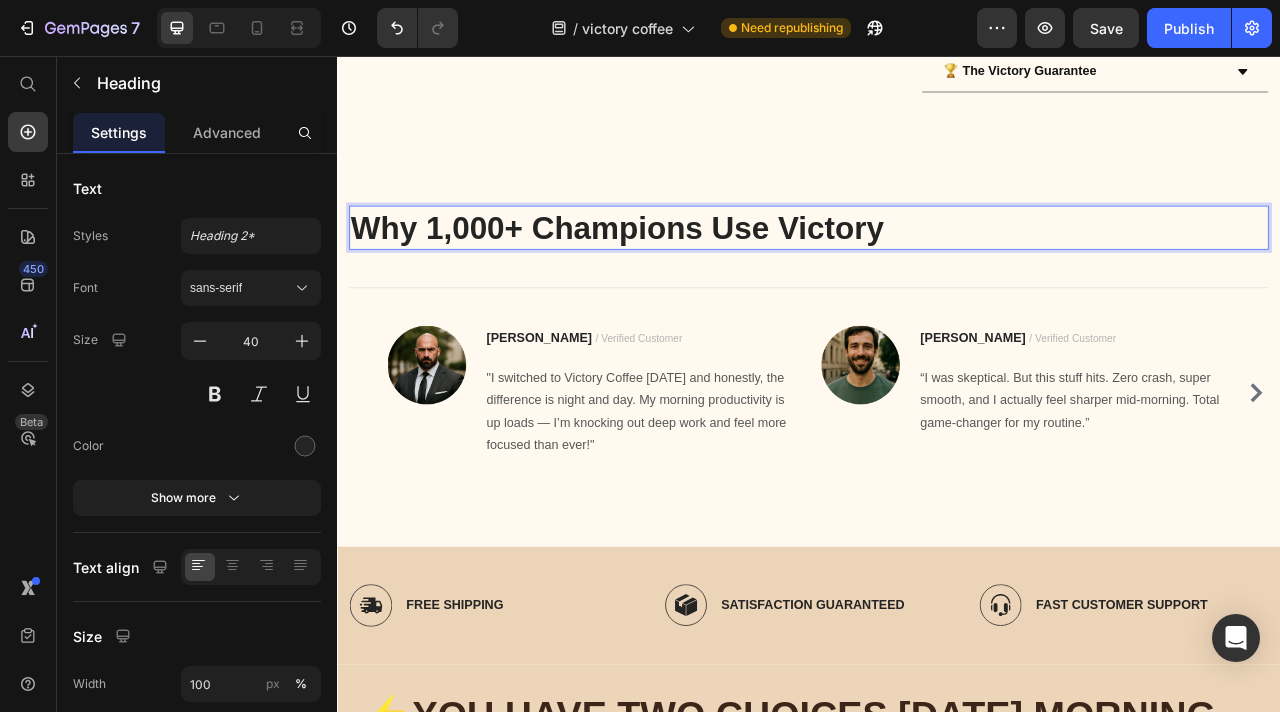 click on "Why 1,000+ Champions Use Victory" at bounding box center (937, 274) 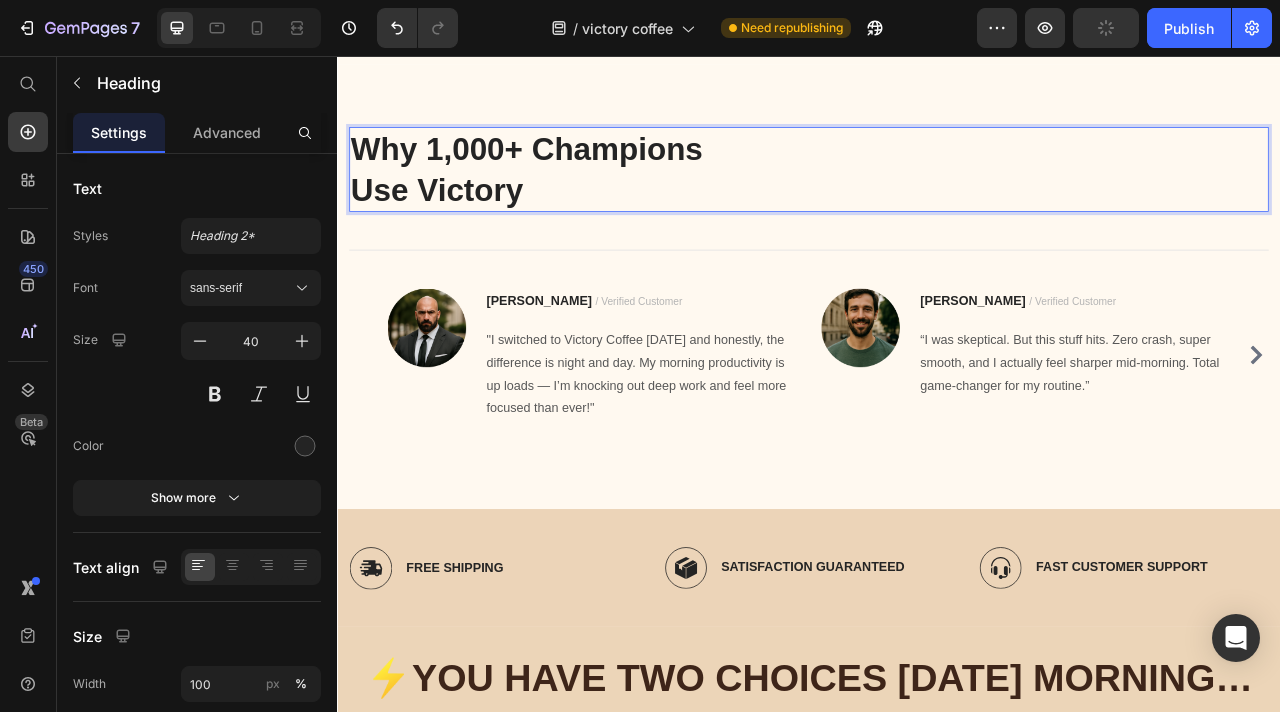 scroll, scrollTop: 5218, scrollLeft: 0, axis: vertical 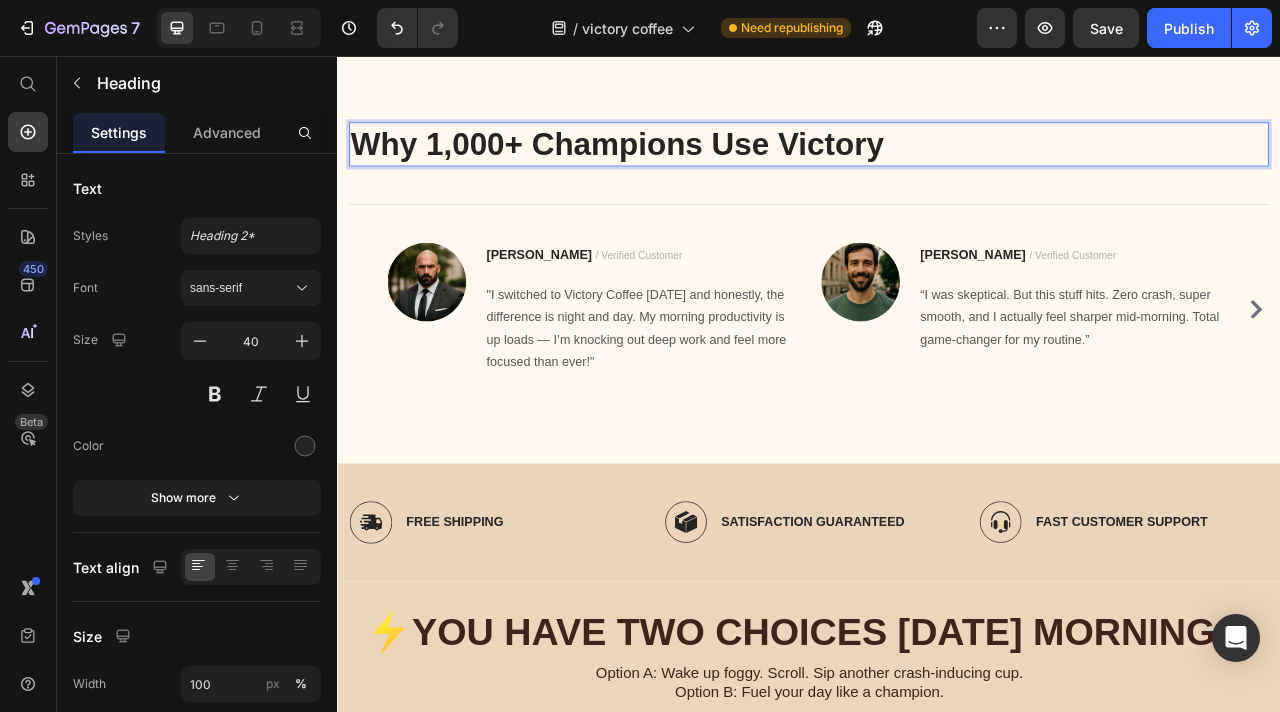 click on "Why 1,000+ Champions Use Victory" at bounding box center [937, 168] 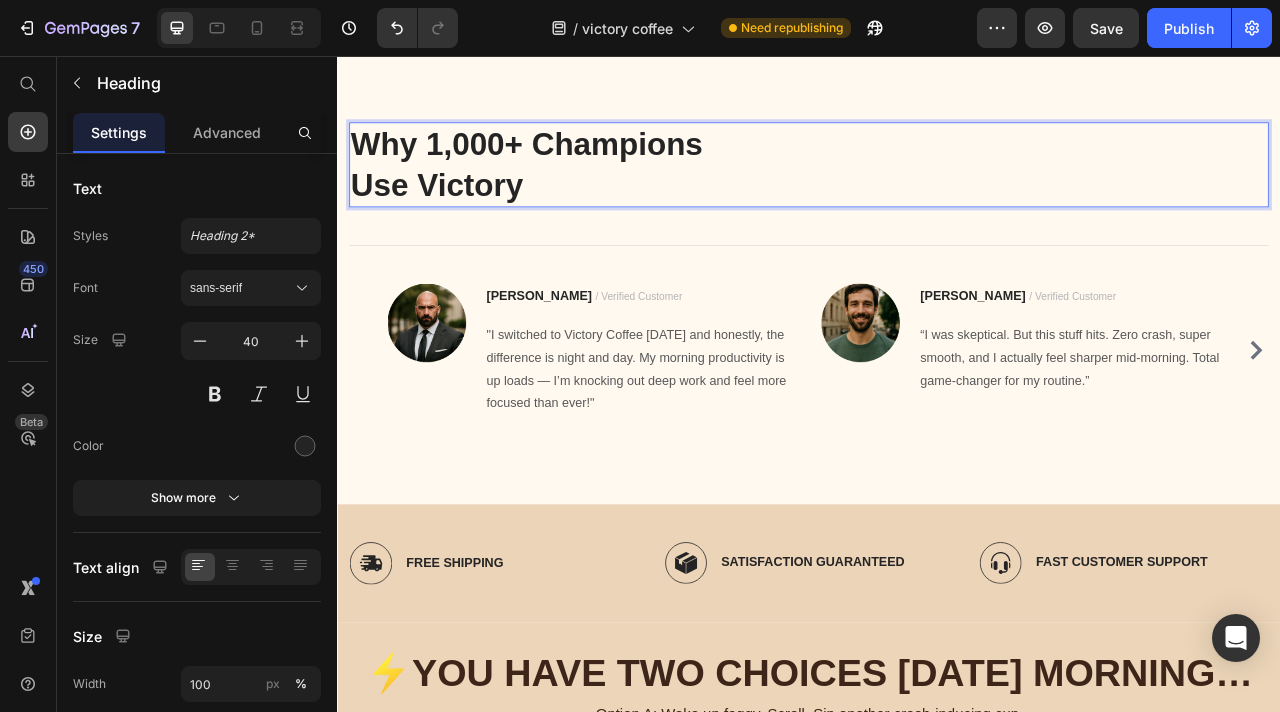 click on "Why 1,000+ Champions  Use Victory" at bounding box center (937, 194) 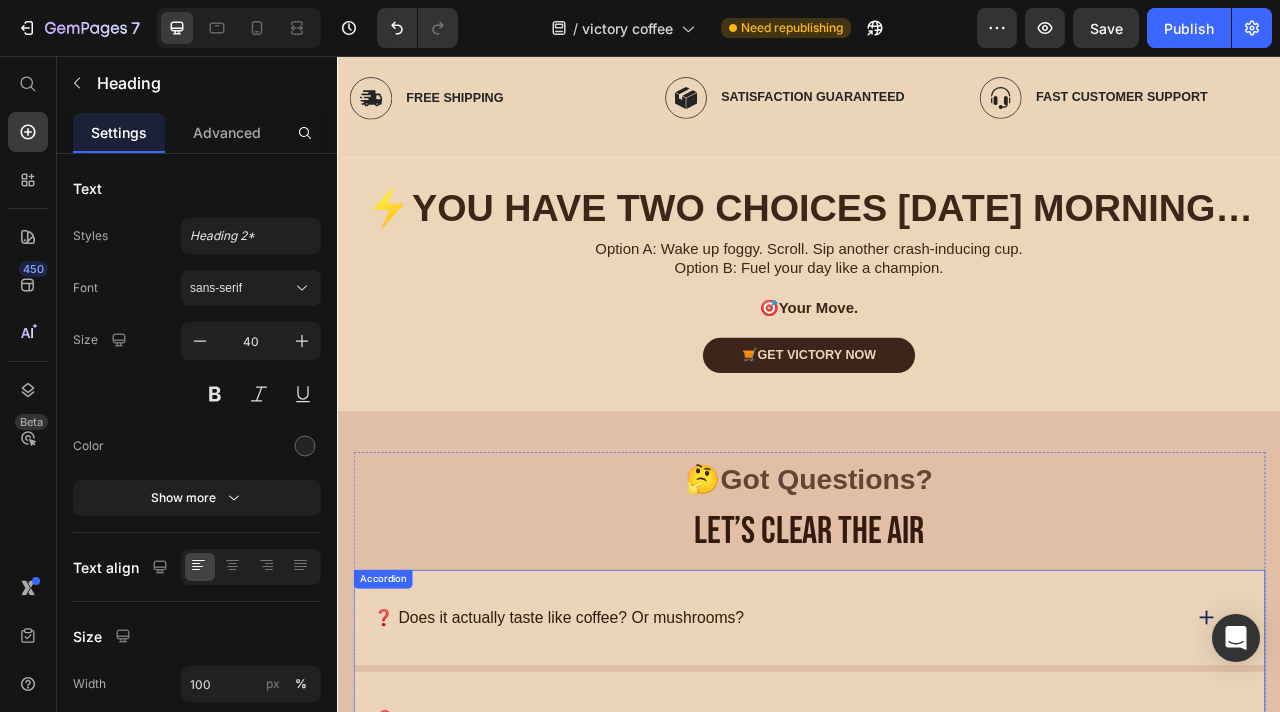 scroll, scrollTop: 5808, scrollLeft: 0, axis: vertical 